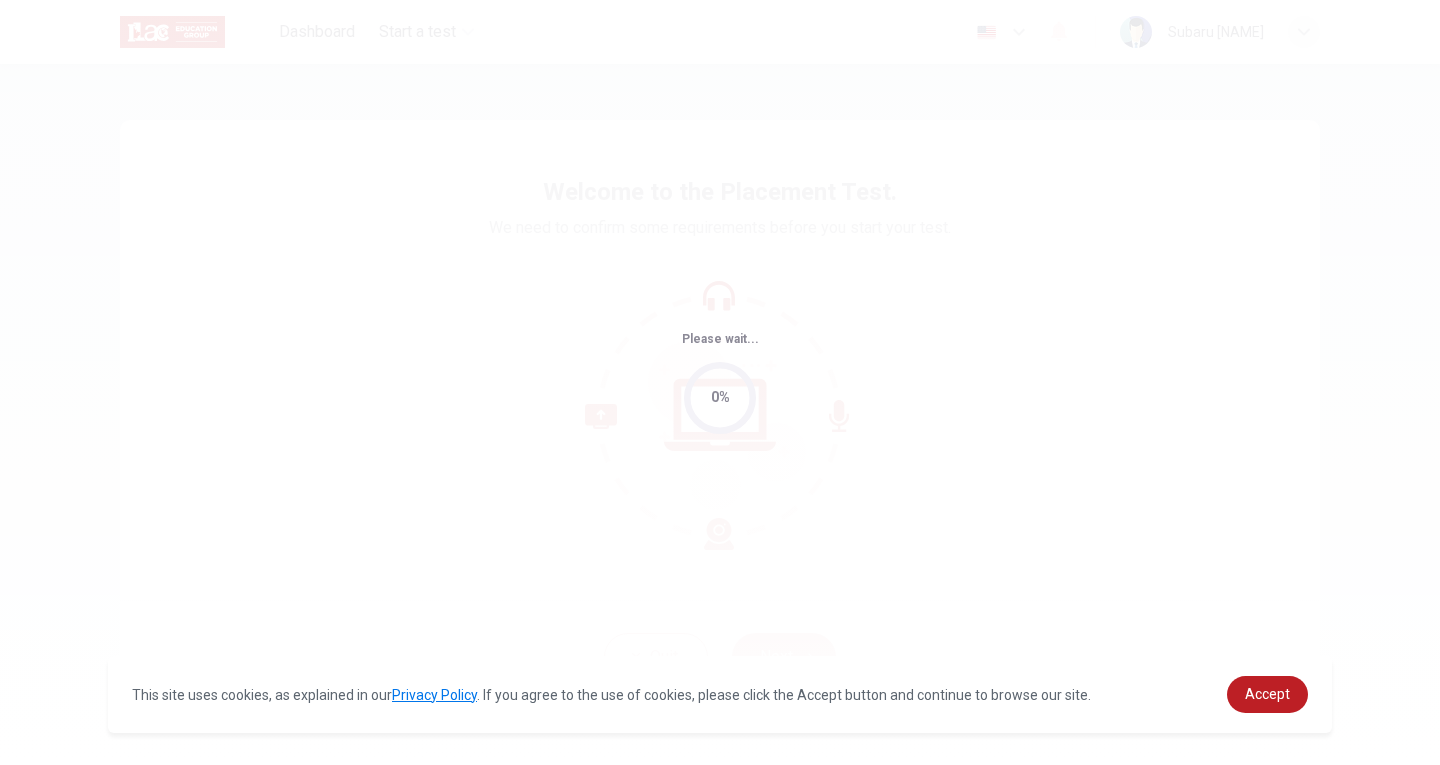 scroll, scrollTop: 0, scrollLeft: 0, axis: both 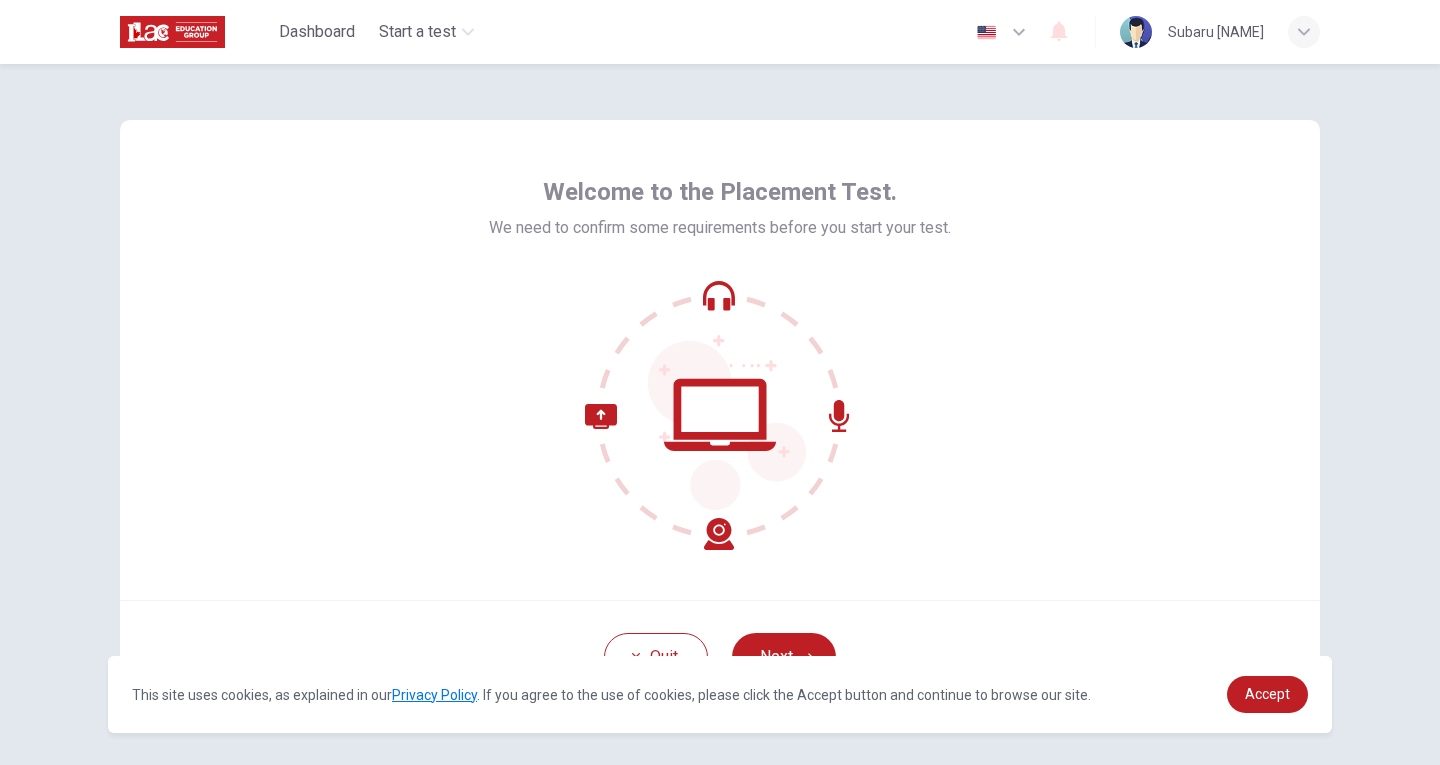 click on "Welcome to the Placement Test. We need to confirm some requirements before you start your test." at bounding box center (720, 360) 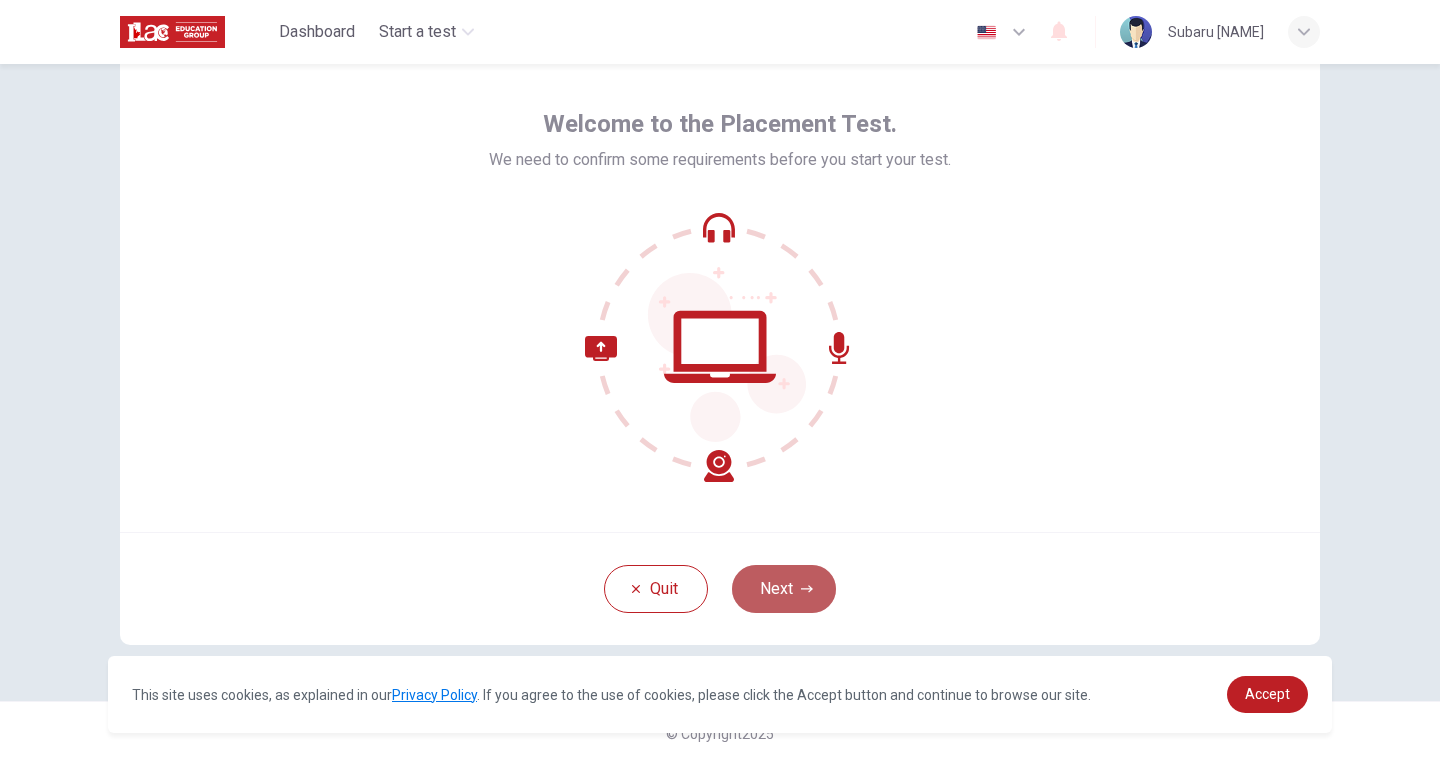 click on "Next" at bounding box center [784, 589] 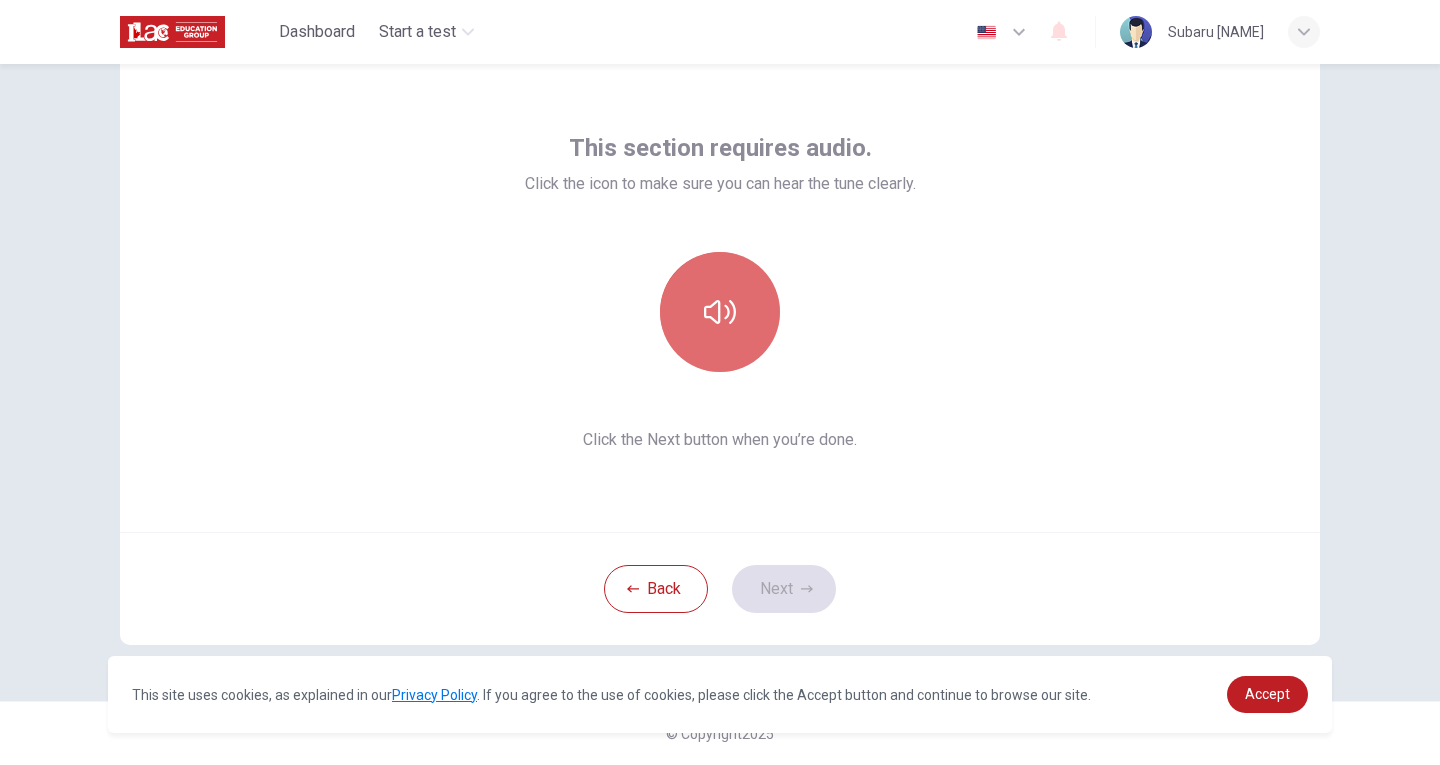 click at bounding box center (720, 312) 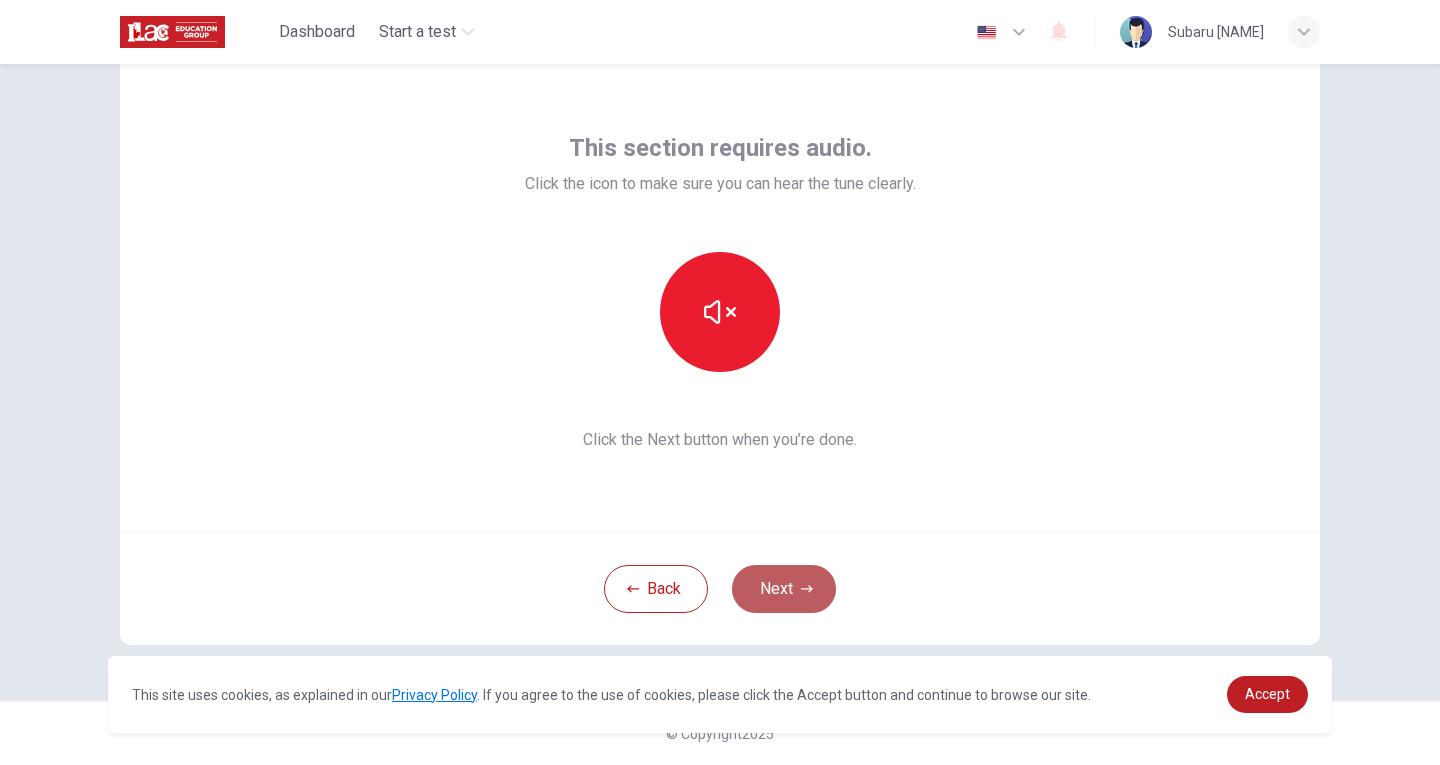 click on "Next" at bounding box center (784, 589) 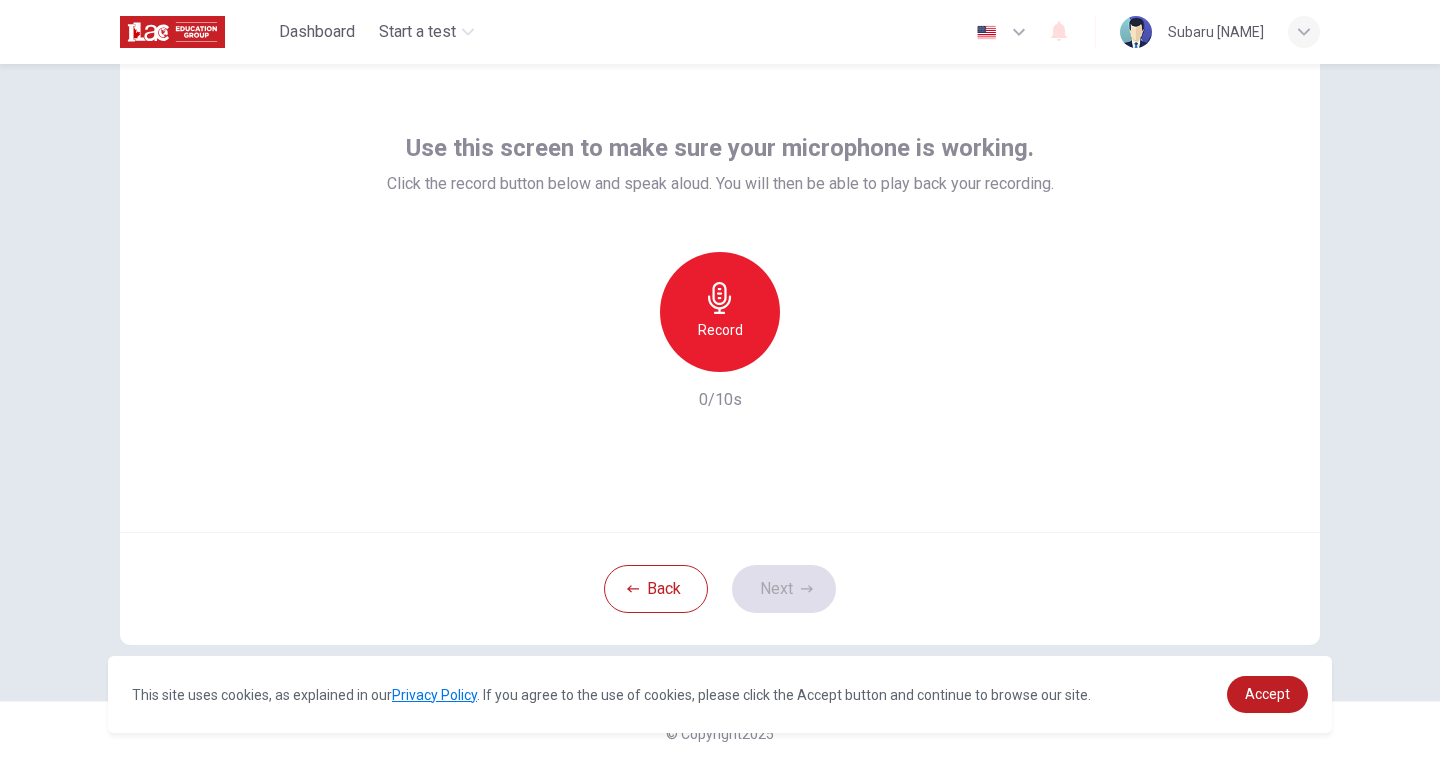 scroll, scrollTop: 0, scrollLeft: 0, axis: both 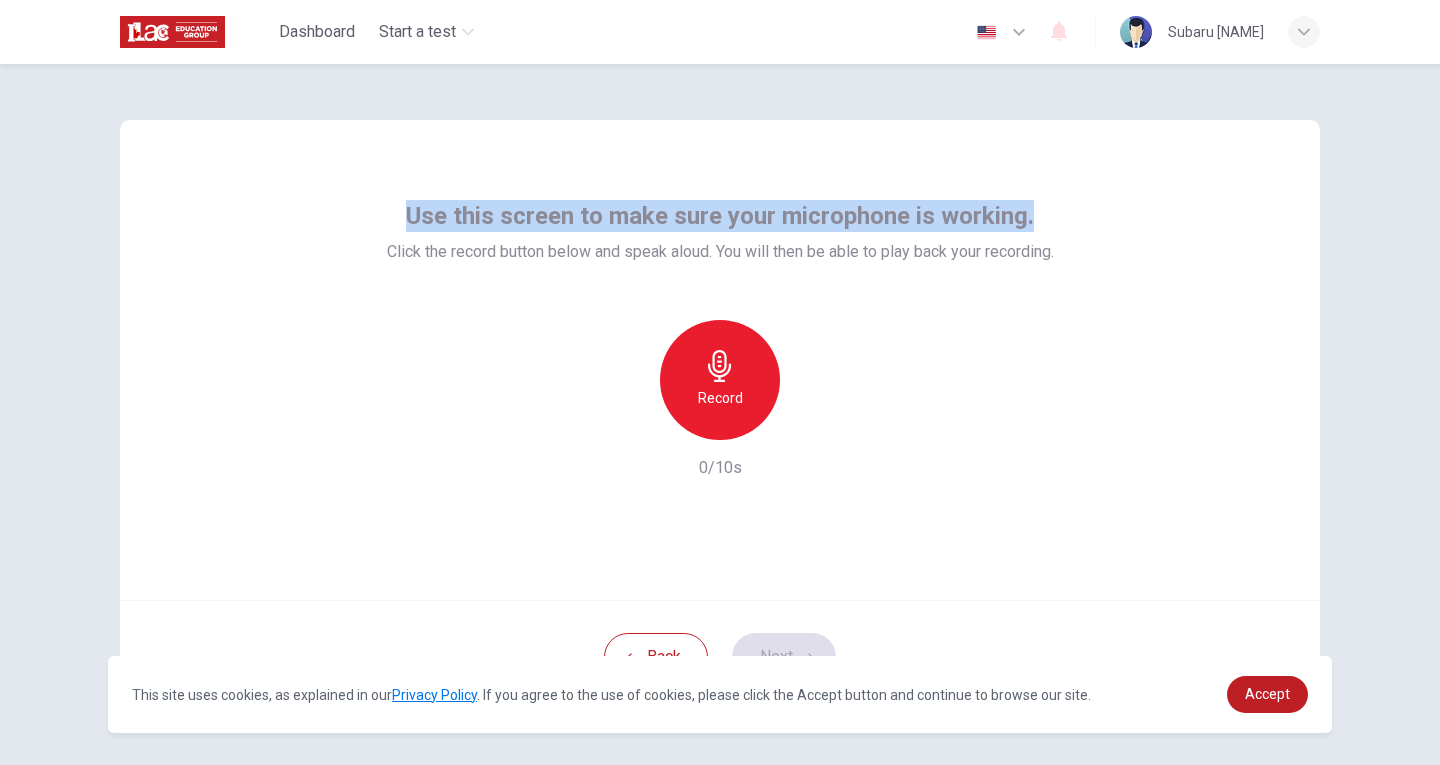 drag, startPoint x: 400, startPoint y: 216, endPoint x: 1034, endPoint y: 221, distance: 634.0197 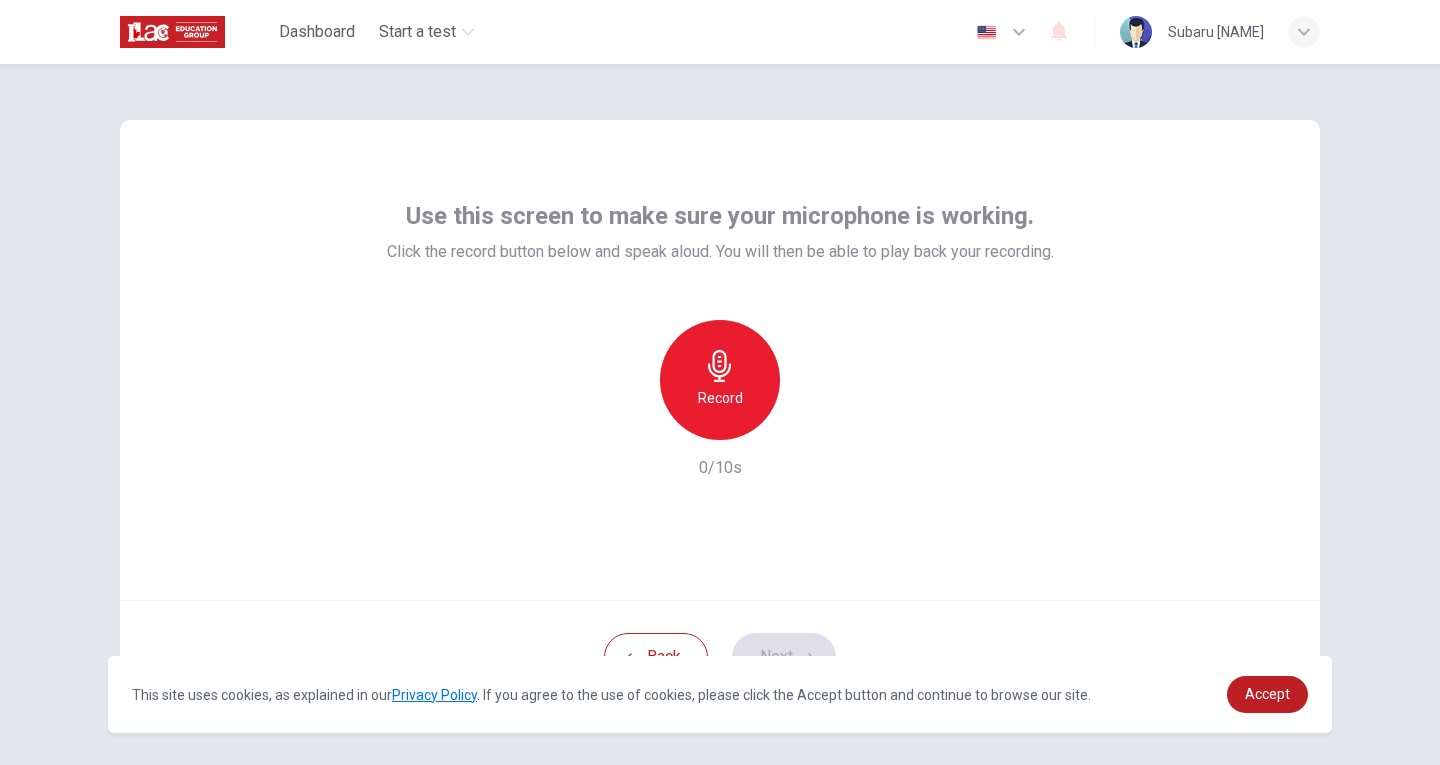 click on "Use this screen to make sure your microphone is working. Click the record button below and speak aloud. You will then be able to play back your recording. Record 0/10s" at bounding box center [720, 360] 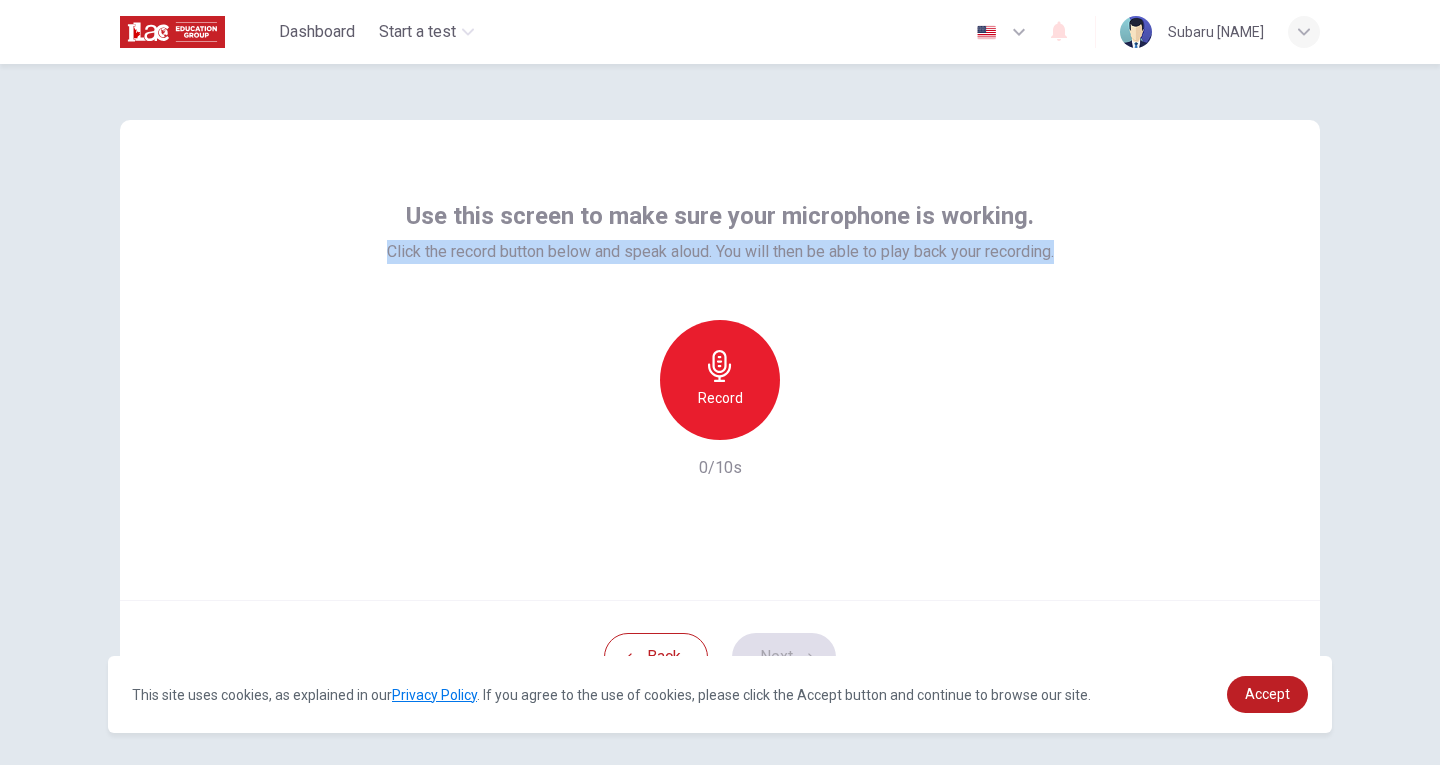 drag, startPoint x: 1081, startPoint y: 251, endPoint x: 372, endPoint y: 223, distance: 709.5527 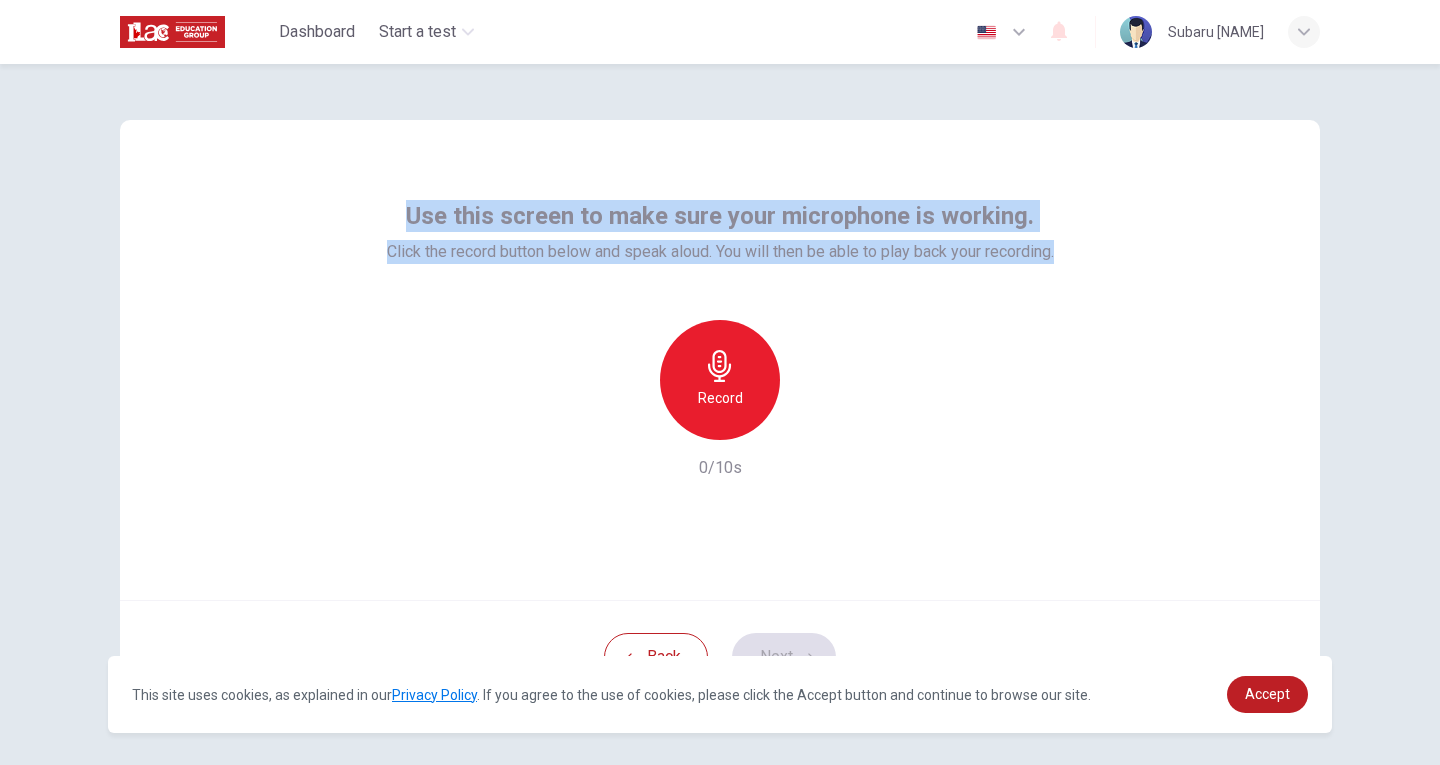 drag, startPoint x: 1066, startPoint y: 254, endPoint x: 405, endPoint y: 176, distance: 665.5862 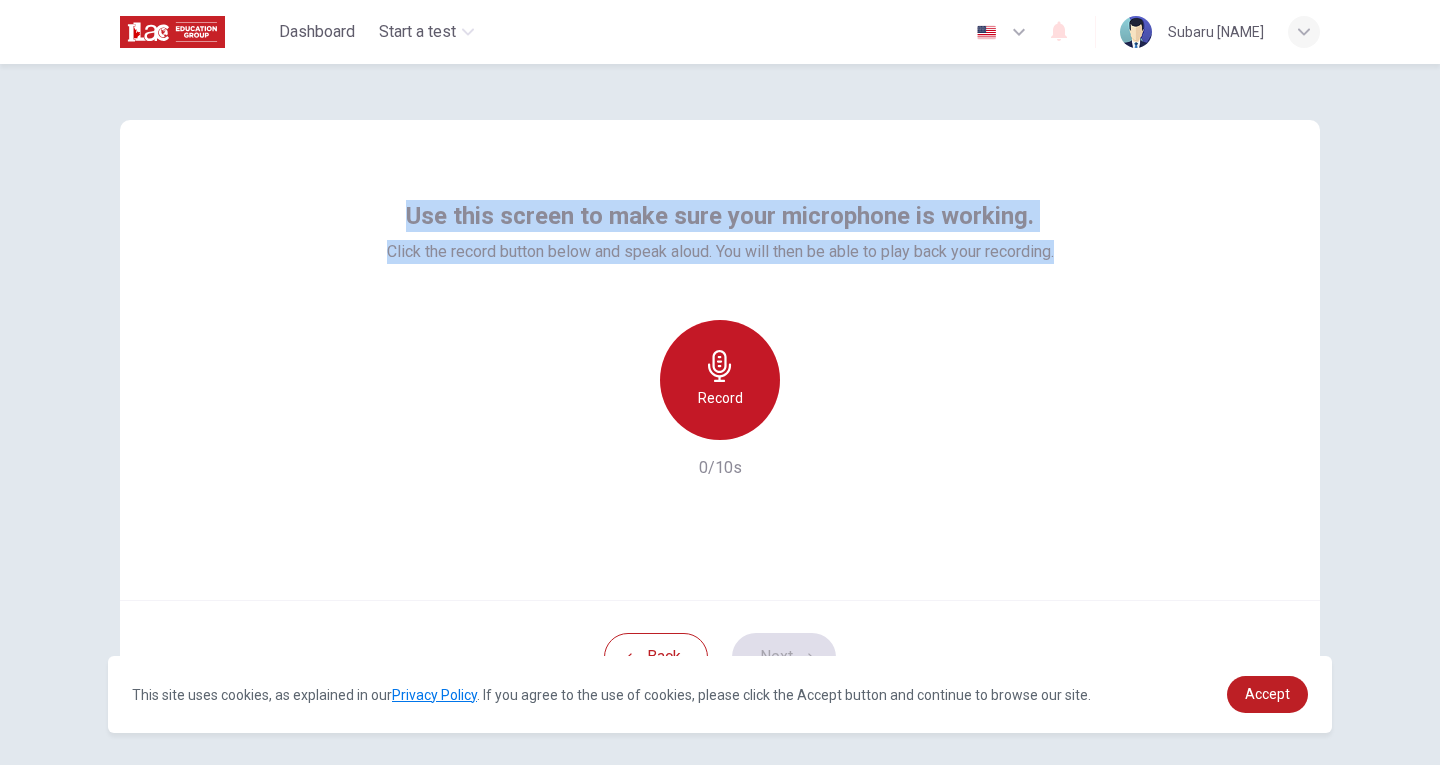 click on "Record" at bounding box center [720, 380] 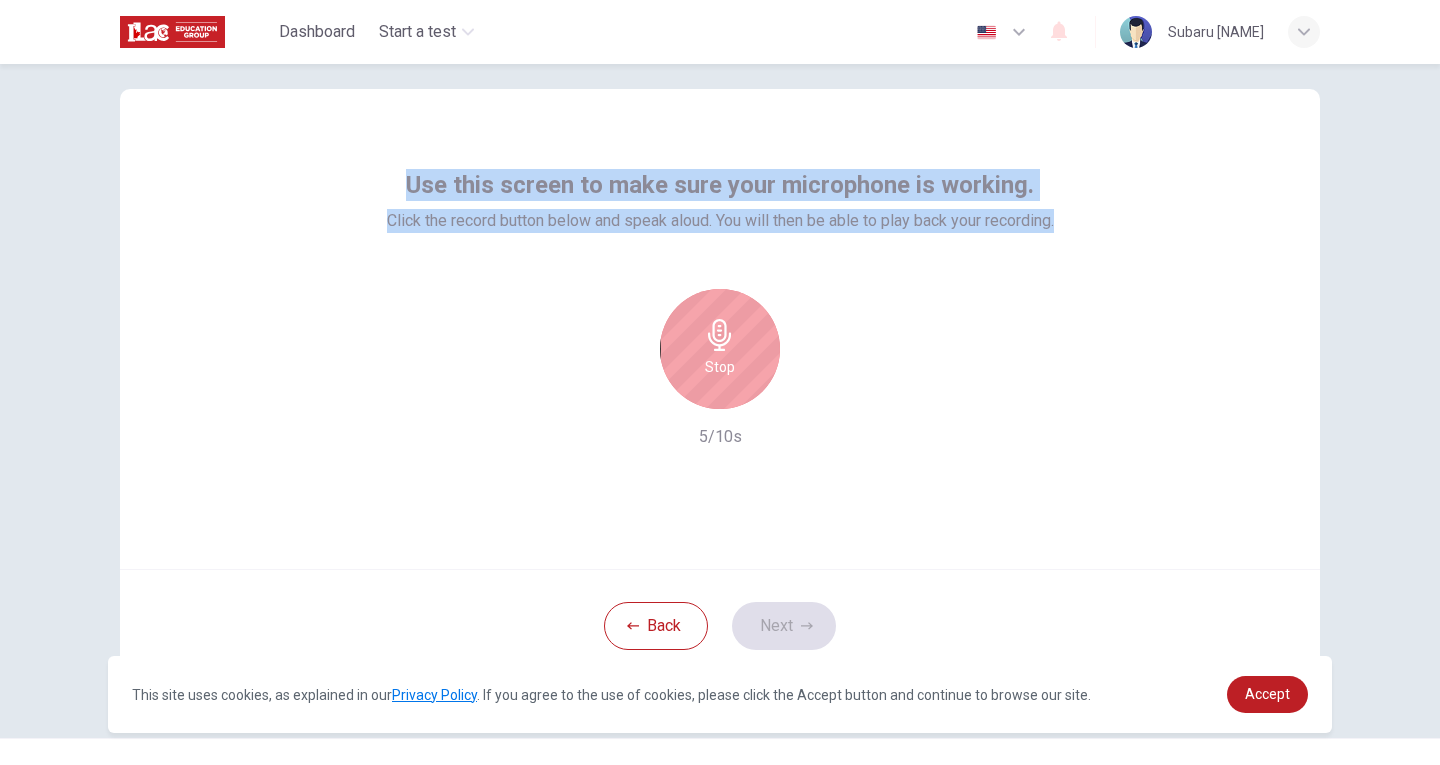 scroll, scrollTop: 38, scrollLeft: 0, axis: vertical 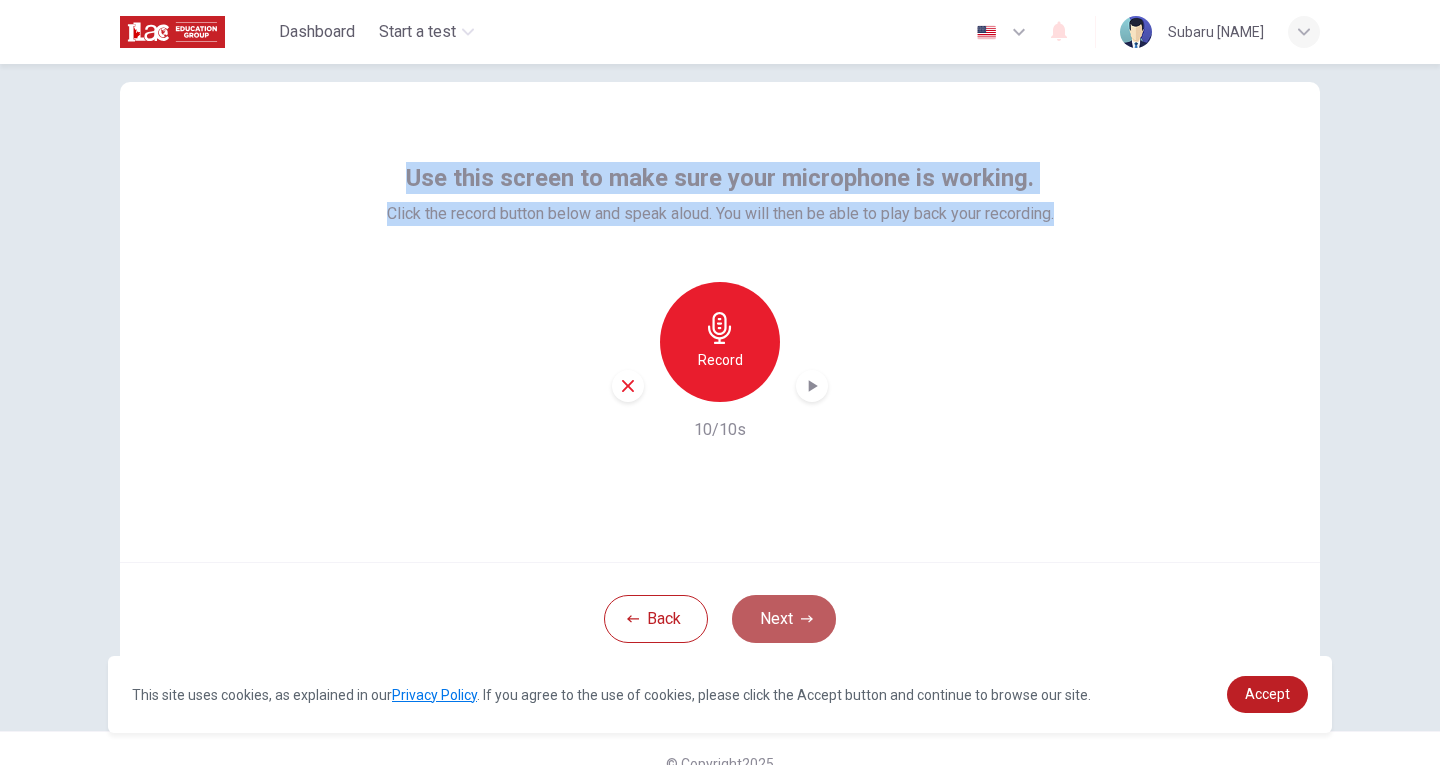 click on "Next" at bounding box center [784, 619] 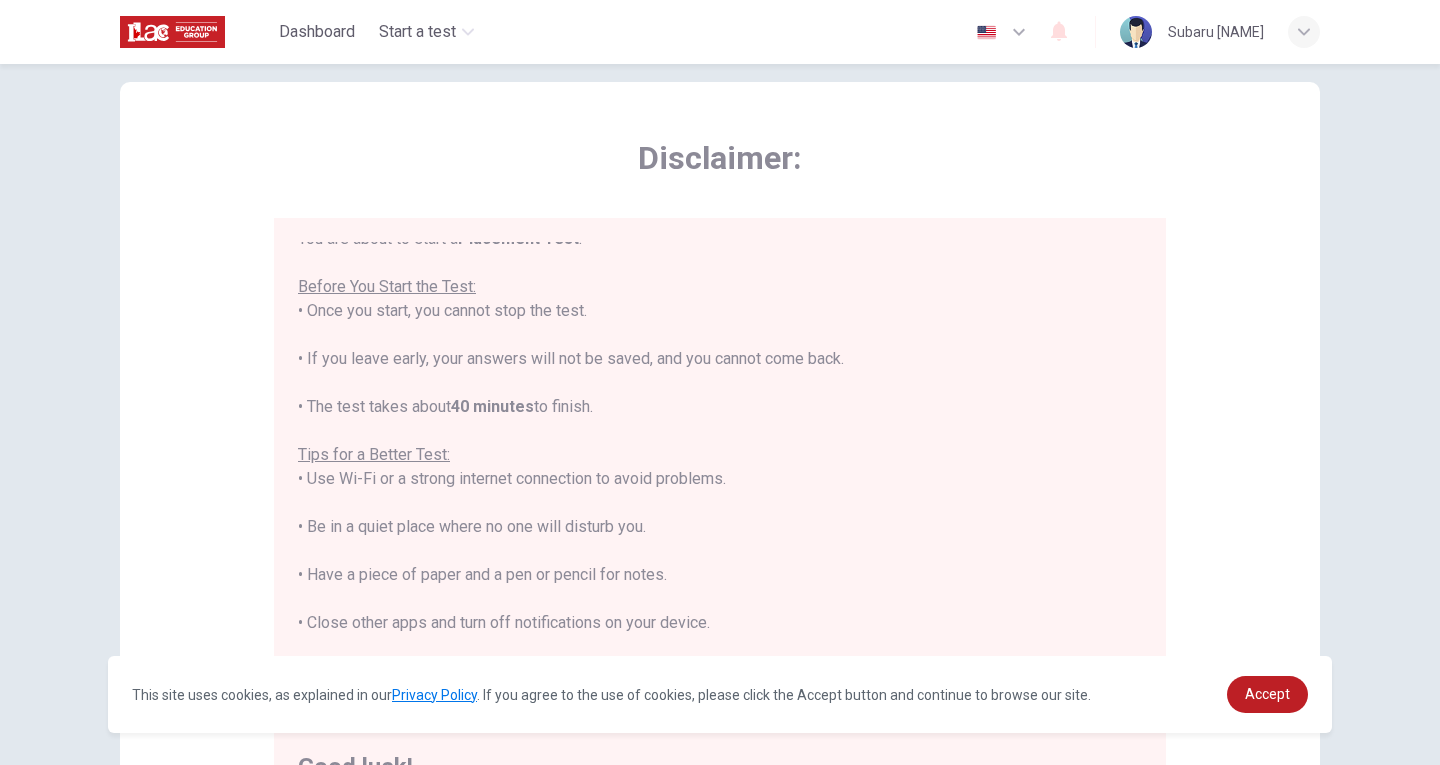 scroll, scrollTop: 23, scrollLeft: 0, axis: vertical 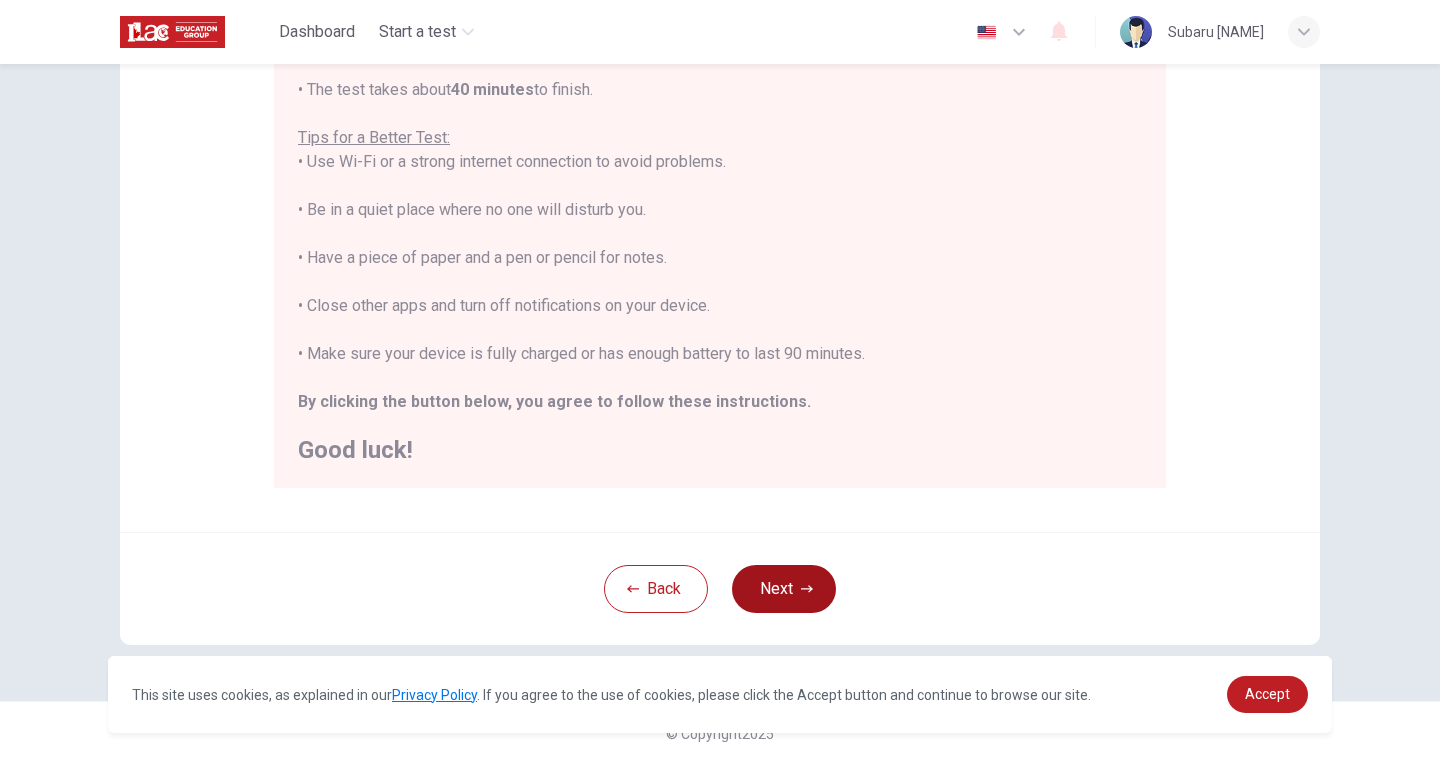 click on "Next" at bounding box center (784, 589) 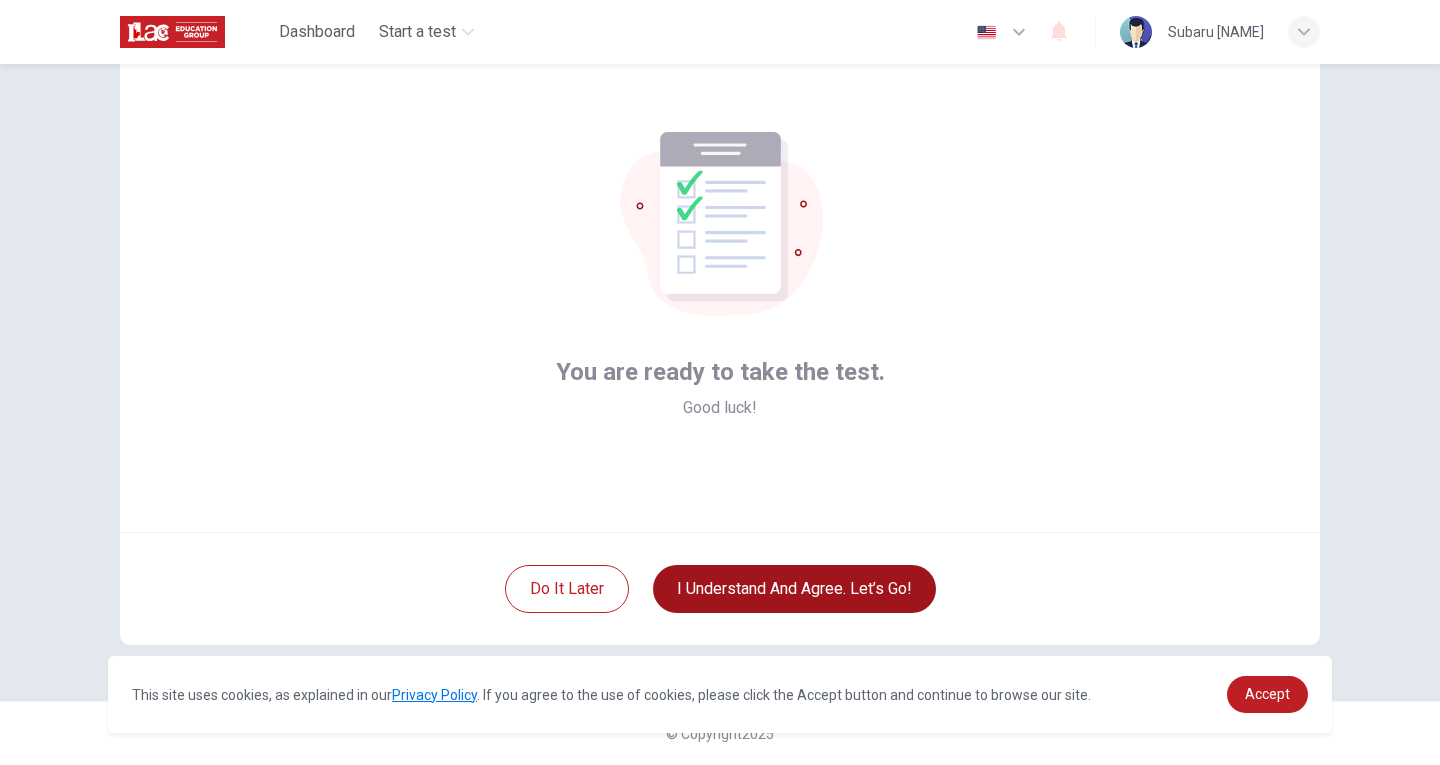 scroll, scrollTop: 68, scrollLeft: 0, axis: vertical 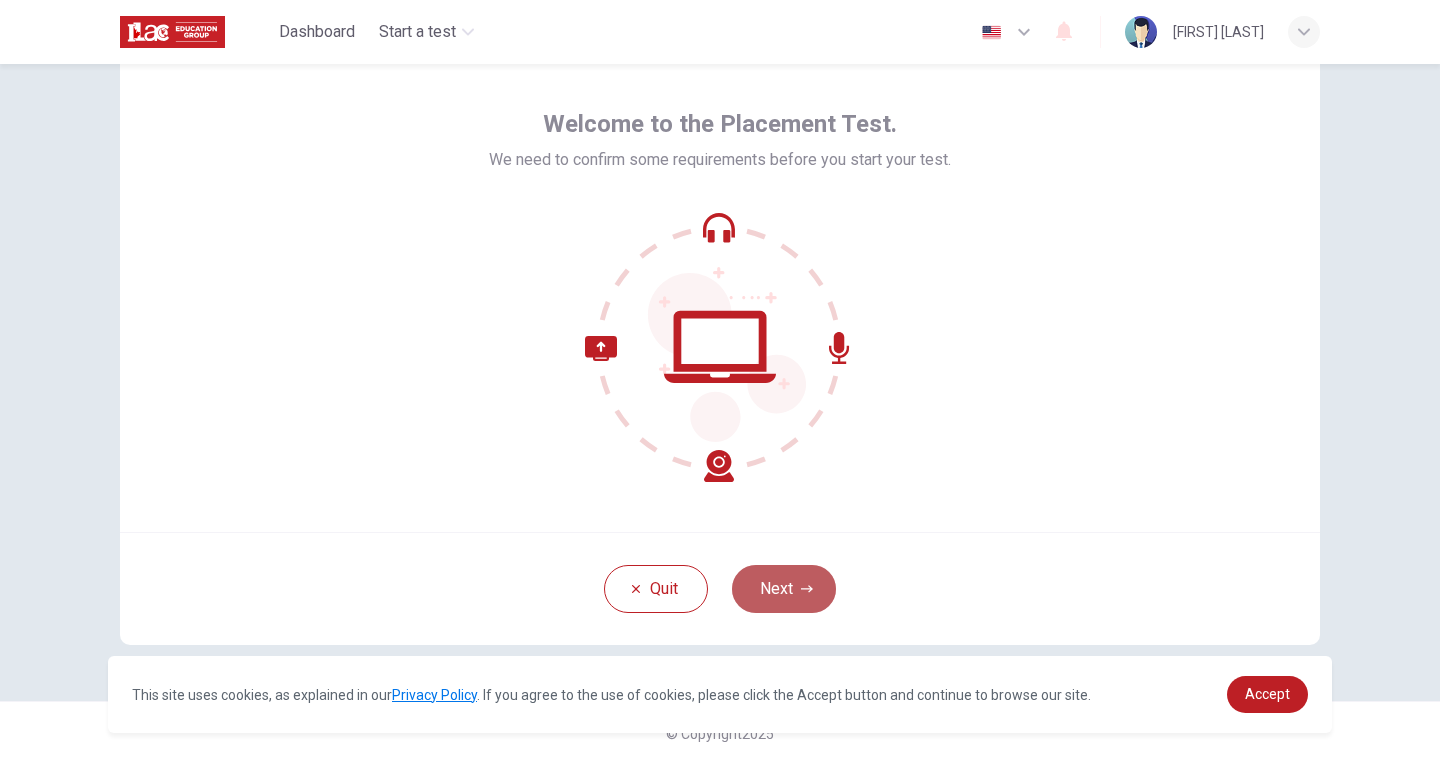 click on "Next" at bounding box center [784, 589] 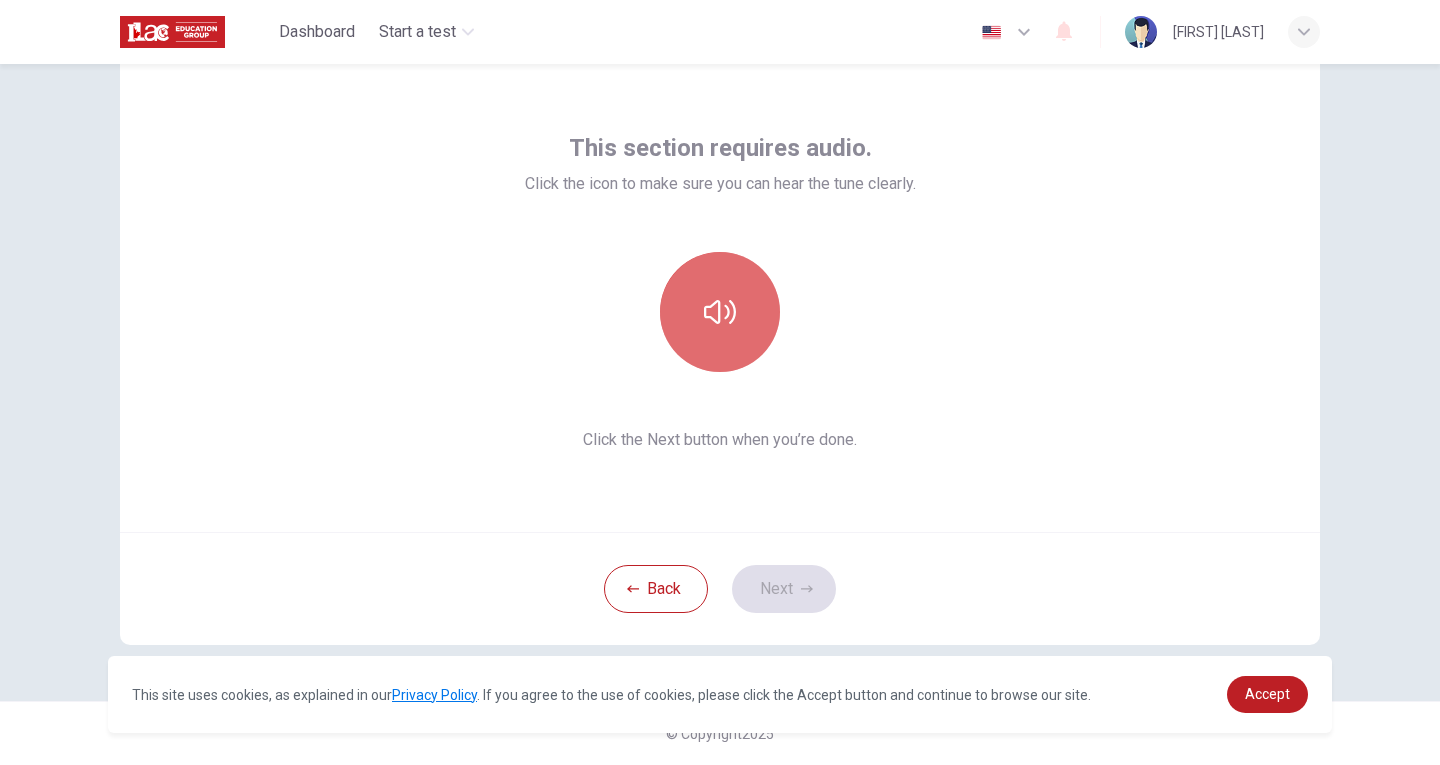 click at bounding box center [720, 312] 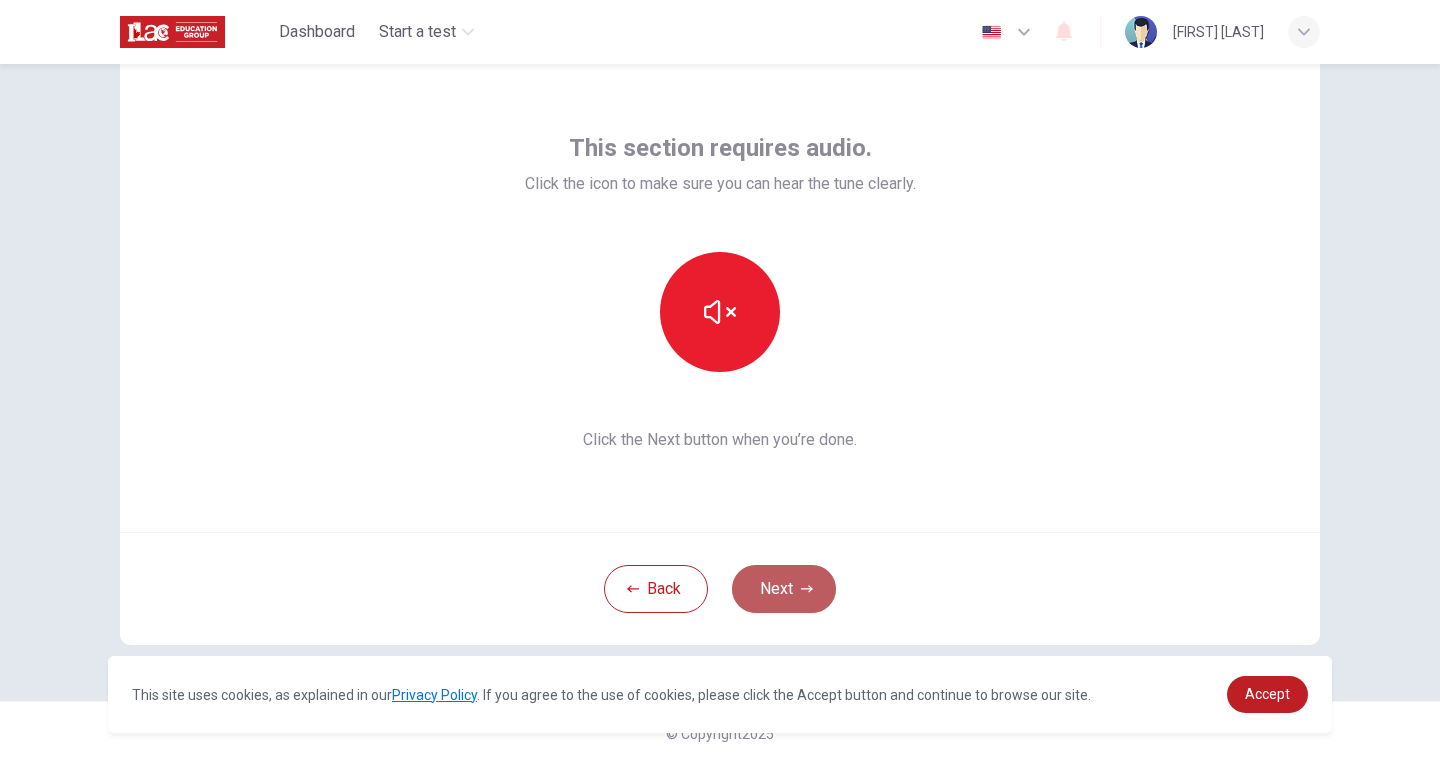 click on "Next" at bounding box center (784, 589) 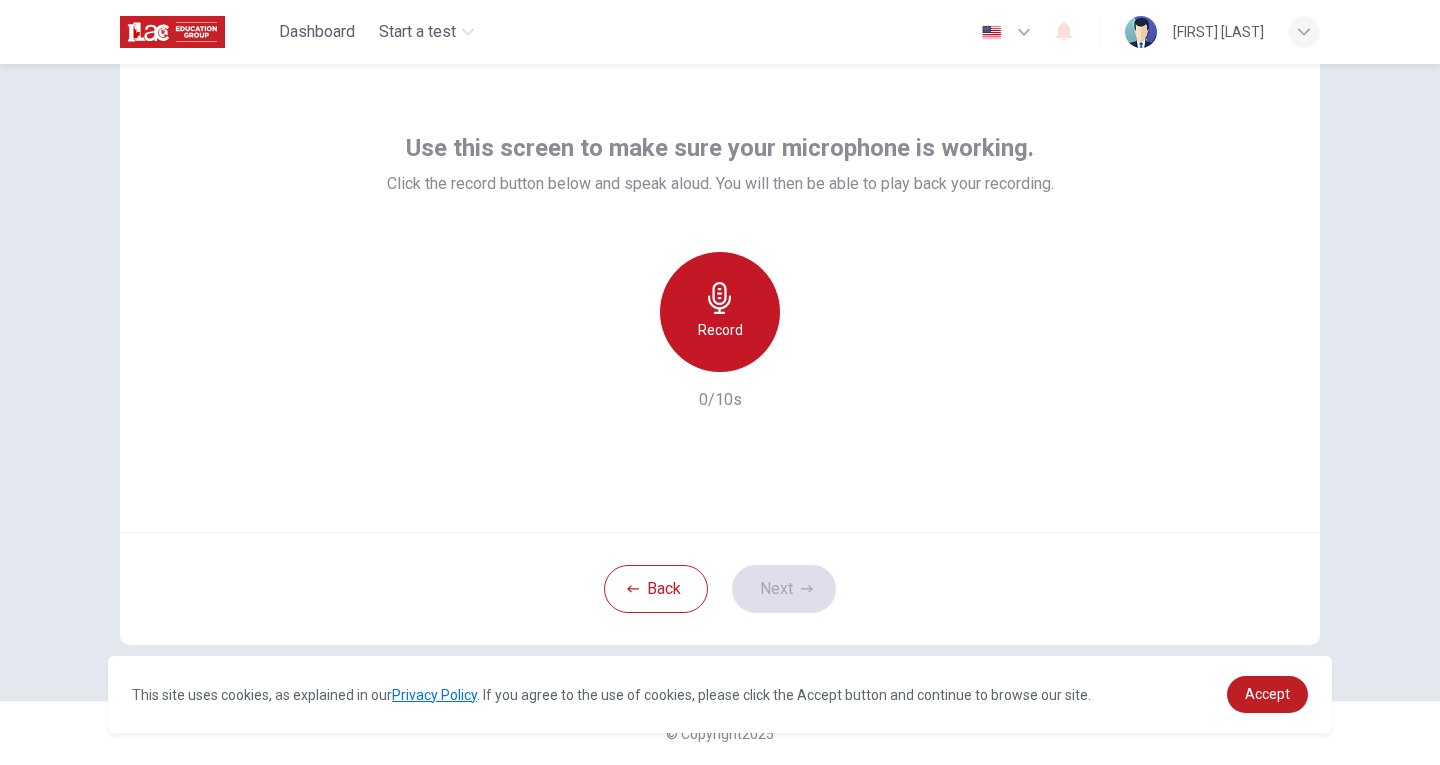 click on "Record" at bounding box center (720, 312) 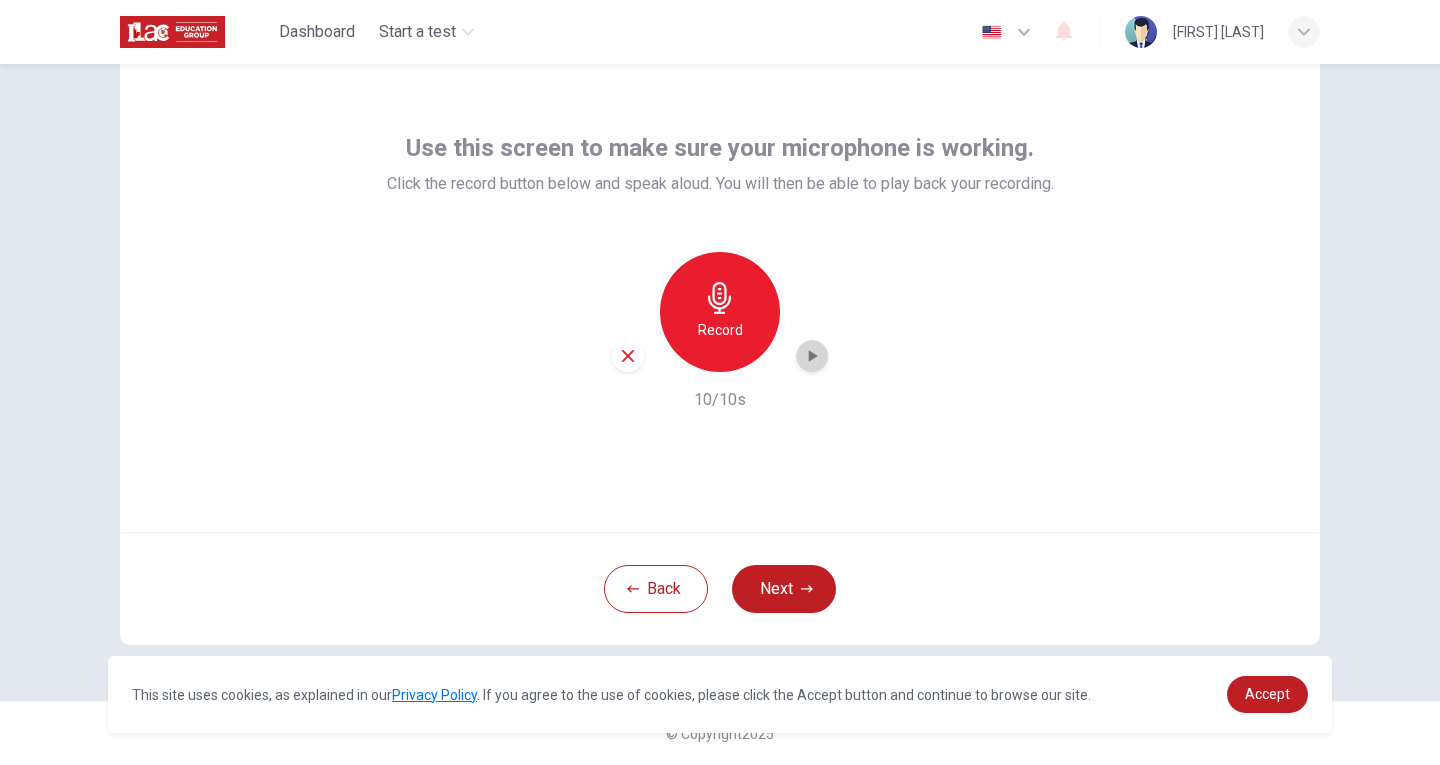 click 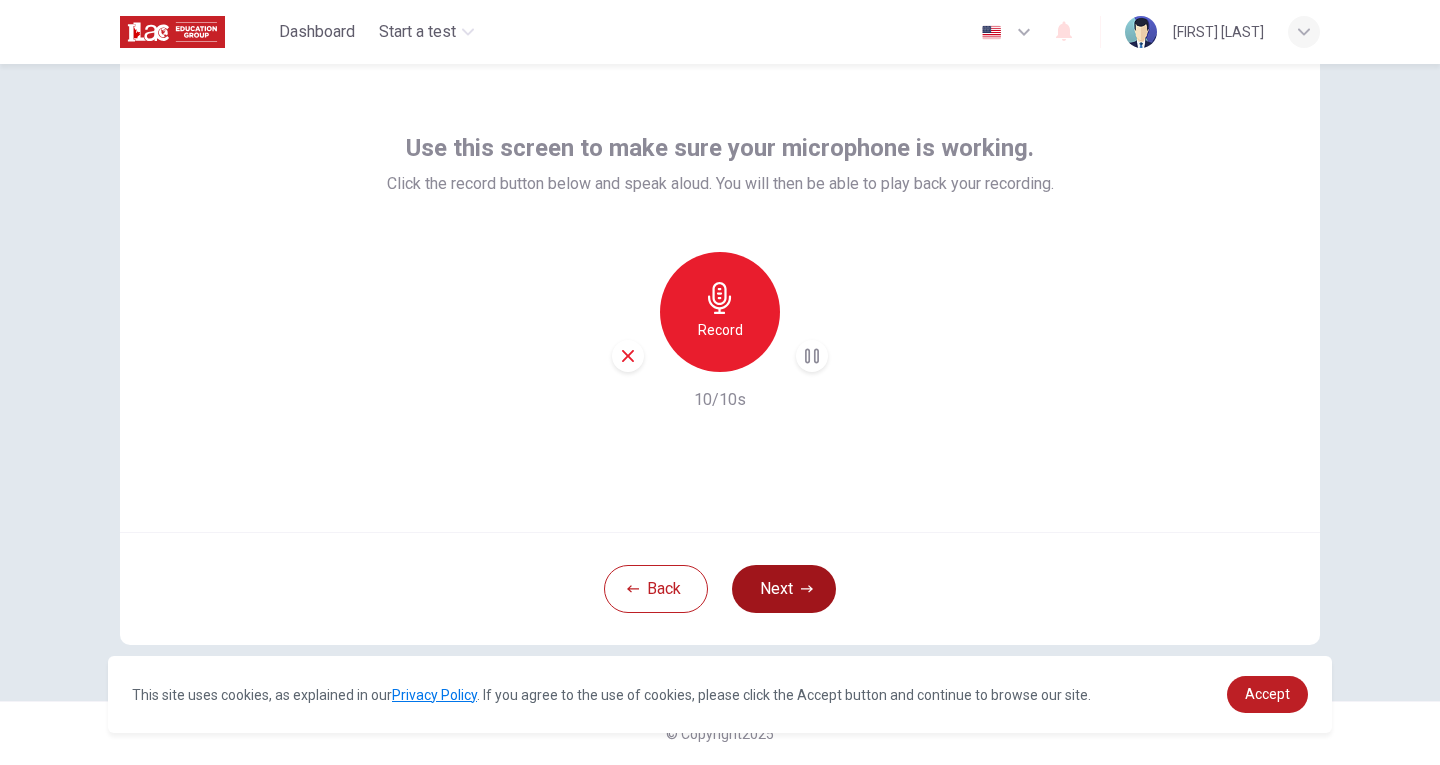 click on "Next" at bounding box center (784, 589) 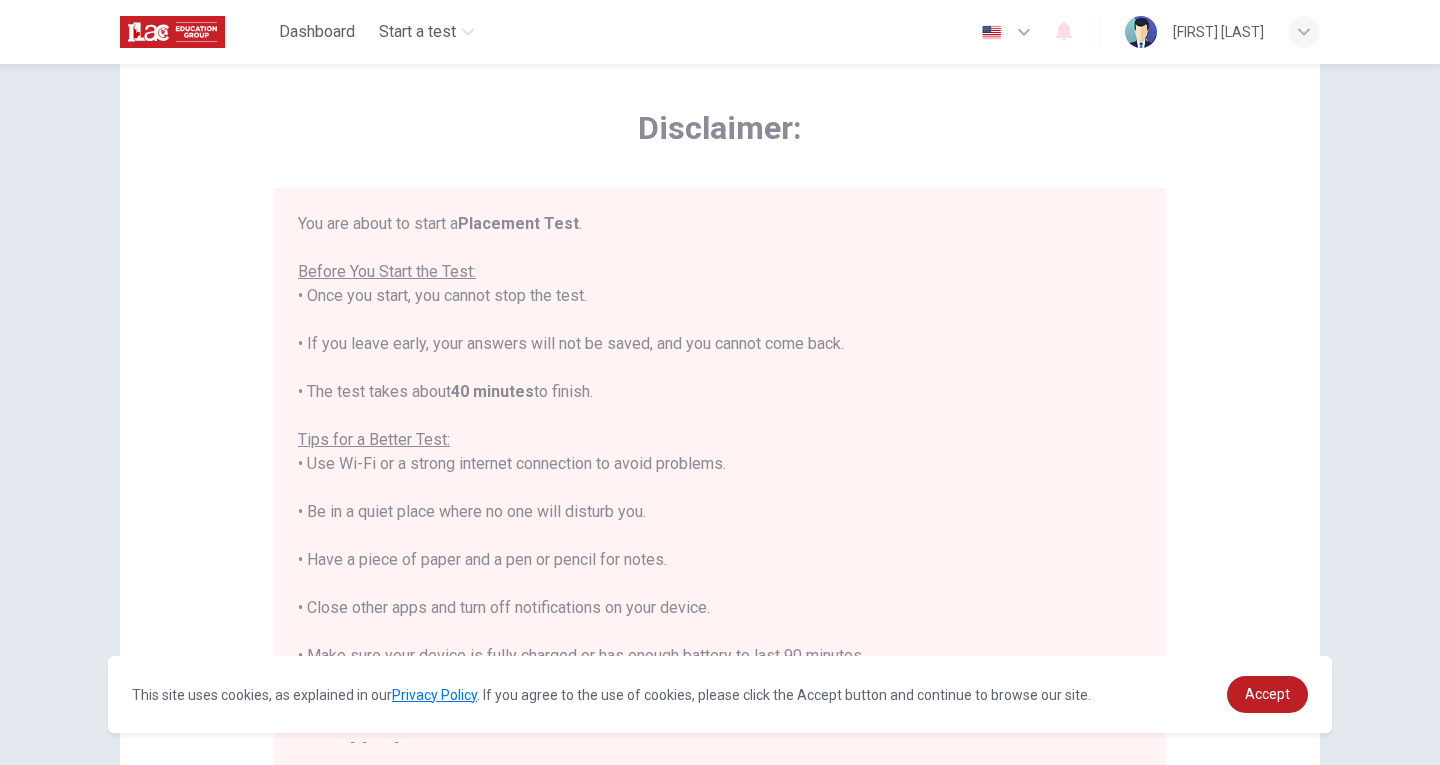 scroll, scrollTop: 23, scrollLeft: 0, axis: vertical 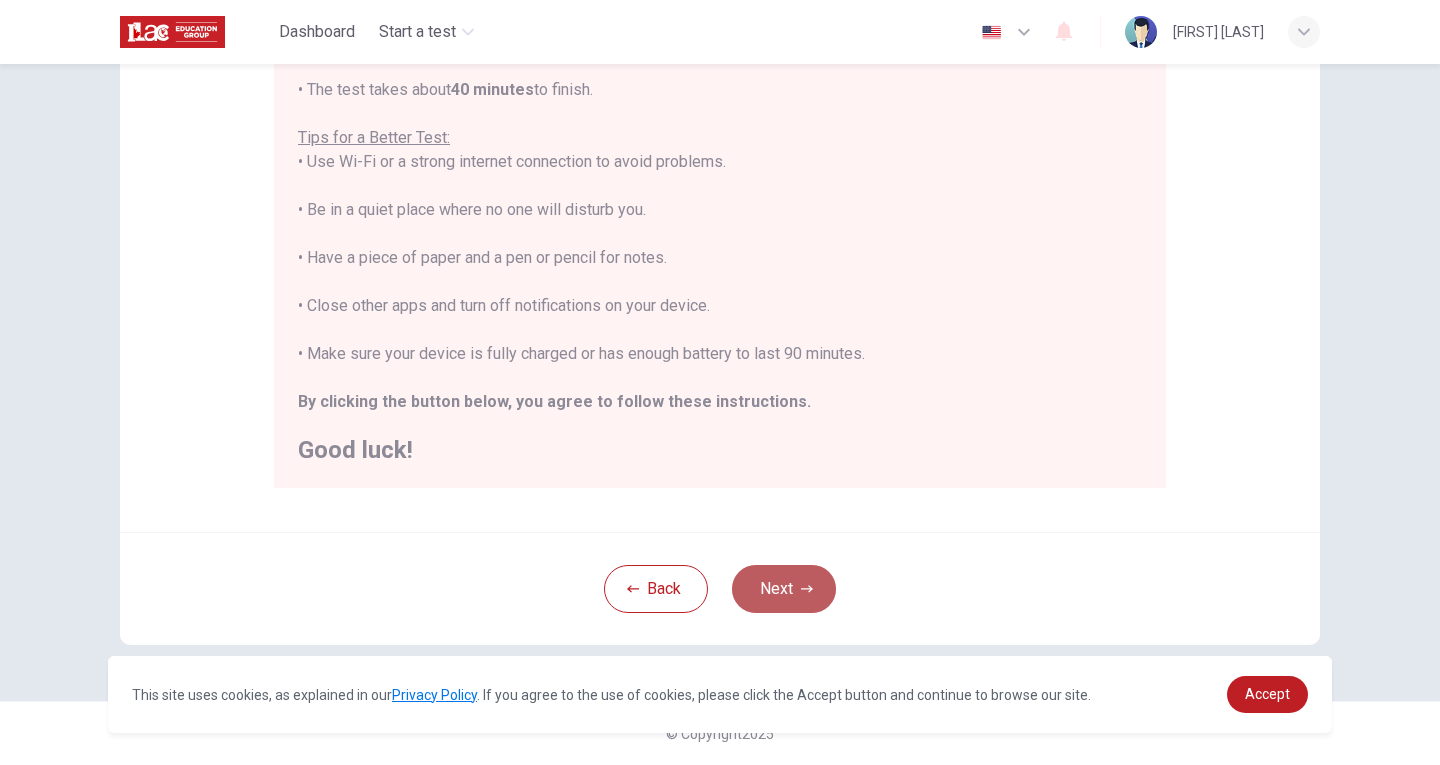 click 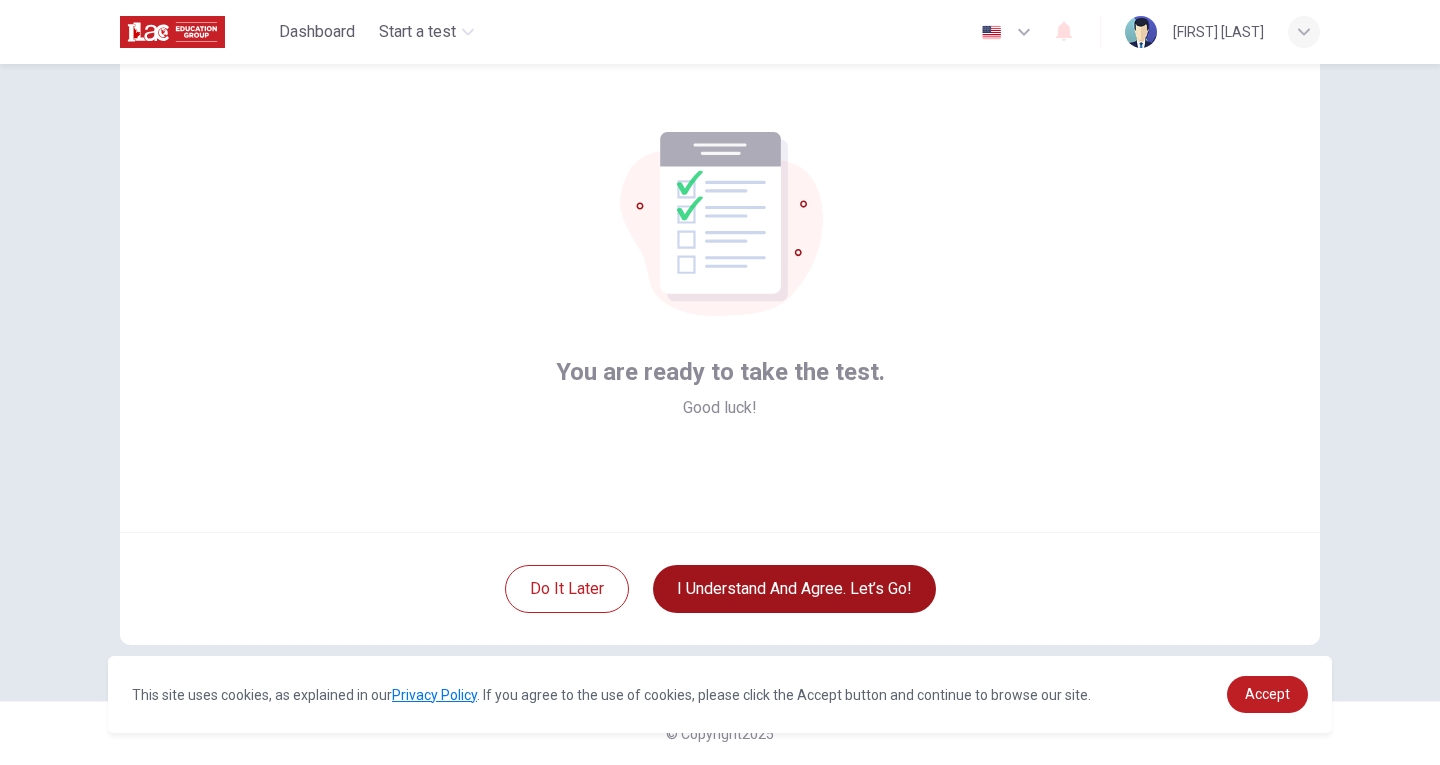 scroll, scrollTop: 68, scrollLeft: 0, axis: vertical 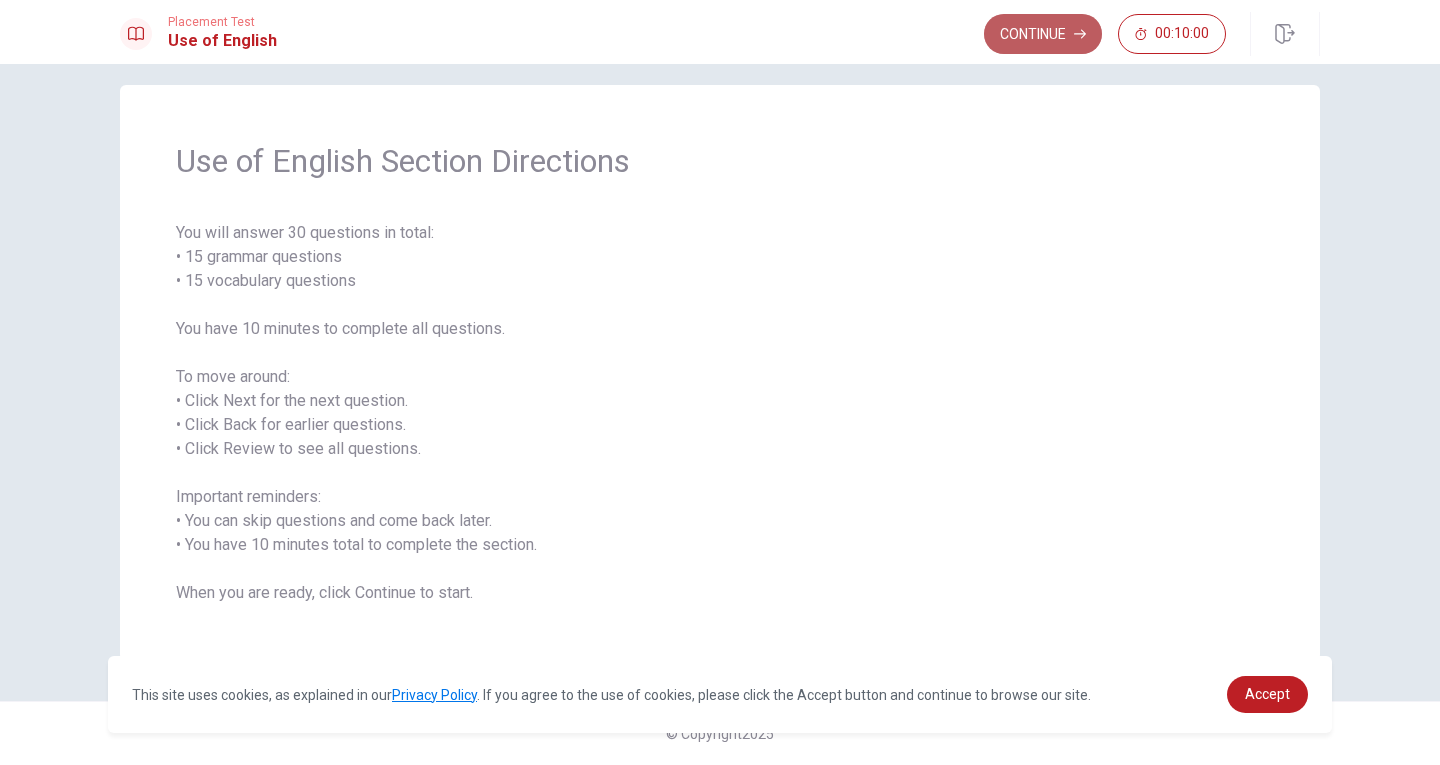 click on "Continue" at bounding box center (1043, 34) 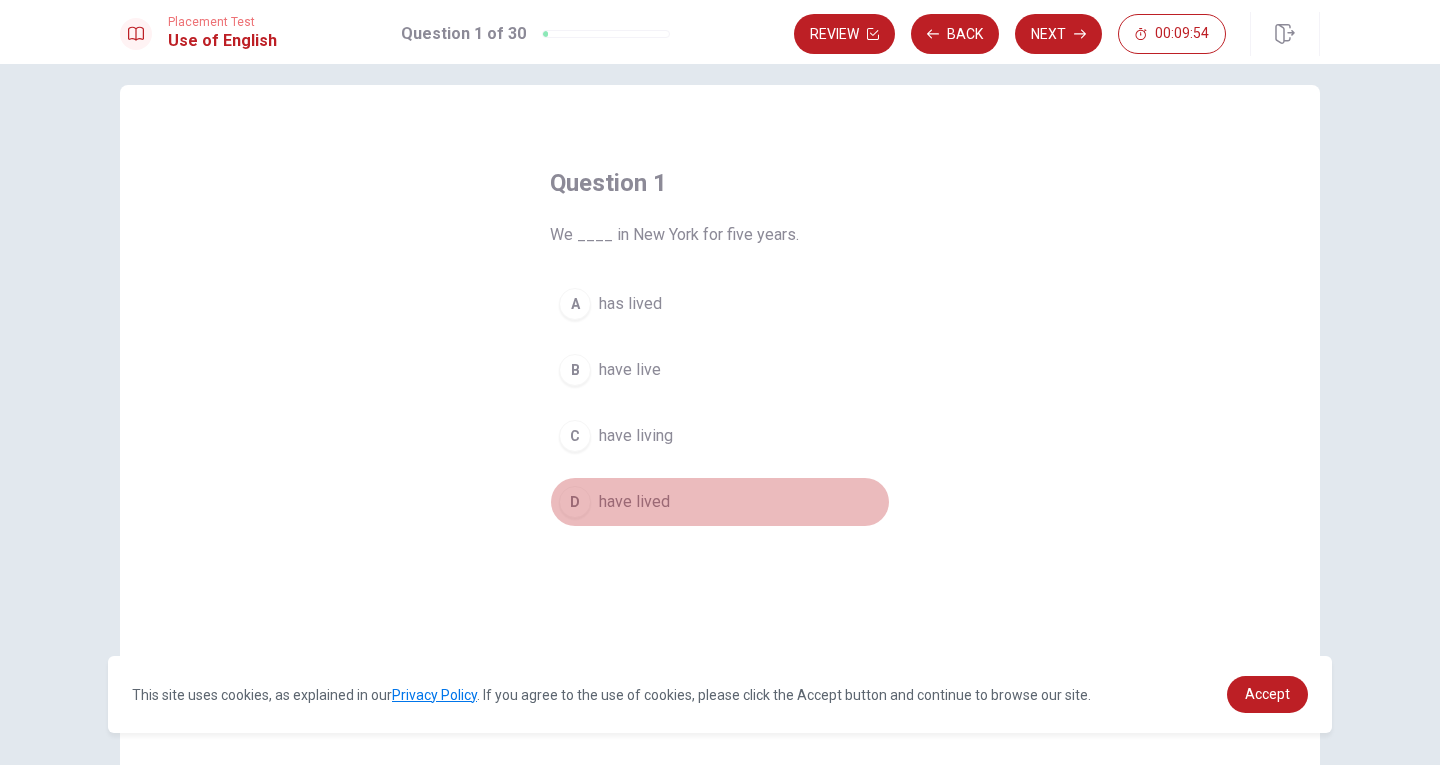 click on "D" at bounding box center (575, 502) 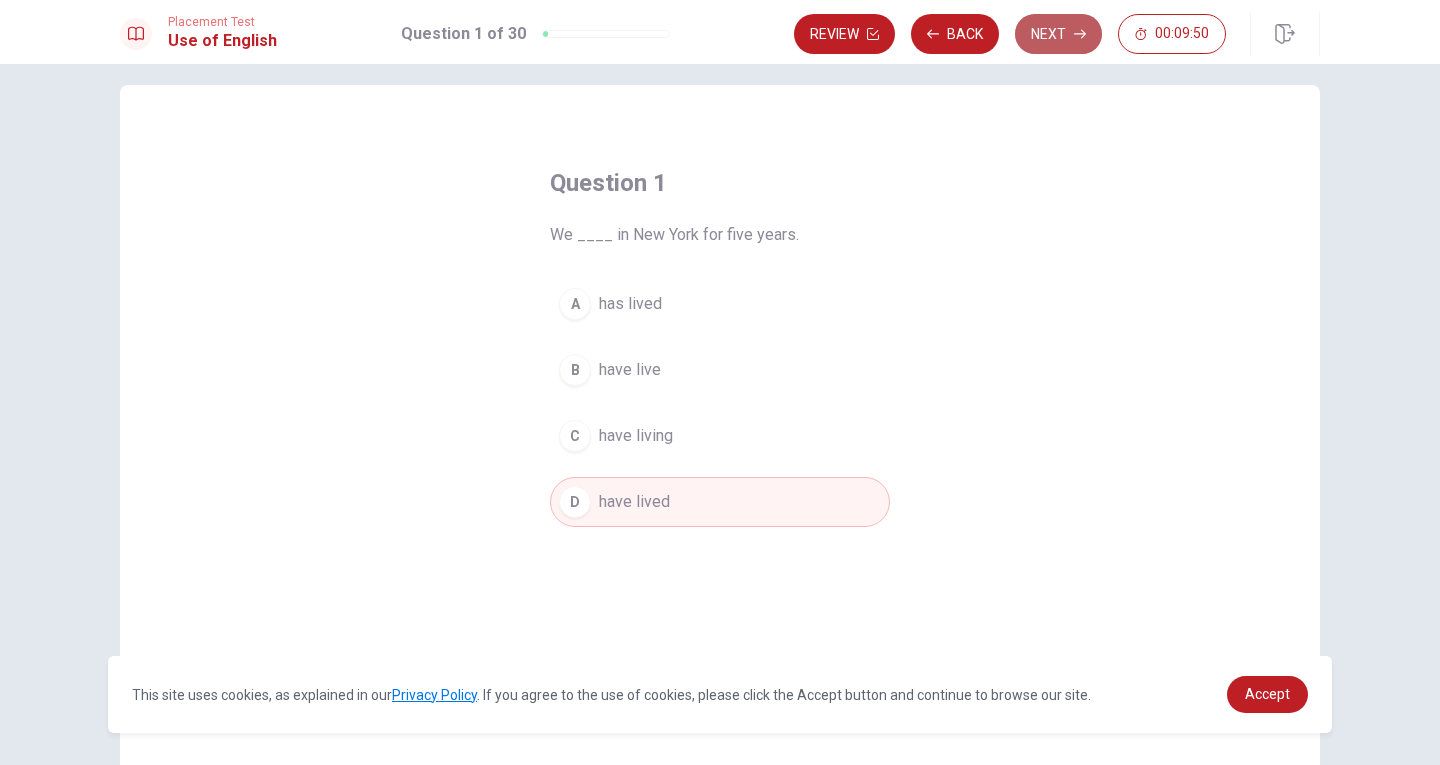 click on "Next" at bounding box center (1058, 34) 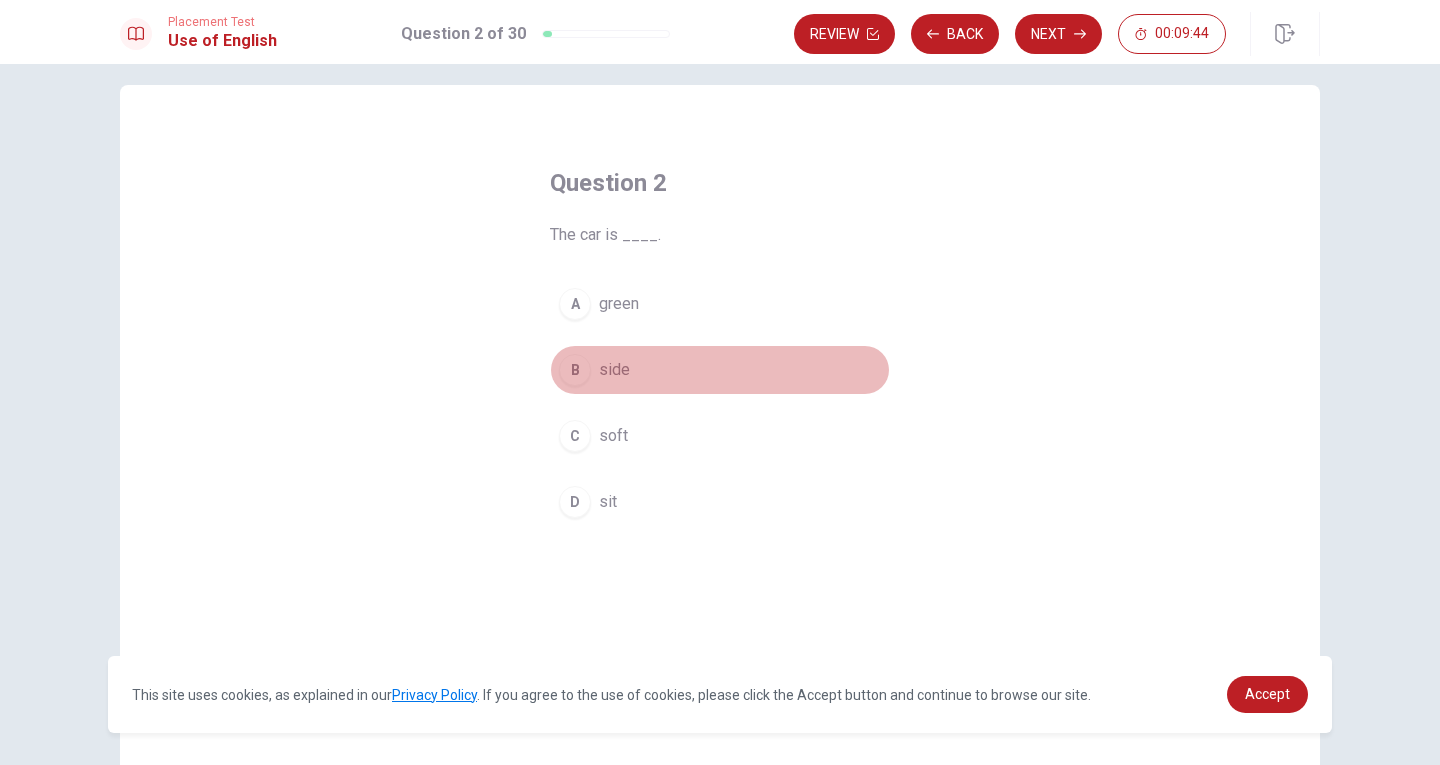 click on "B" at bounding box center [575, 370] 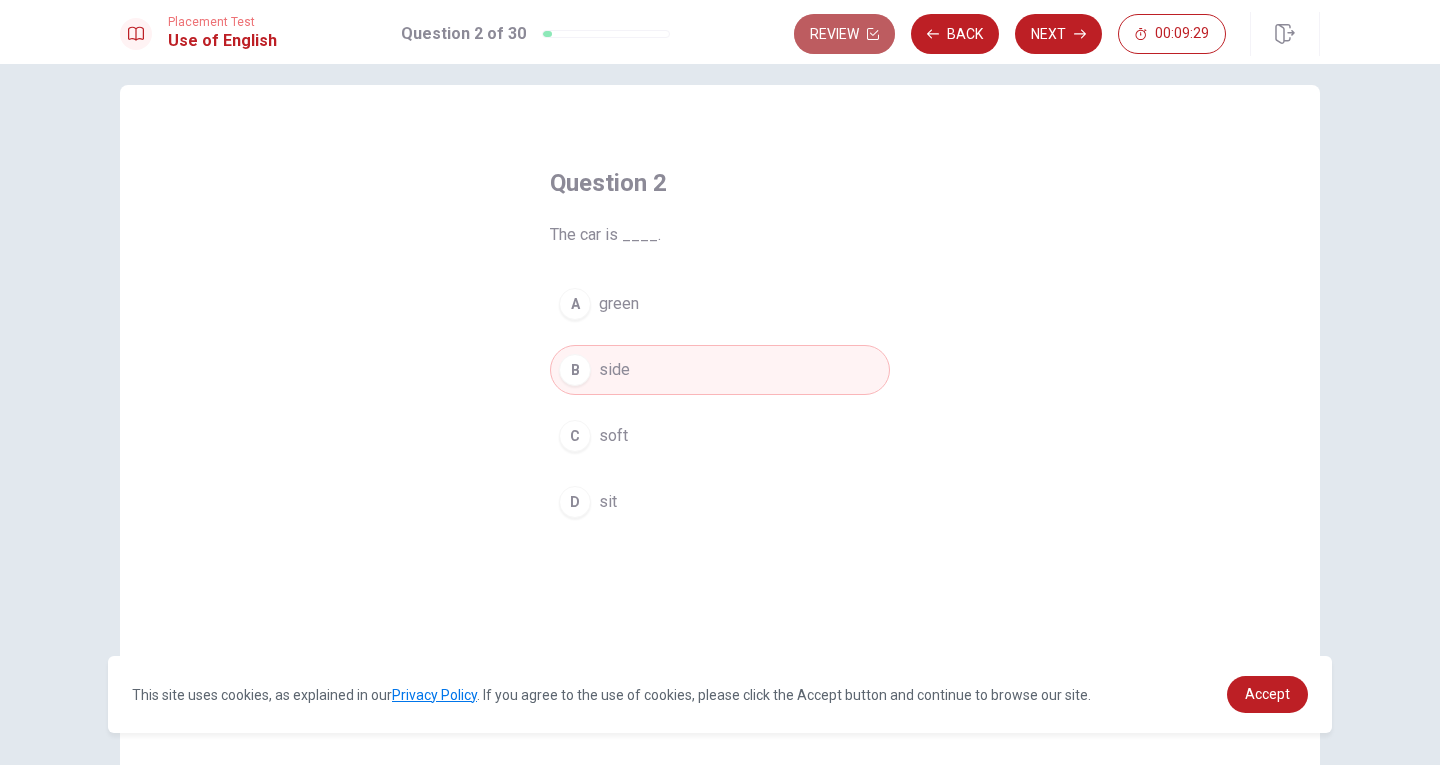 click on "Review" at bounding box center [844, 34] 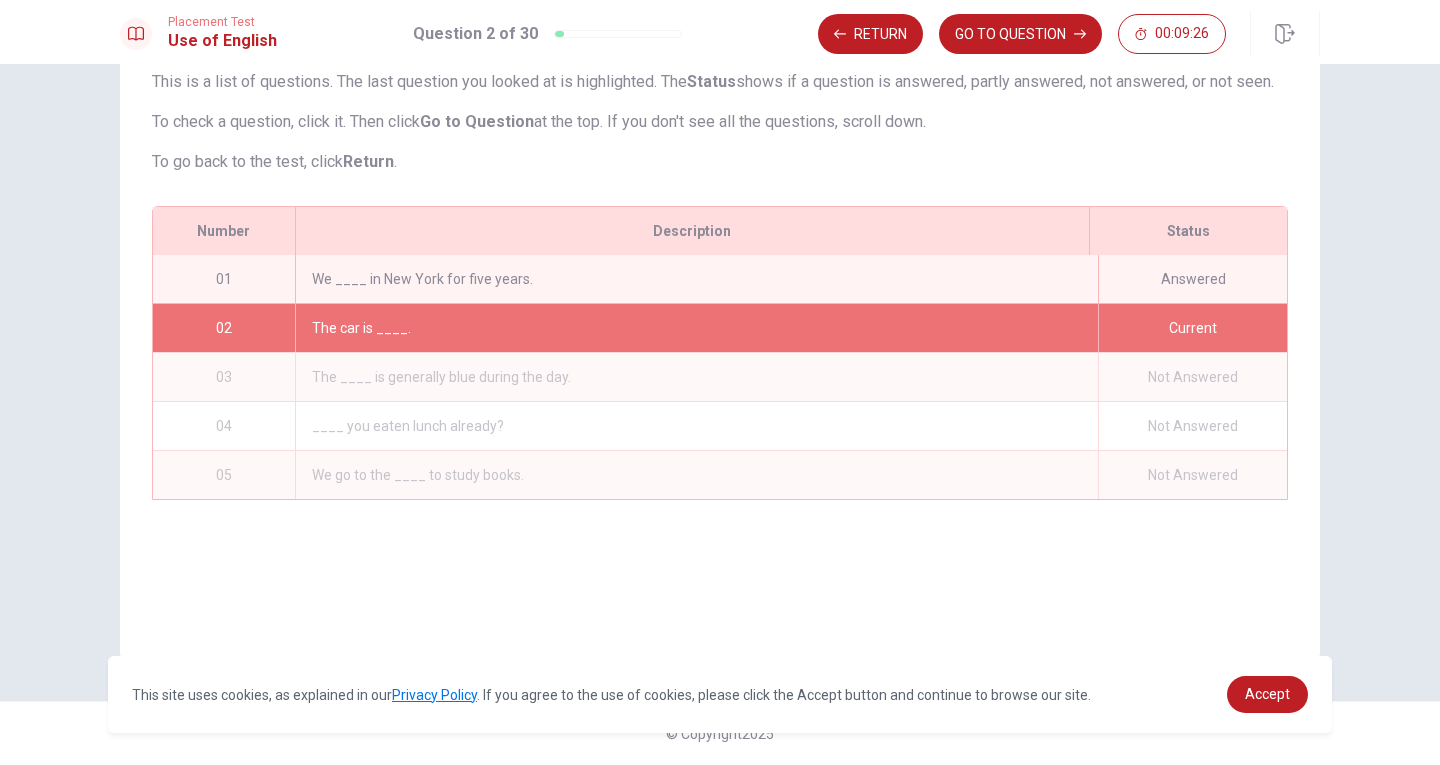 scroll, scrollTop: 0, scrollLeft: 0, axis: both 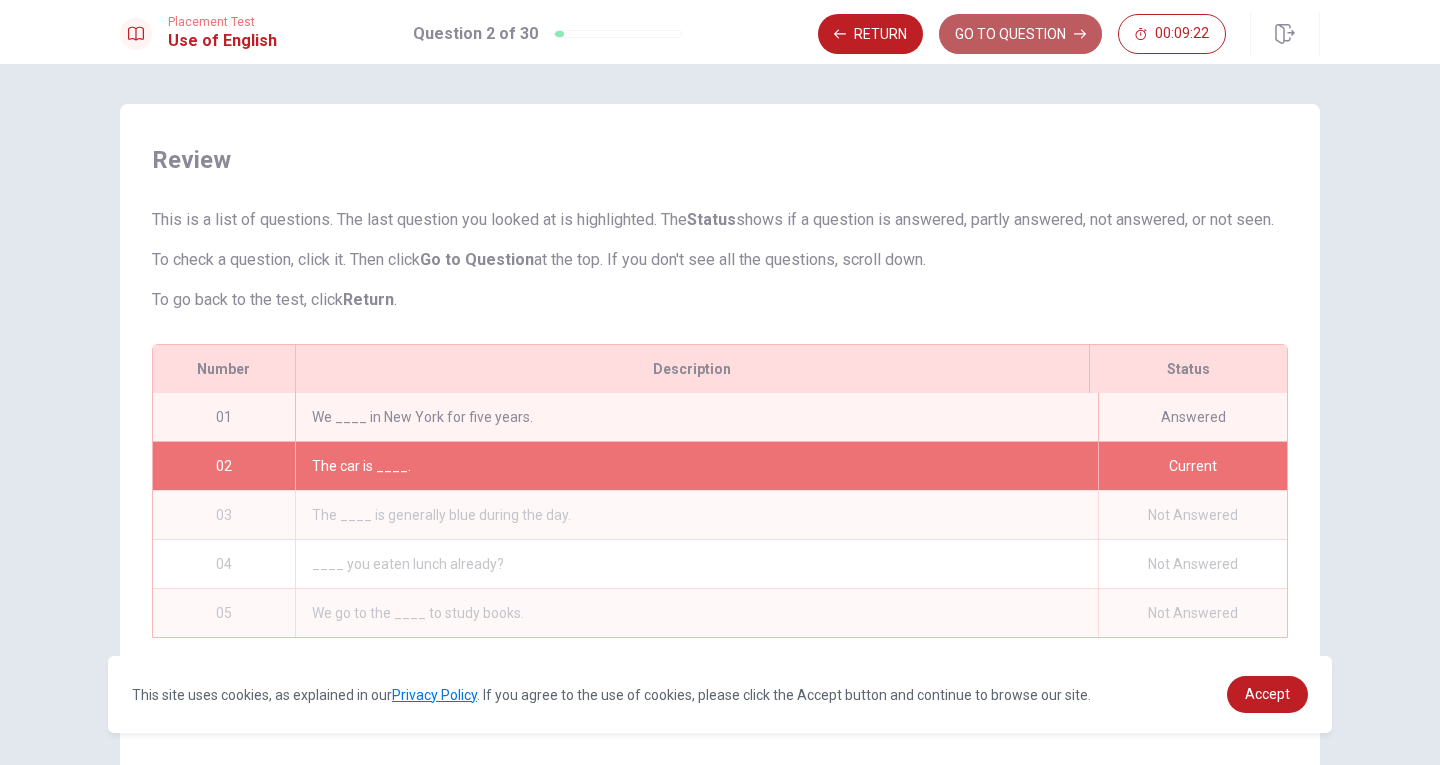 click on "GO TO QUESTION" at bounding box center (1020, 34) 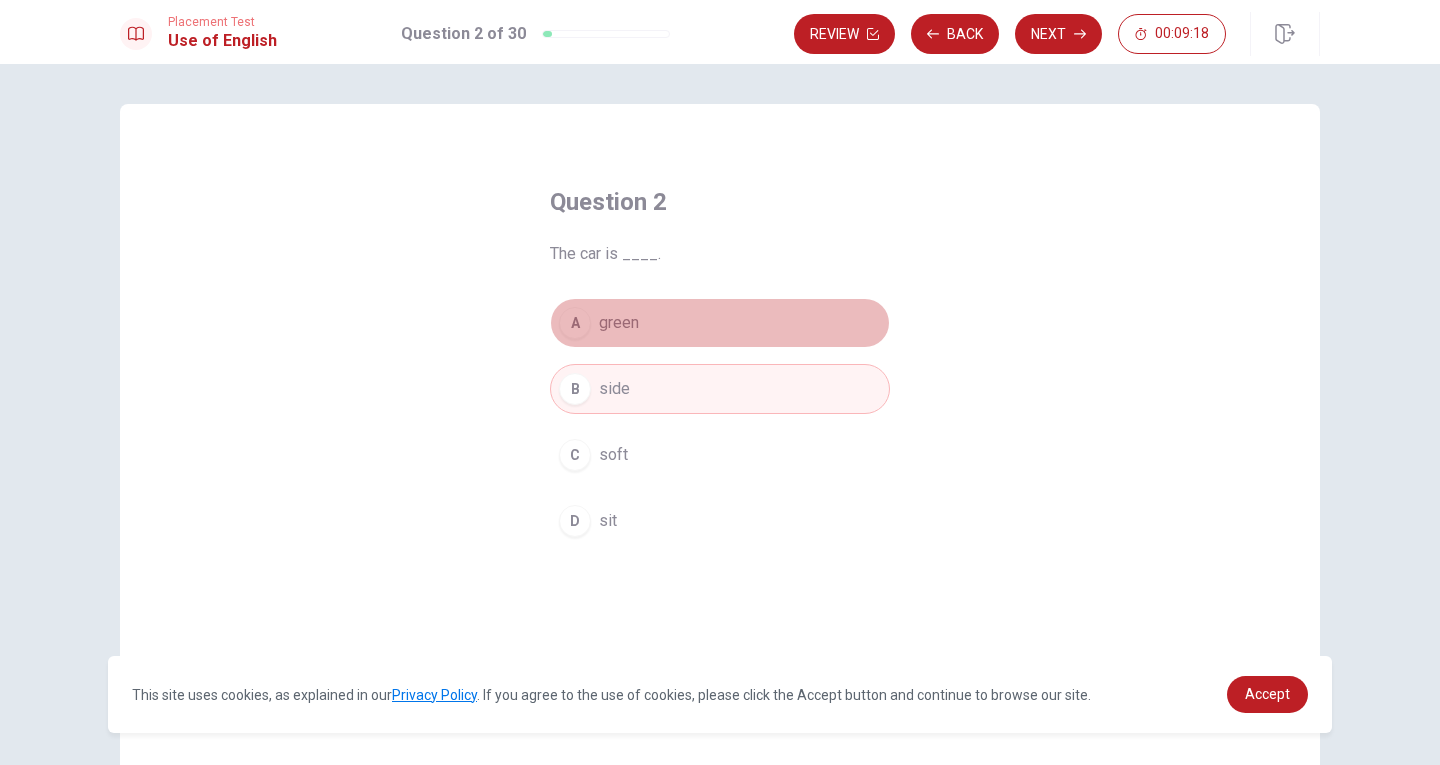 click on "A green" at bounding box center (720, 323) 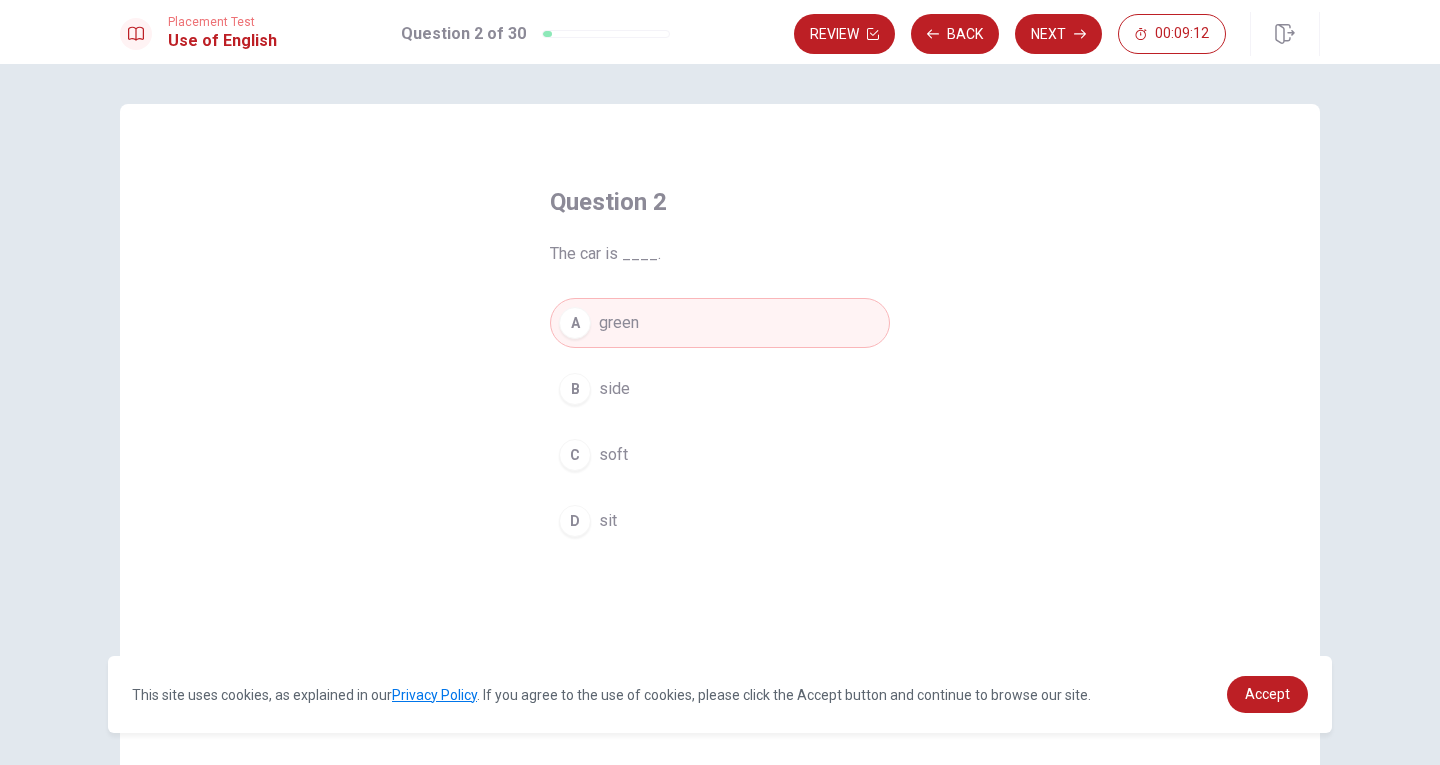 click on "B side" at bounding box center (720, 389) 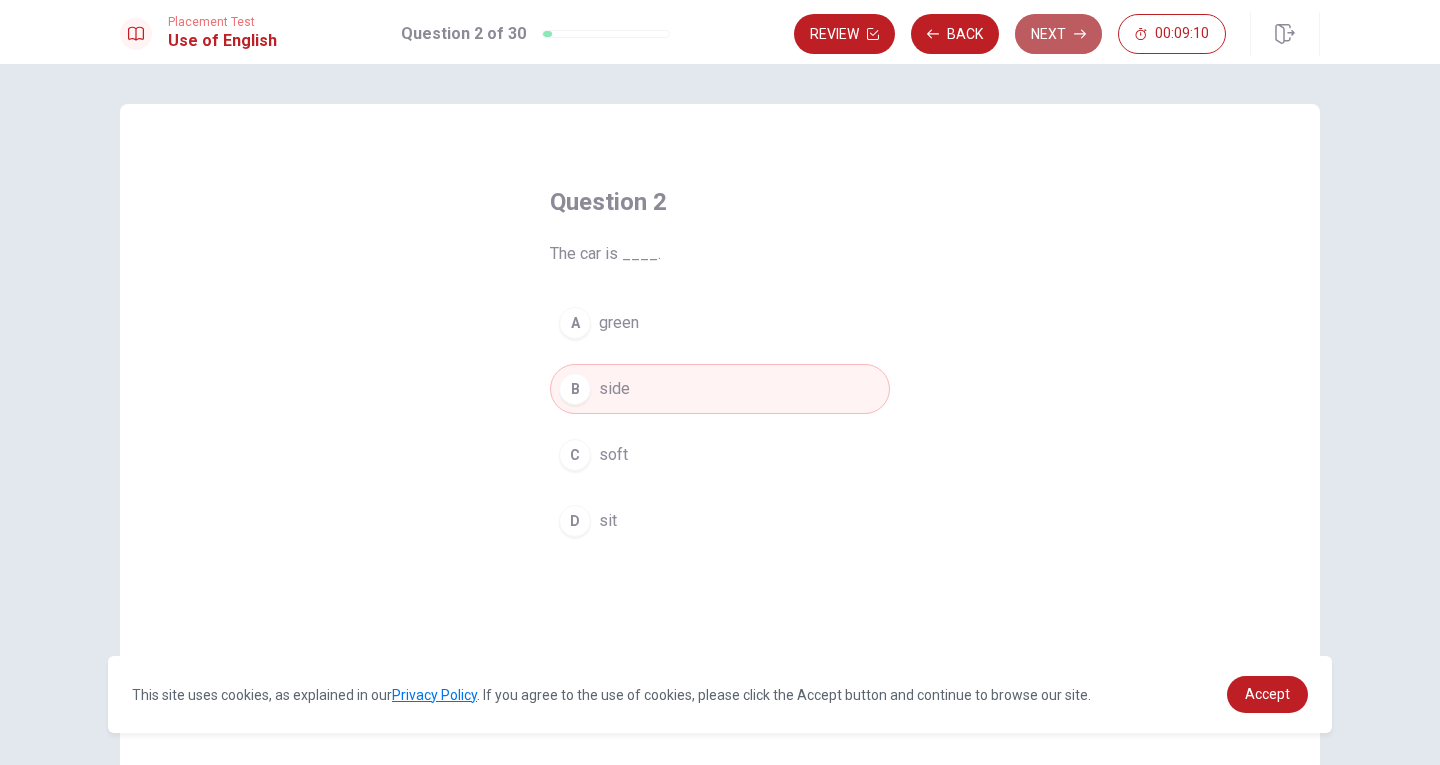 click on "Next" at bounding box center (1058, 34) 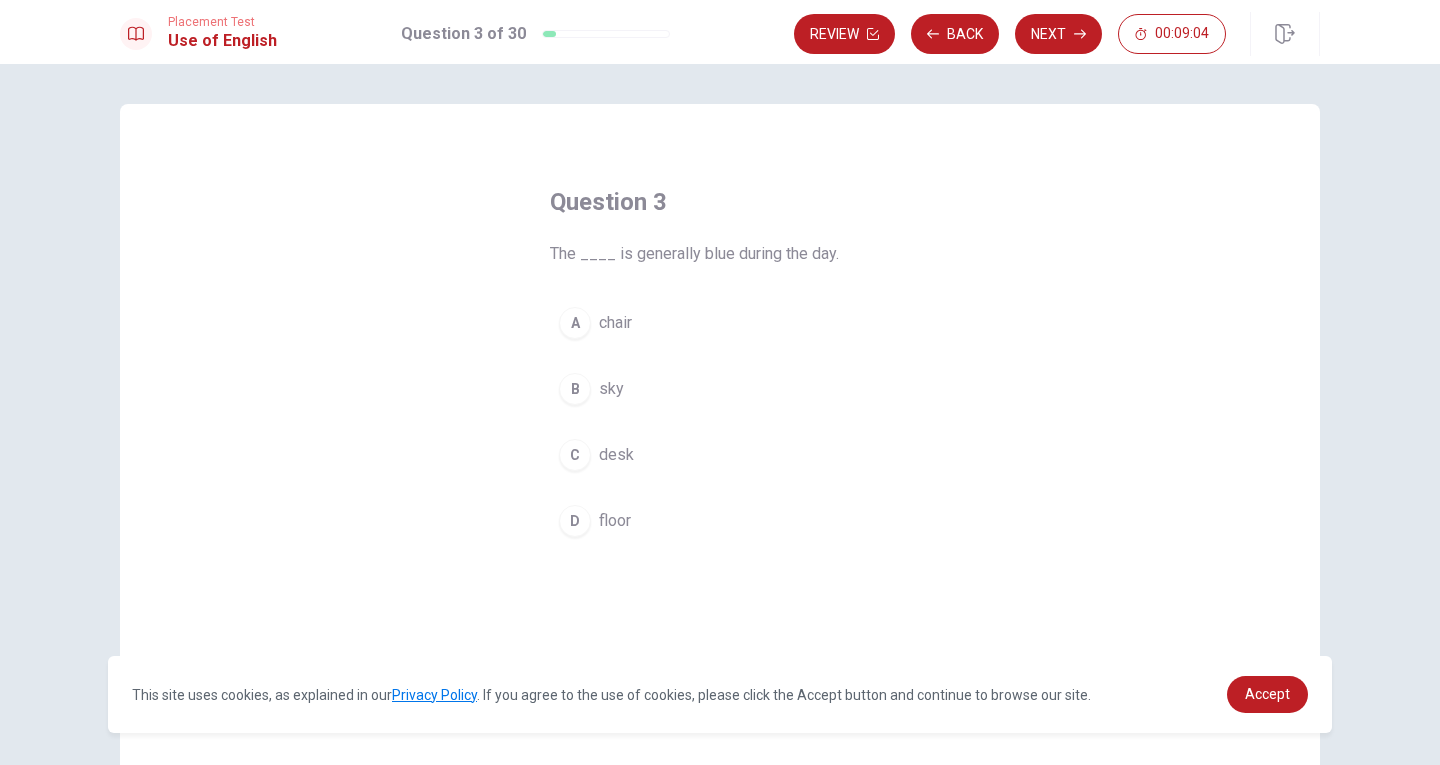 click on "B" at bounding box center (575, 389) 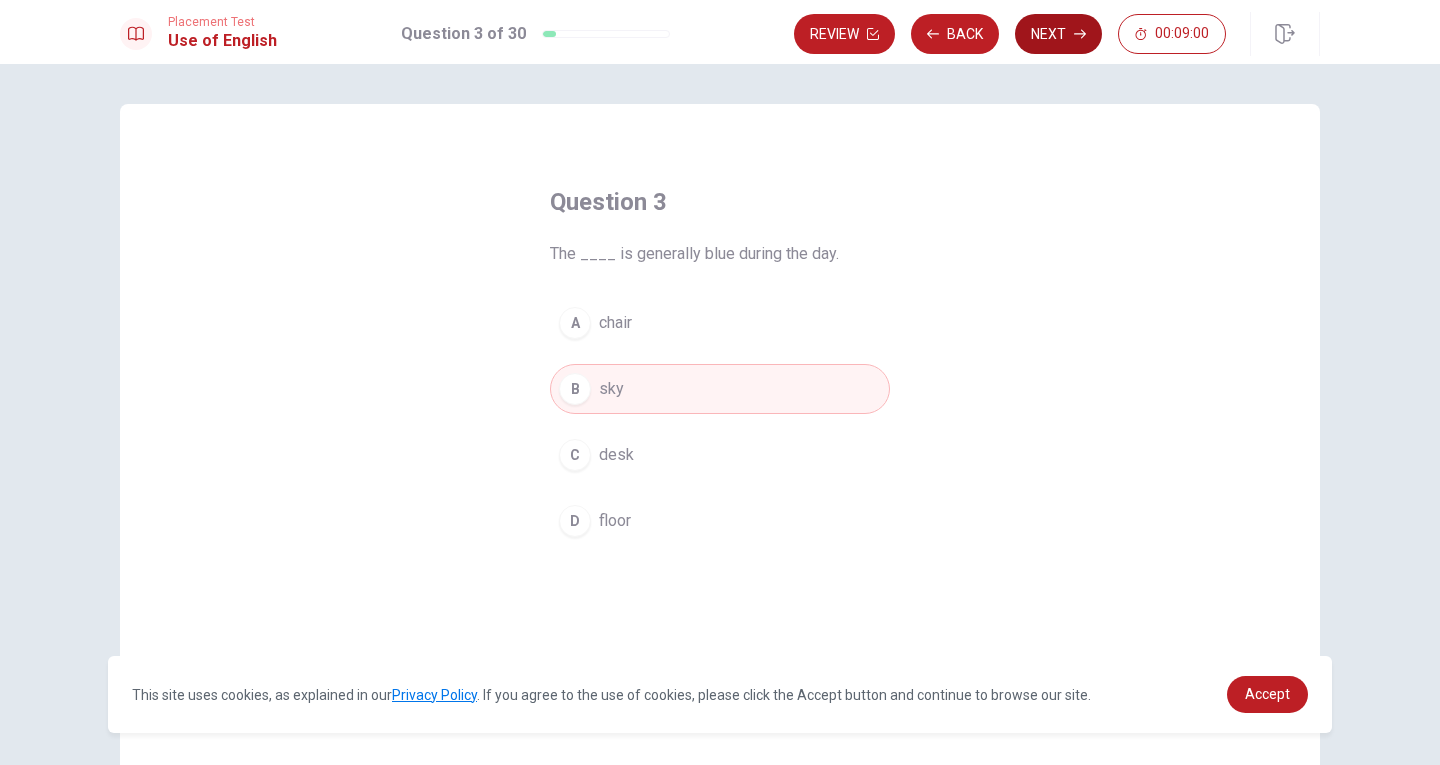 click on "Next" at bounding box center [1058, 34] 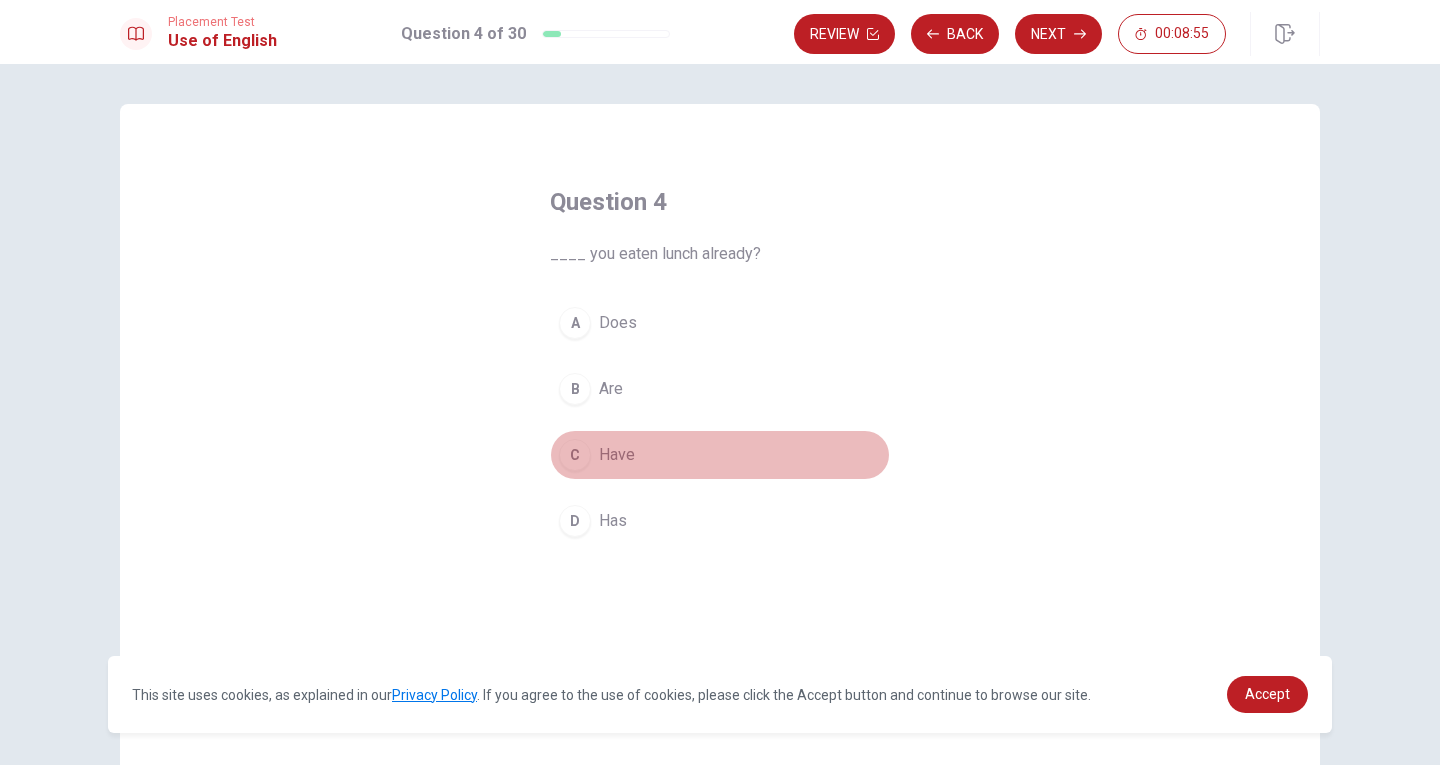 click on "C" at bounding box center [575, 455] 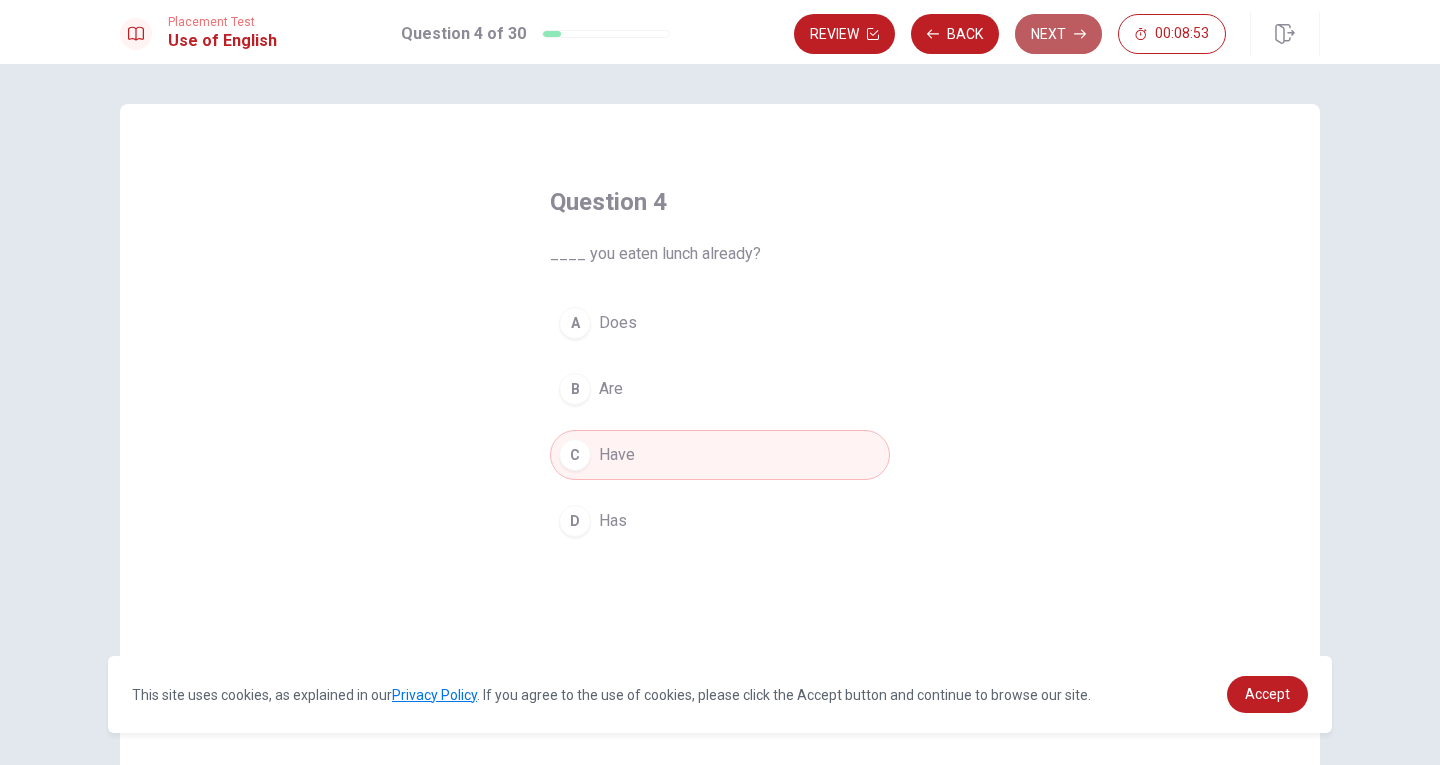 click on "Next" at bounding box center (1058, 34) 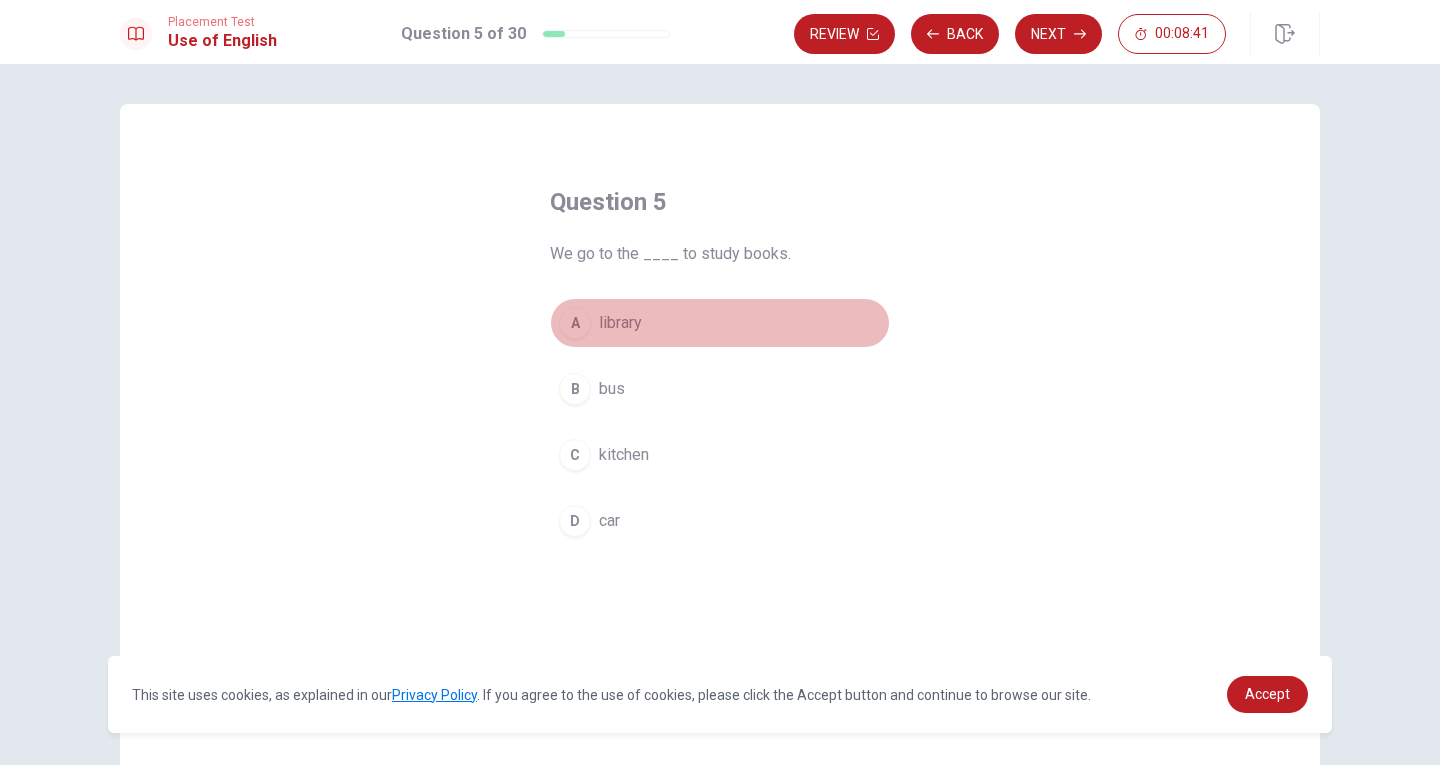 click on "library" at bounding box center (620, 323) 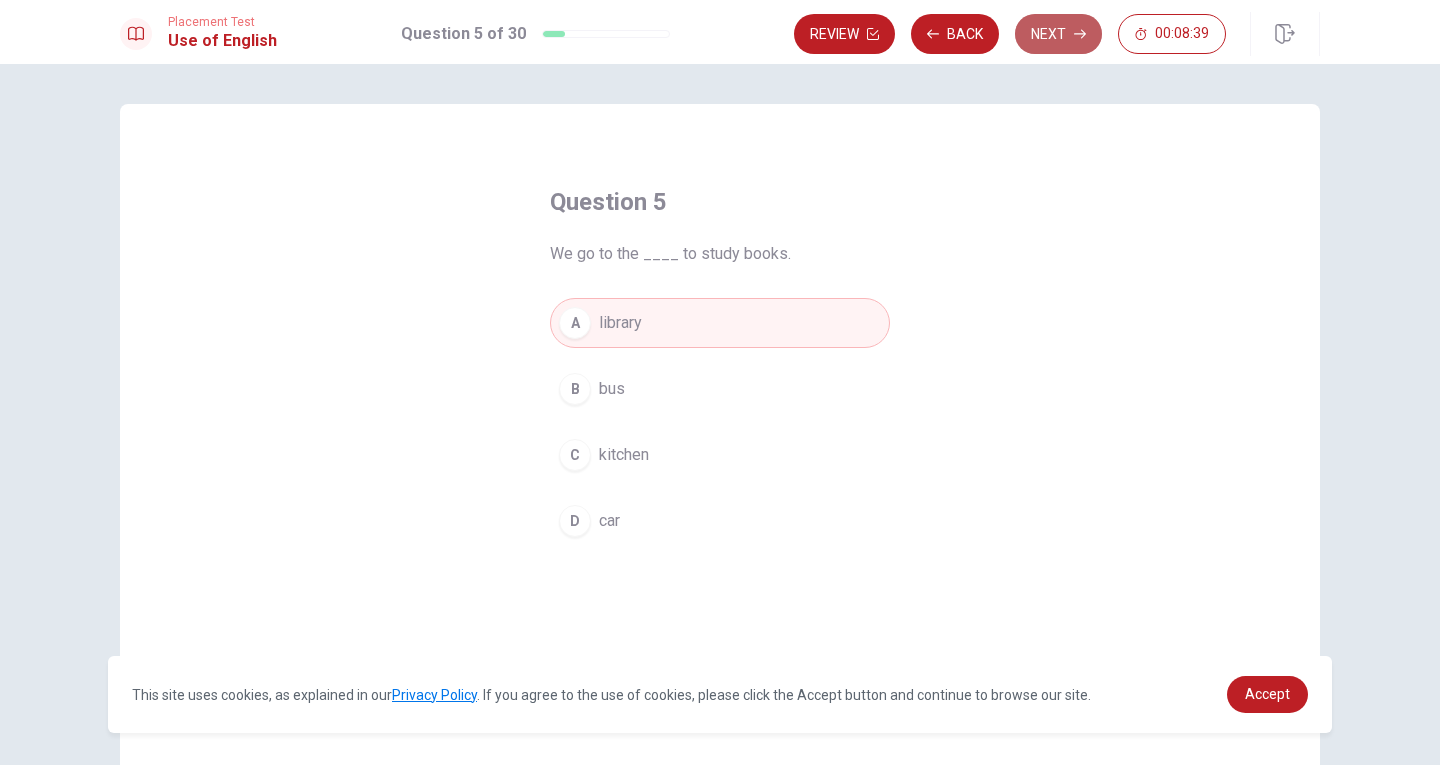 click on "Next" at bounding box center [1058, 34] 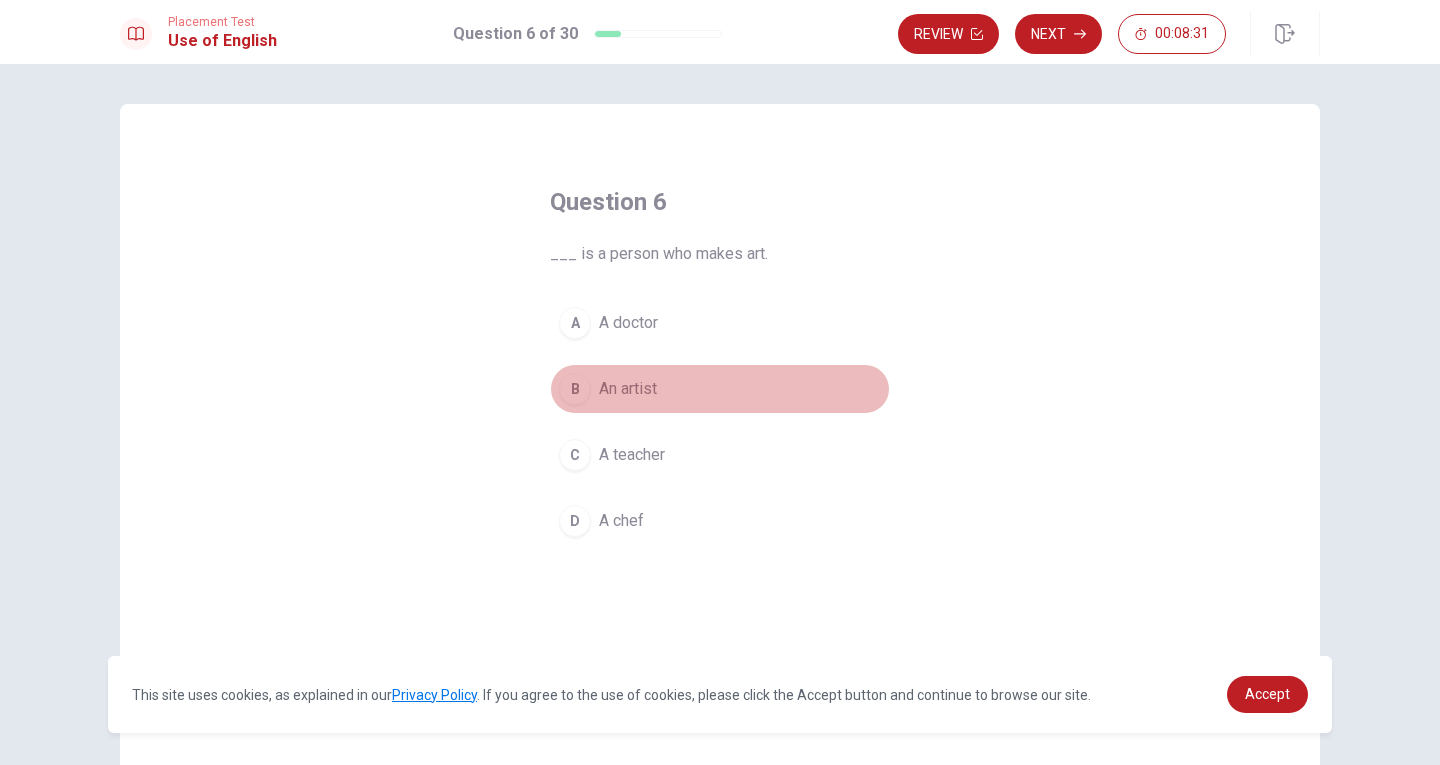 click on "B" at bounding box center [575, 389] 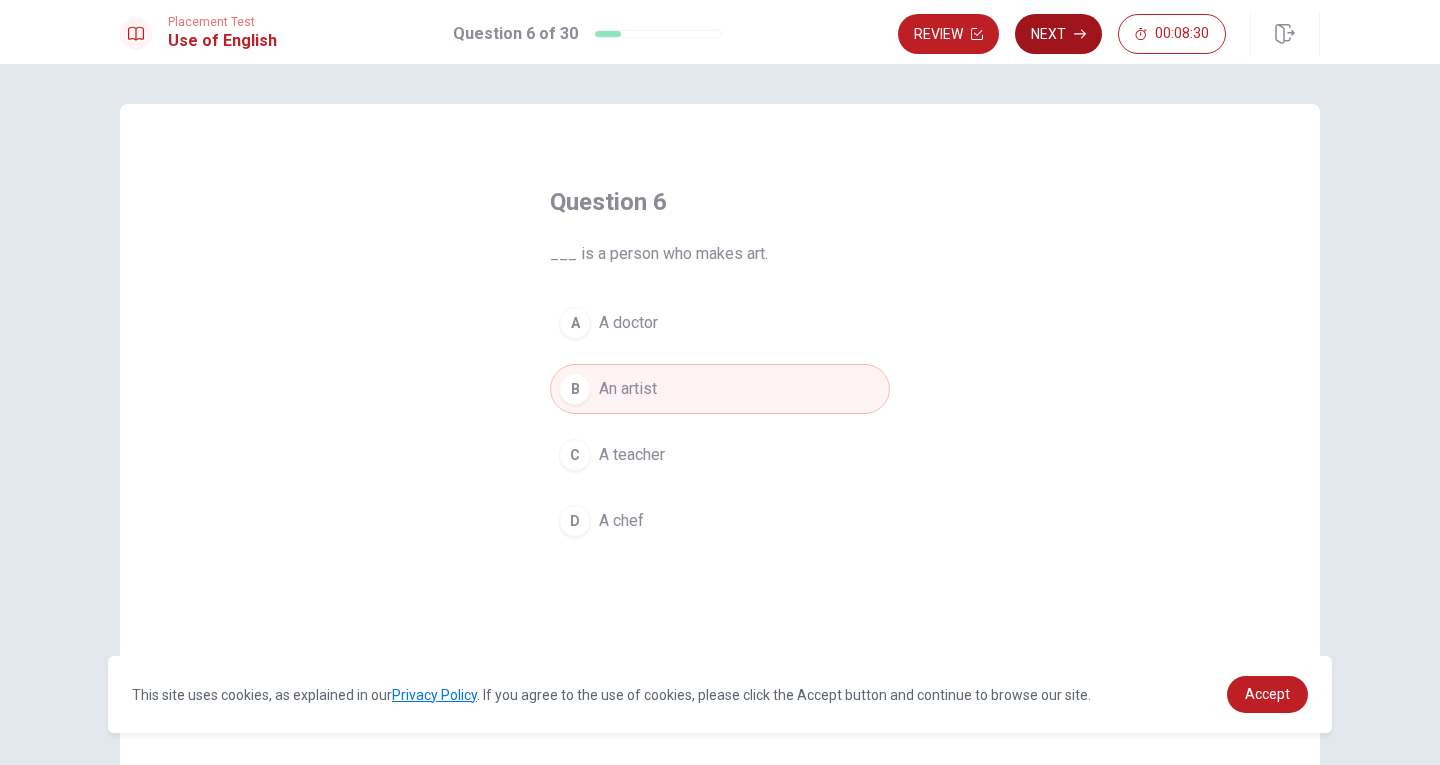 click 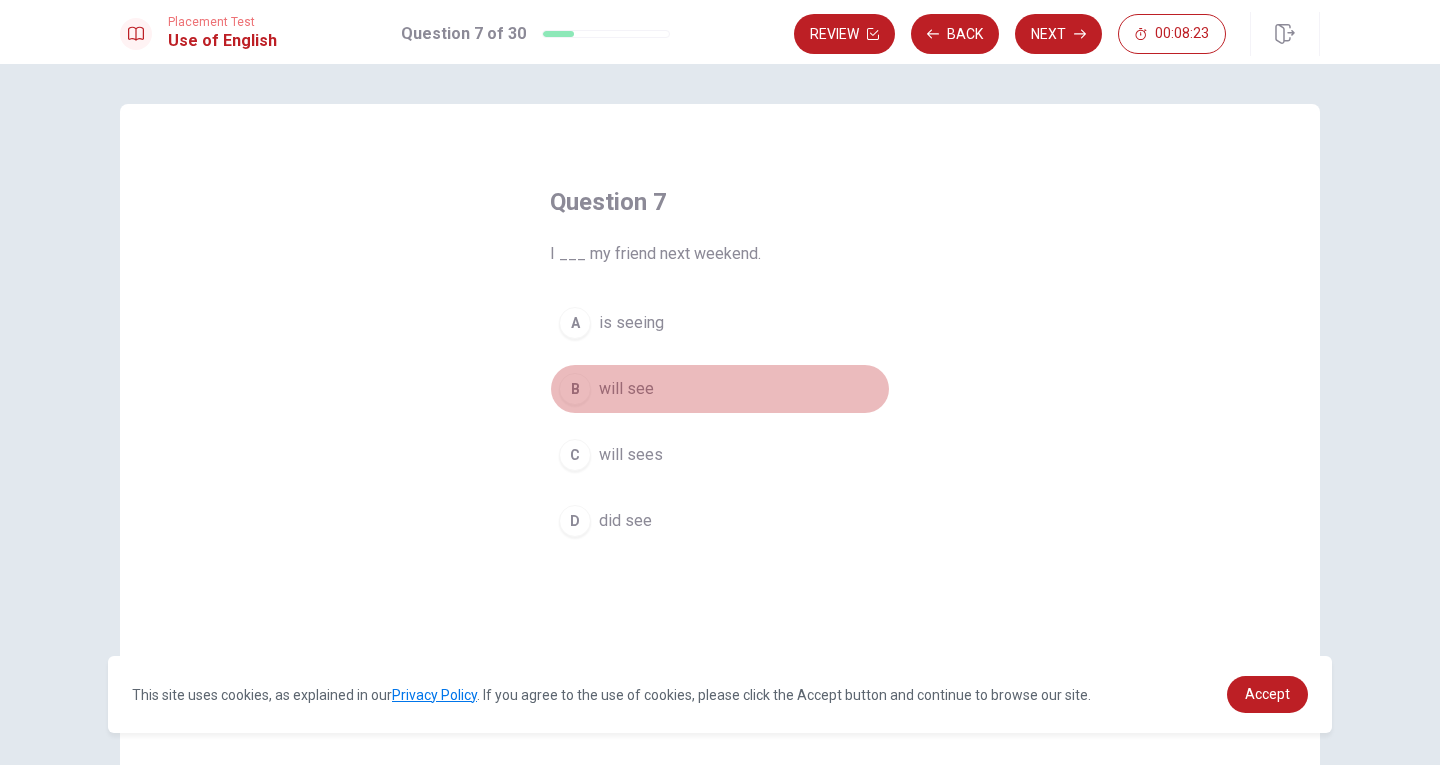 click on "will see" at bounding box center (626, 389) 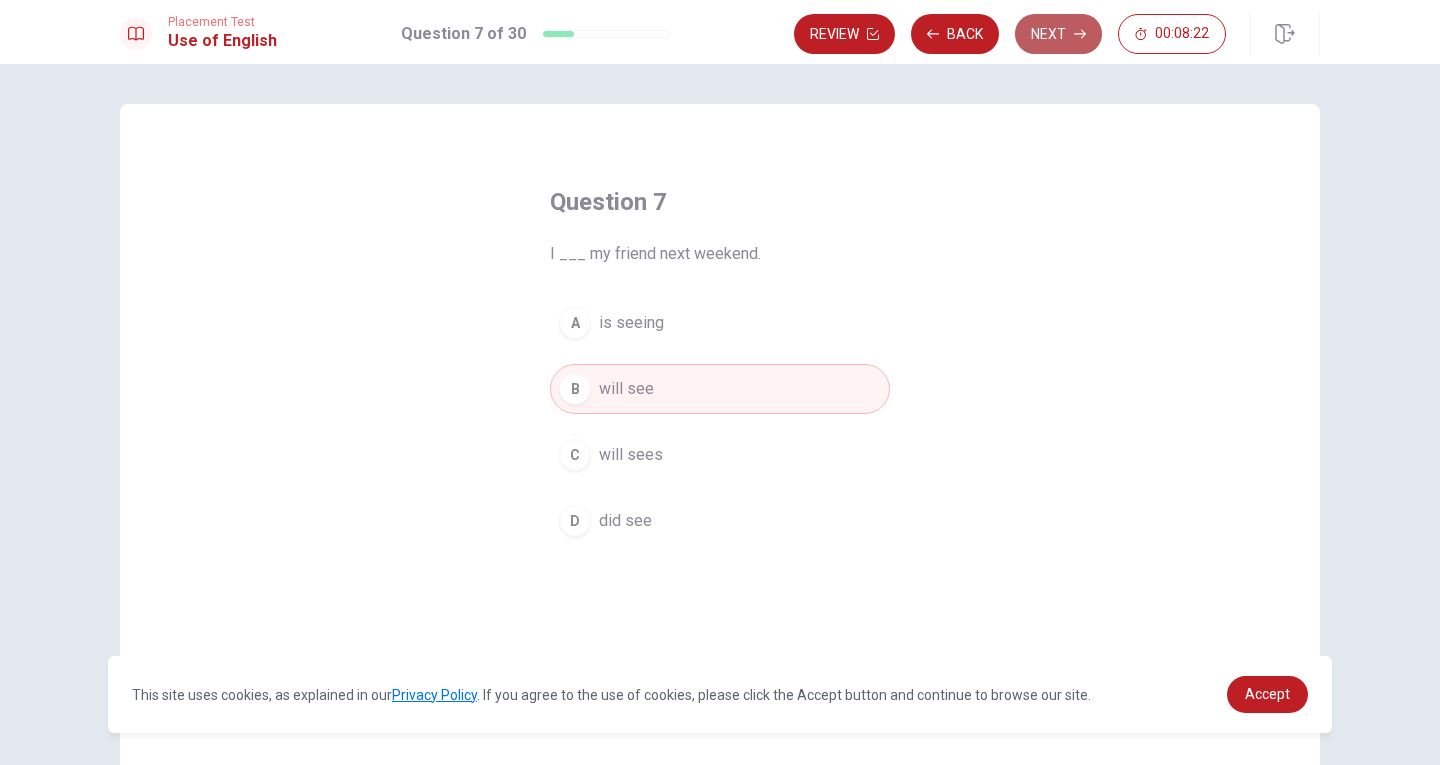 click on "Next" at bounding box center [1058, 34] 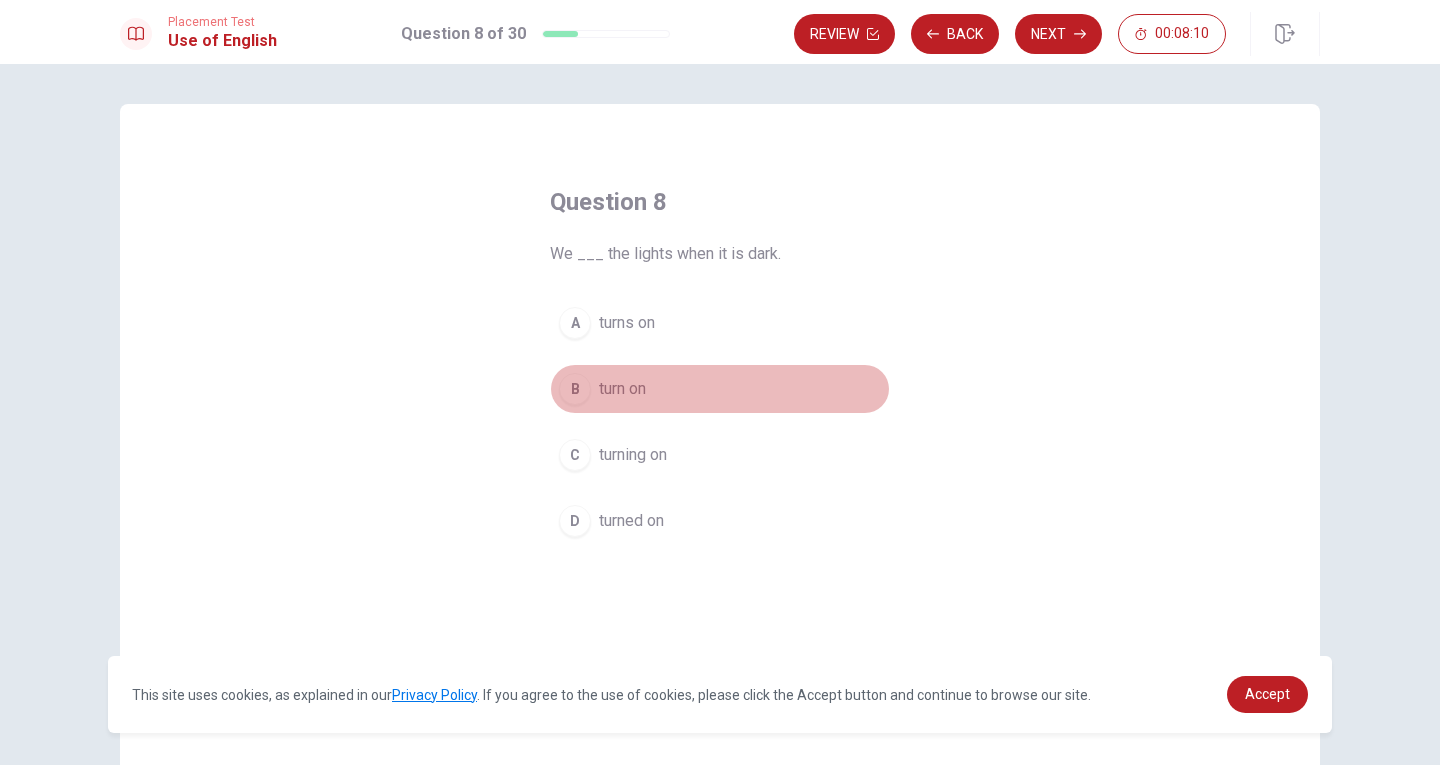 click on "B" at bounding box center (575, 389) 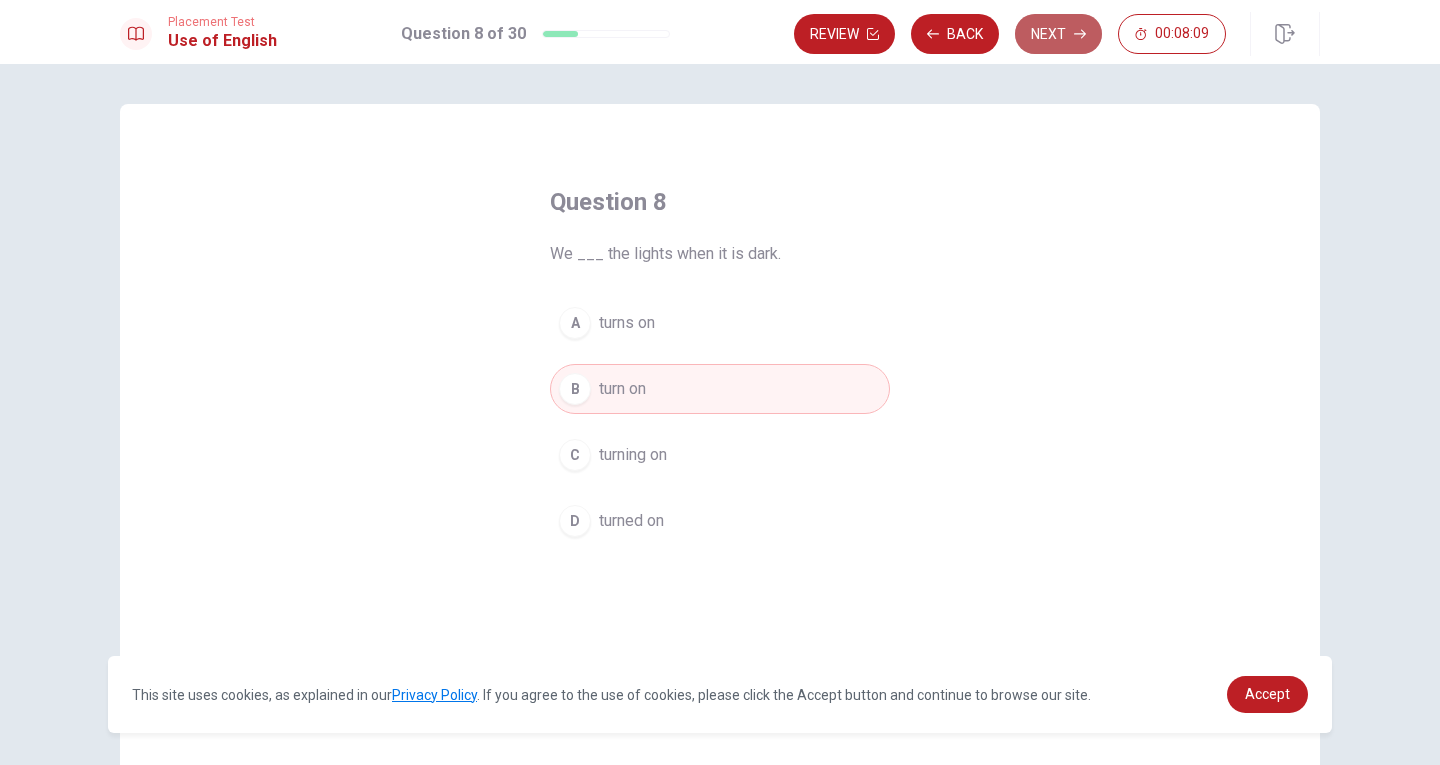 click on "Next" at bounding box center [1058, 34] 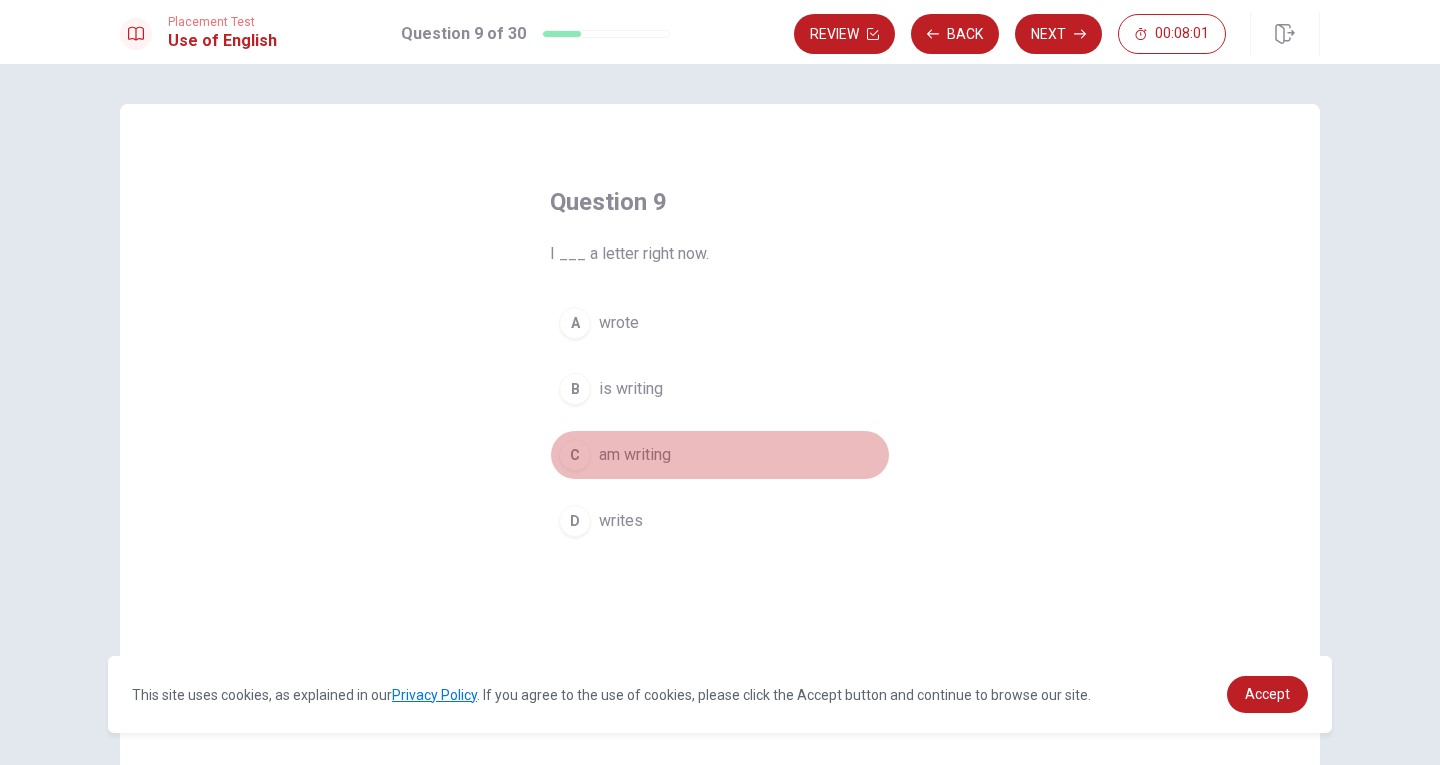 click on "C am writing" at bounding box center [720, 455] 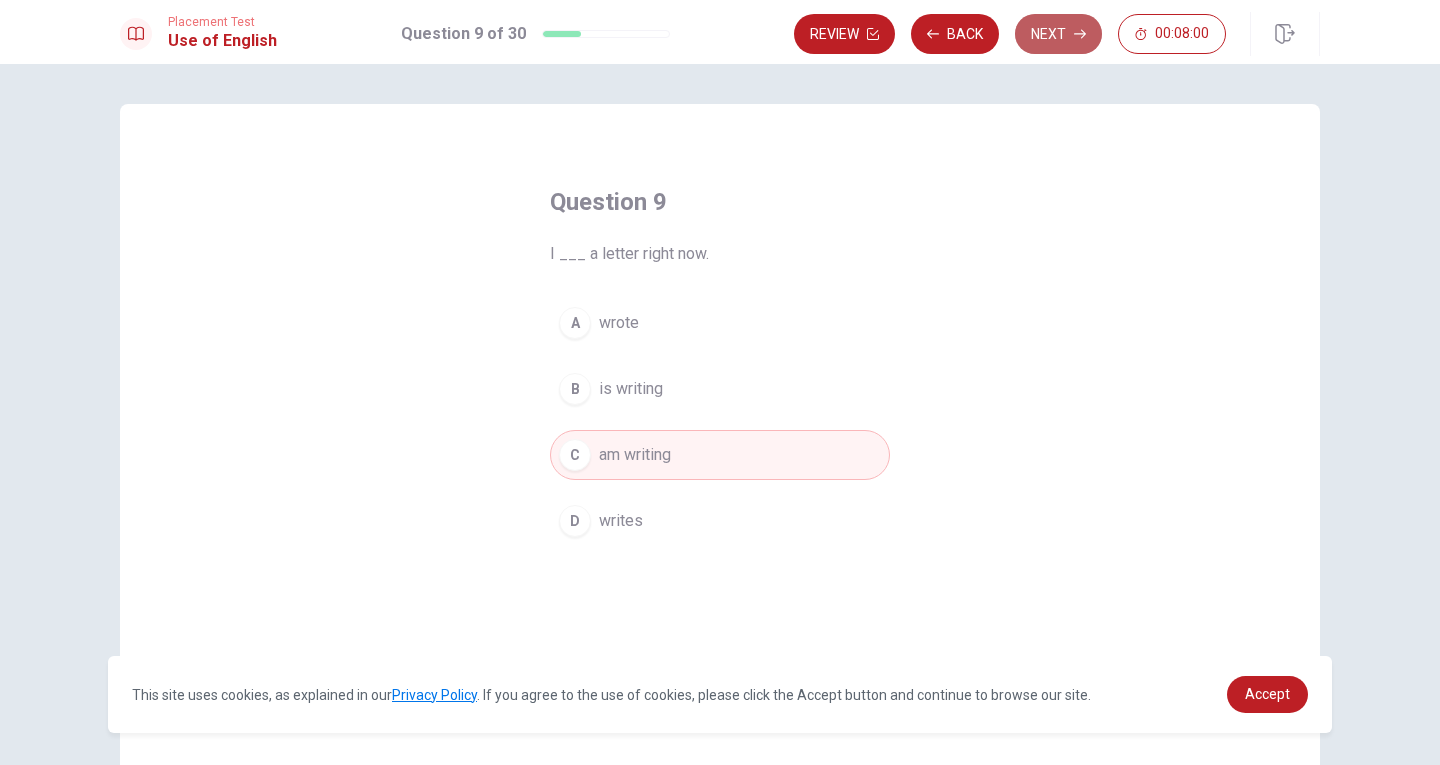 click on "Next" at bounding box center [1058, 34] 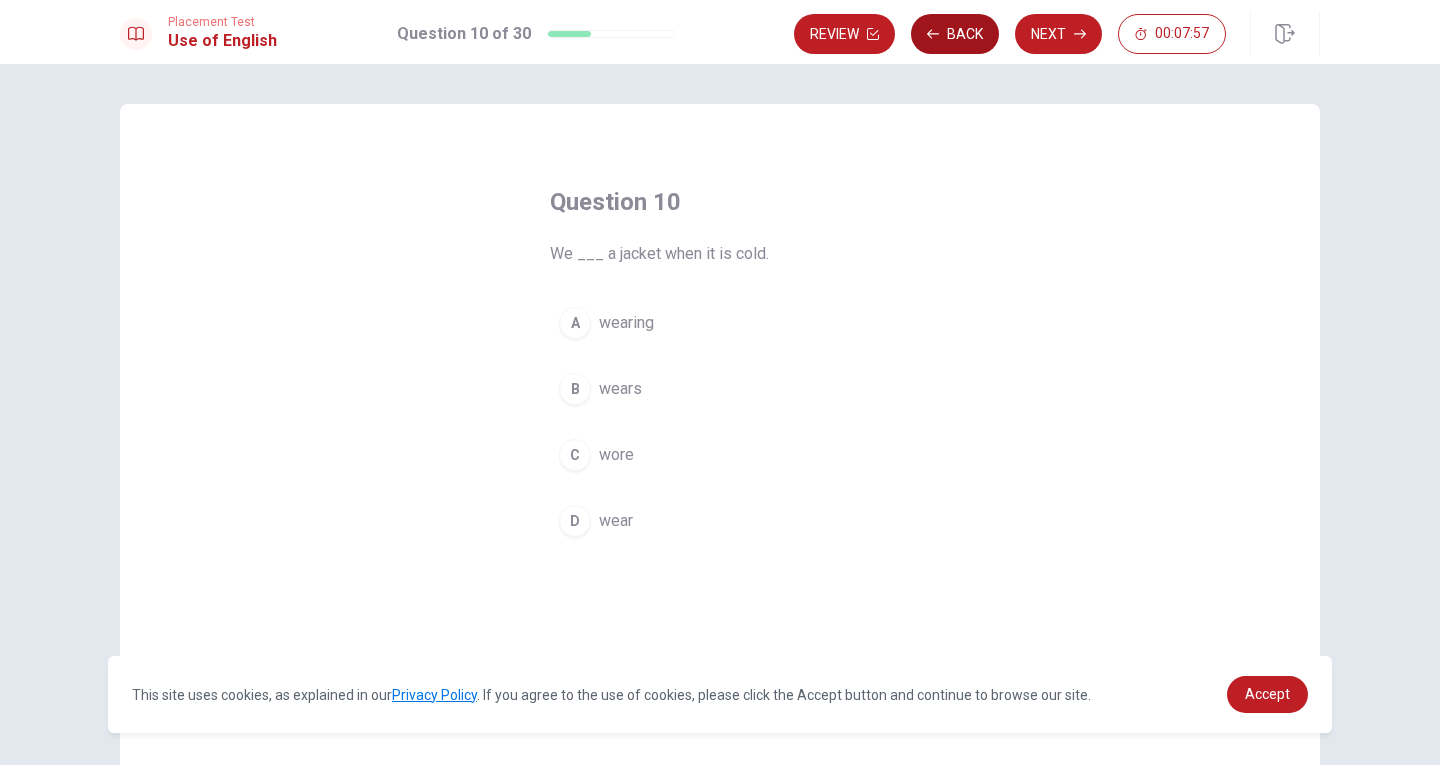 click on "Back" at bounding box center (955, 34) 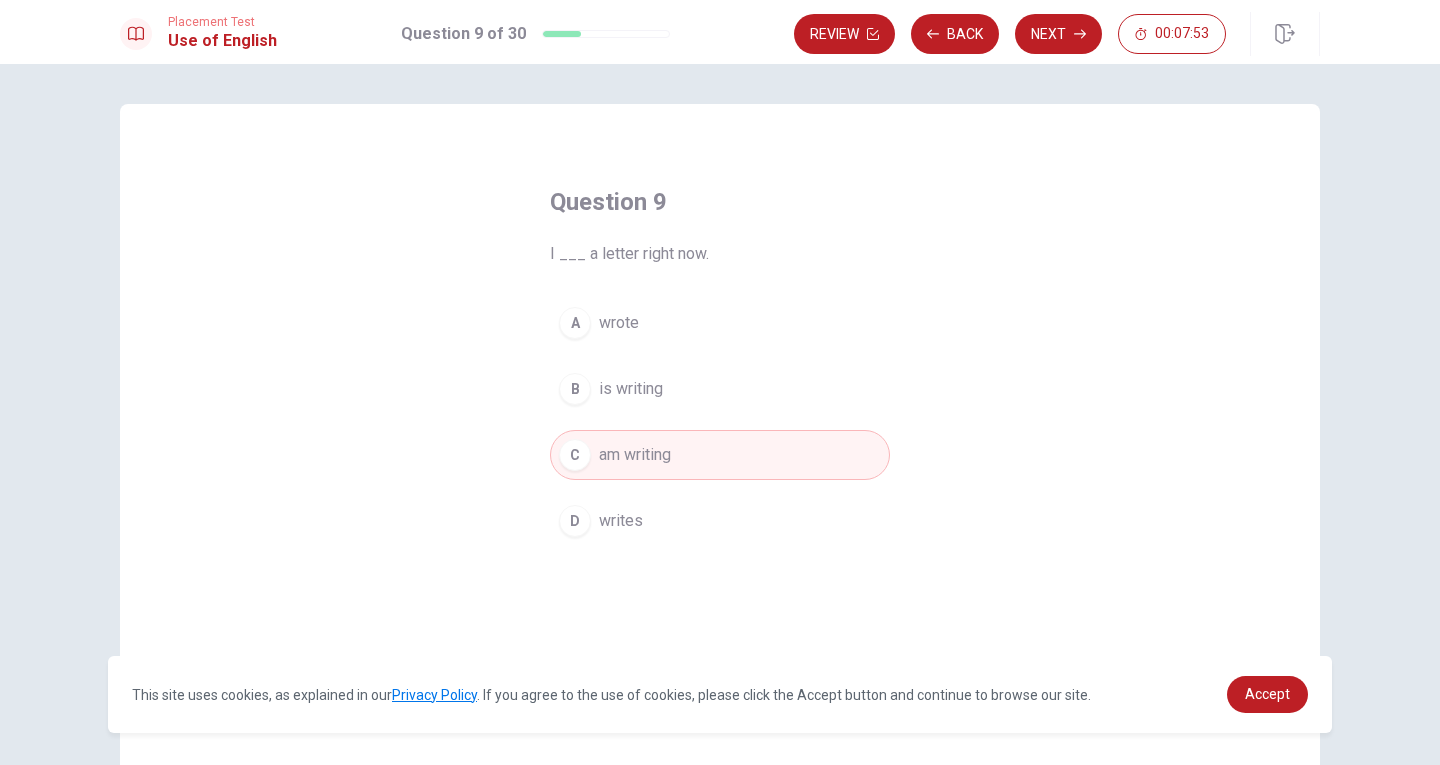 click on "D writes" at bounding box center (720, 521) 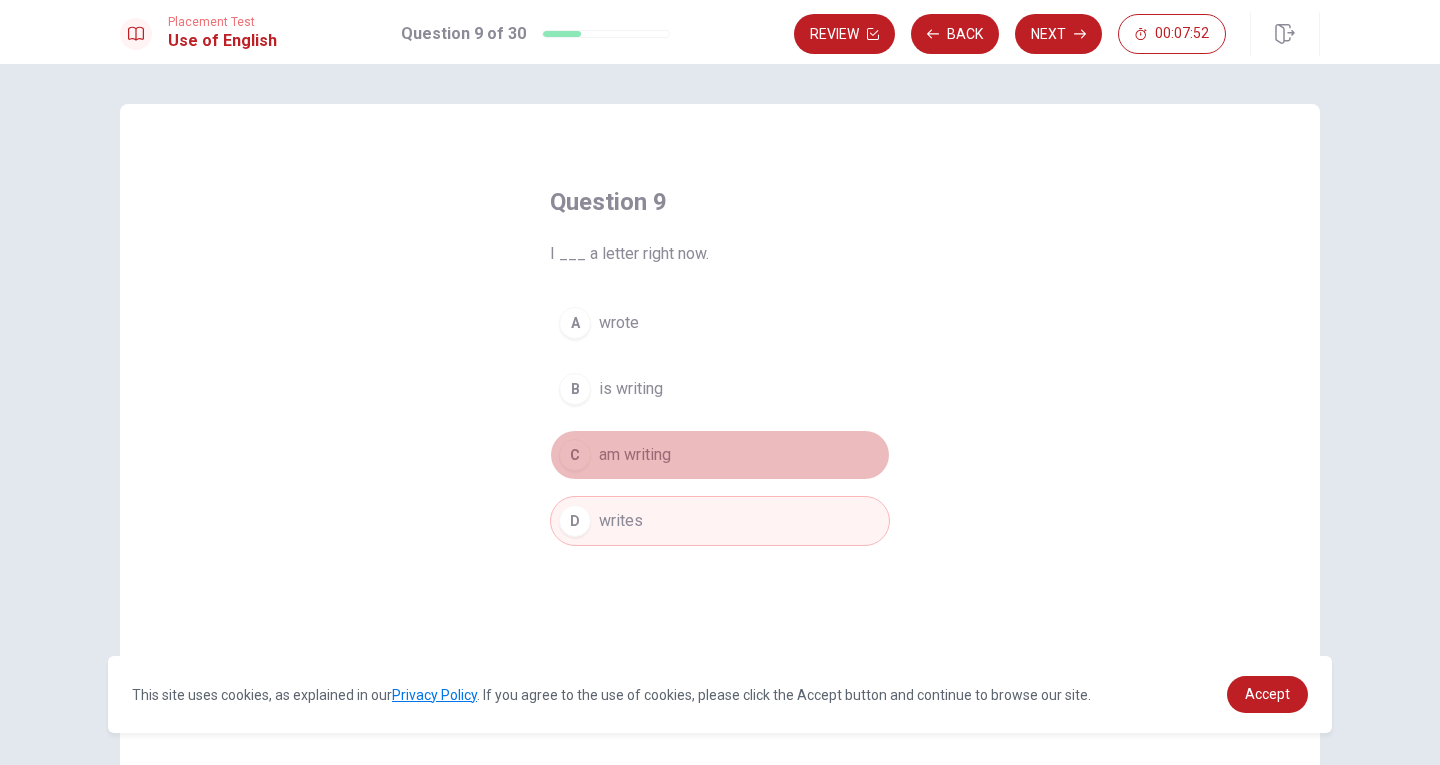 click on "am writing" at bounding box center [635, 455] 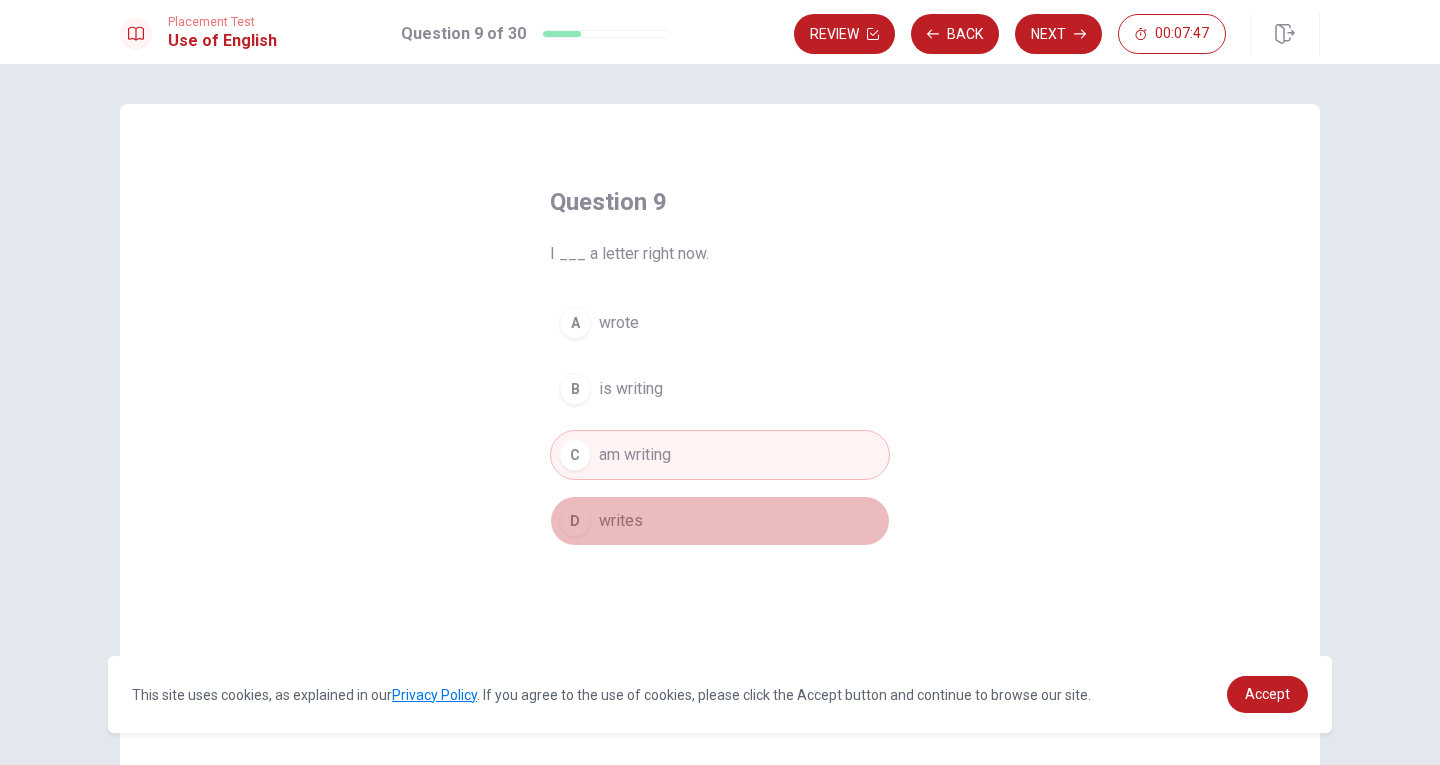 click on "D writes" at bounding box center [720, 521] 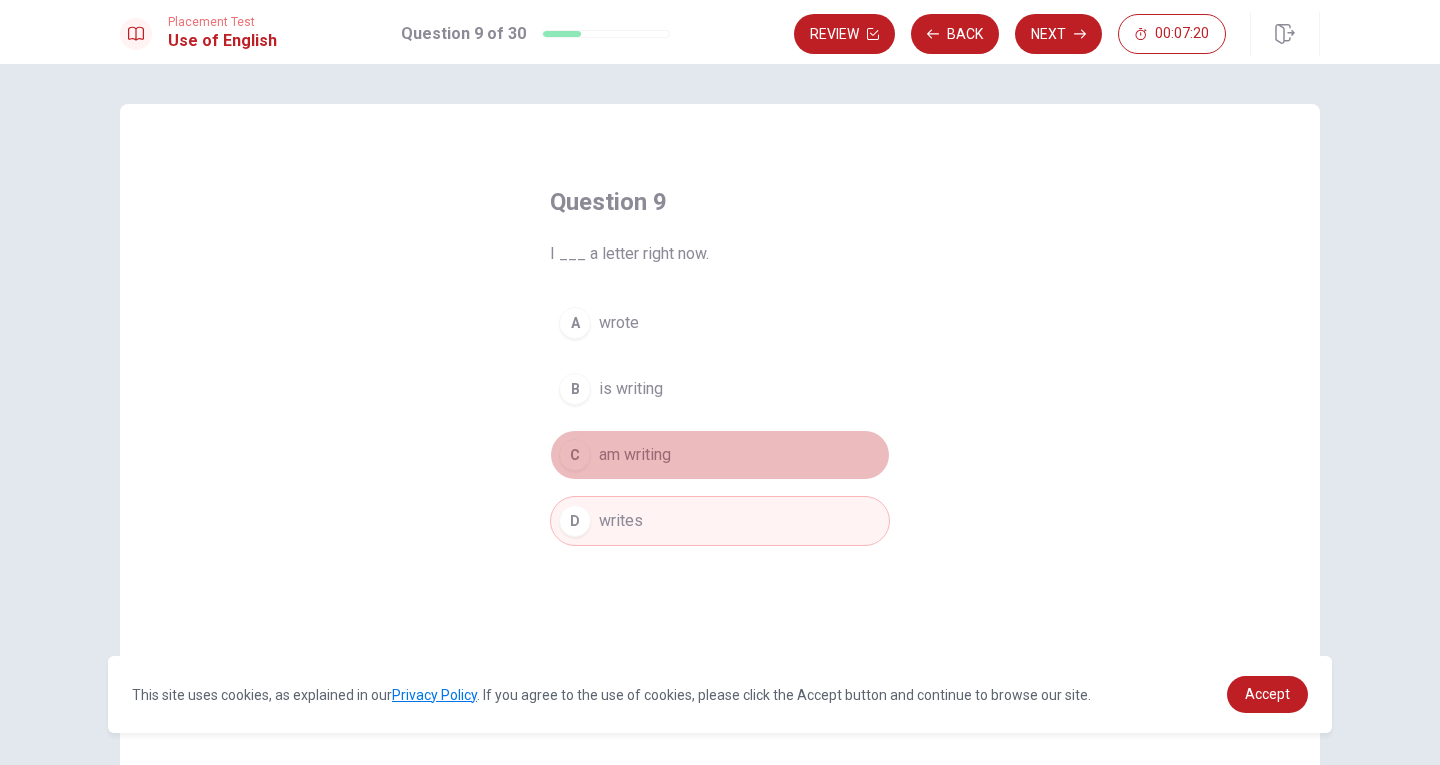 click on "am writing" at bounding box center (635, 455) 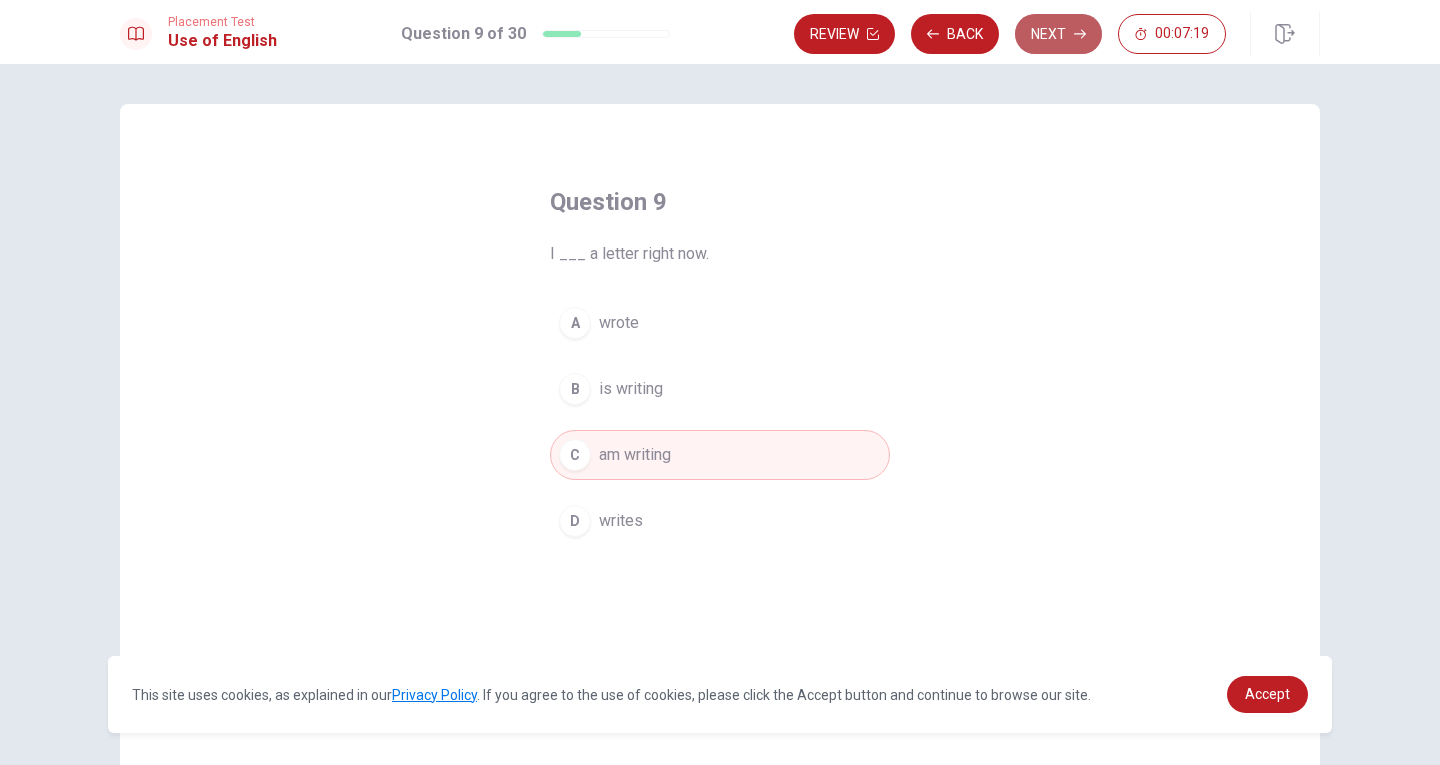 click on "Next" at bounding box center (1058, 34) 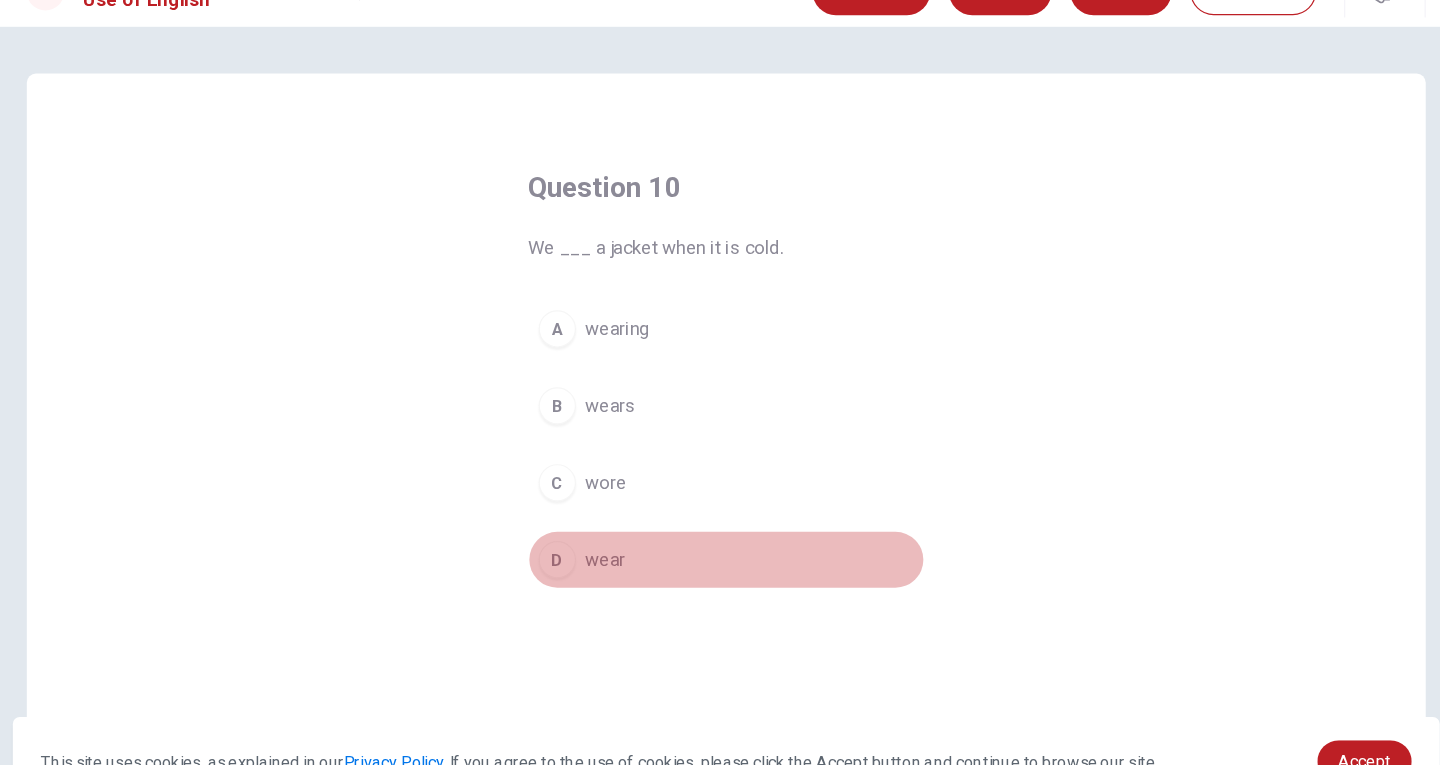 click on "wear" at bounding box center [616, 521] 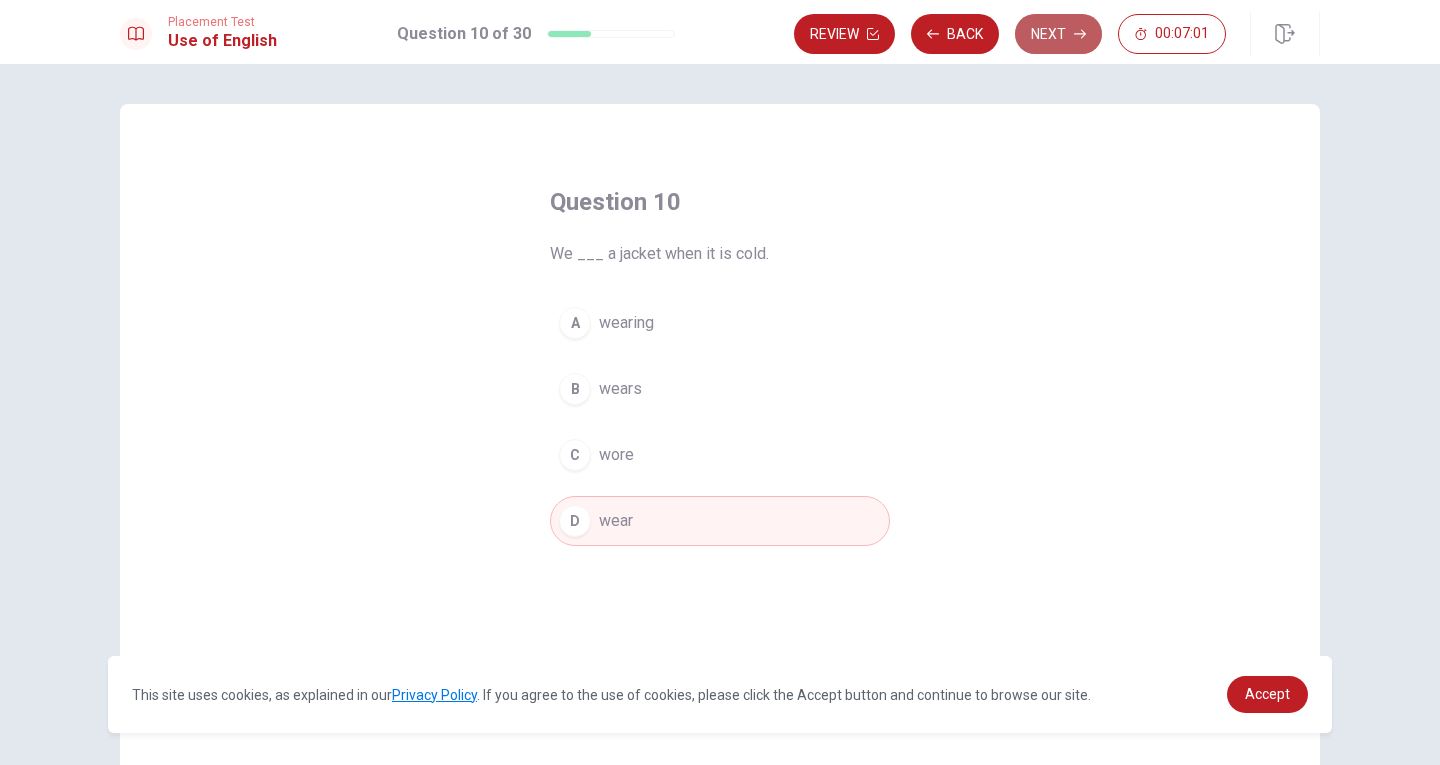 click on "Next" at bounding box center [1058, 34] 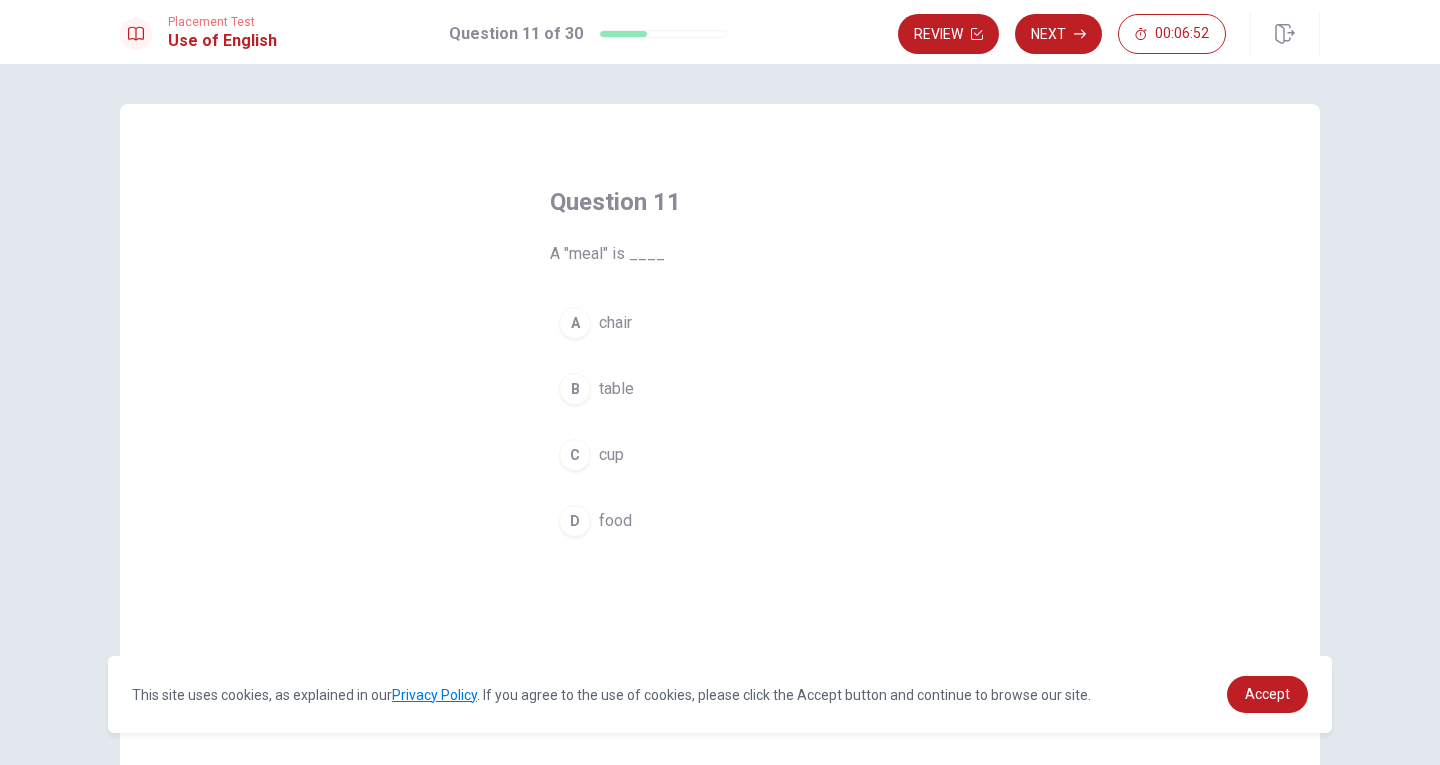 click on "D" at bounding box center [575, 521] 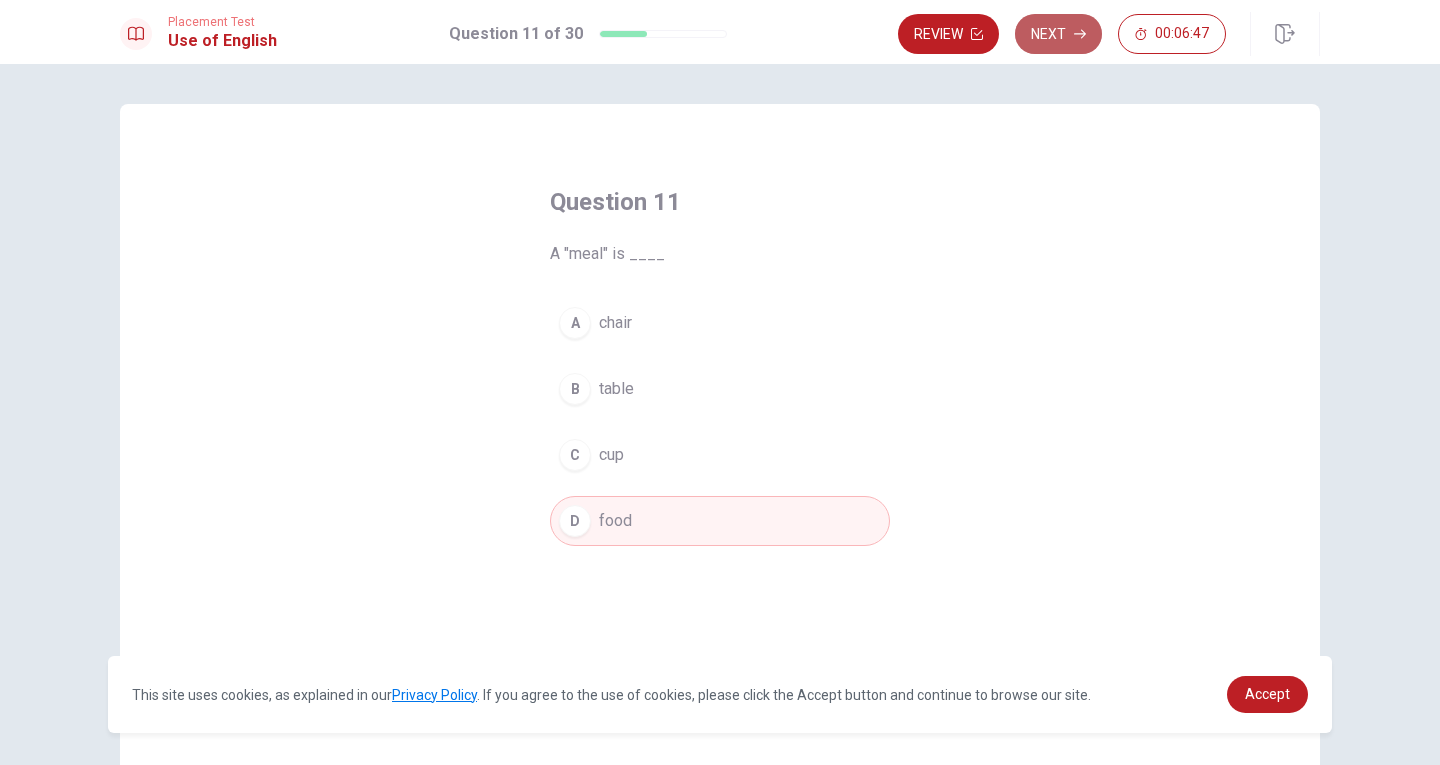 click on "Next" at bounding box center [1058, 34] 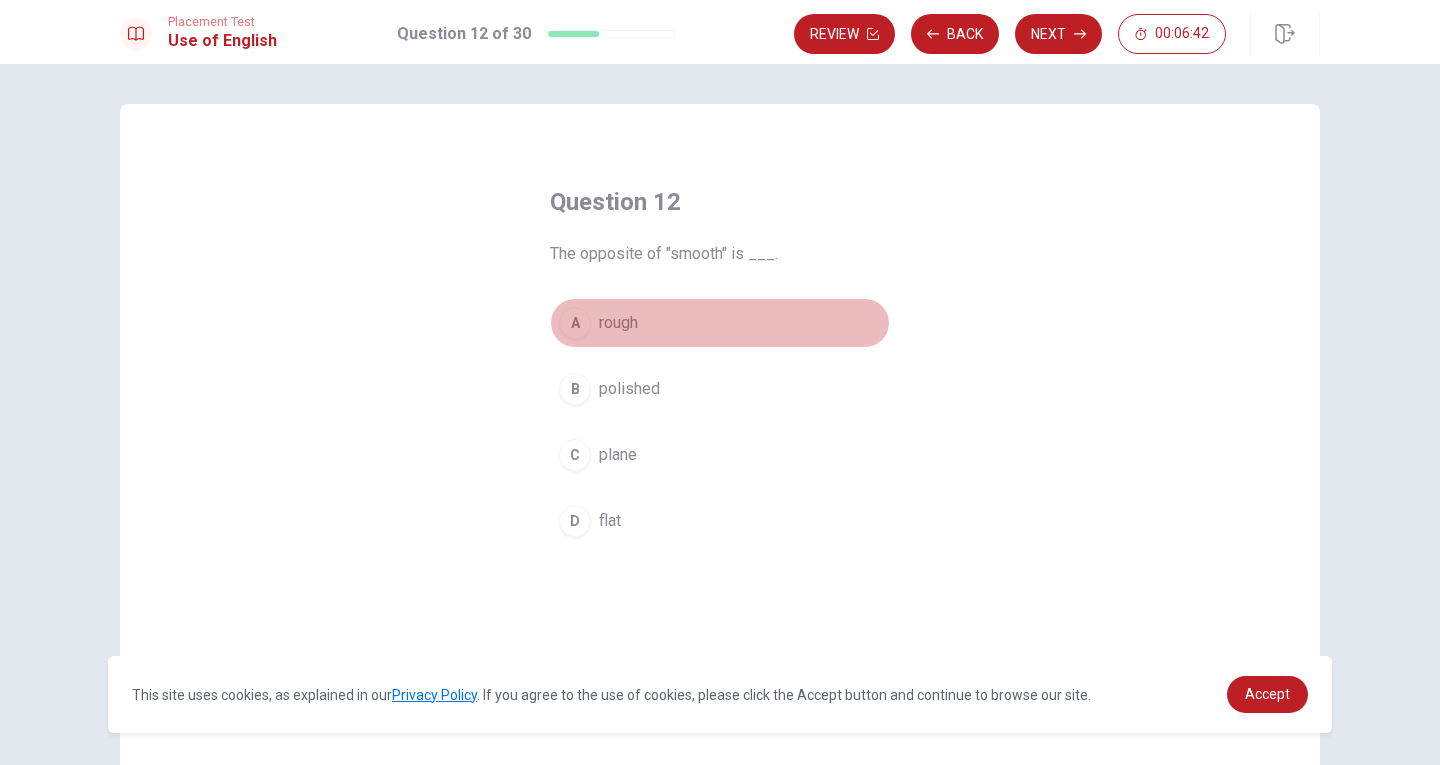 click on "rough" at bounding box center (618, 323) 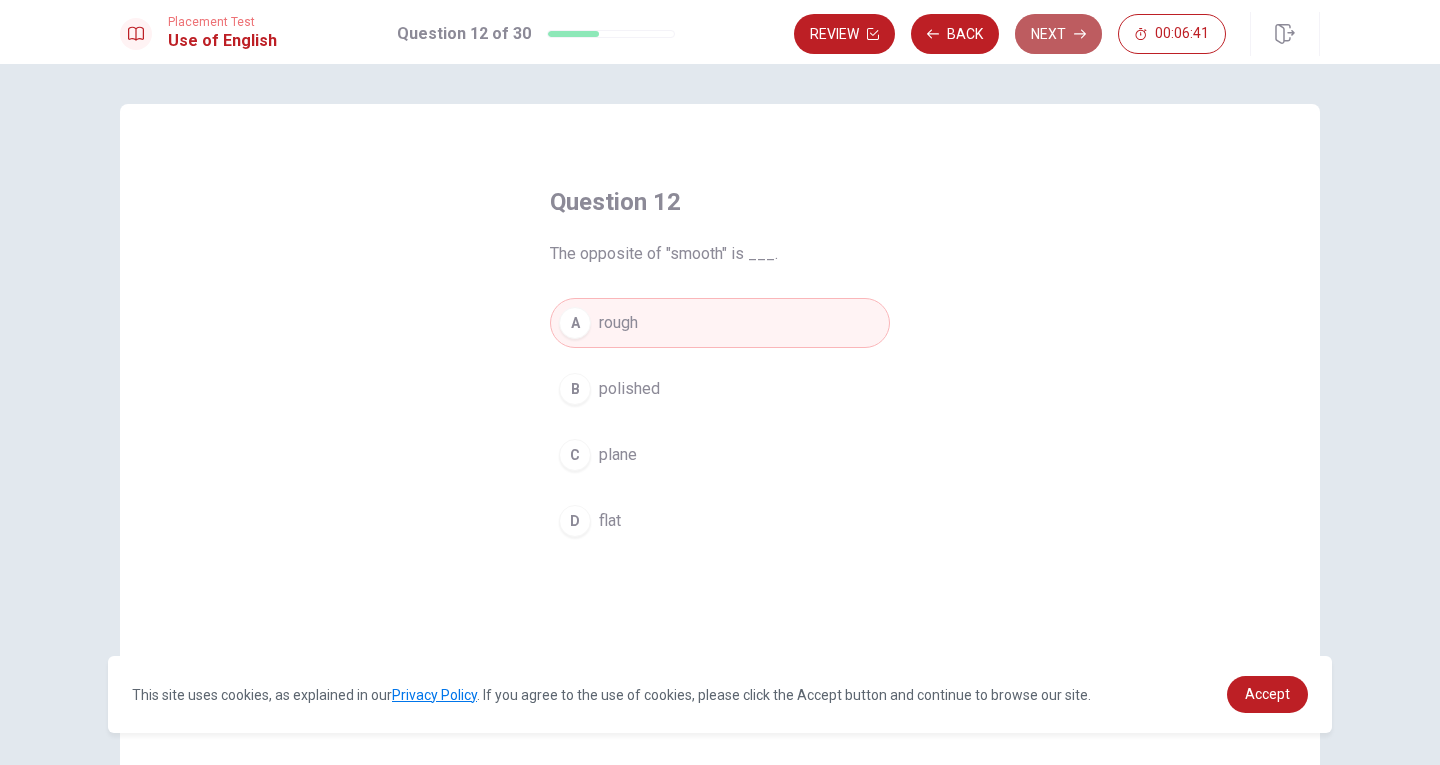click on "Next" at bounding box center (1058, 34) 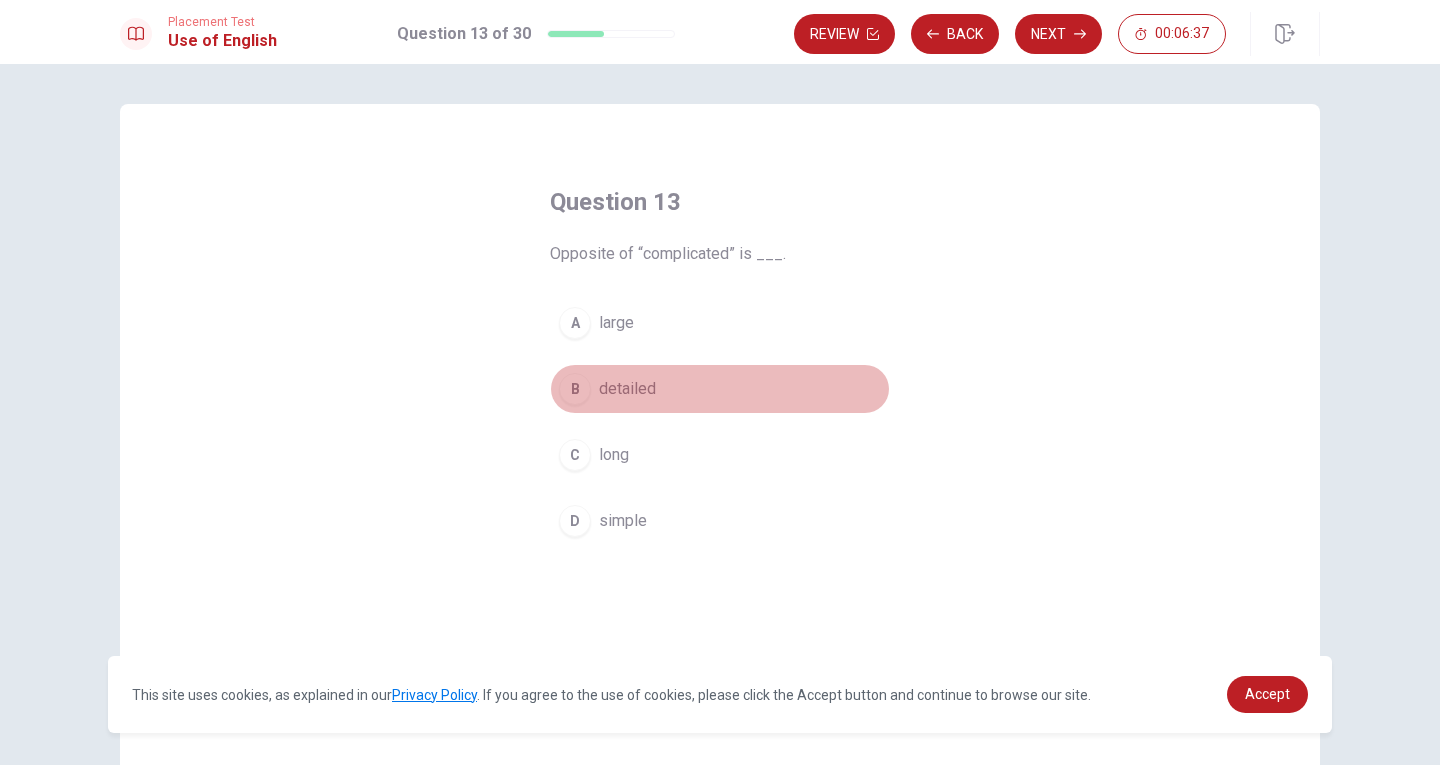 click on "detailed" at bounding box center [627, 389] 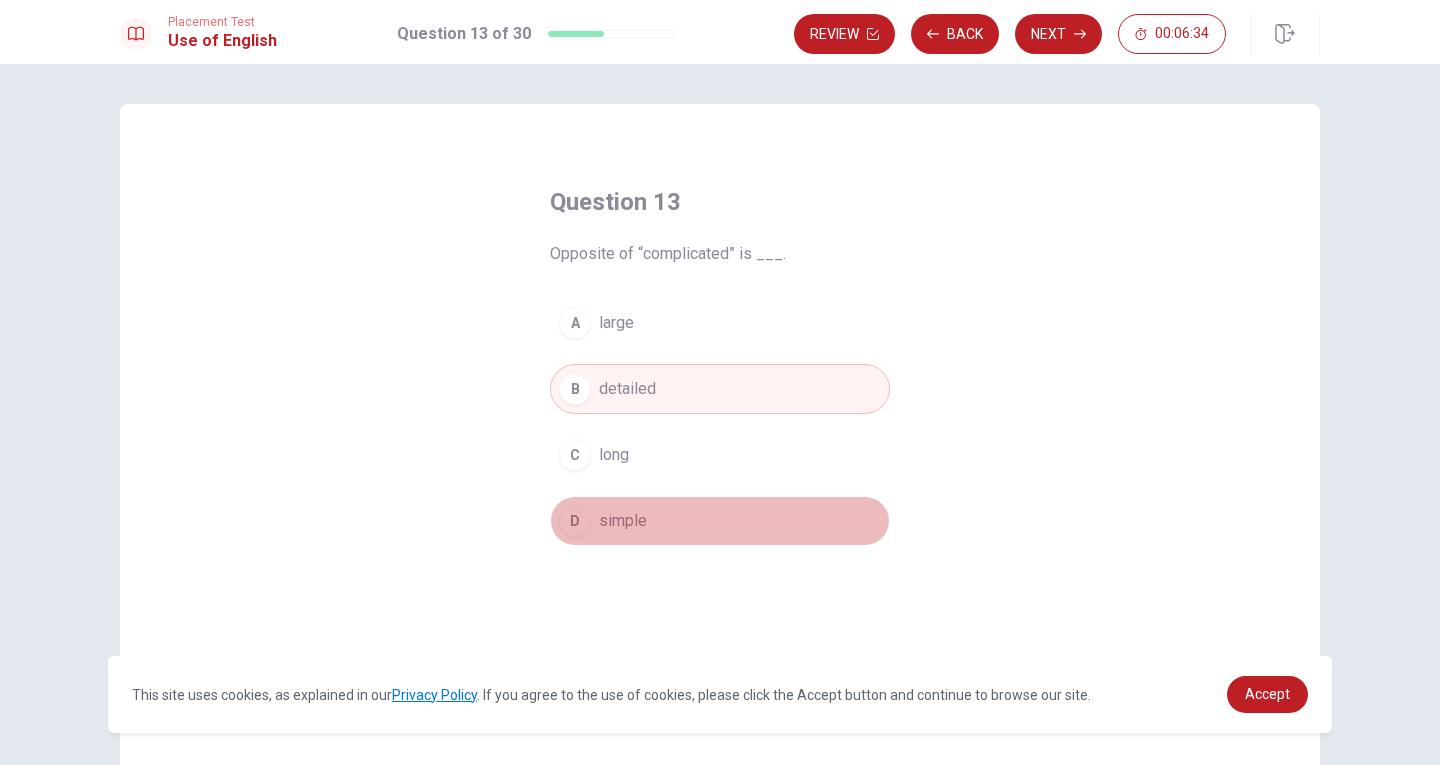 click on "D simple" at bounding box center [720, 521] 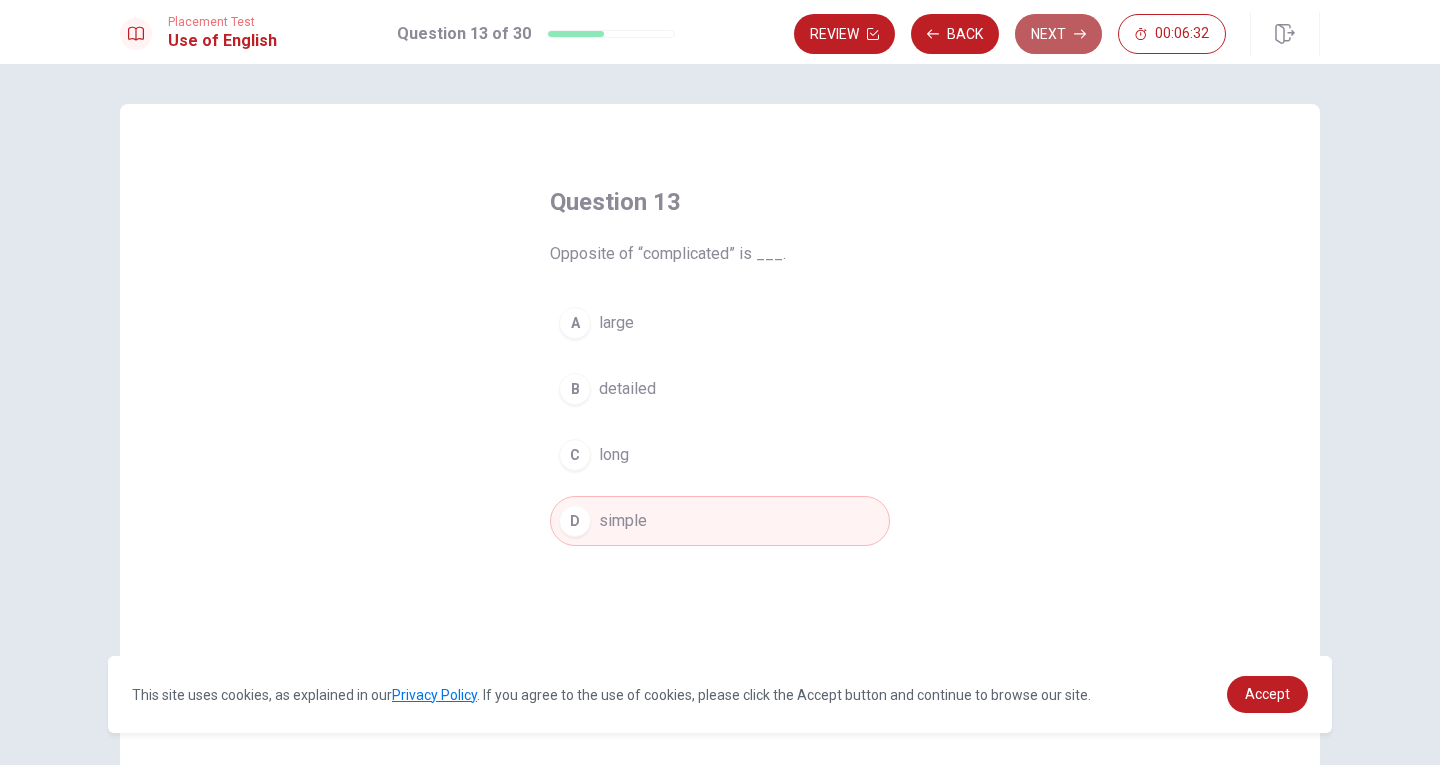 click 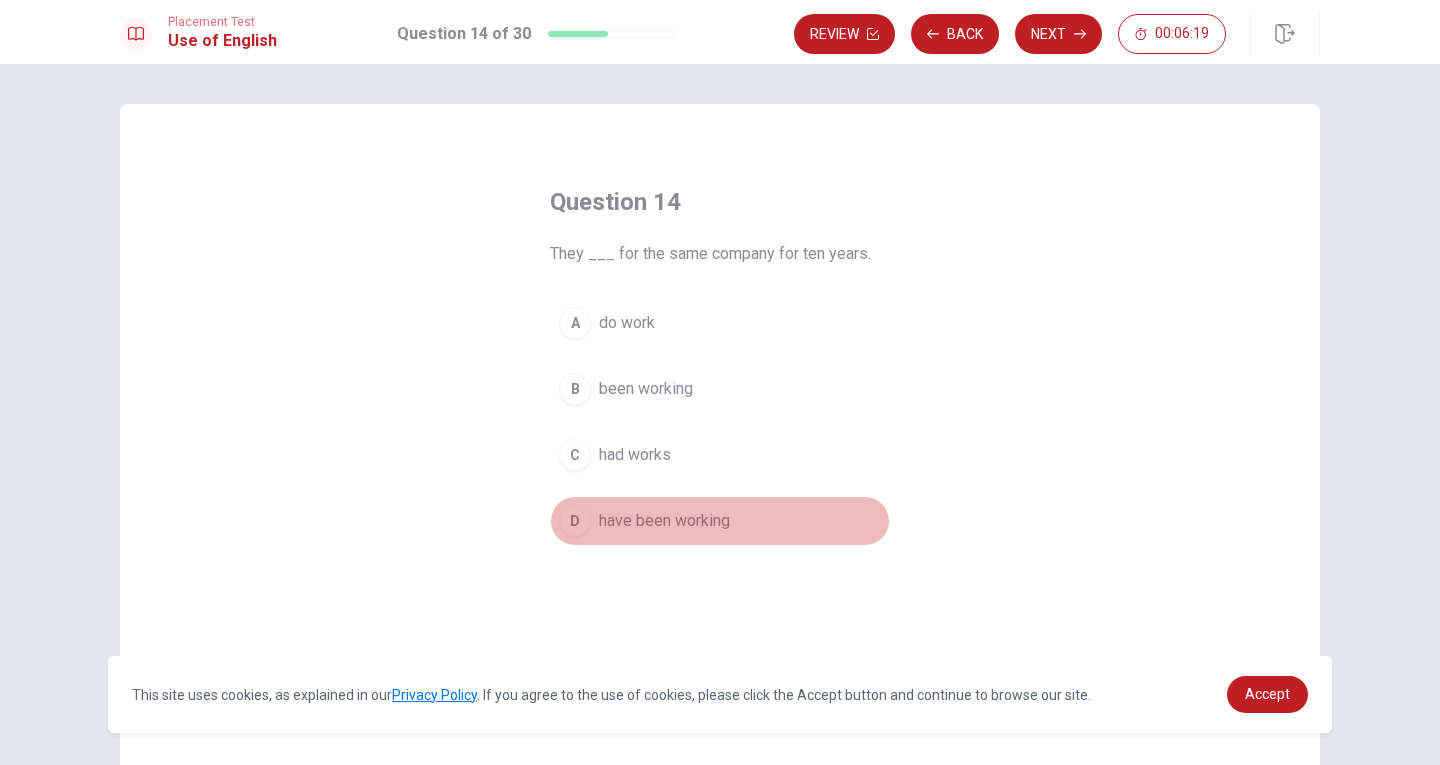click on "D have been working" at bounding box center [720, 521] 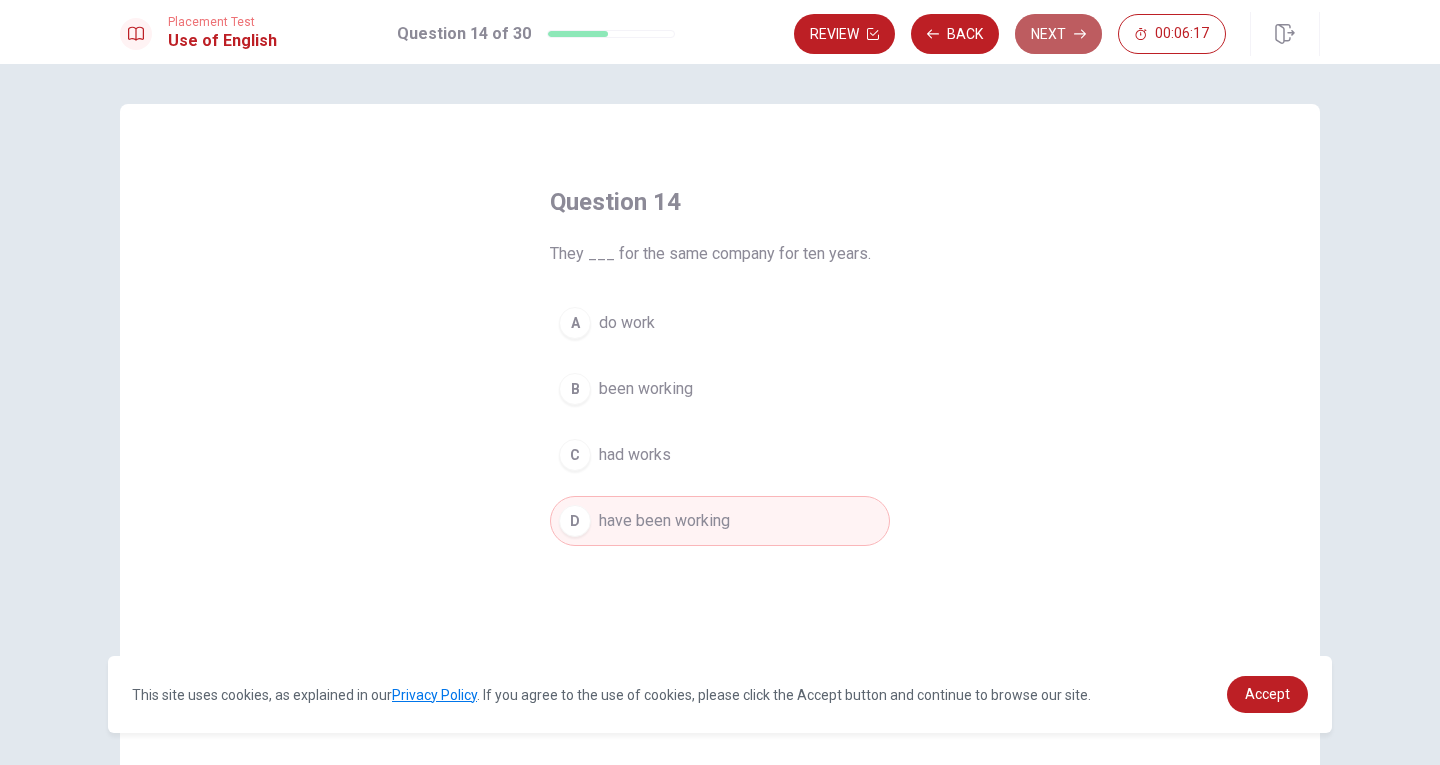 click on "Next" at bounding box center (1058, 34) 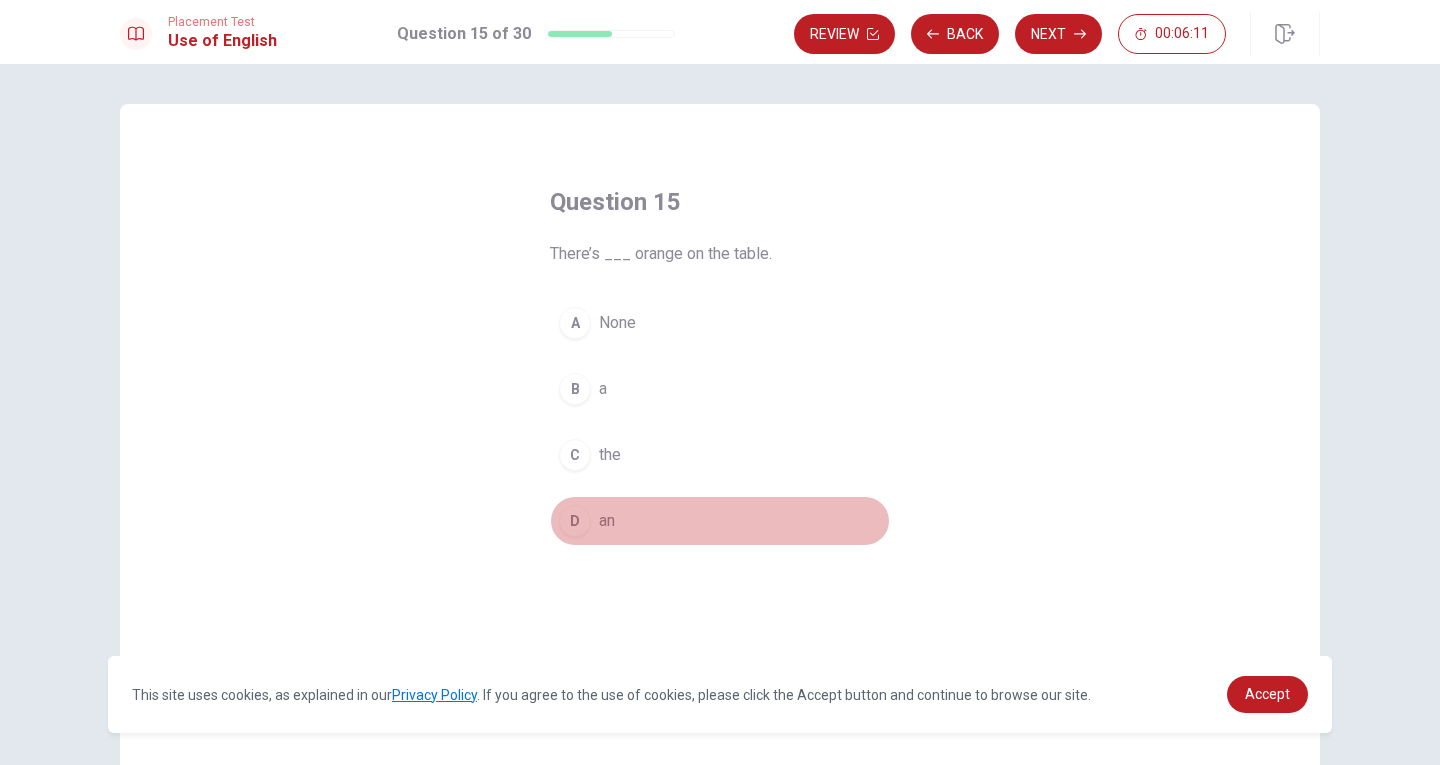 click on "D an" at bounding box center (720, 521) 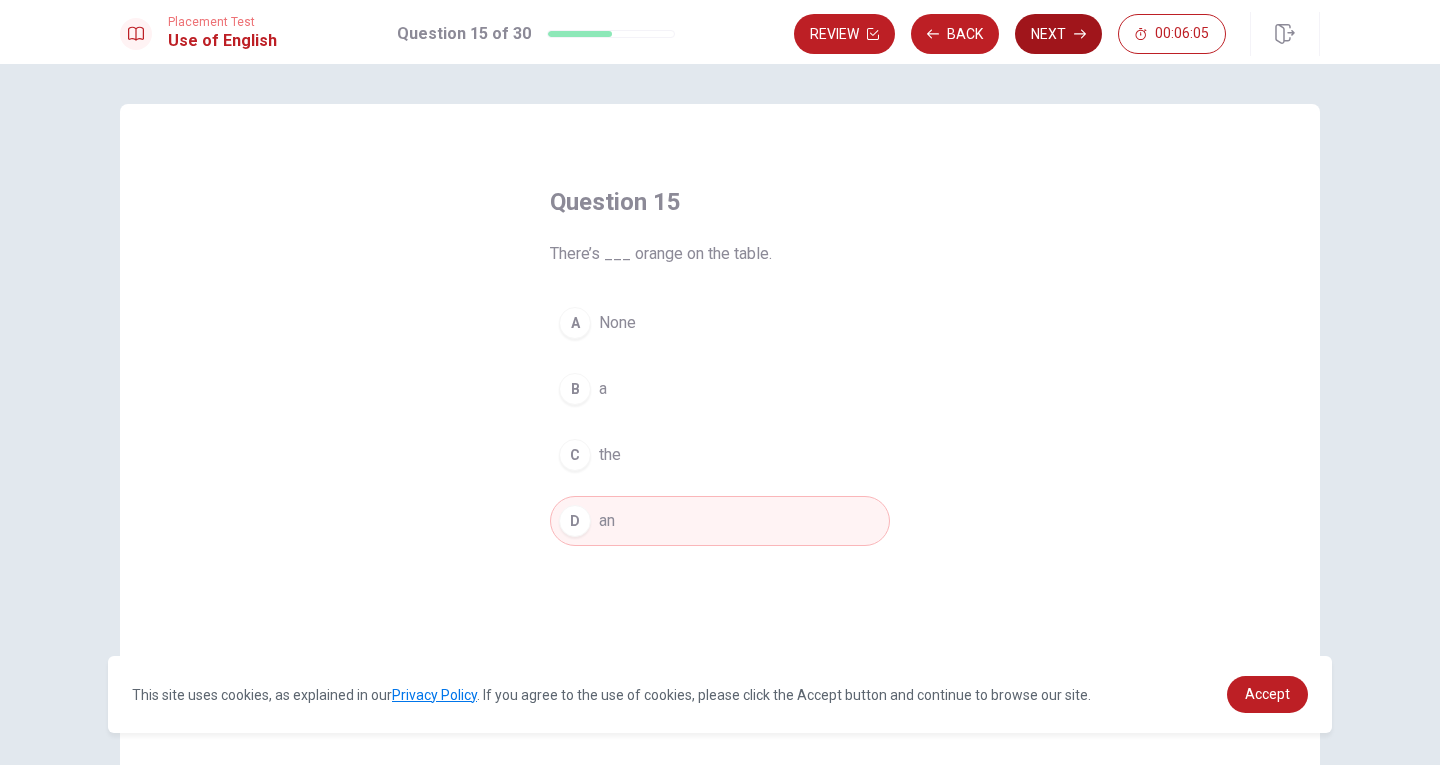 click on "Next" at bounding box center (1058, 34) 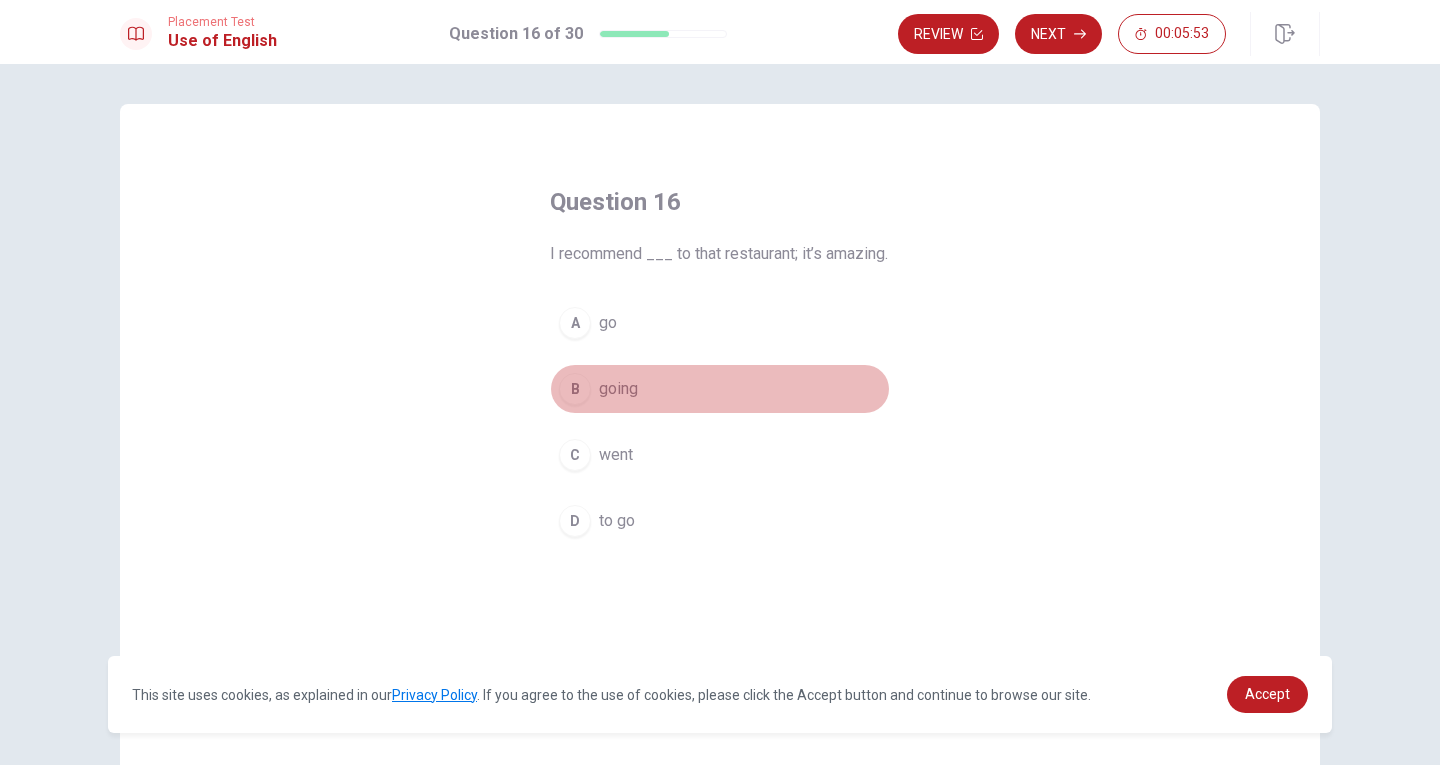 click on "B going" at bounding box center (720, 389) 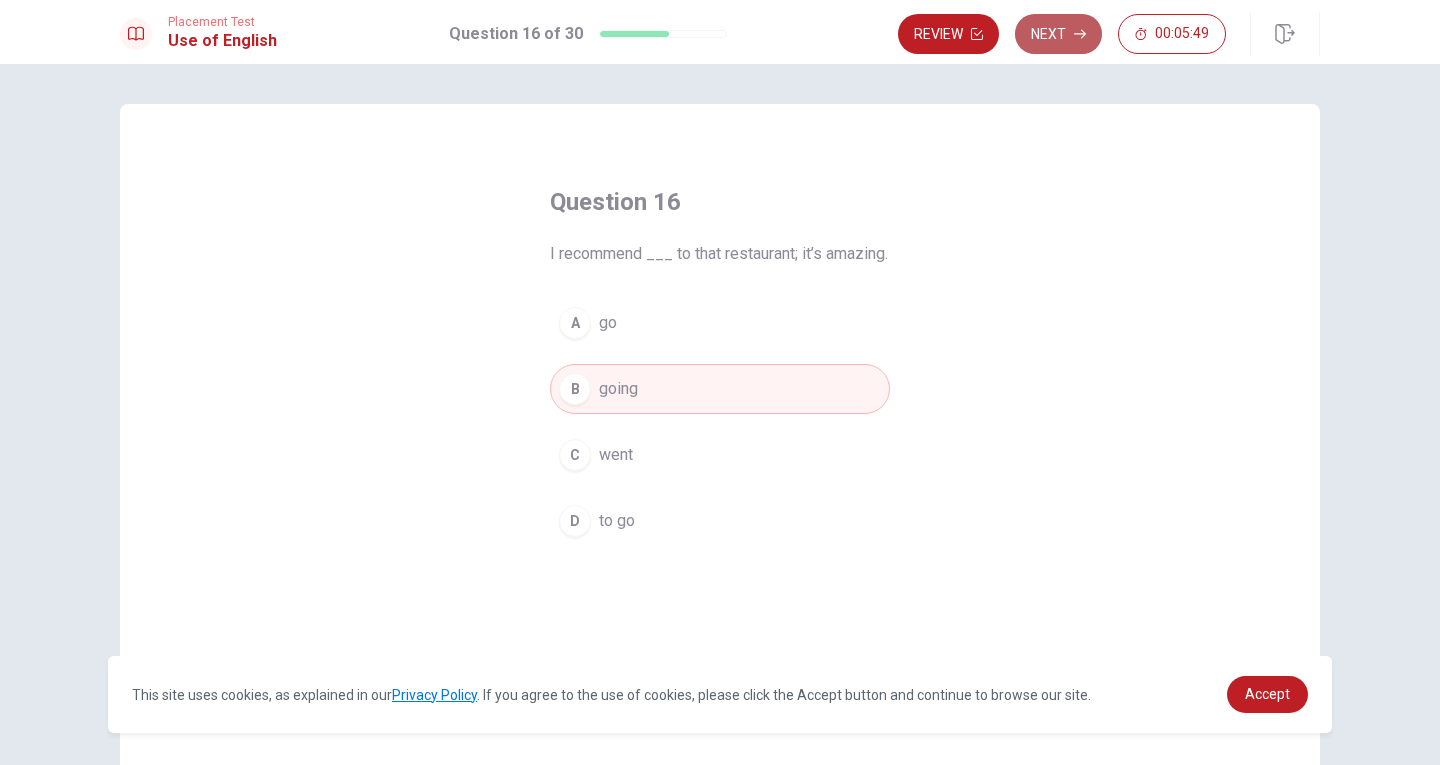 click on "Next" at bounding box center (1058, 34) 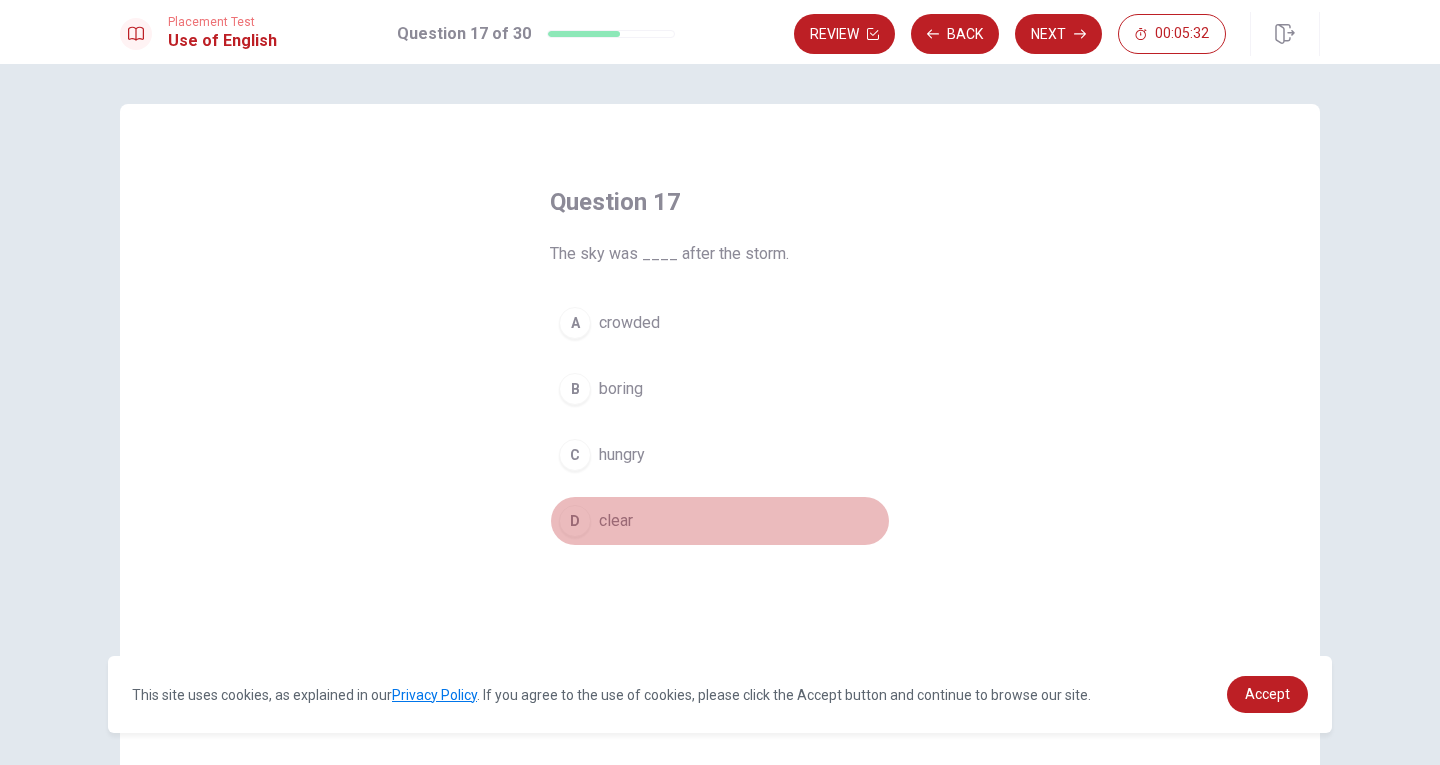 click on "clear" at bounding box center [616, 521] 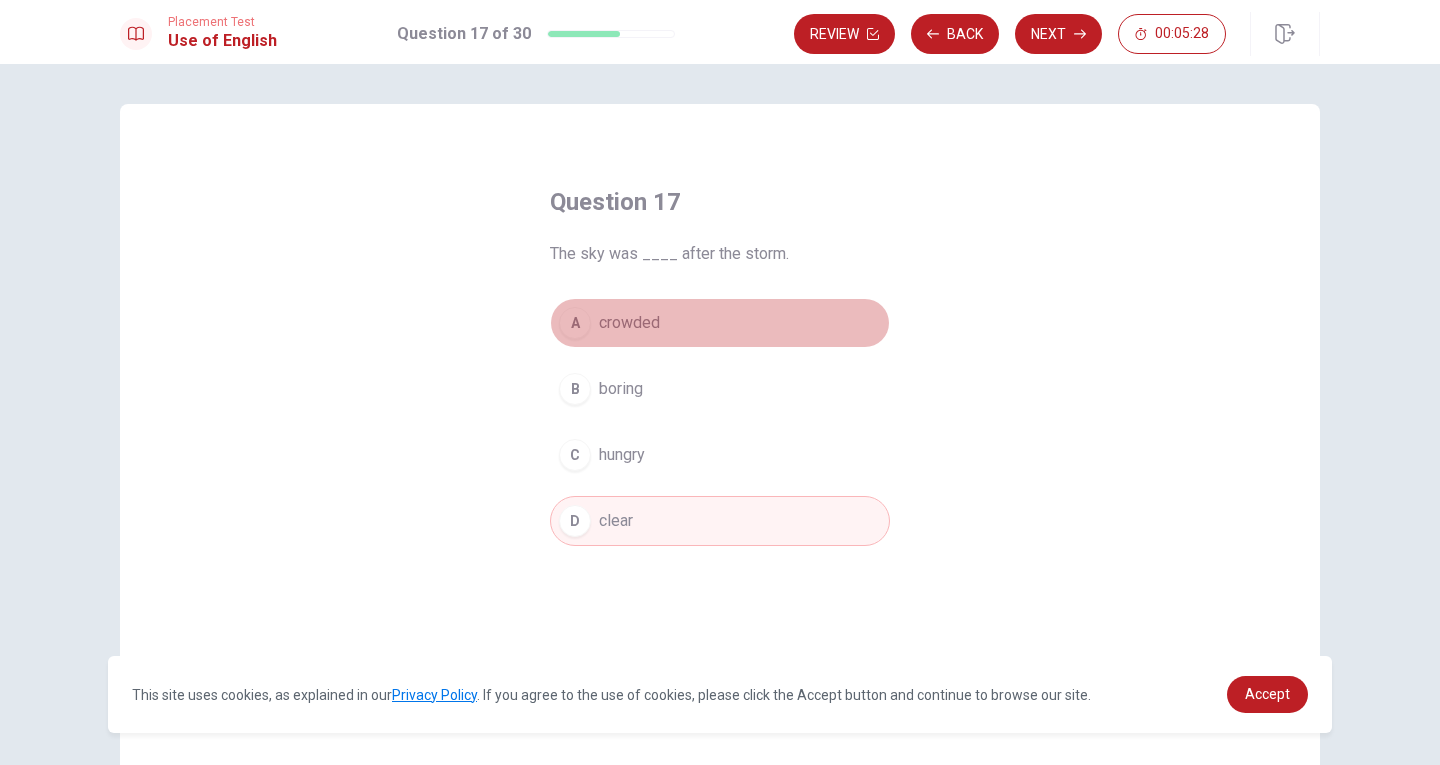 click on "crowded" at bounding box center [629, 323] 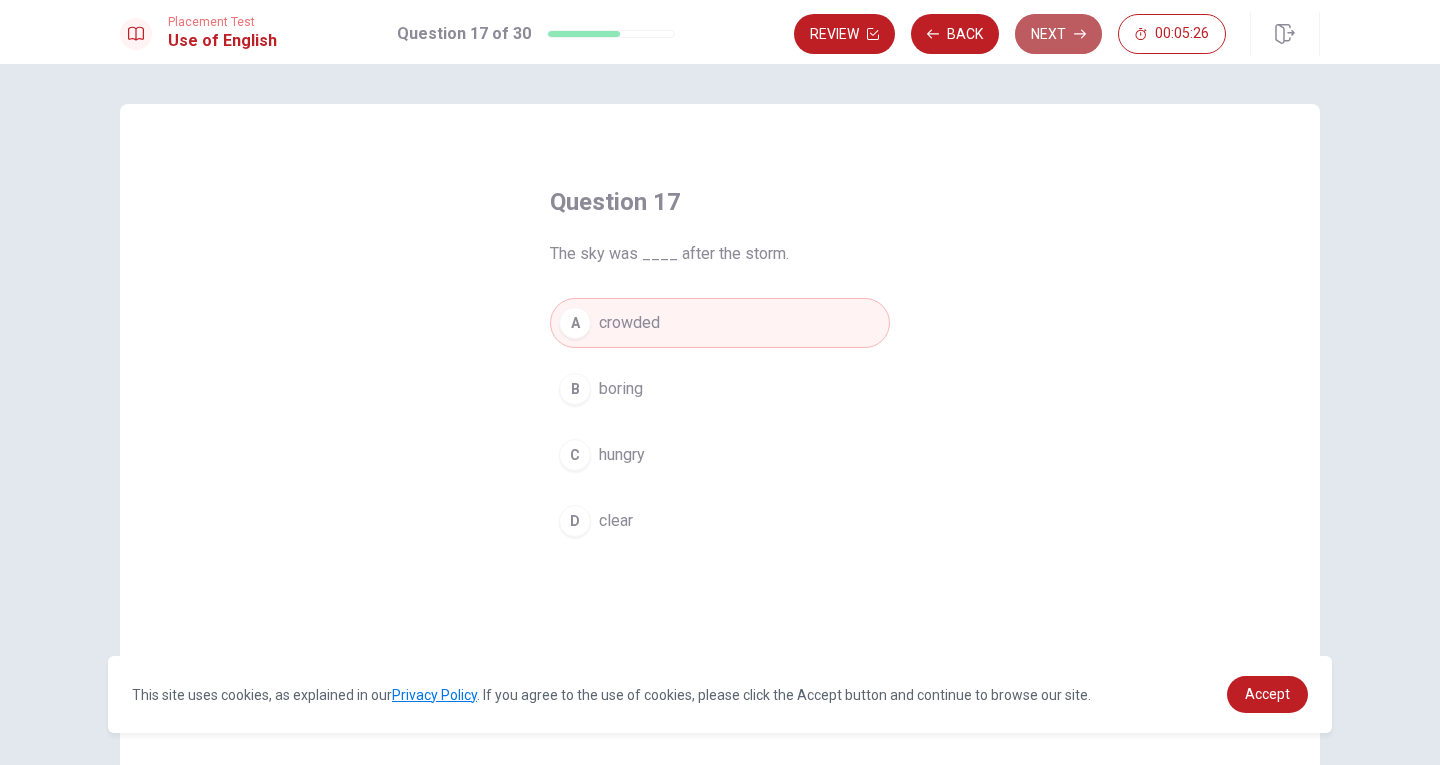 click on "Next" at bounding box center (1058, 34) 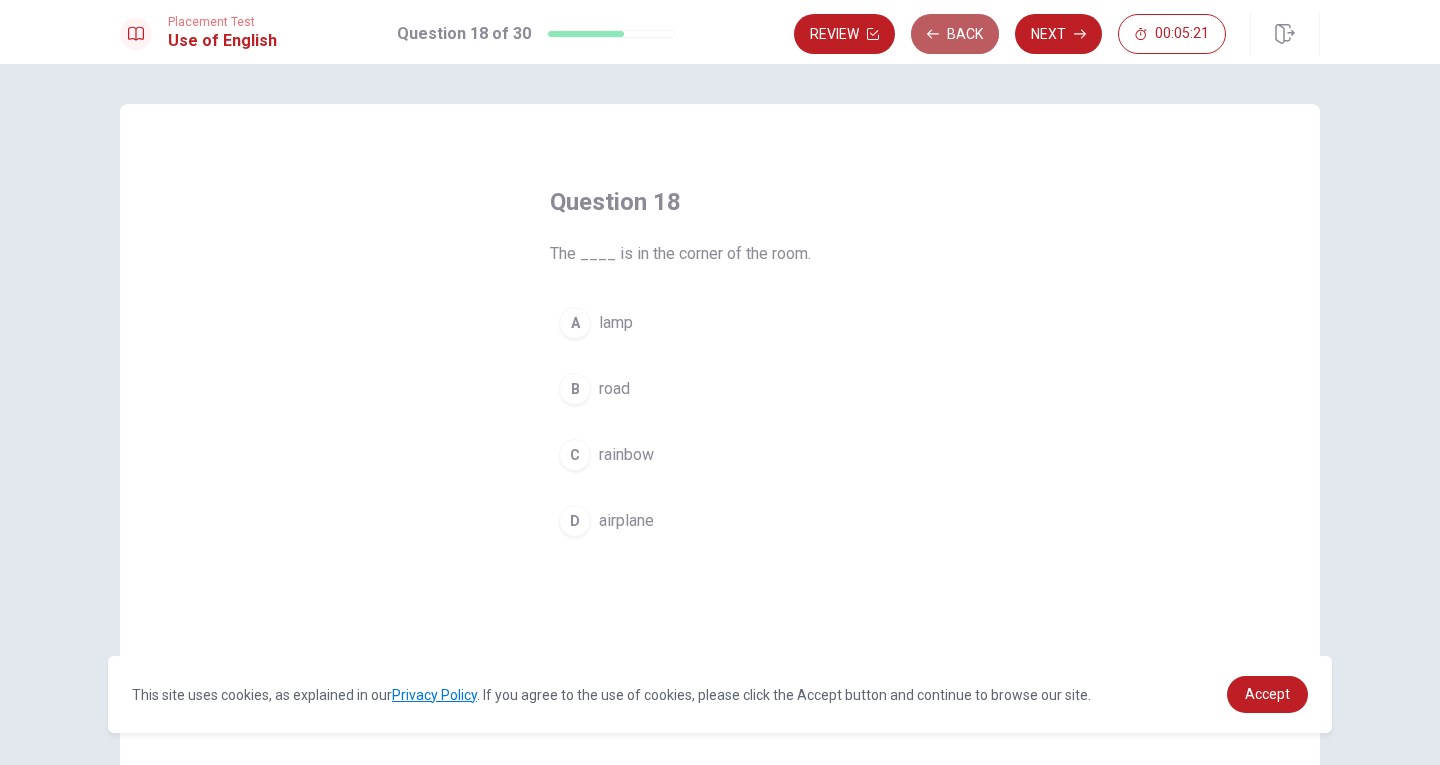 click on "Back" at bounding box center [955, 34] 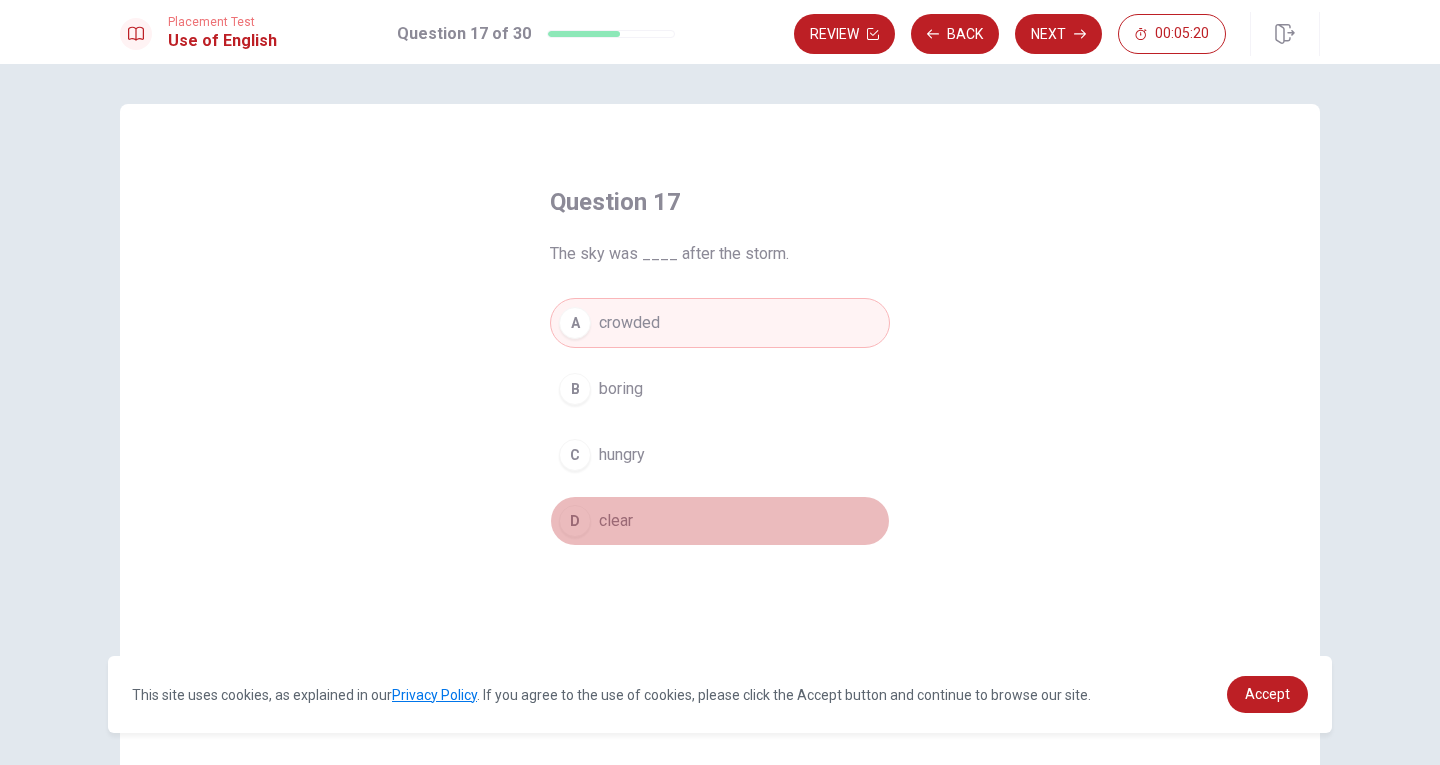 click on "clear" at bounding box center [616, 521] 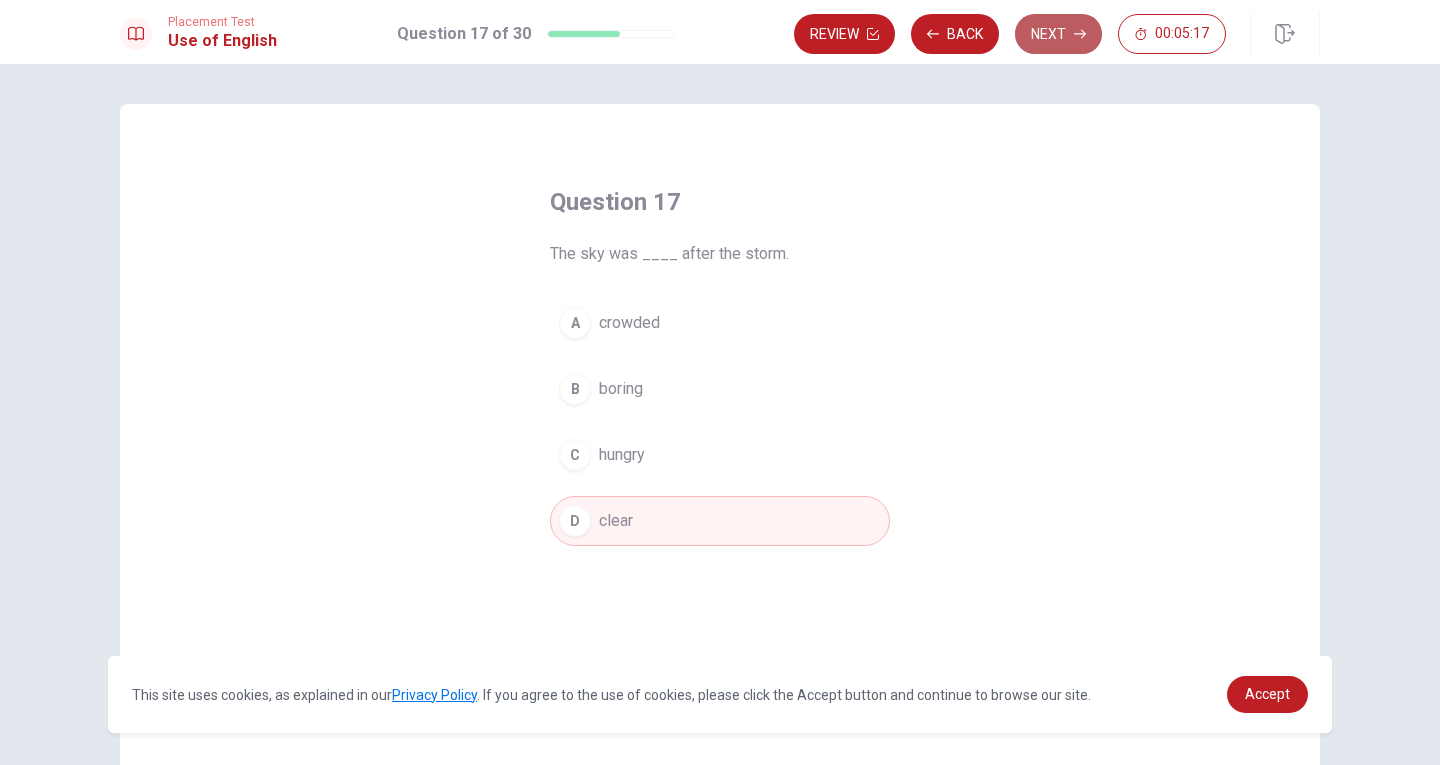 click on "Next" at bounding box center (1058, 34) 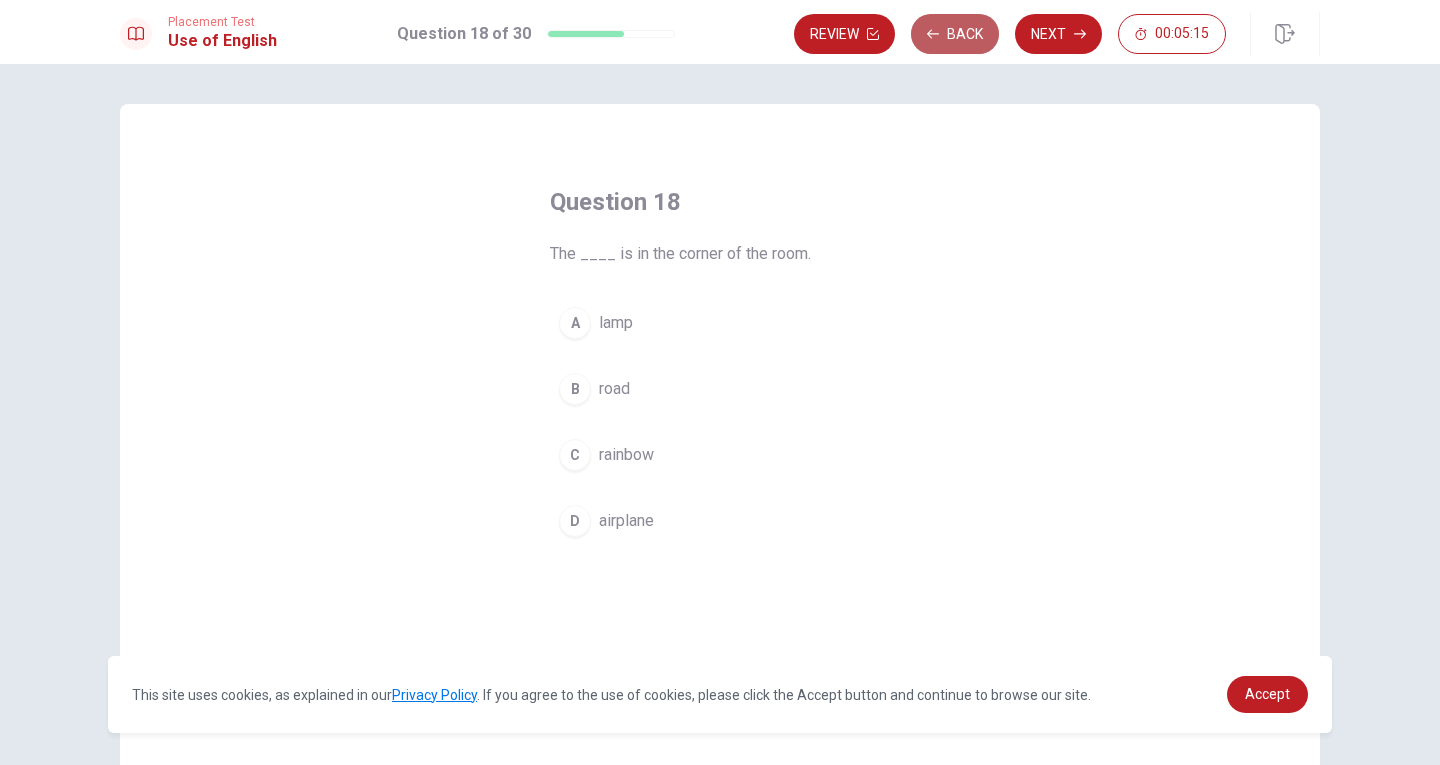 click on "Back" at bounding box center [955, 34] 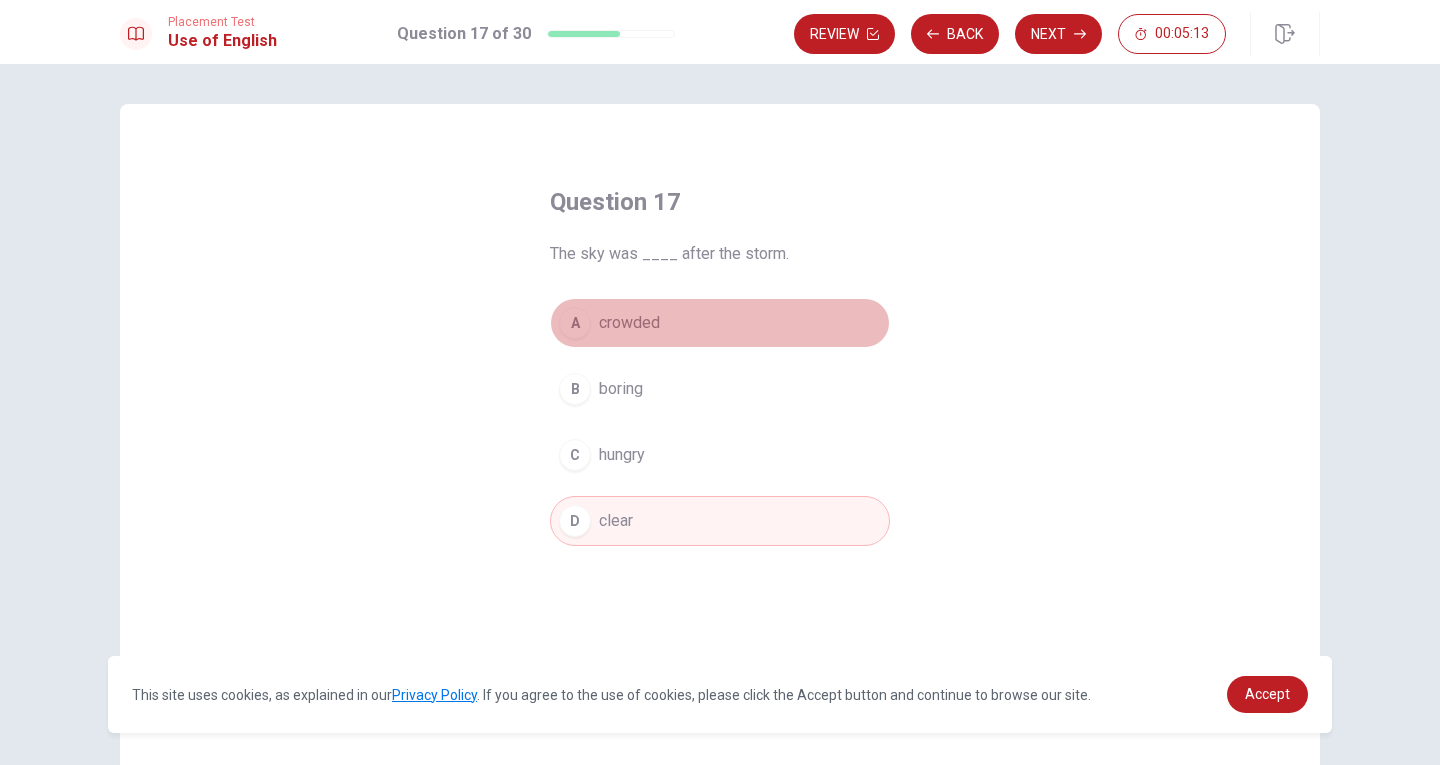 click on "crowded" at bounding box center (629, 323) 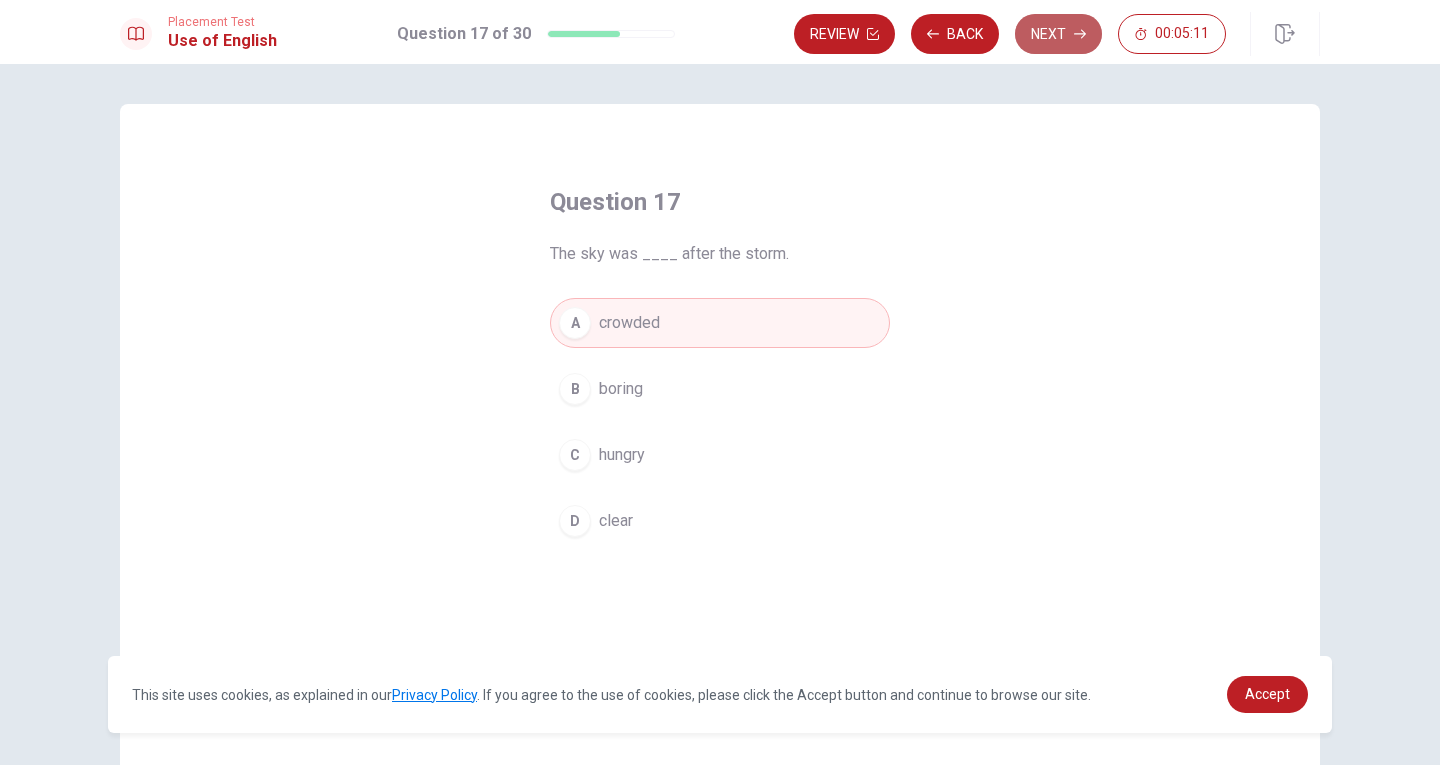 click 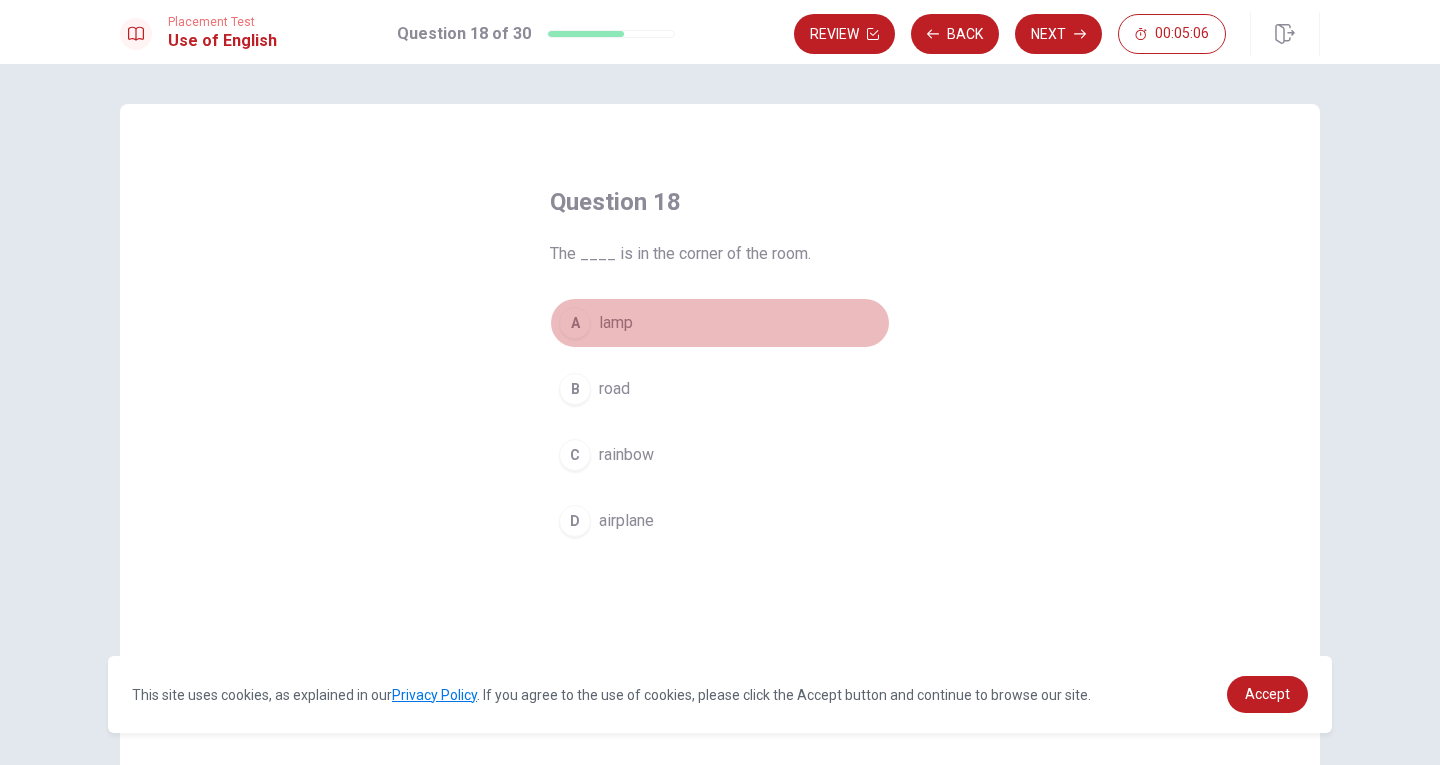 click on "lamp" at bounding box center (616, 323) 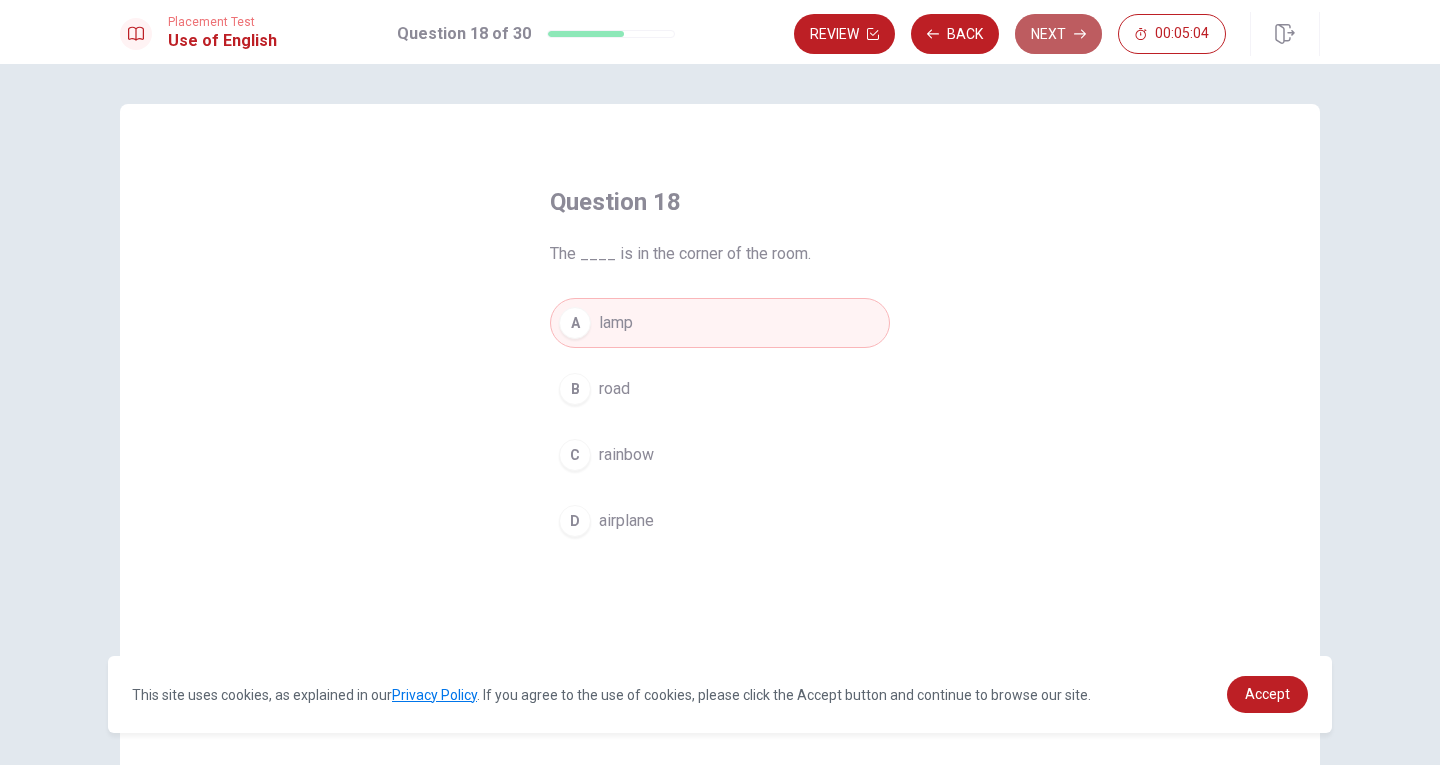 click on "Next" at bounding box center (1058, 34) 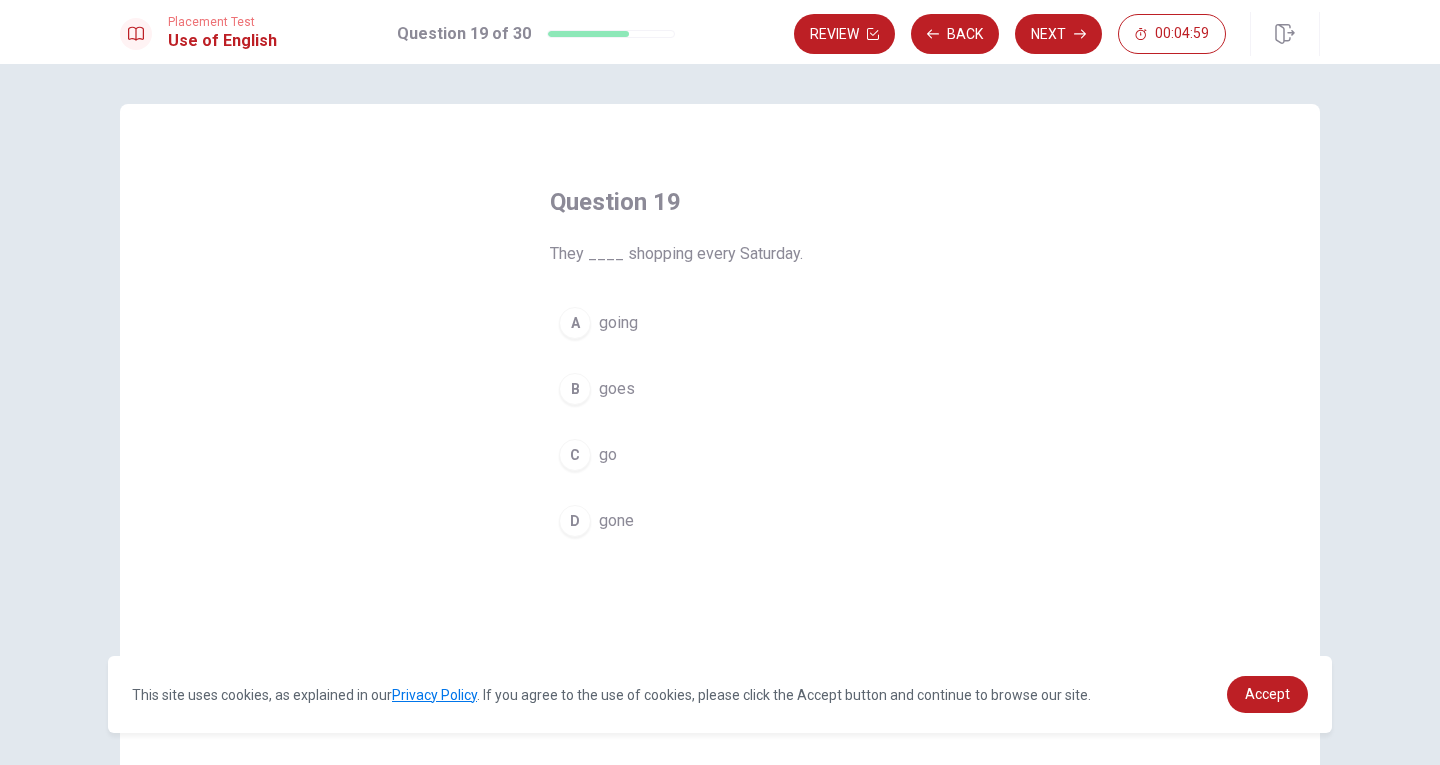 click on "C go" at bounding box center [720, 455] 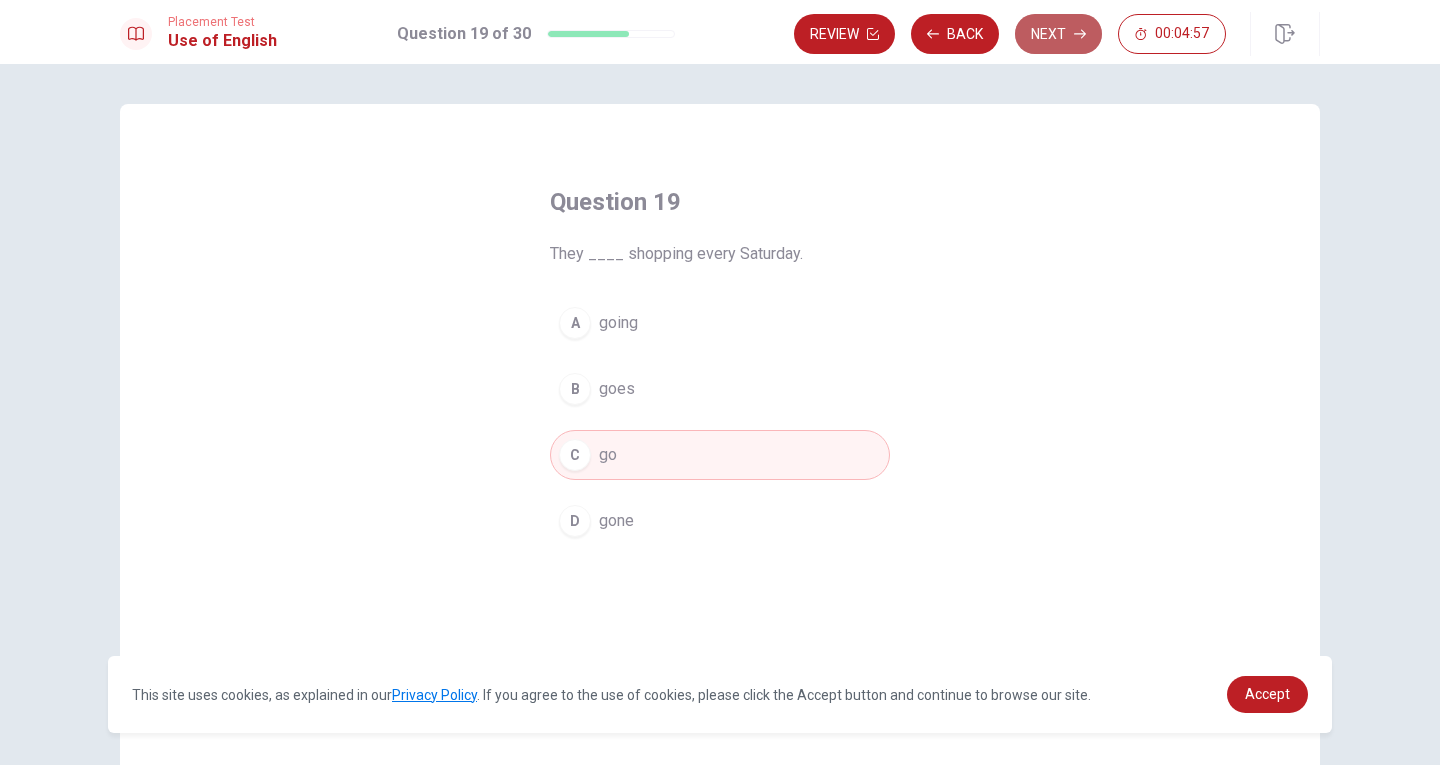 click on "Next" at bounding box center (1058, 34) 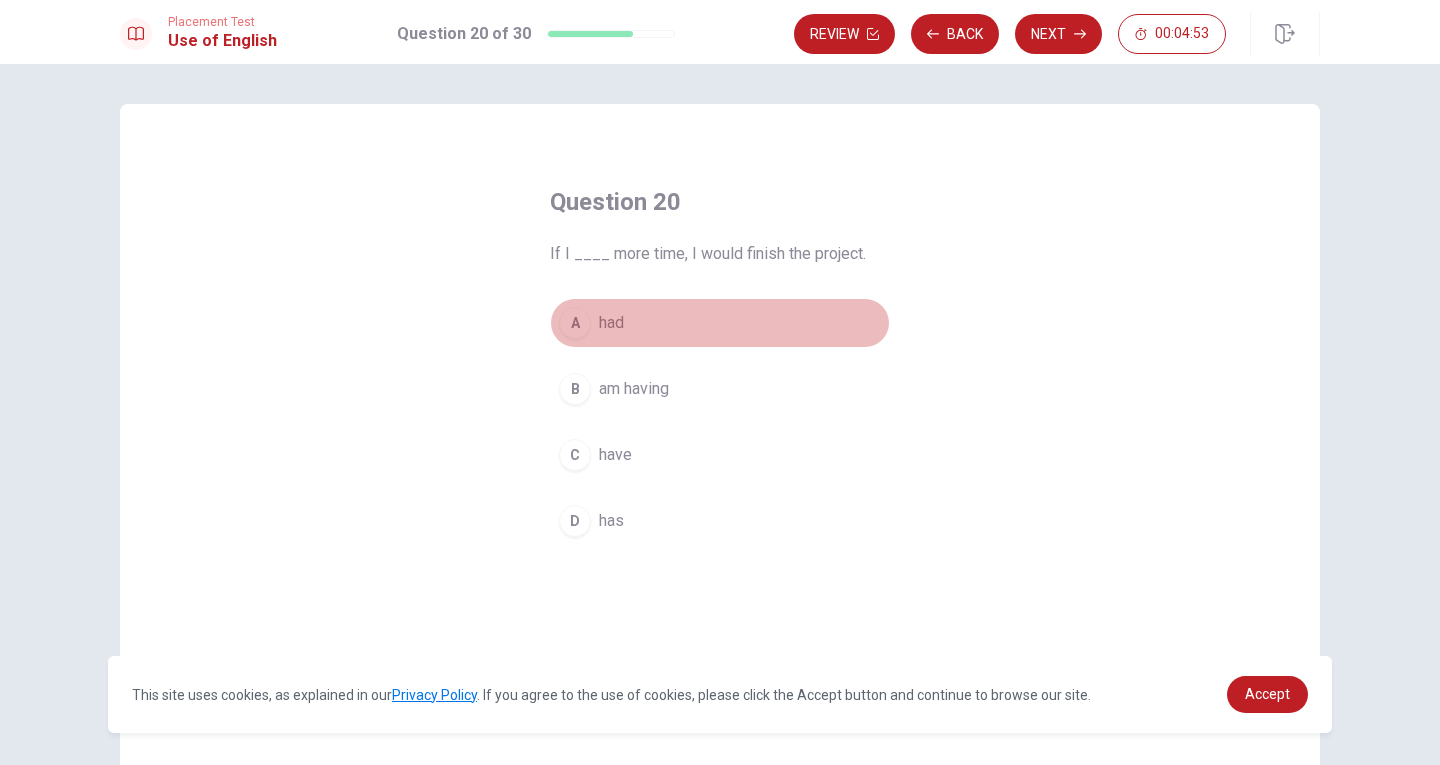click on "A" at bounding box center (575, 323) 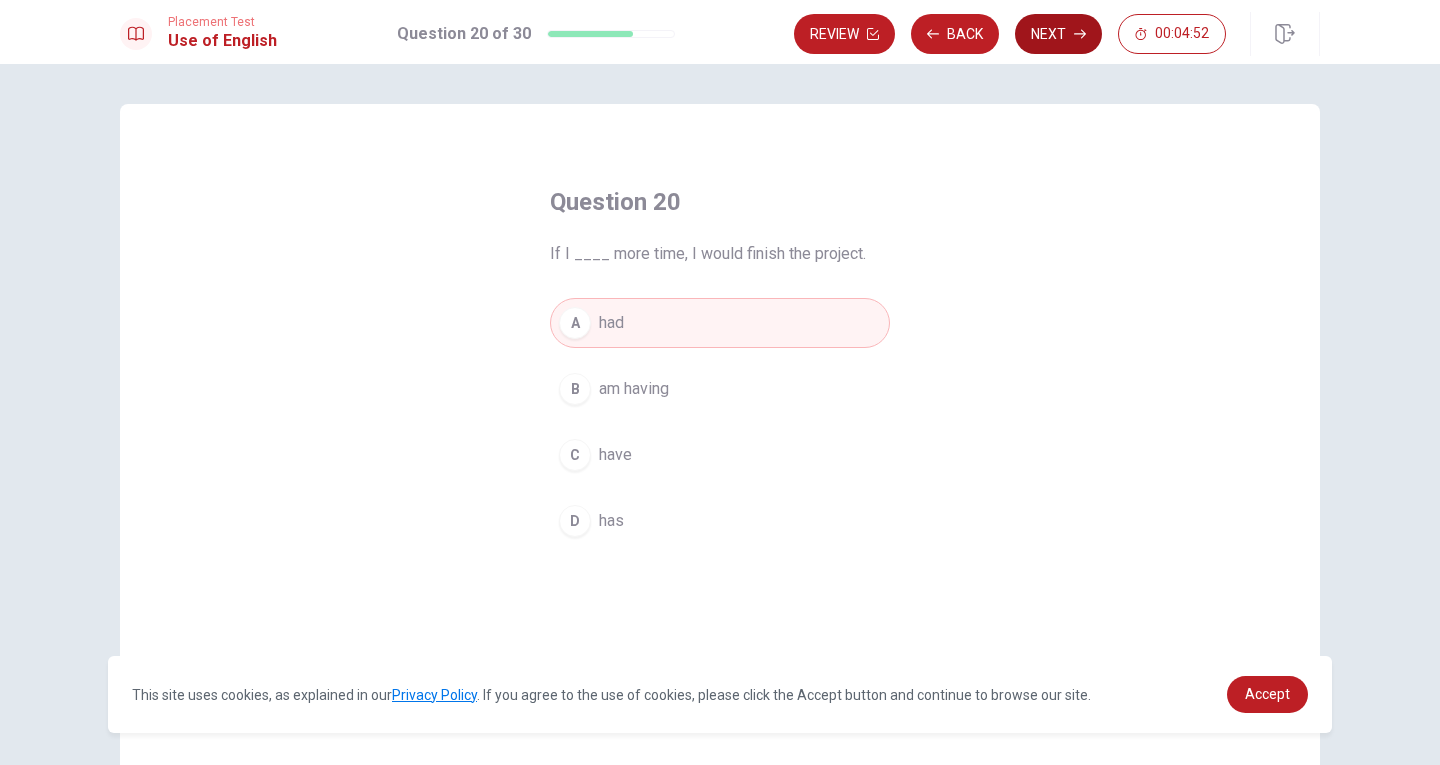 click on "Next" at bounding box center [1058, 34] 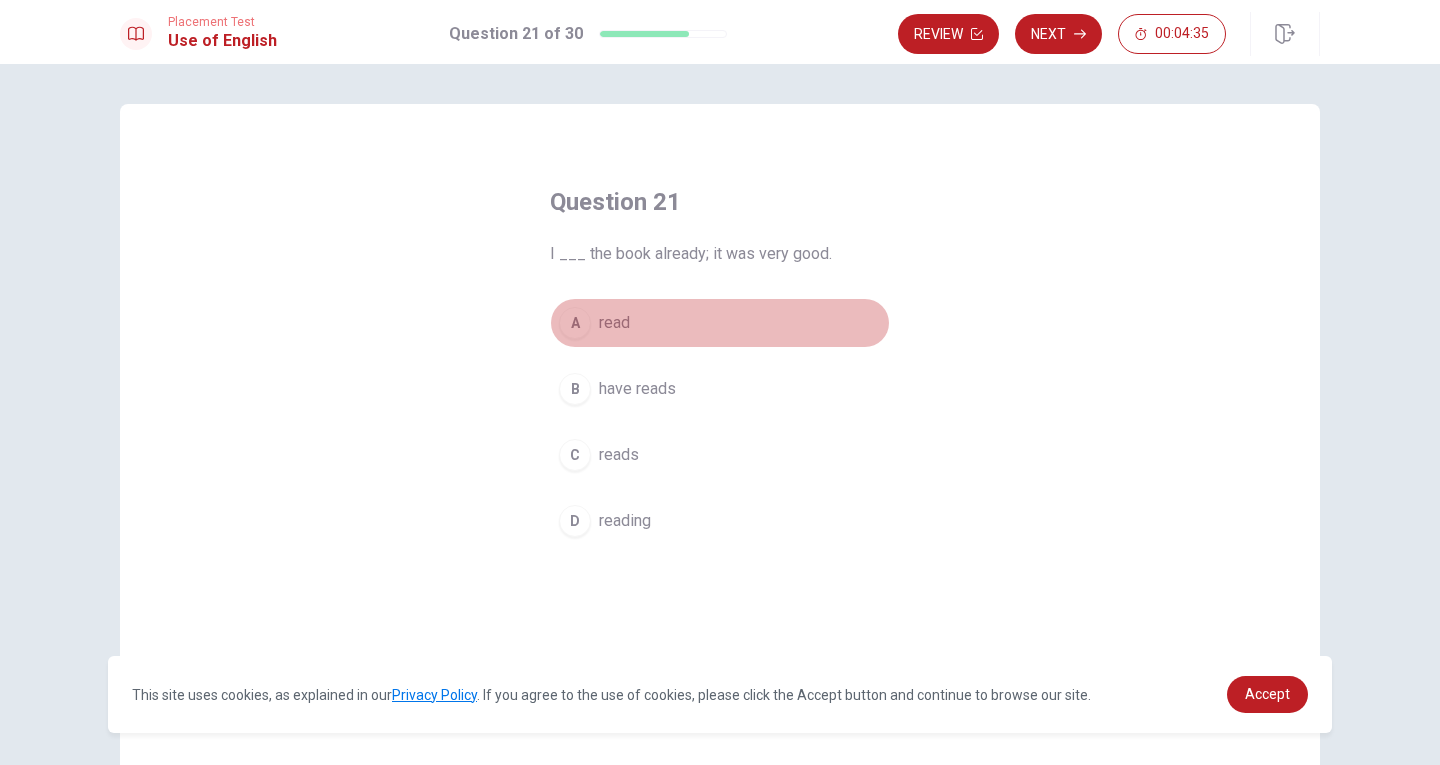 click on "A read" at bounding box center [720, 323] 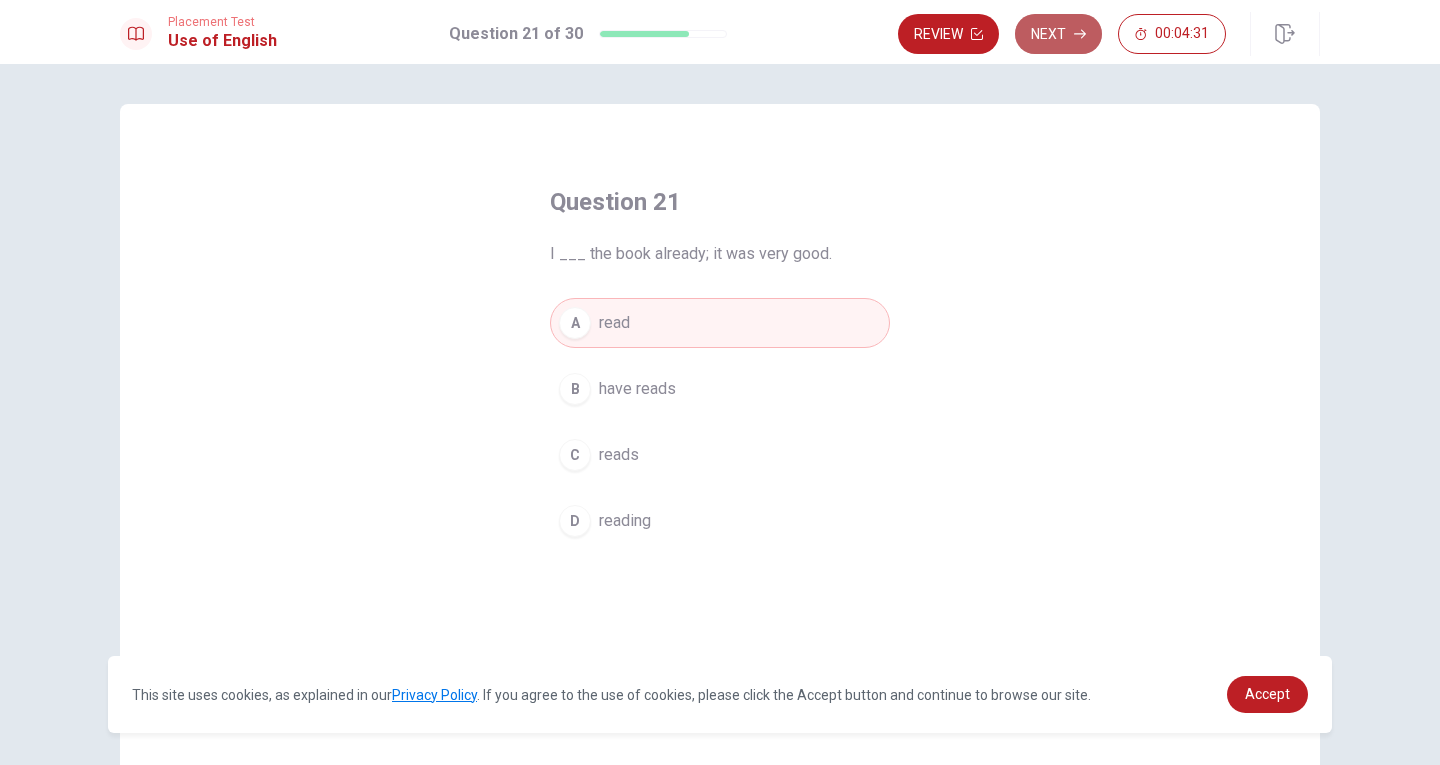 click on "Next" at bounding box center [1058, 34] 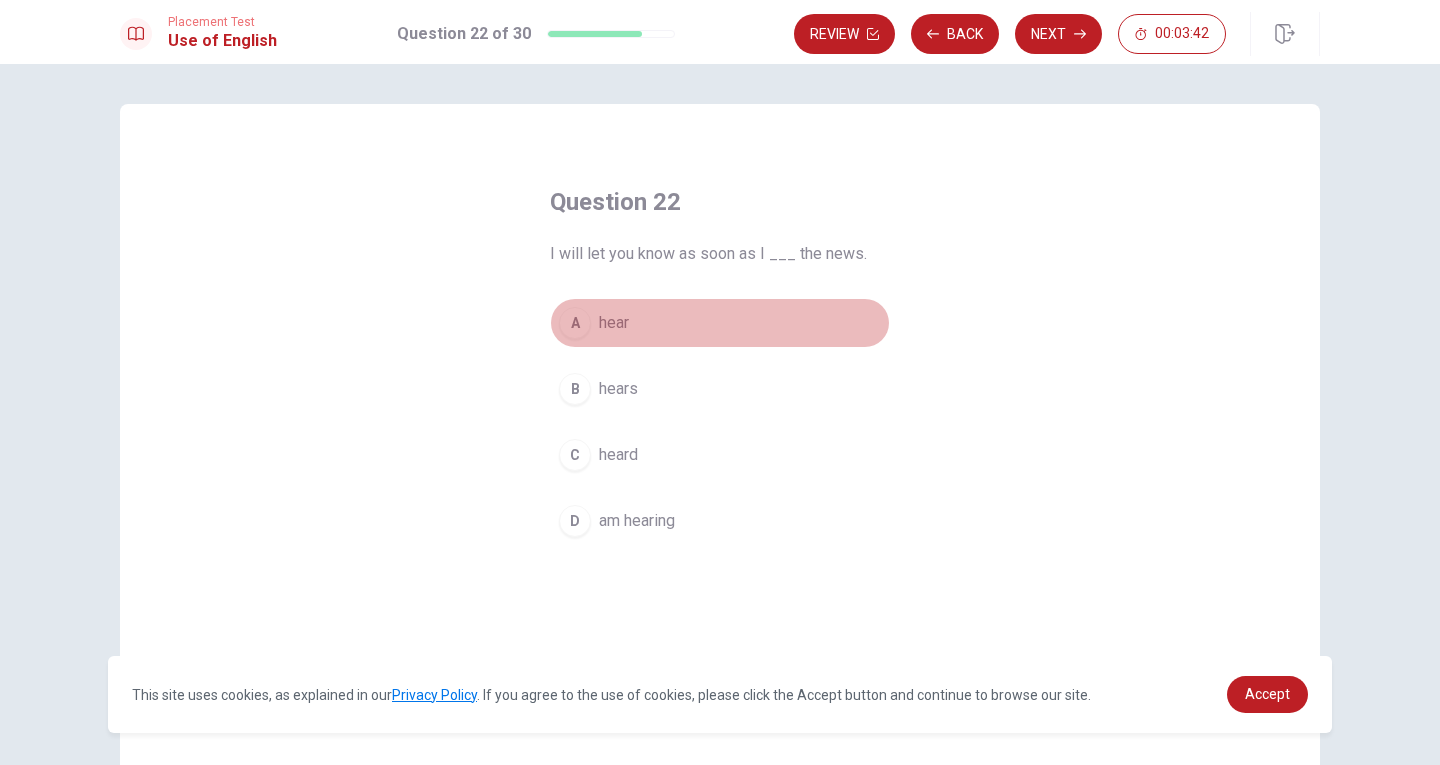 click on "hear" at bounding box center (614, 323) 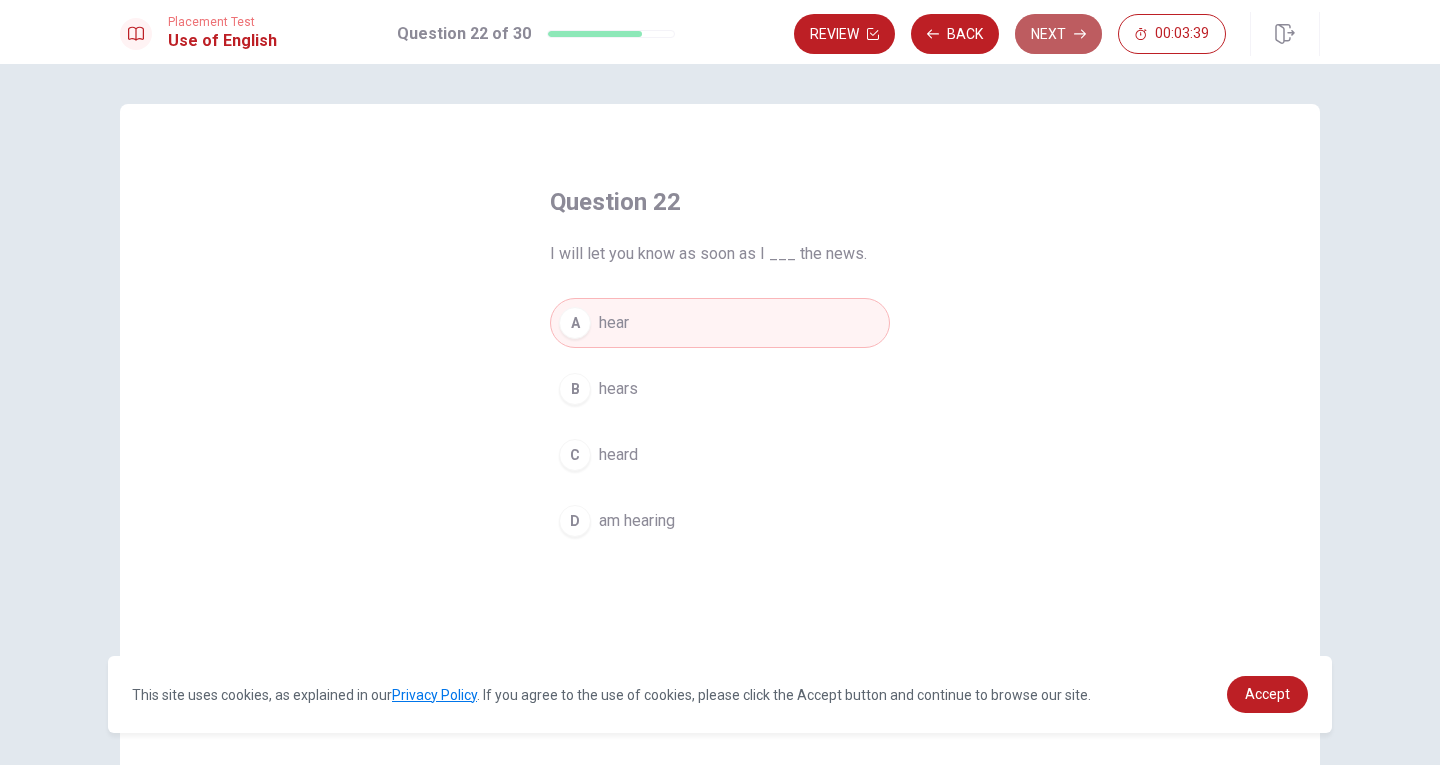 click on "Next" at bounding box center [1058, 34] 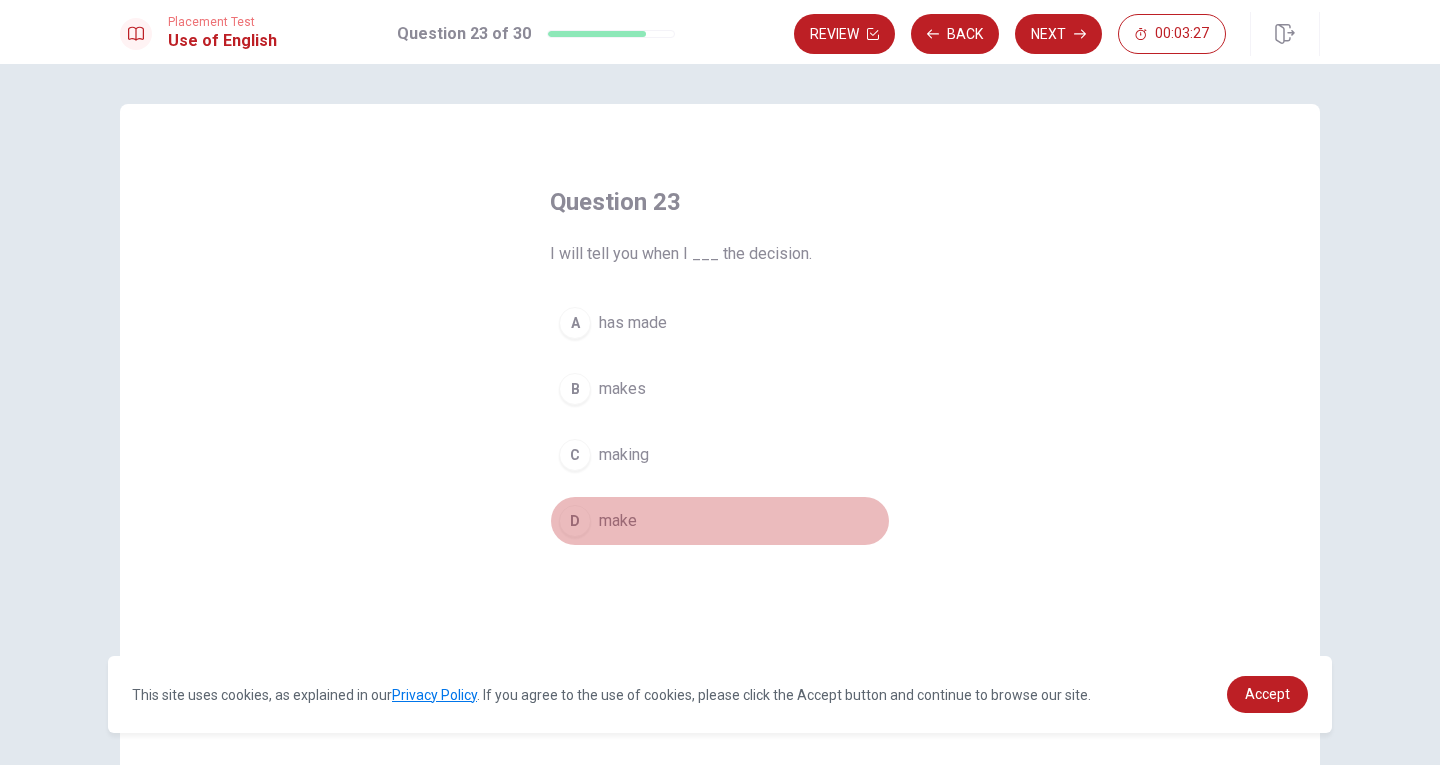 click on "make" at bounding box center (618, 521) 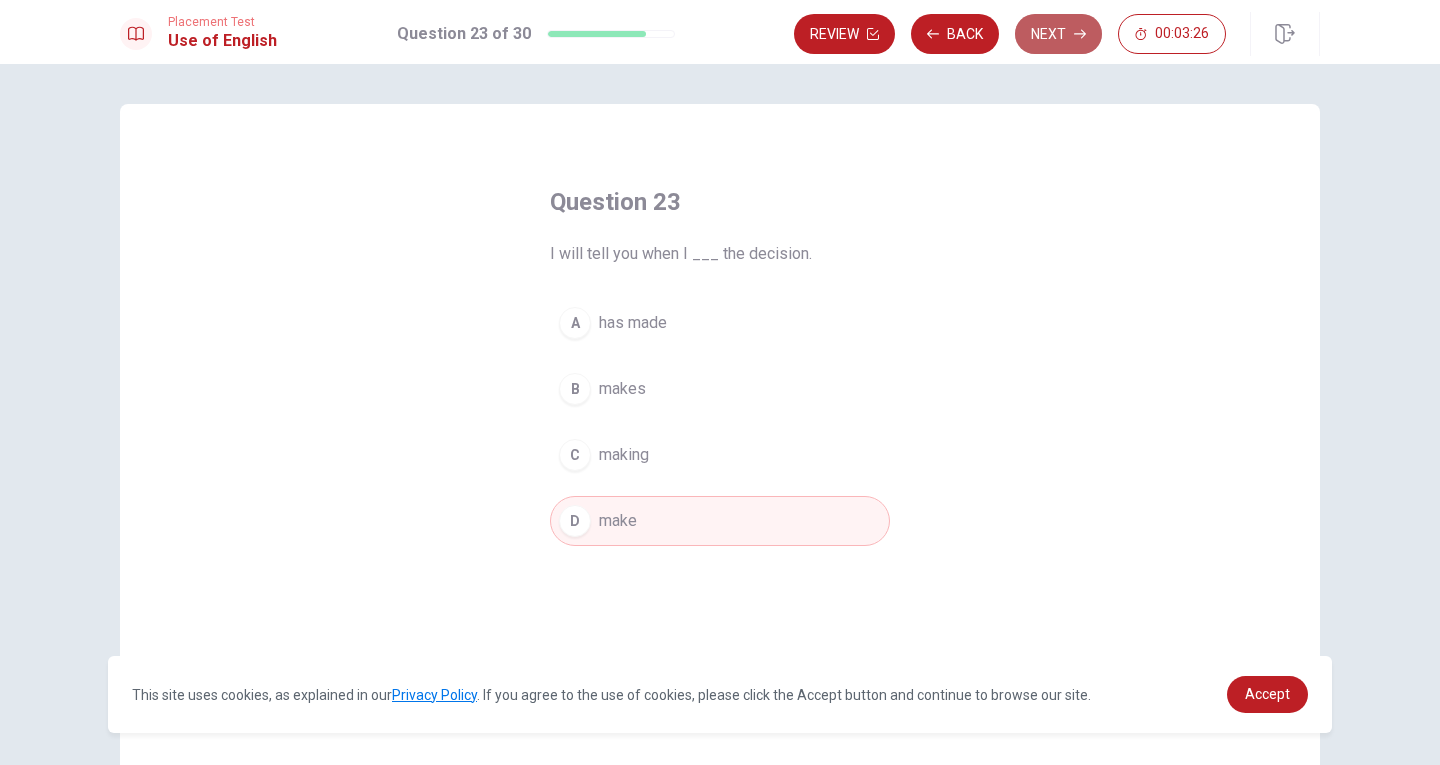 click on "Next" at bounding box center (1058, 34) 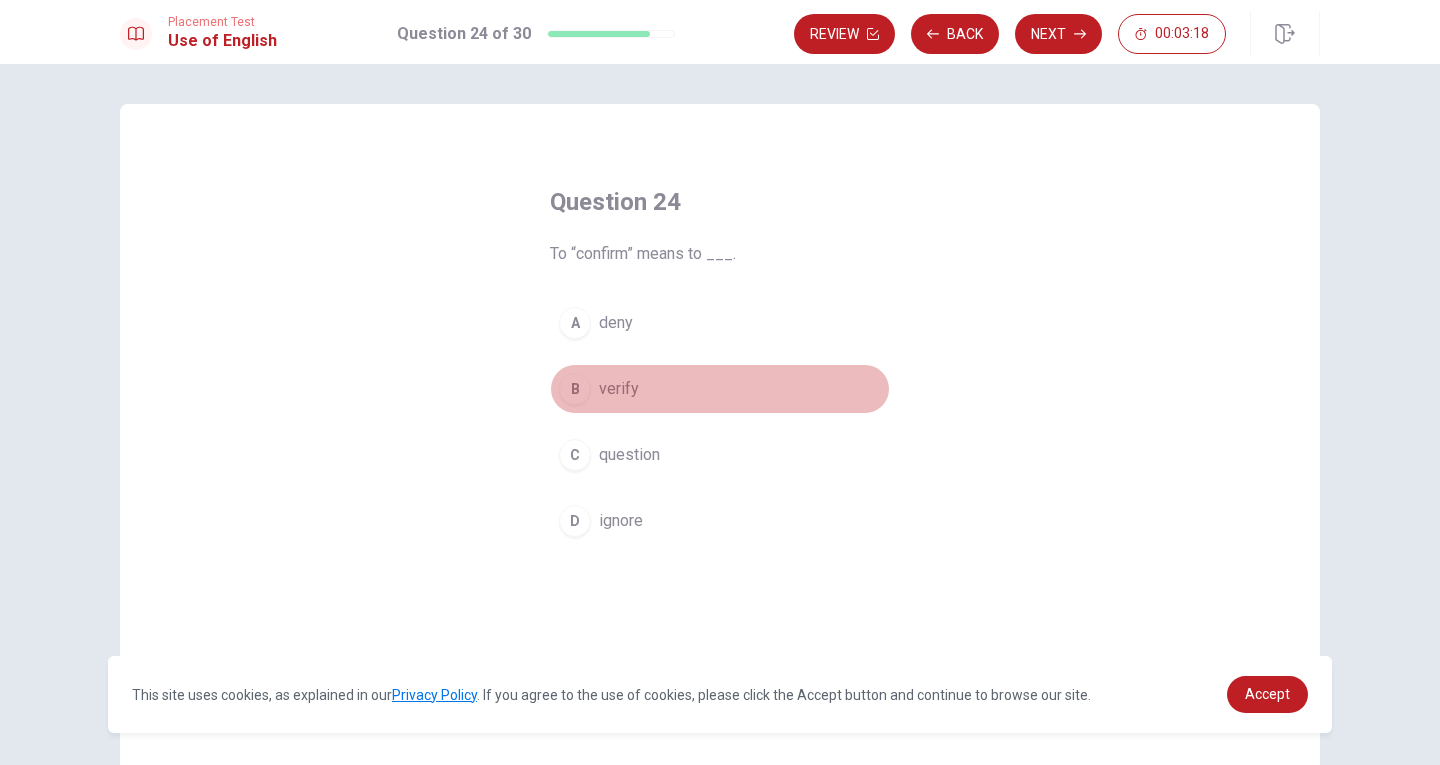 click on "verify" at bounding box center (619, 389) 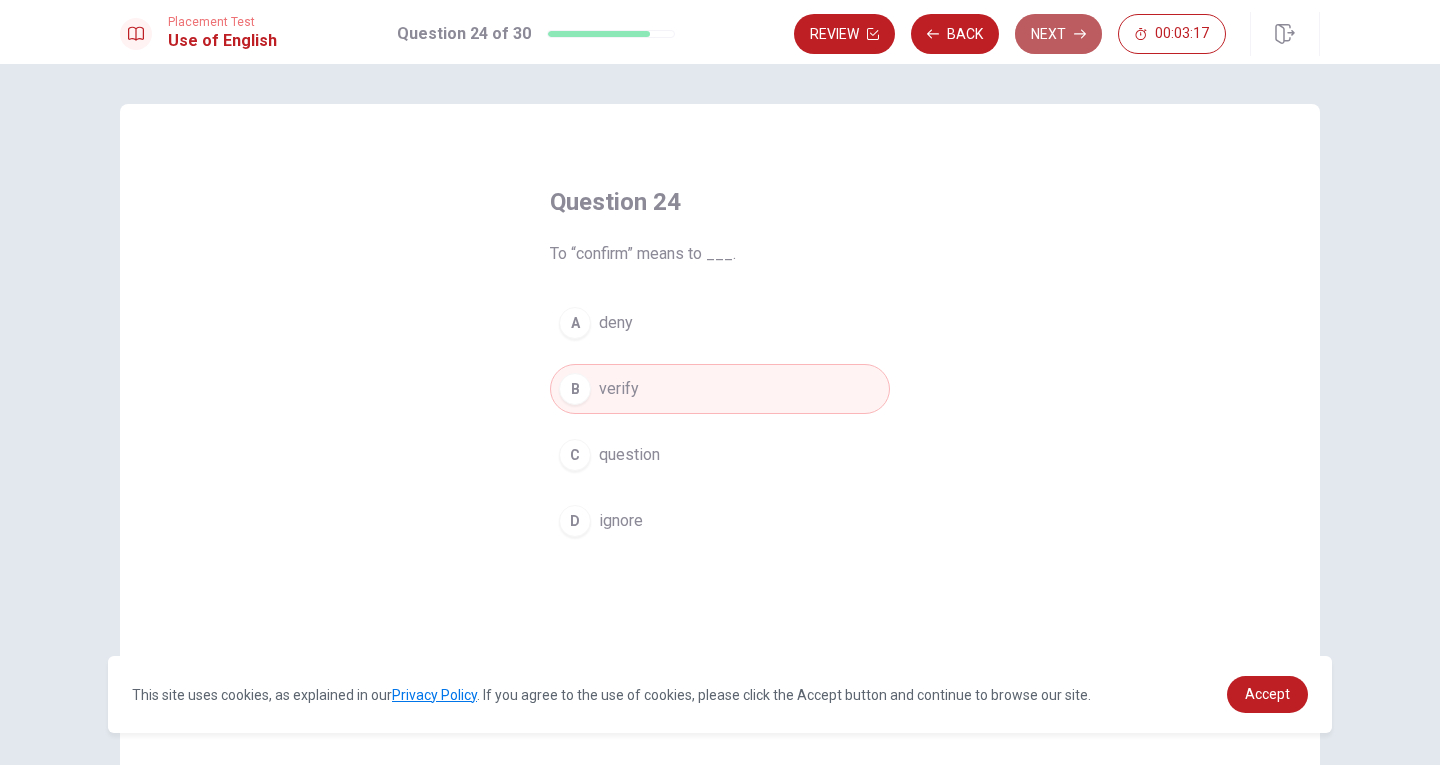 click on "Next" at bounding box center (1058, 34) 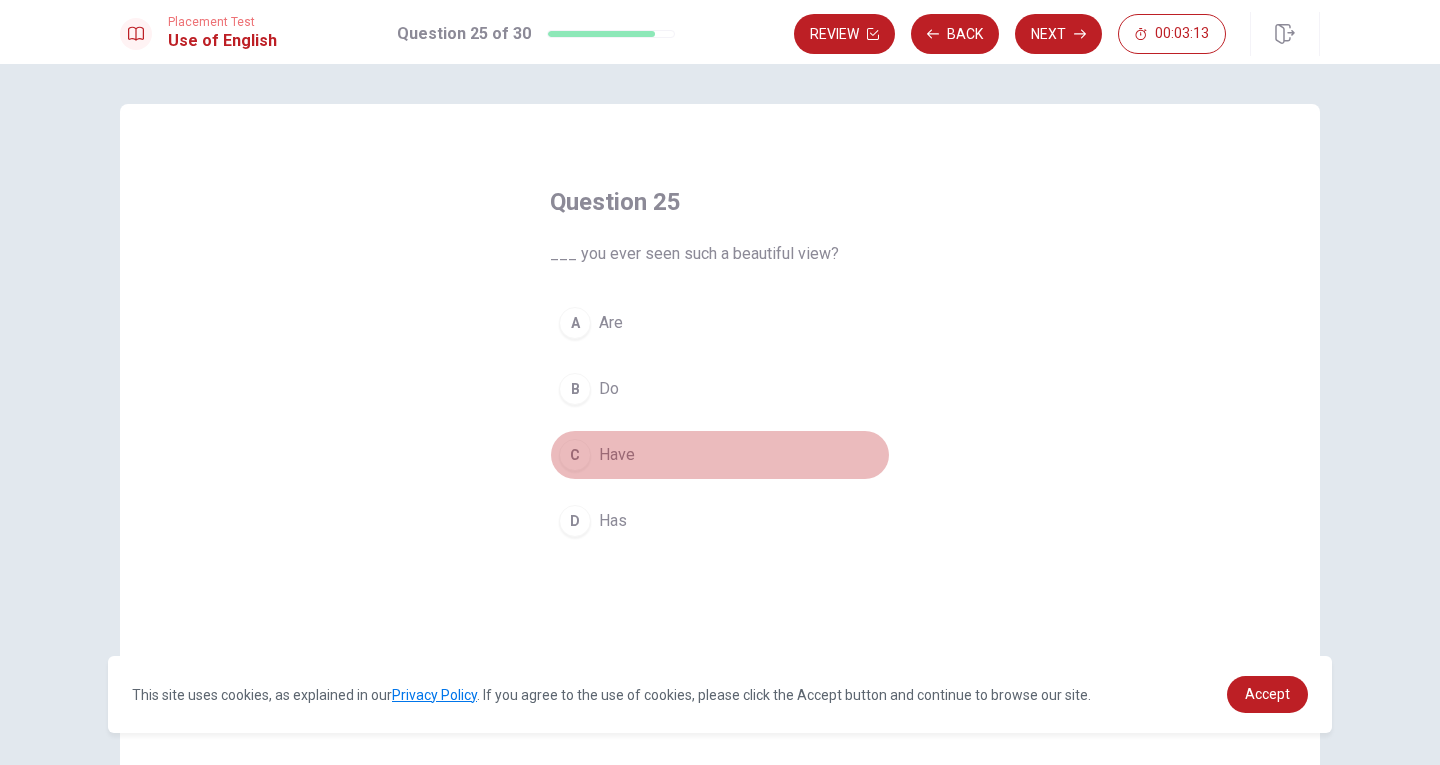 click on "C" at bounding box center (575, 455) 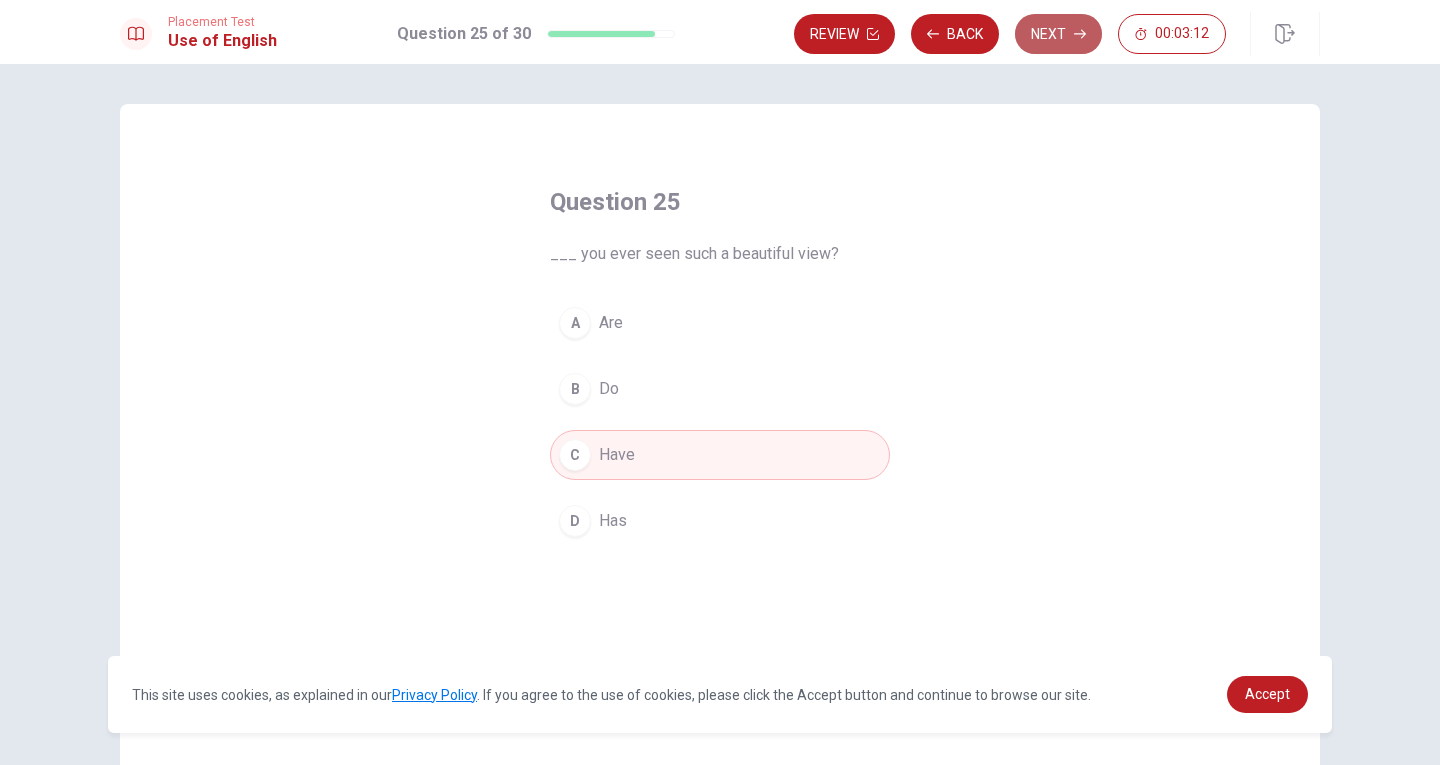 click on "Next" at bounding box center (1058, 34) 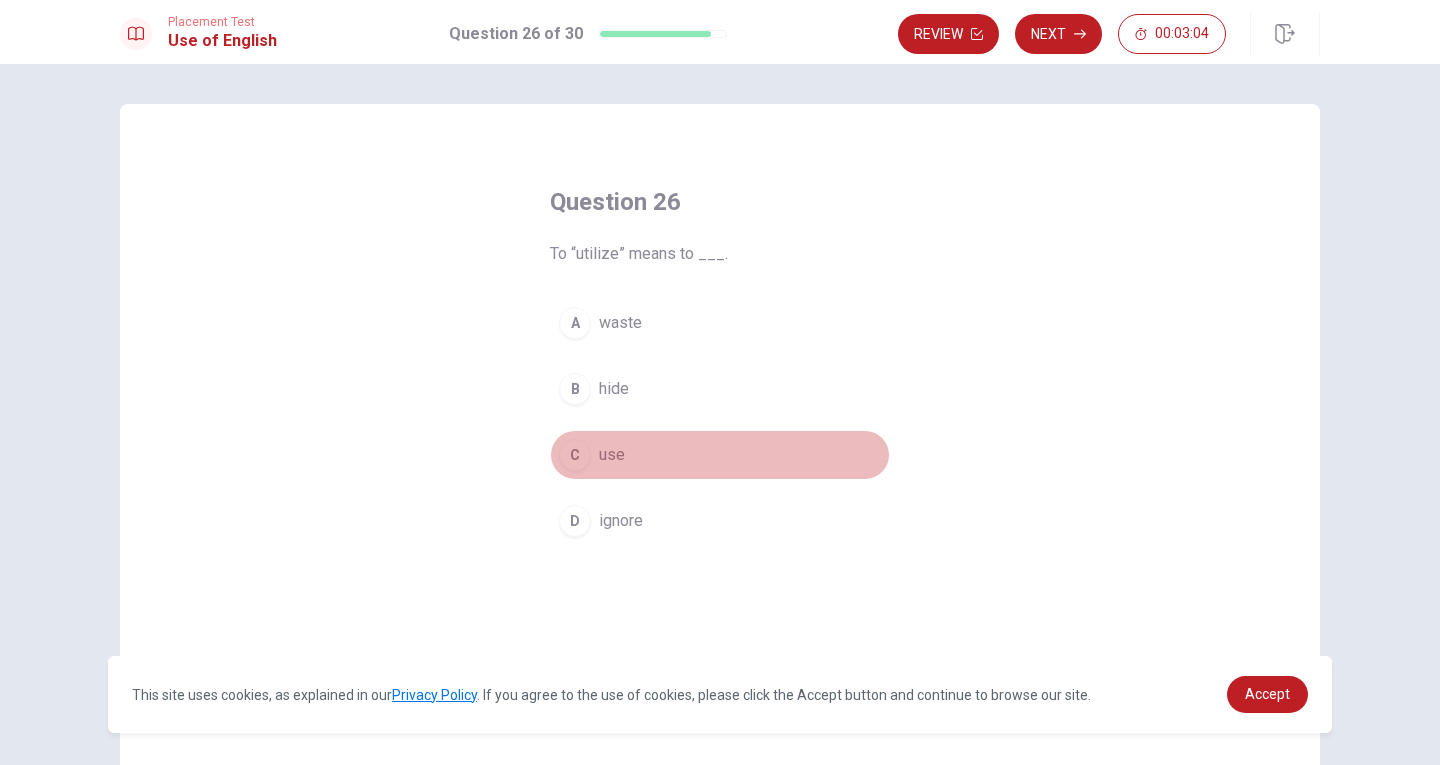 click on "use" at bounding box center (612, 455) 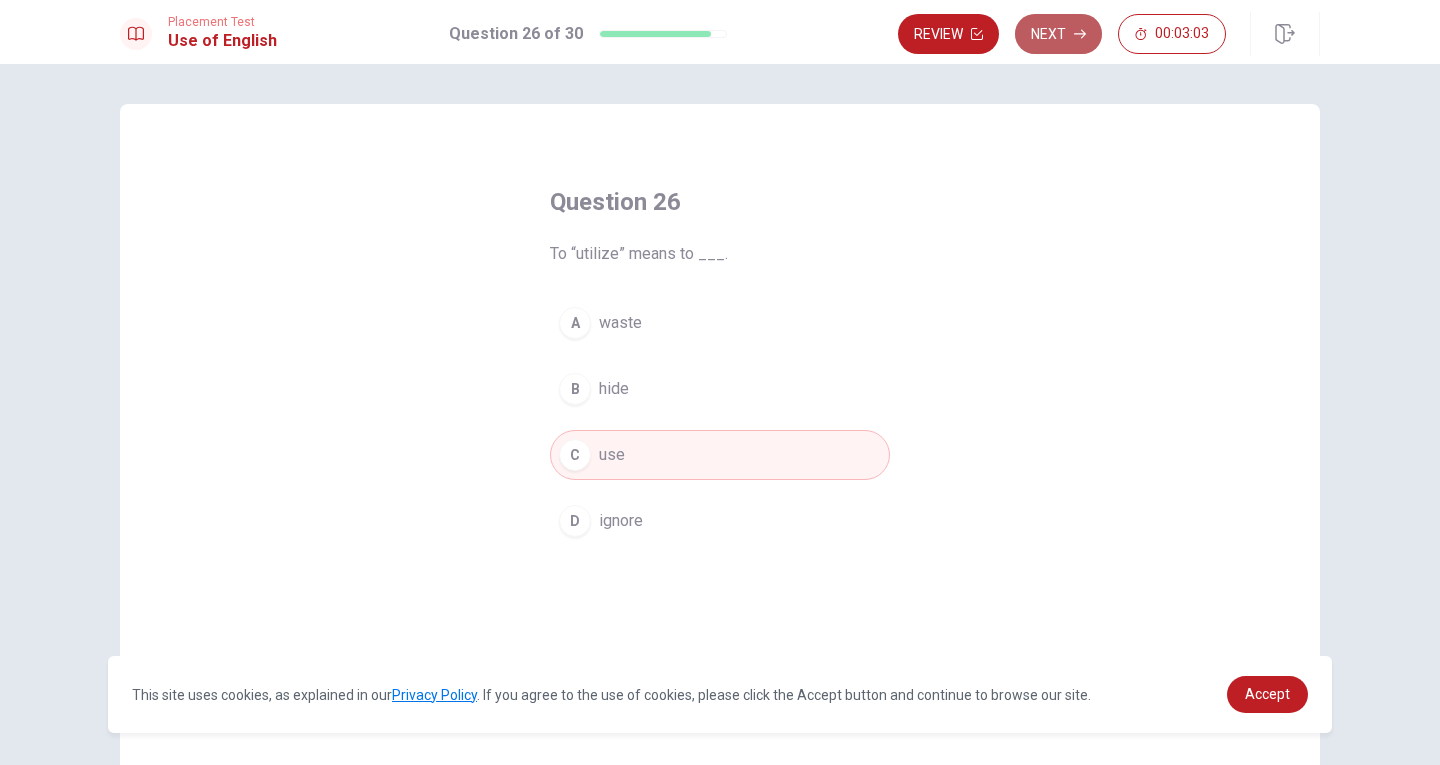 click on "Next" at bounding box center (1058, 34) 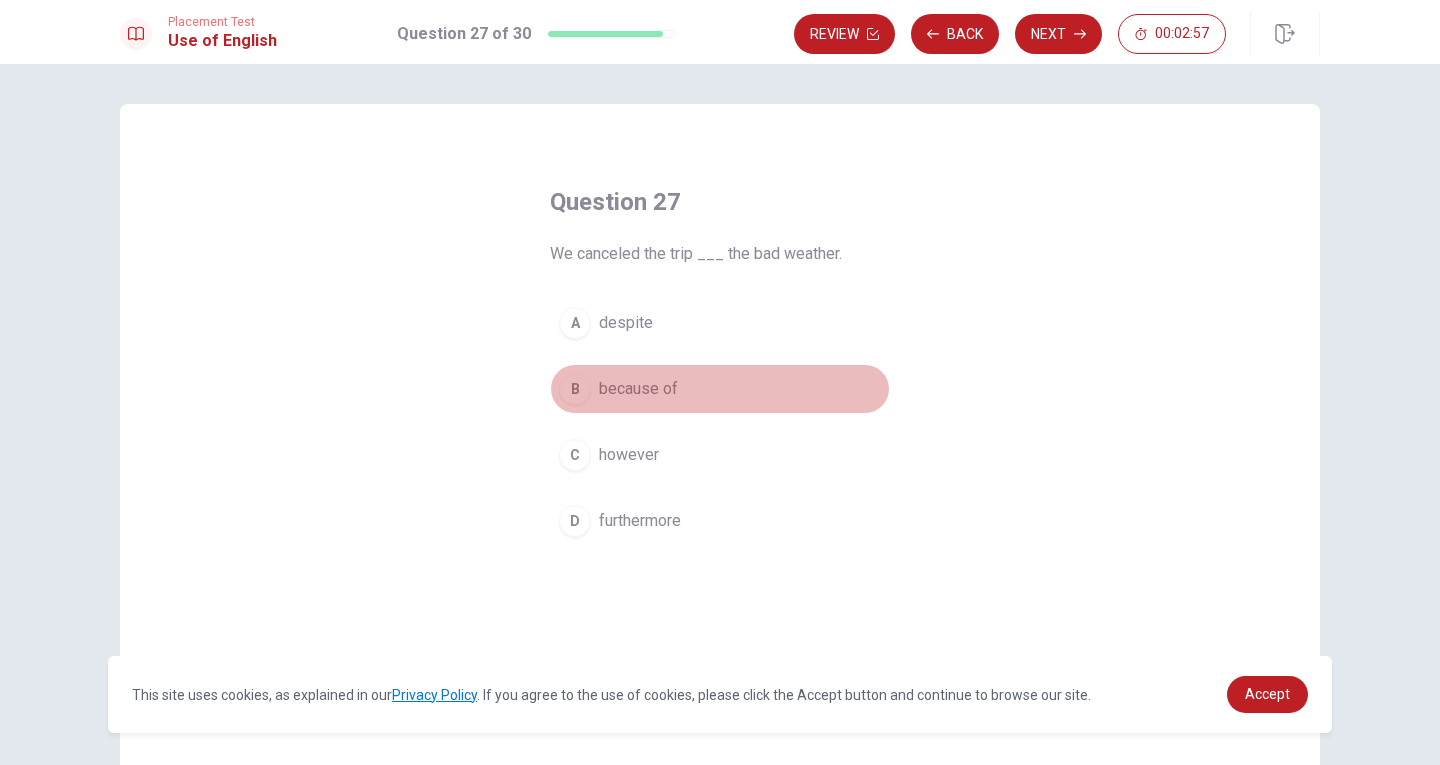 click on "because of" at bounding box center [638, 389] 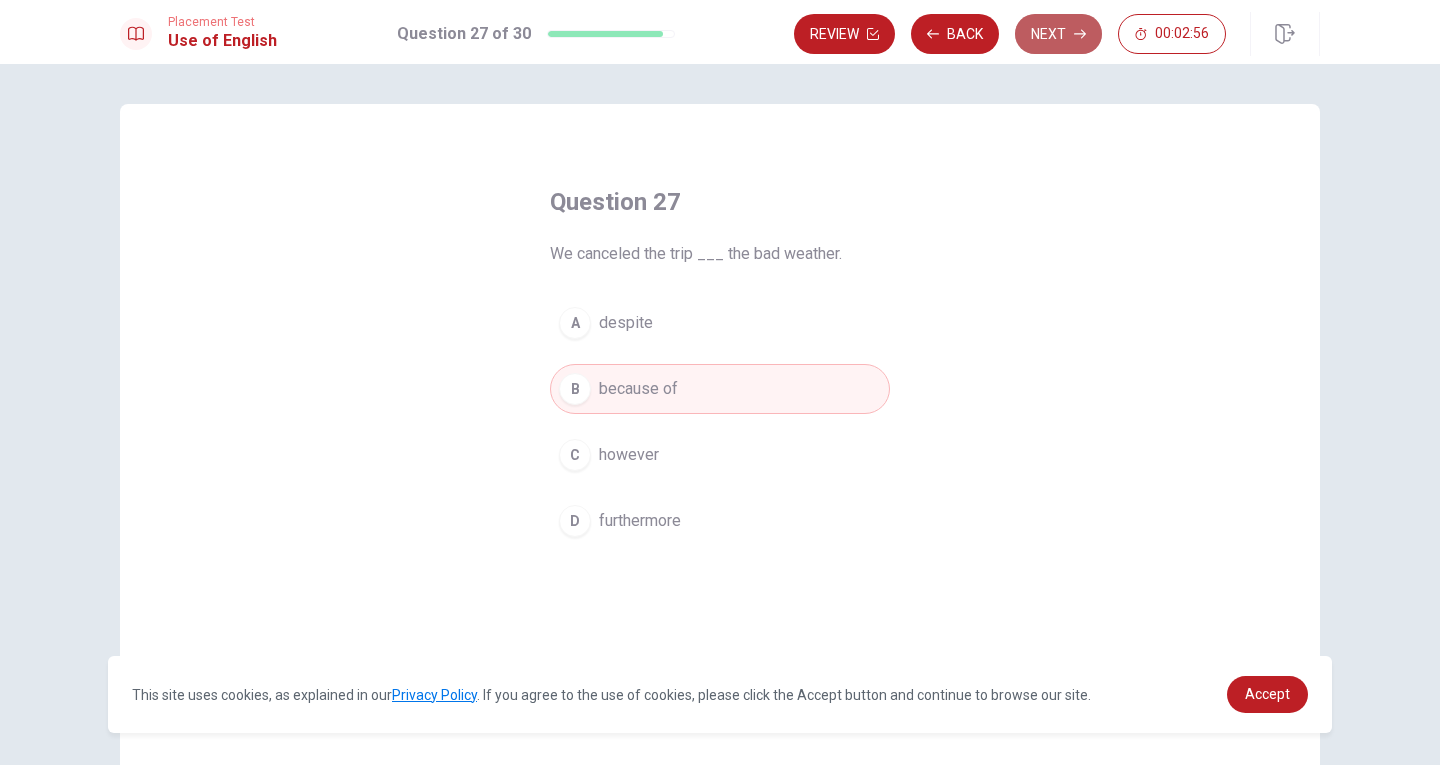 click on "Next" at bounding box center (1058, 34) 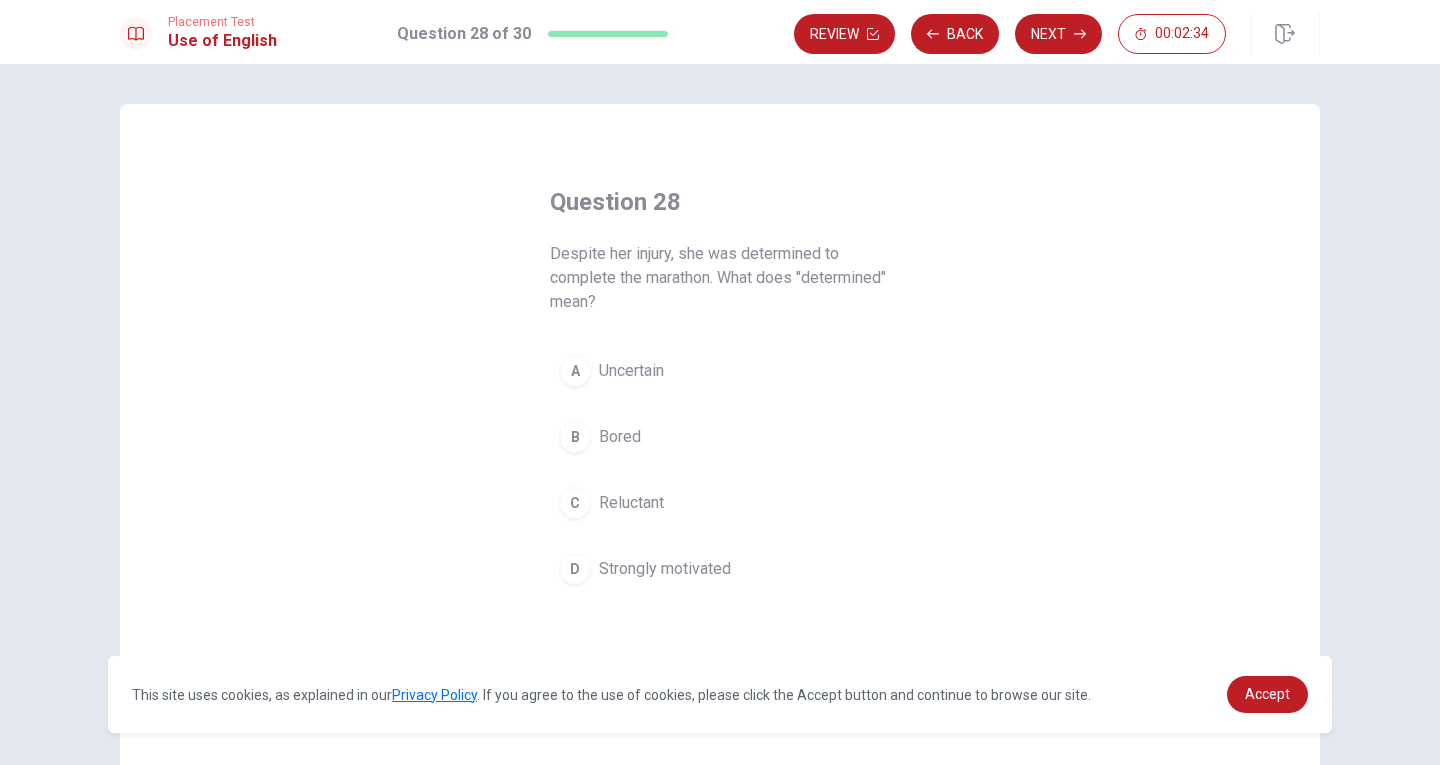click on "Strongly motivated" at bounding box center (665, 569) 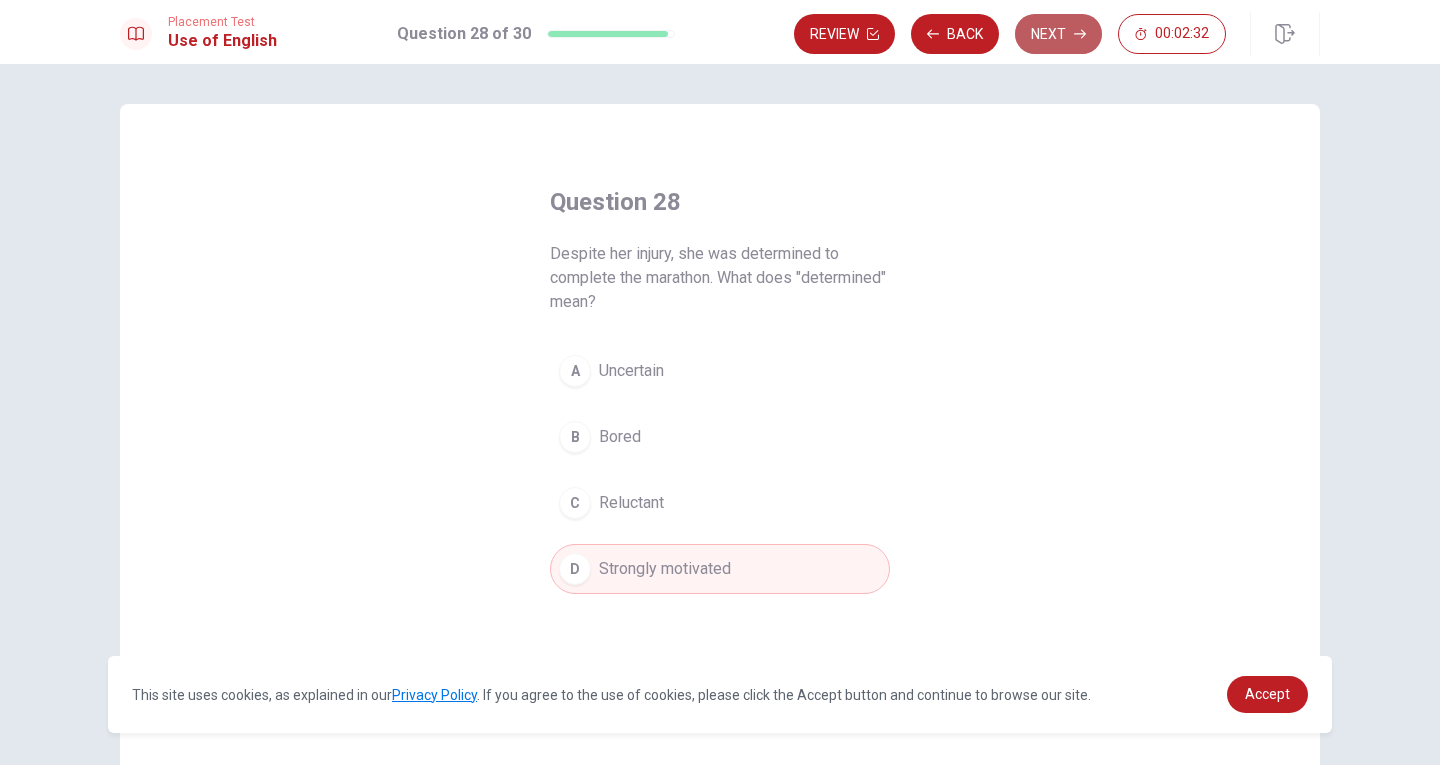 click on "Next" at bounding box center (1058, 34) 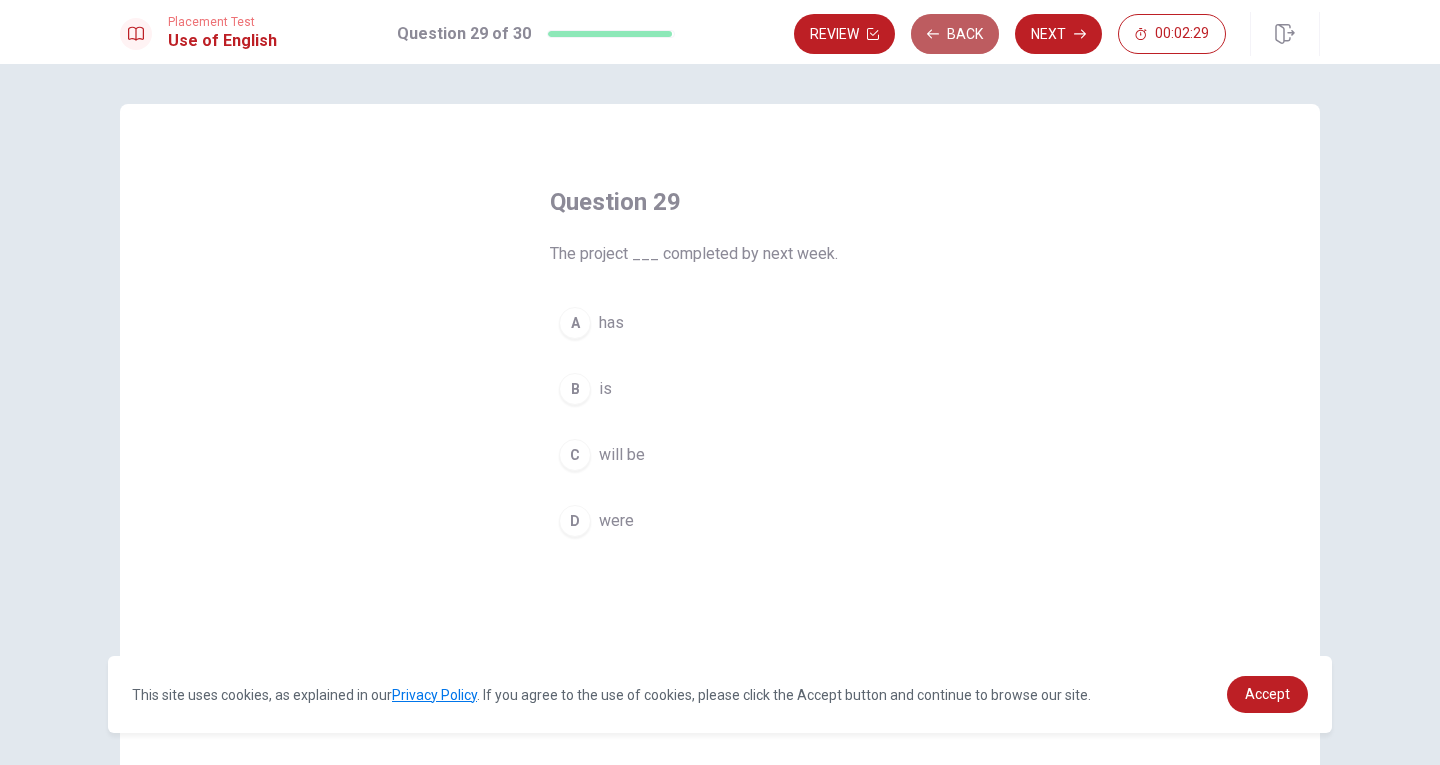 click on "Back" at bounding box center [955, 34] 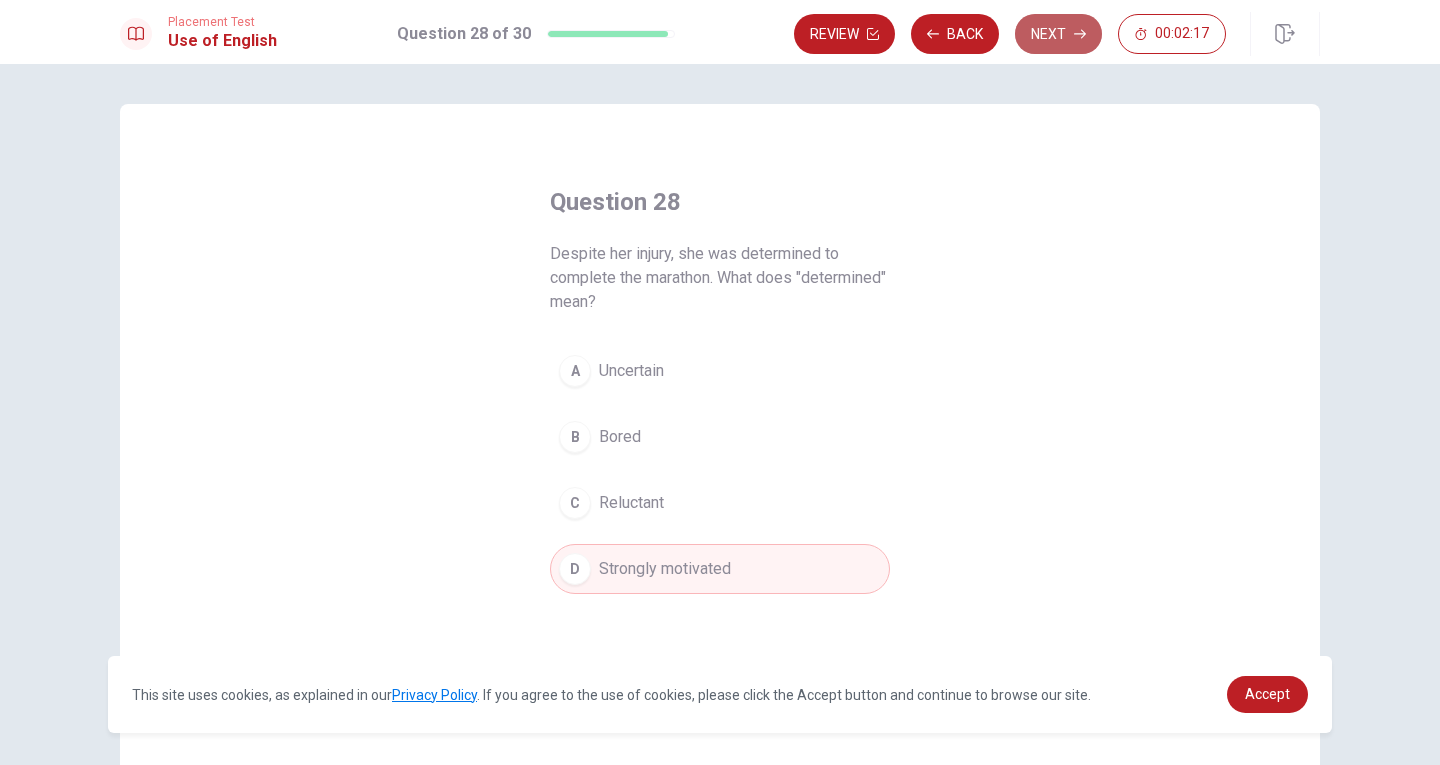 click on "Next" at bounding box center [1058, 34] 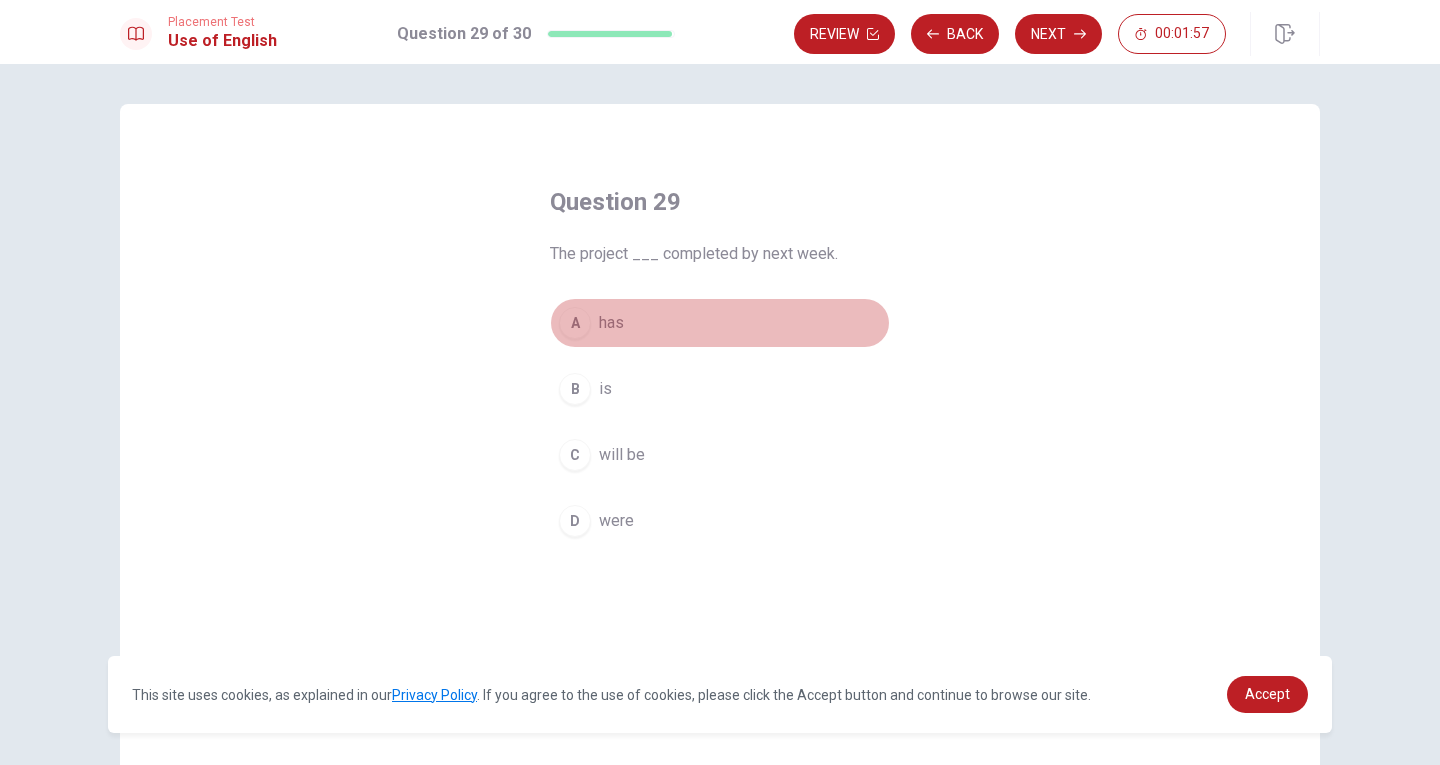 click on "has" at bounding box center (611, 323) 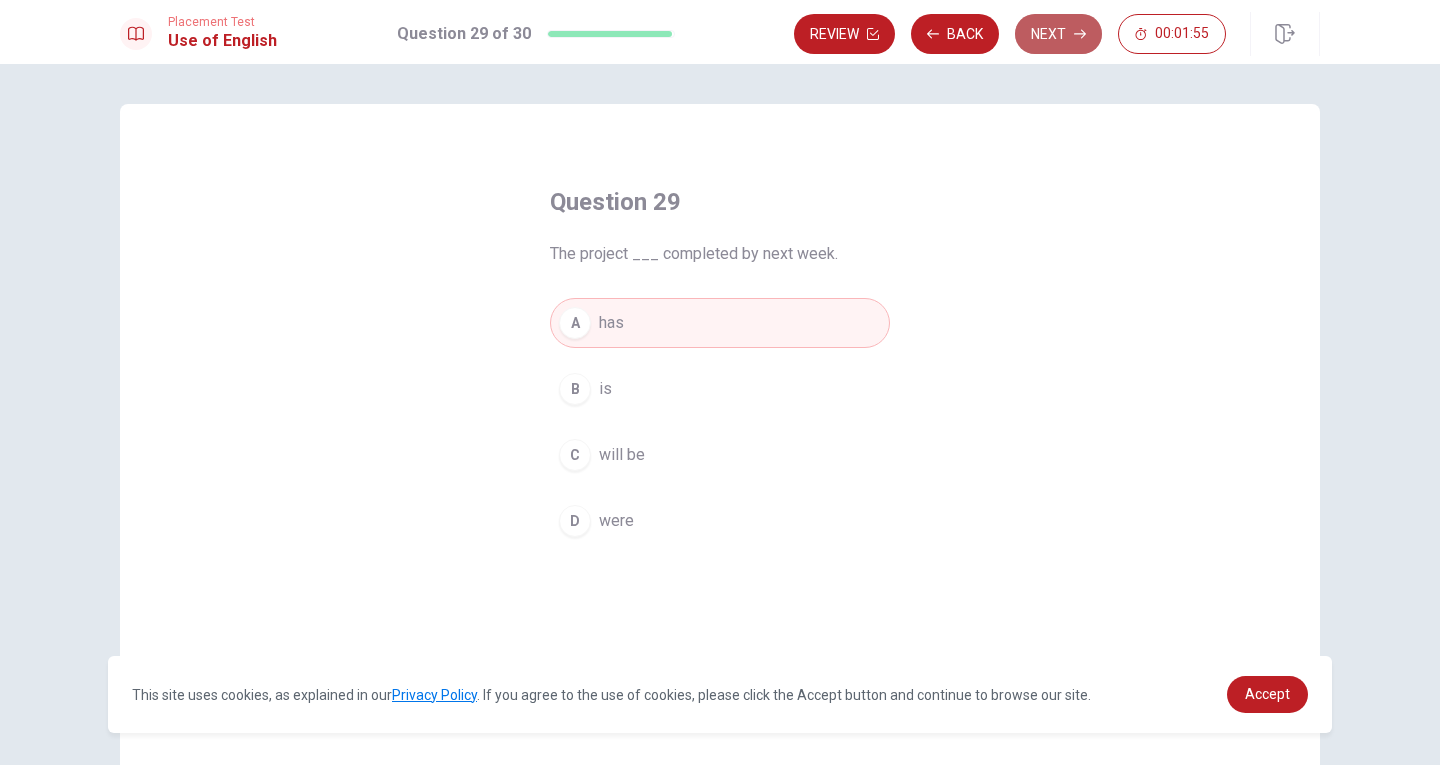 click 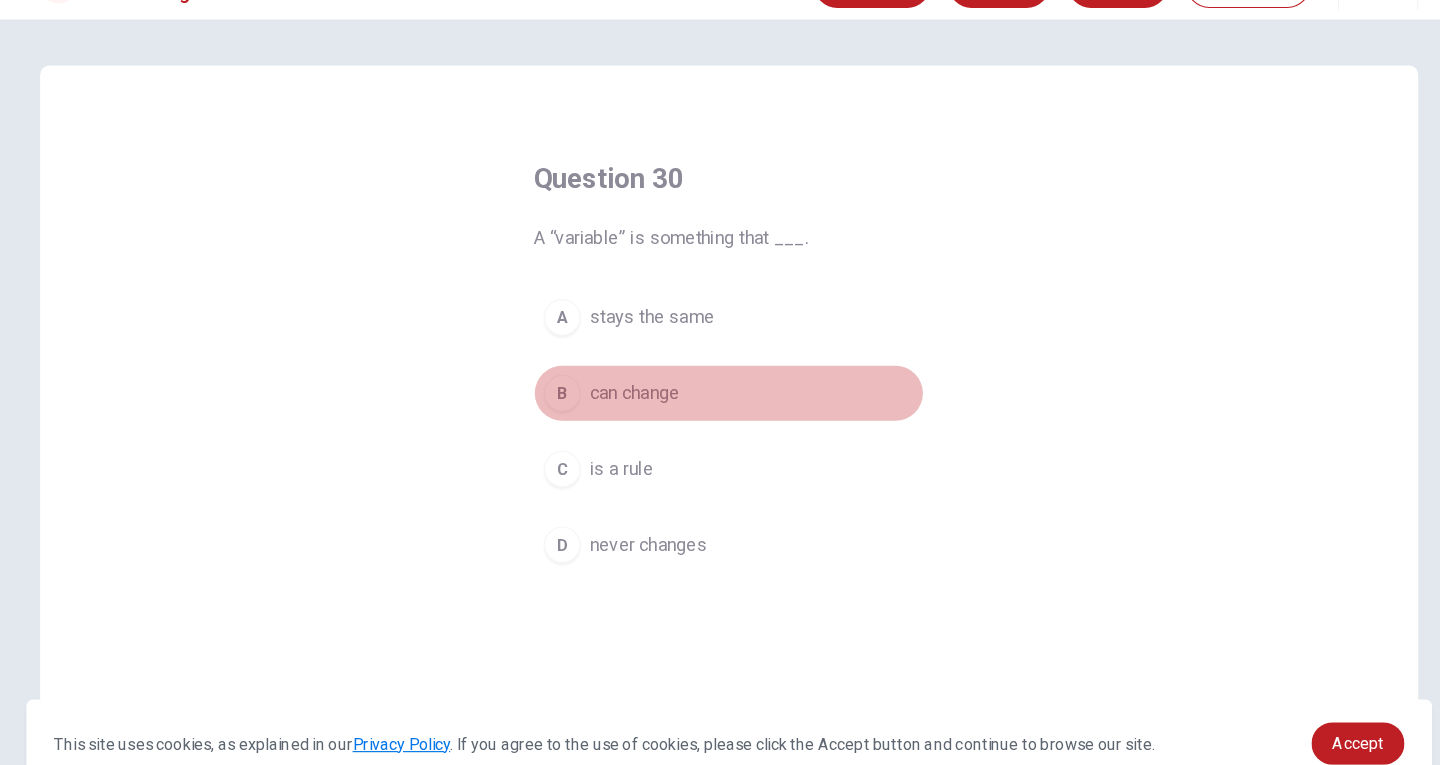 click on "can change" at bounding box center [638, 389] 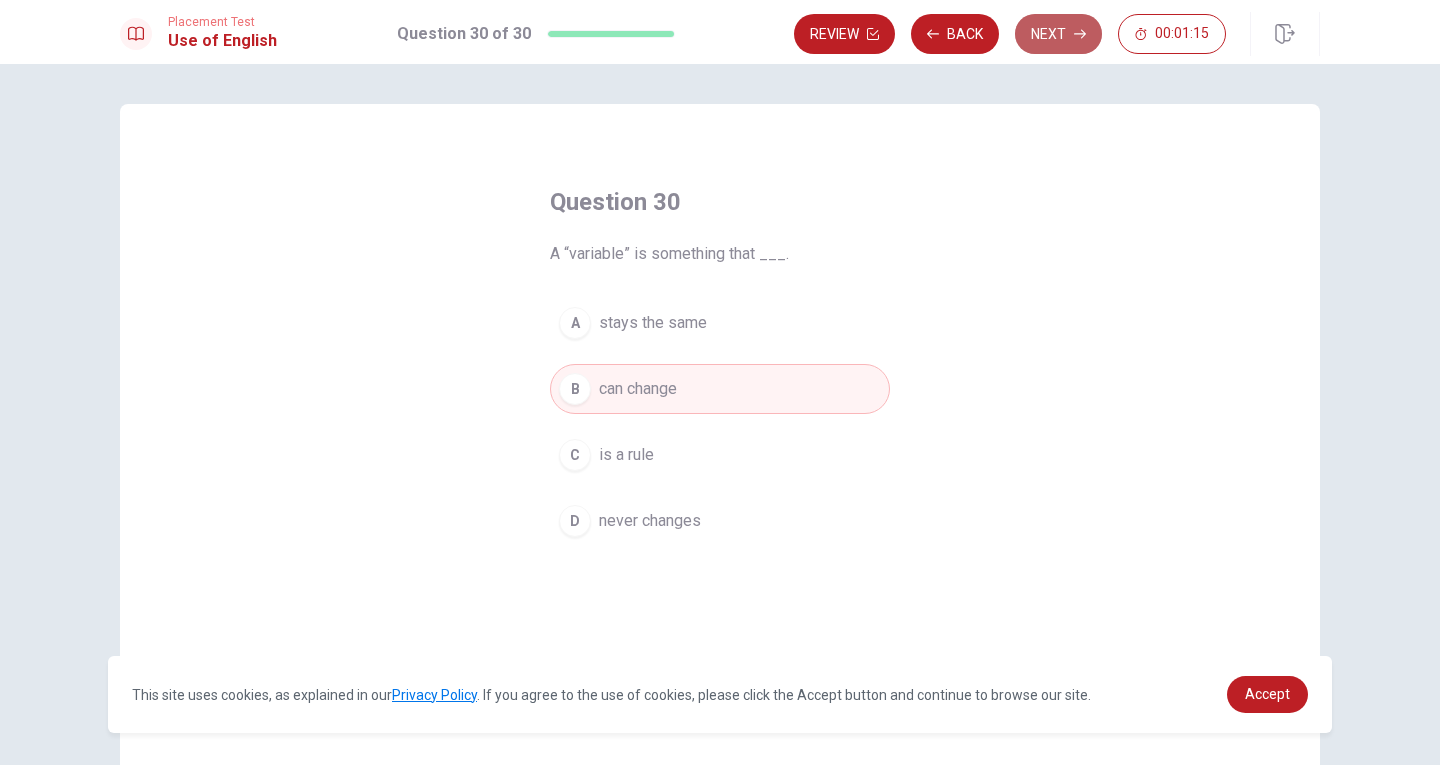 click on "Next" at bounding box center [1058, 34] 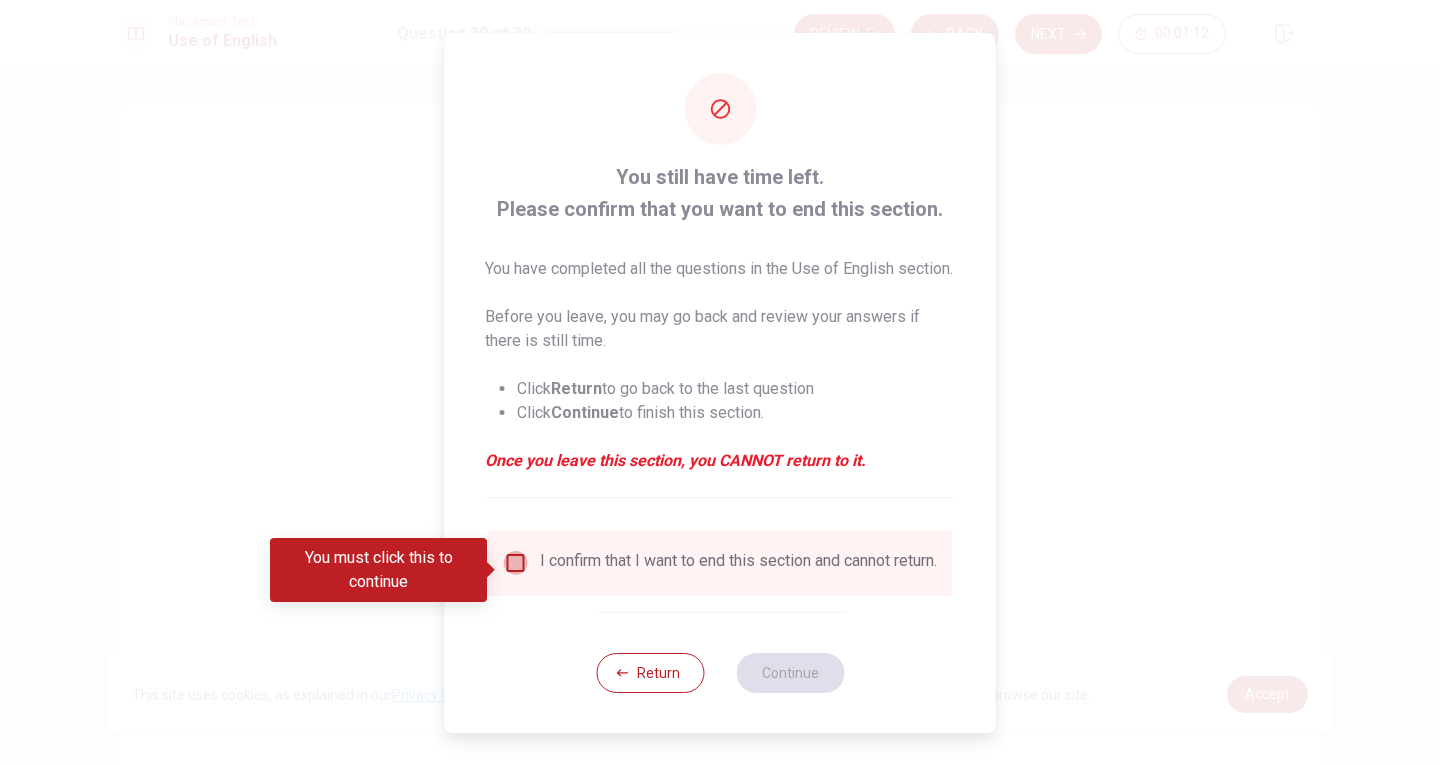 click at bounding box center [516, 563] 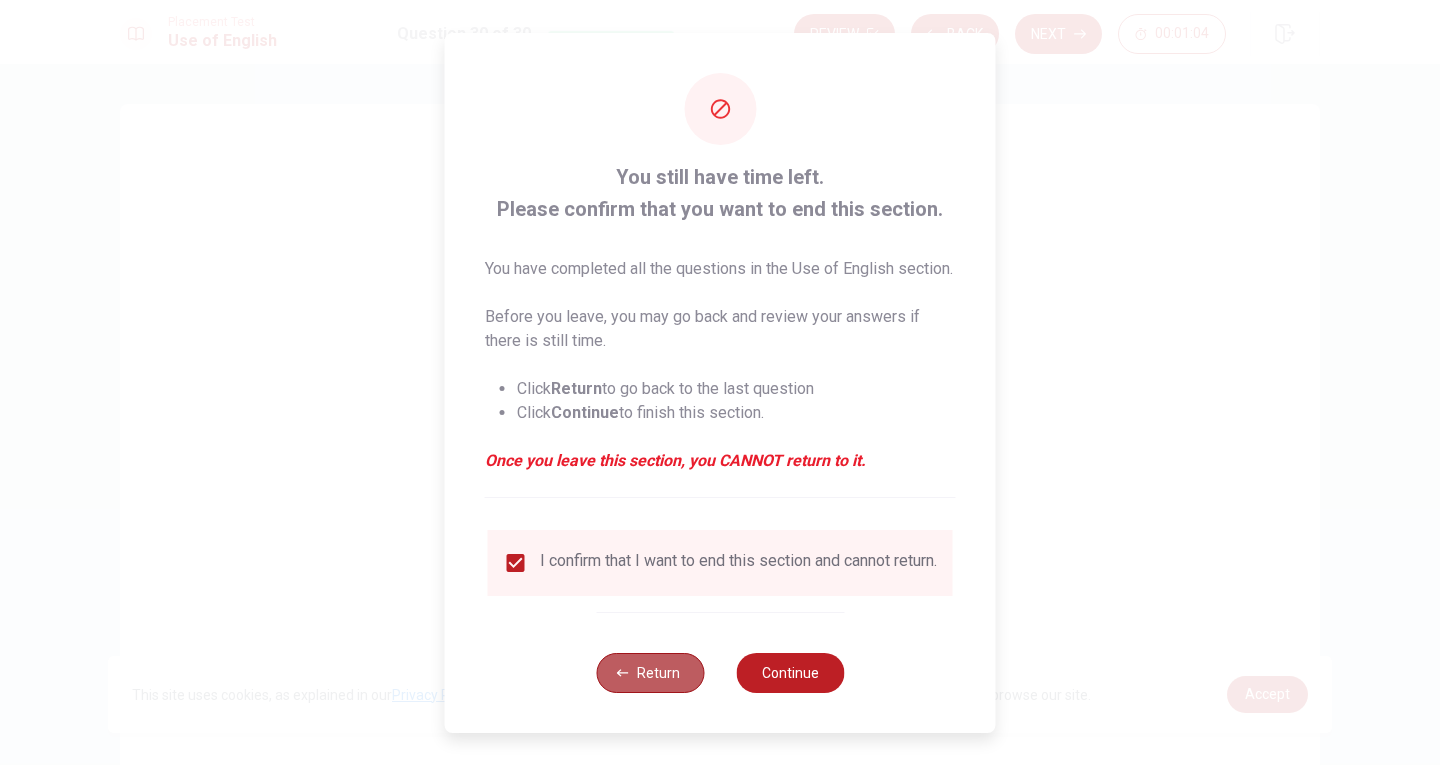 click on "Return" at bounding box center (650, 673) 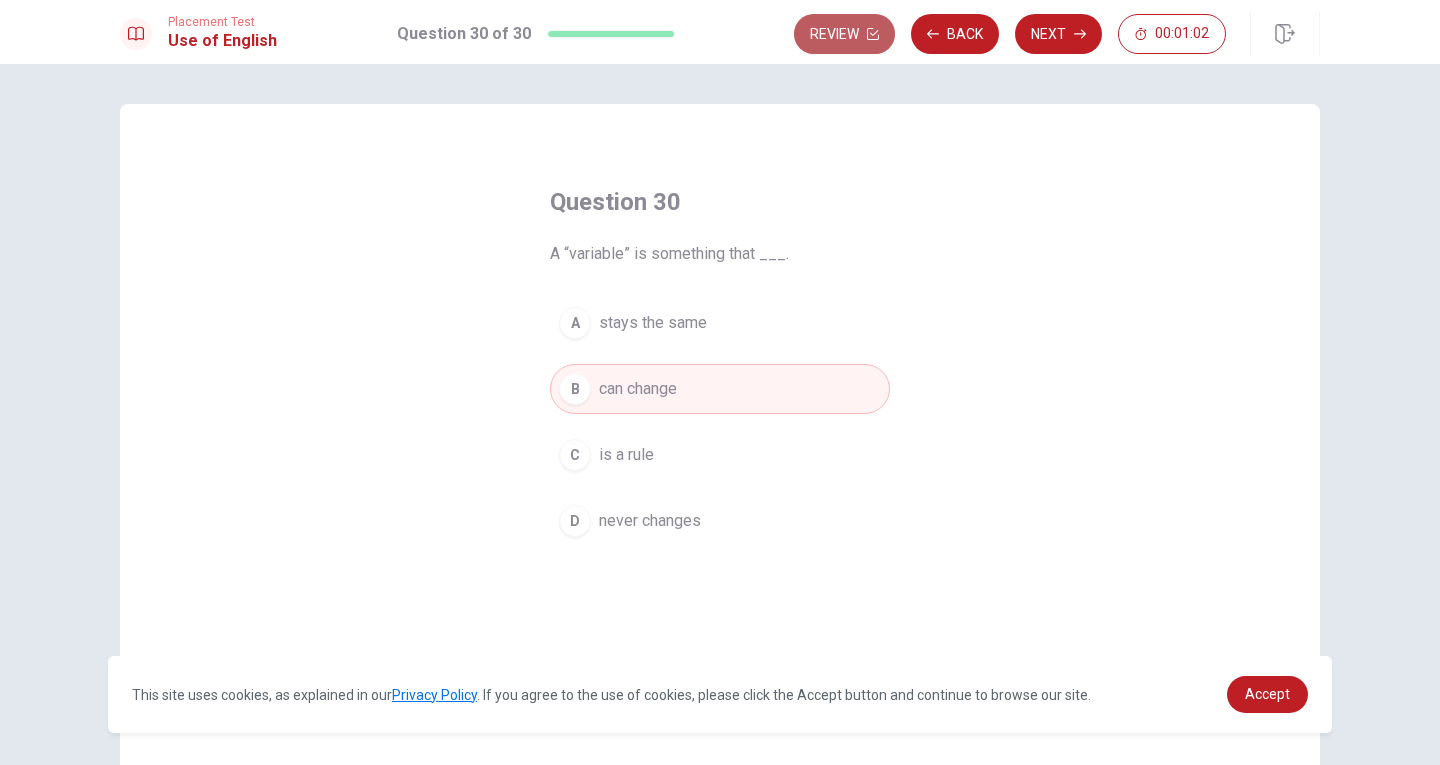 click on "Review" at bounding box center [844, 34] 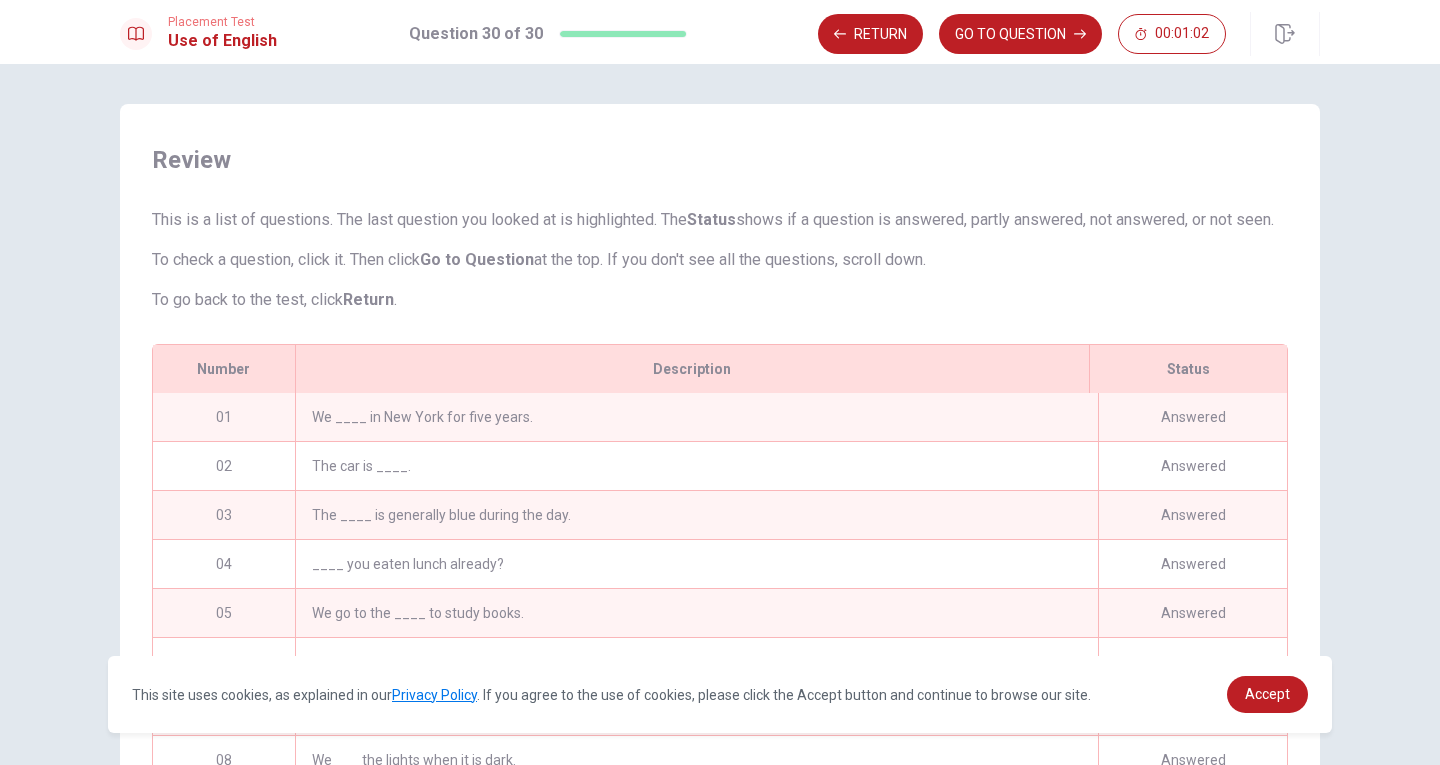 scroll, scrollTop: 198, scrollLeft: 0, axis: vertical 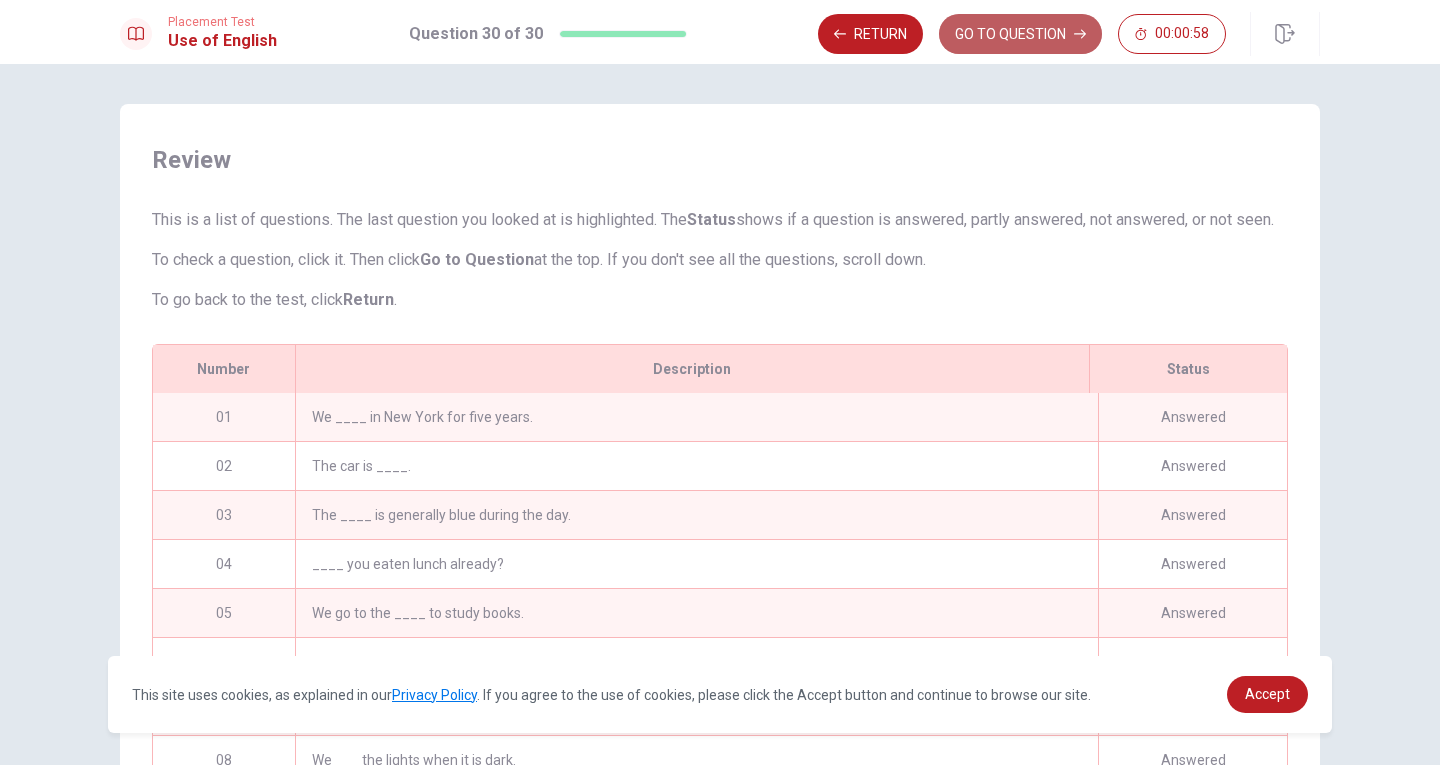 click on "GO TO QUESTION" at bounding box center [1020, 34] 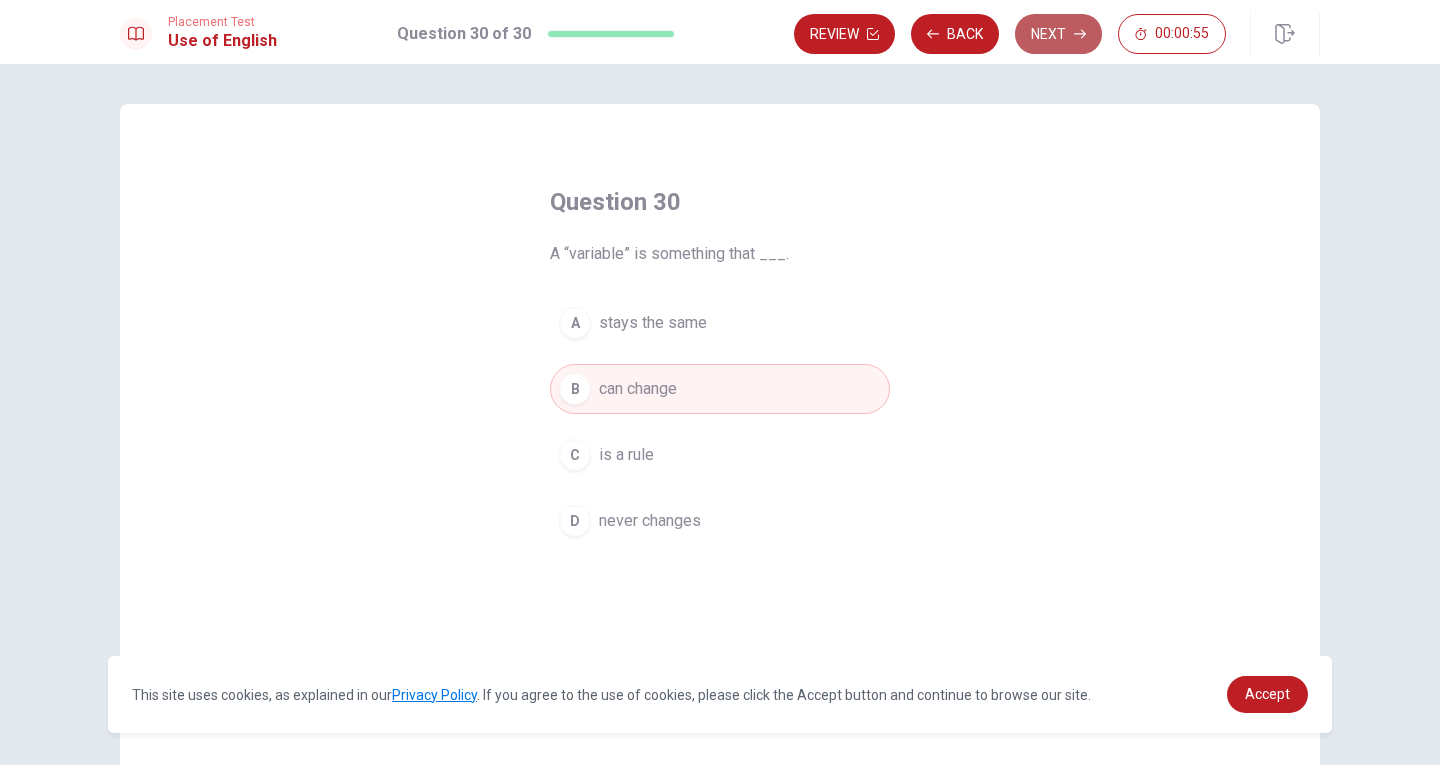 click on "Next" at bounding box center [1058, 34] 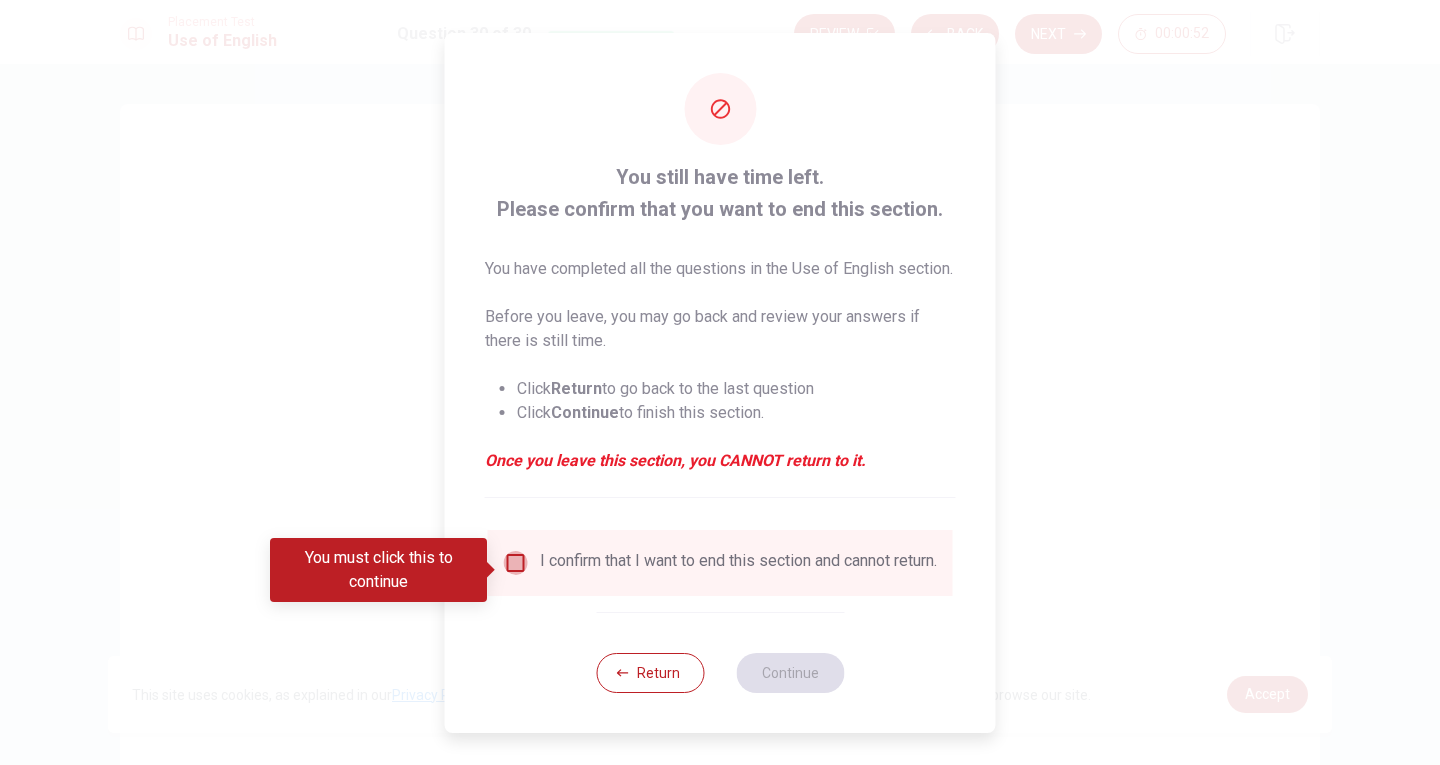 click at bounding box center (516, 563) 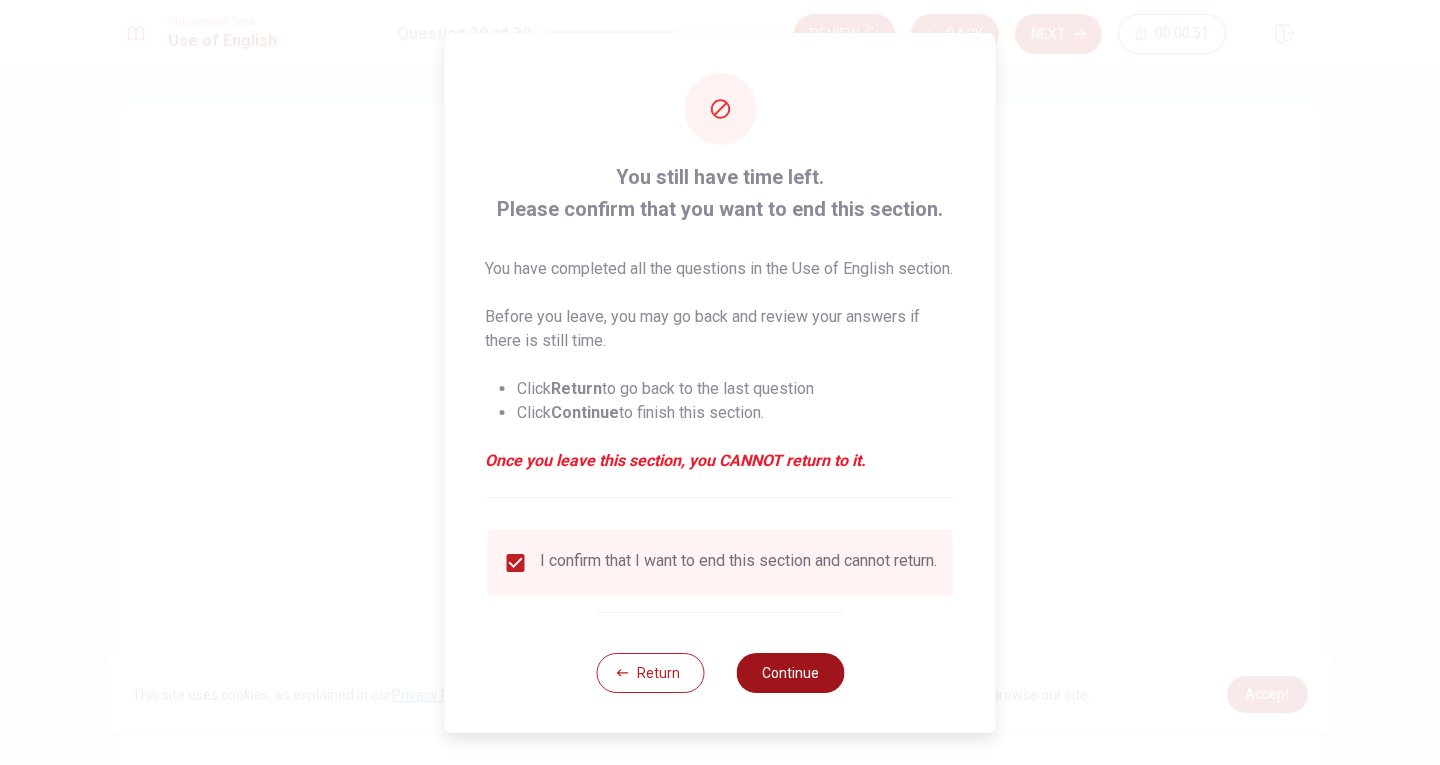 click on "Continue" at bounding box center [790, 673] 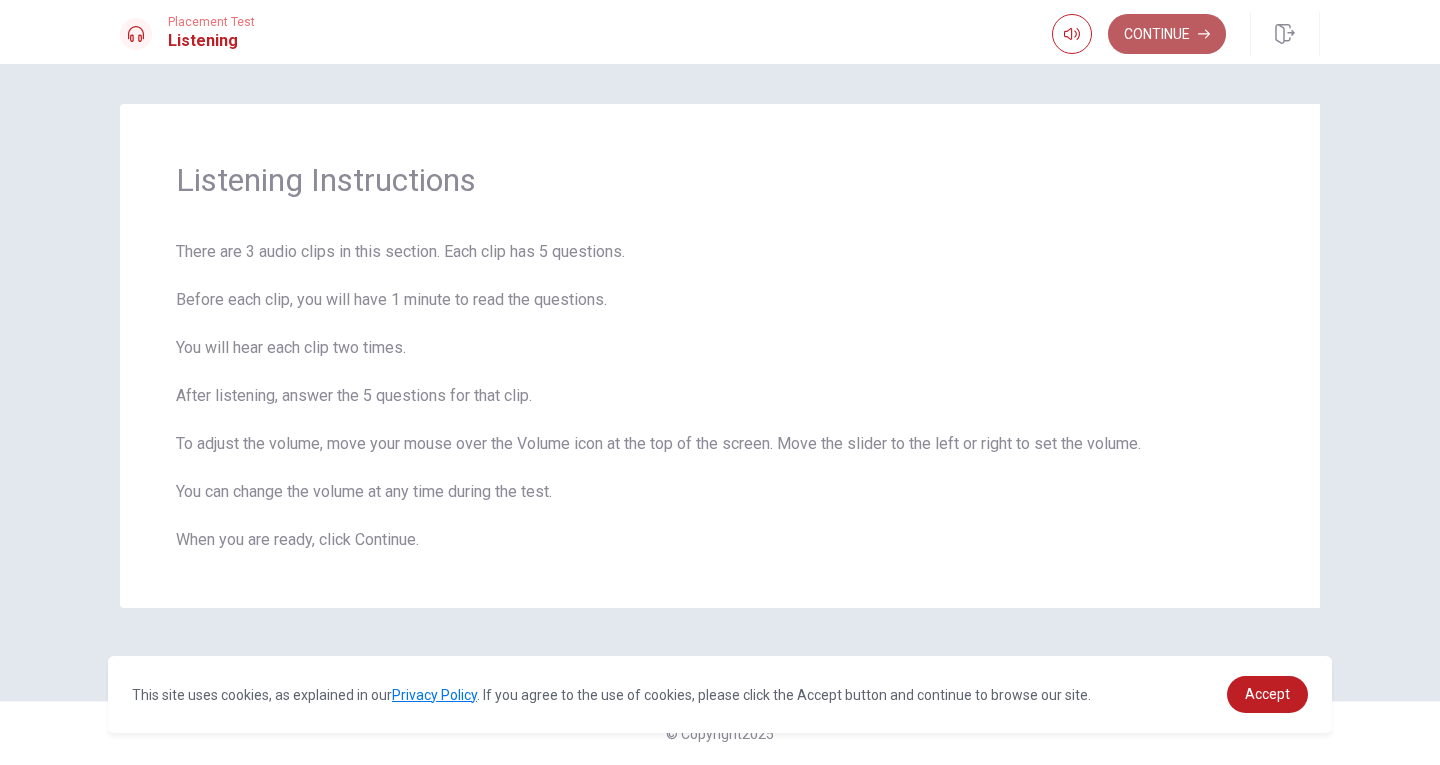 click on "Continue" at bounding box center [1167, 34] 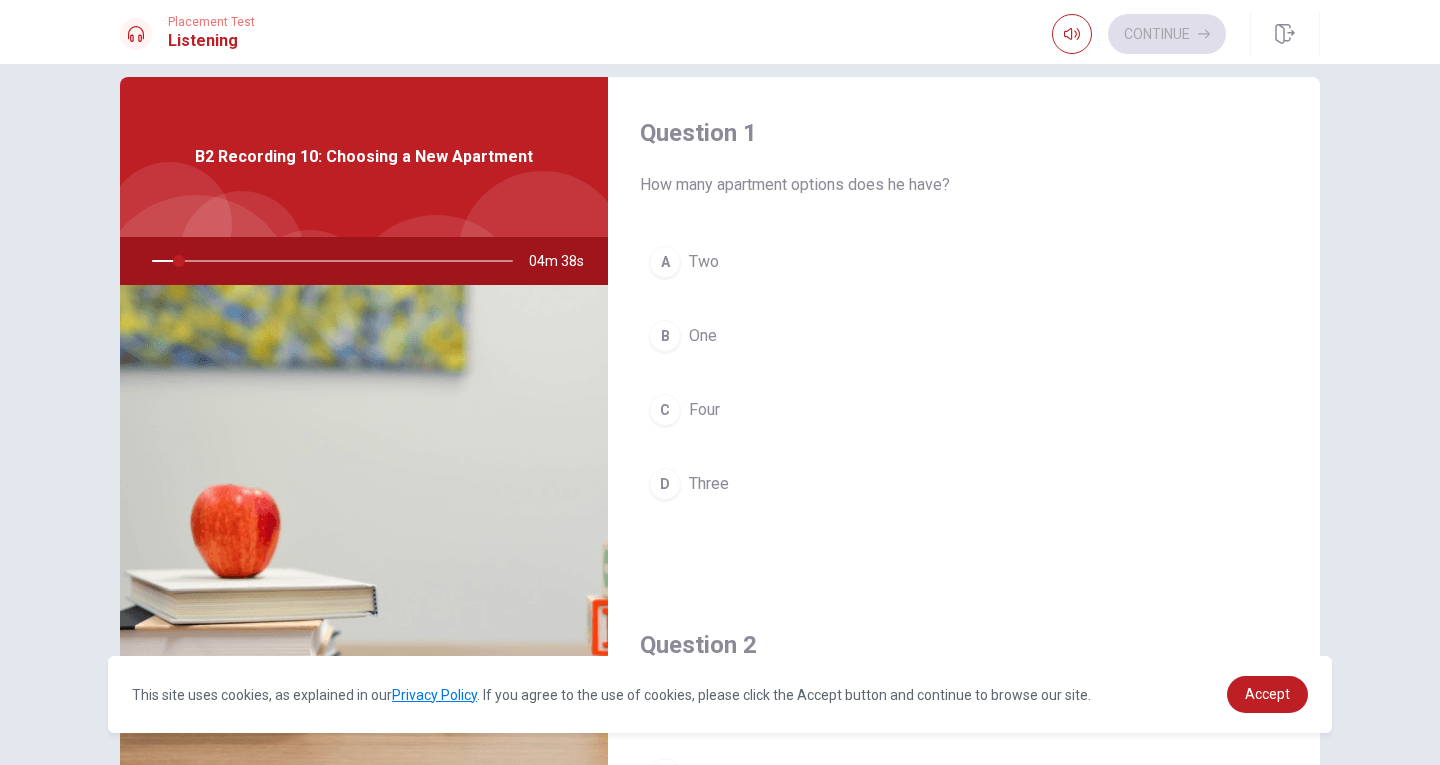 scroll, scrollTop: 11, scrollLeft: 0, axis: vertical 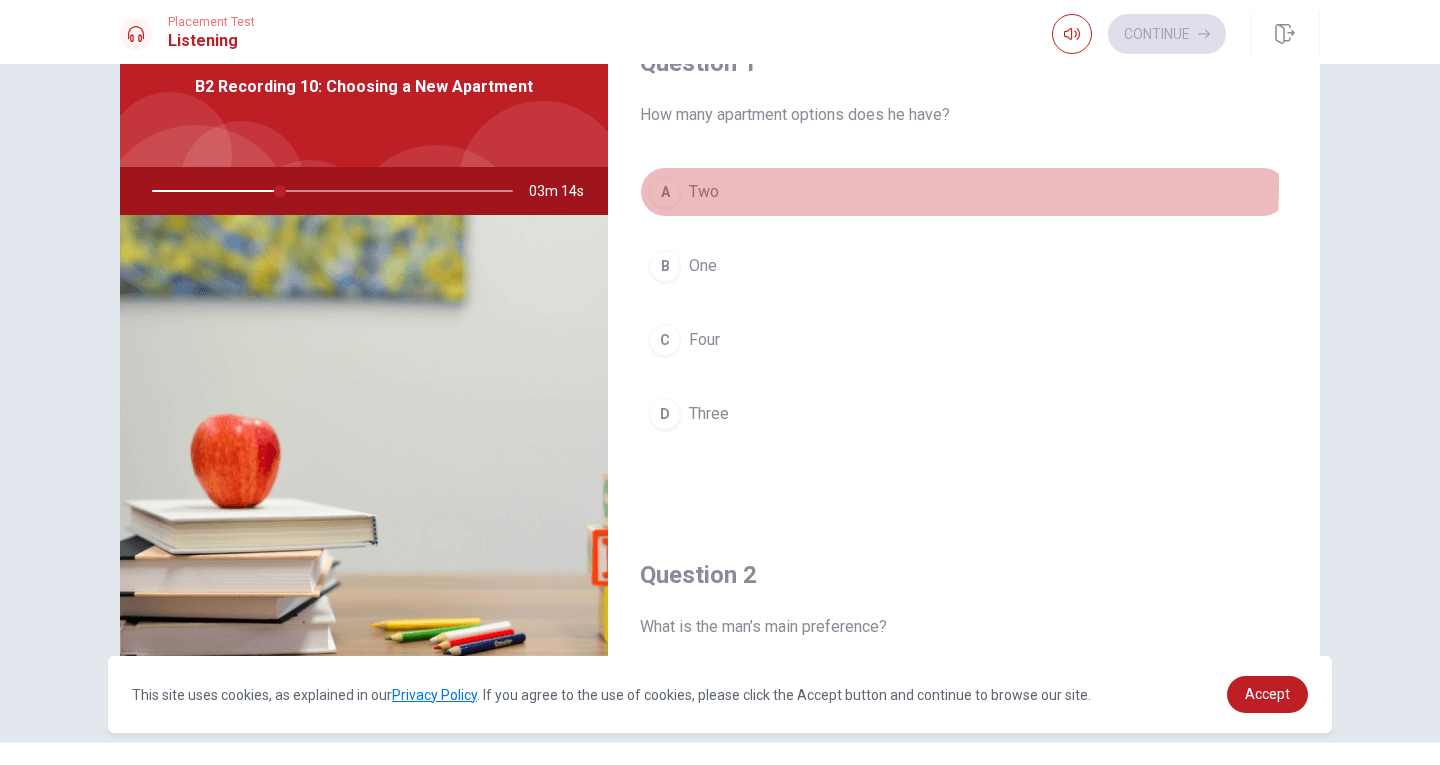 click on "A" at bounding box center [665, 192] 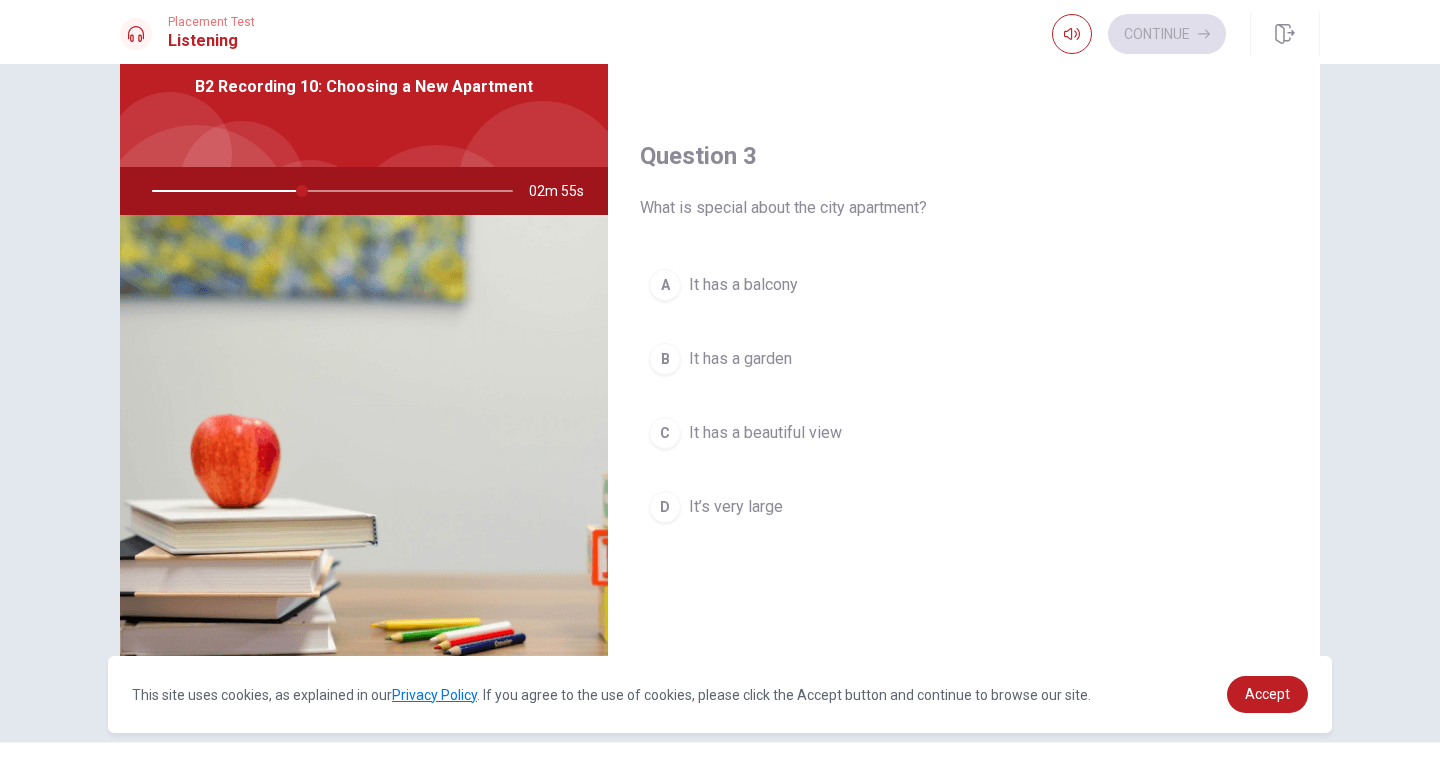 scroll, scrollTop: 928, scrollLeft: 0, axis: vertical 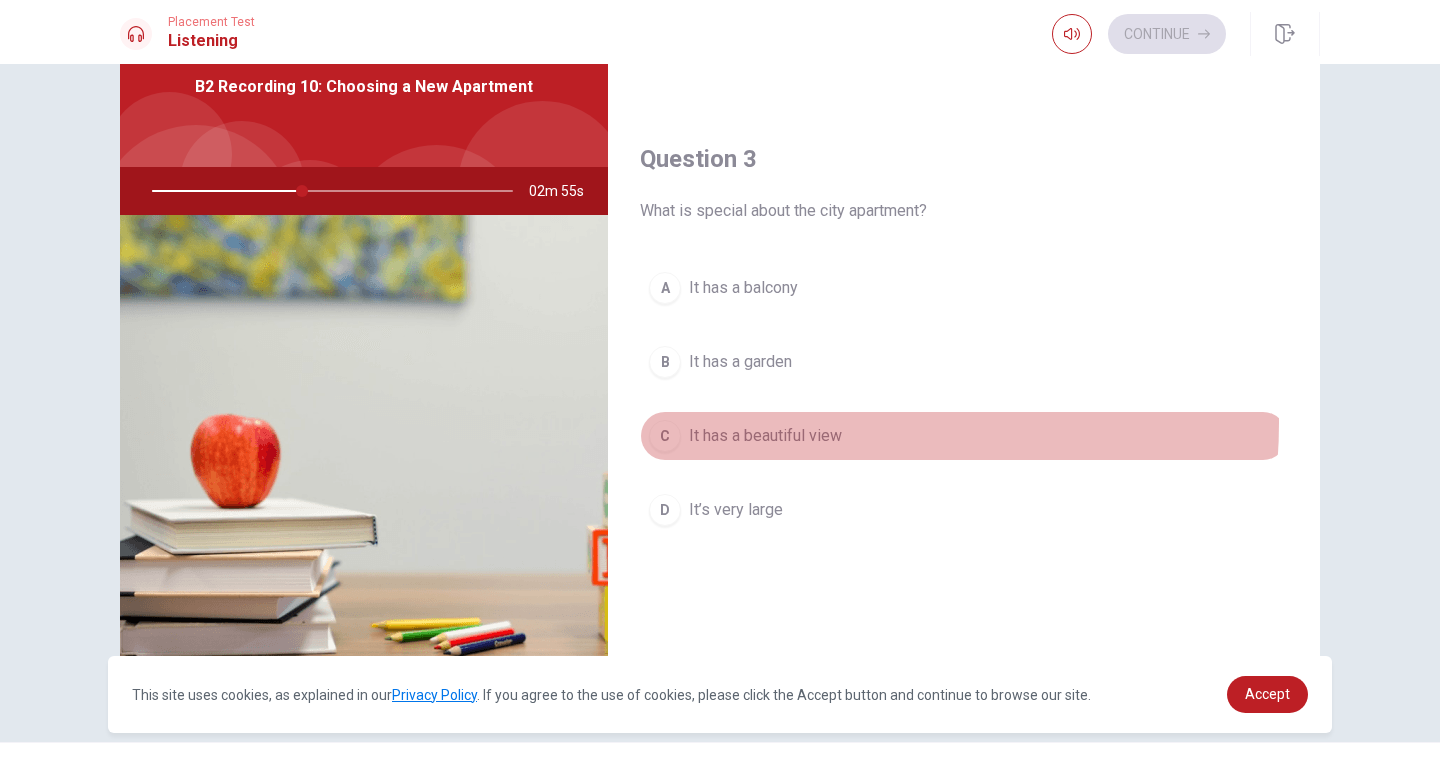 click on "C It has a beautiful view" at bounding box center (964, 436) 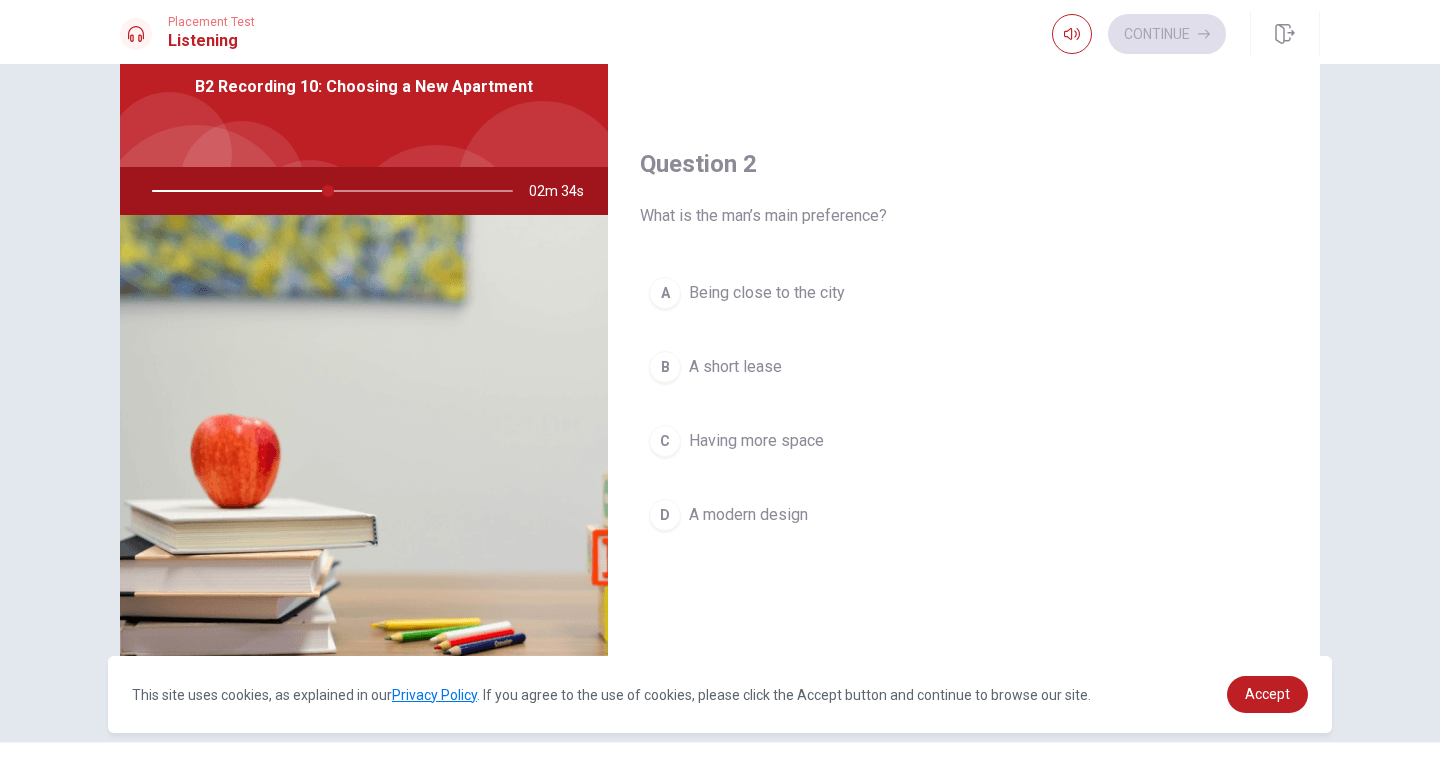 scroll, scrollTop: 422, scrollLeft: 0, axis: vertical 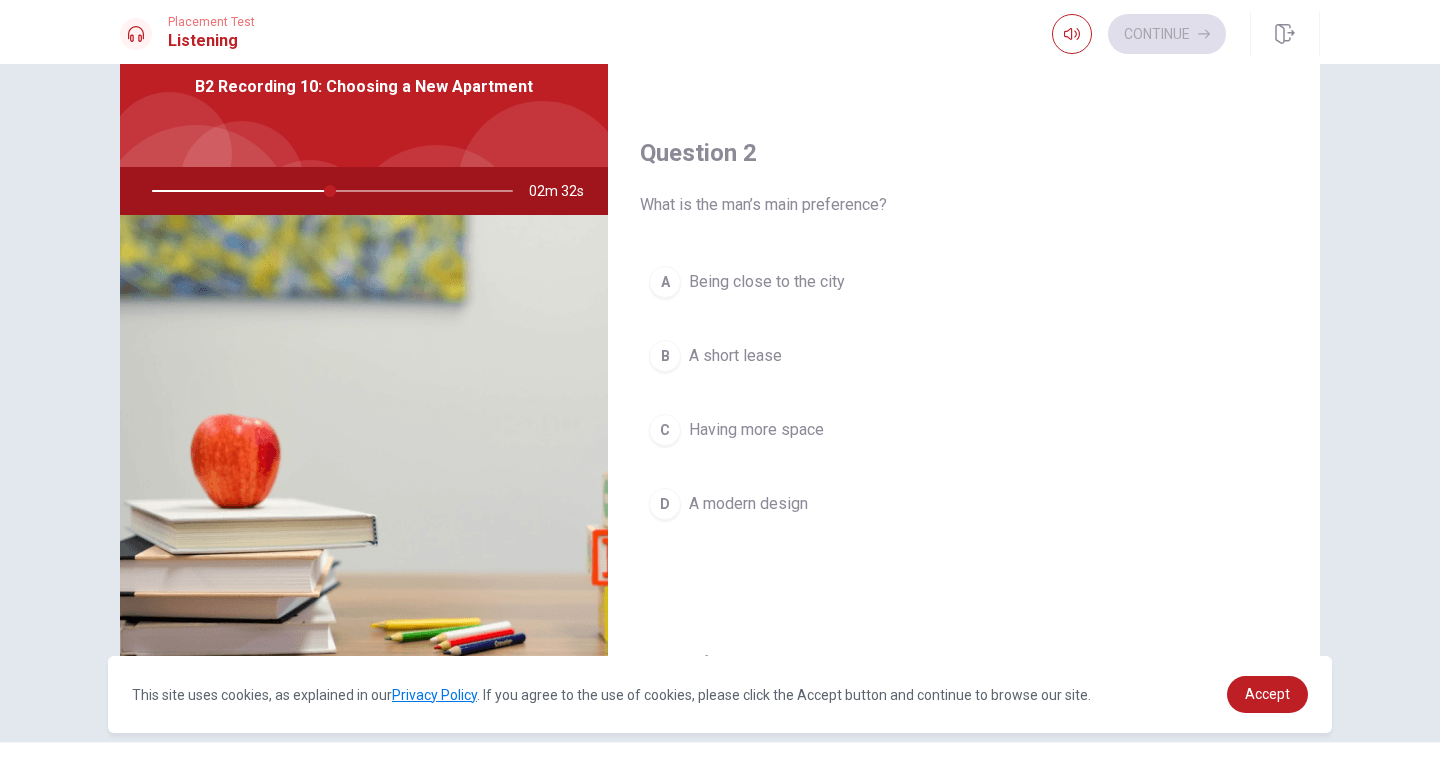 click on "C Having more space" at bounding box center [964, 430] 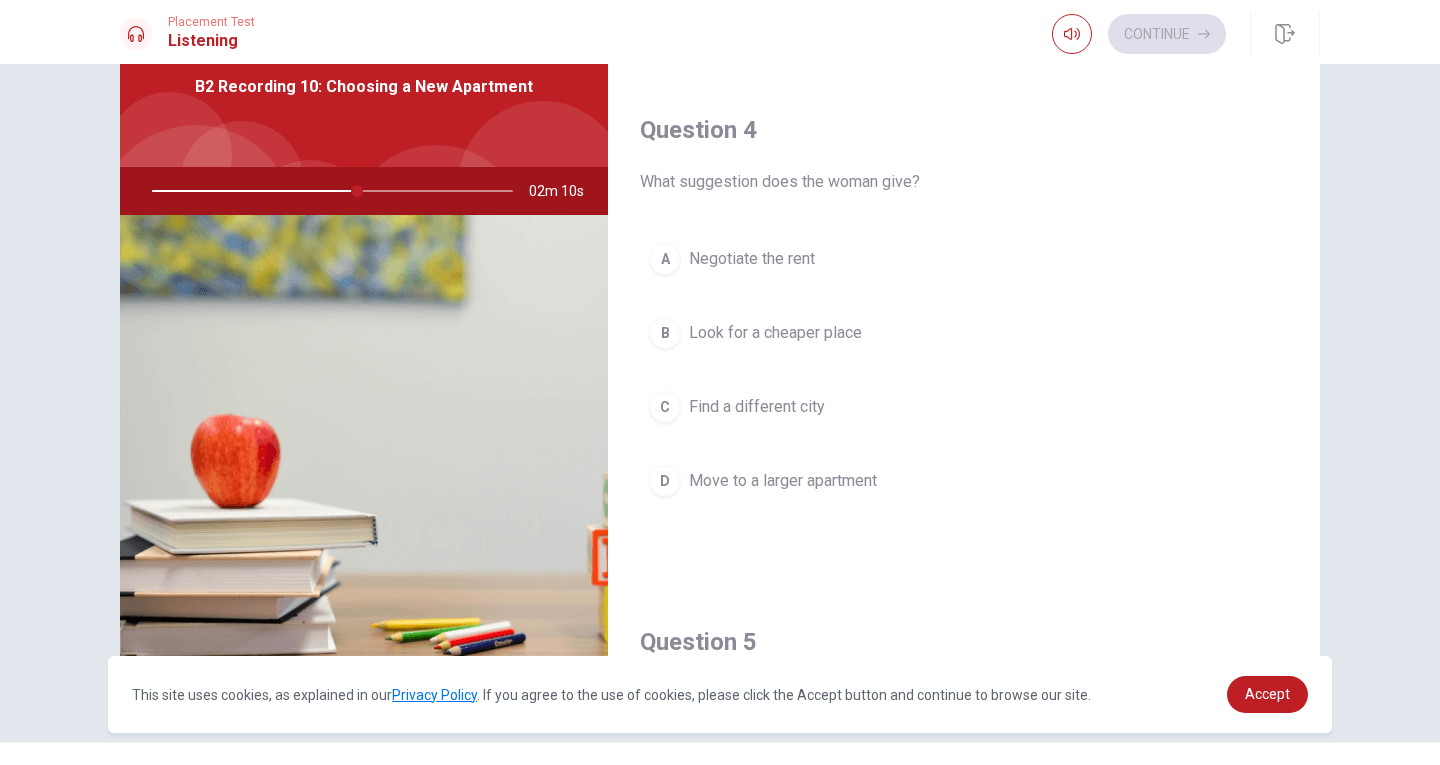 scroll, scrollTop: 1467, scrollLeft: 0, axis: vertical 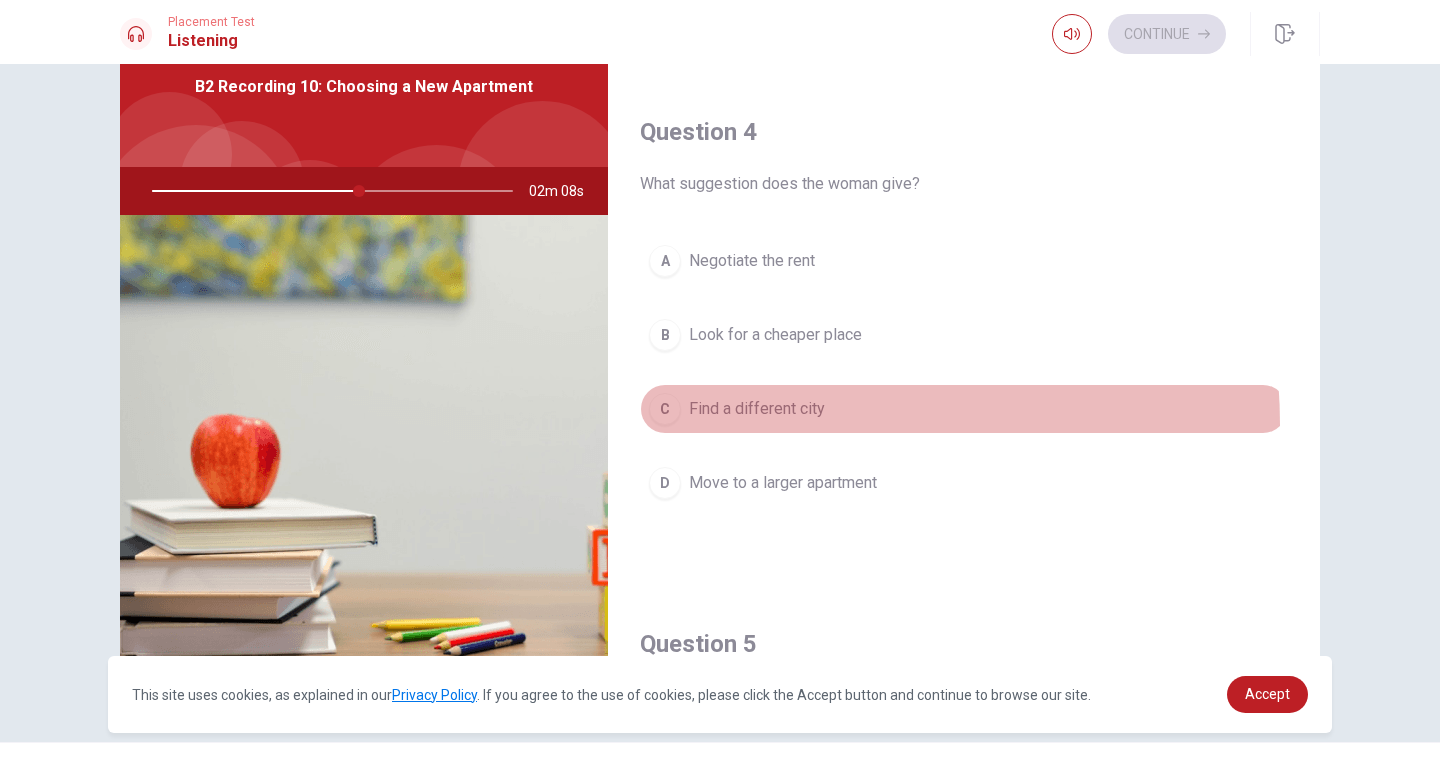 click on "C Find a different [CITY]" at bounding box center (964, 409) 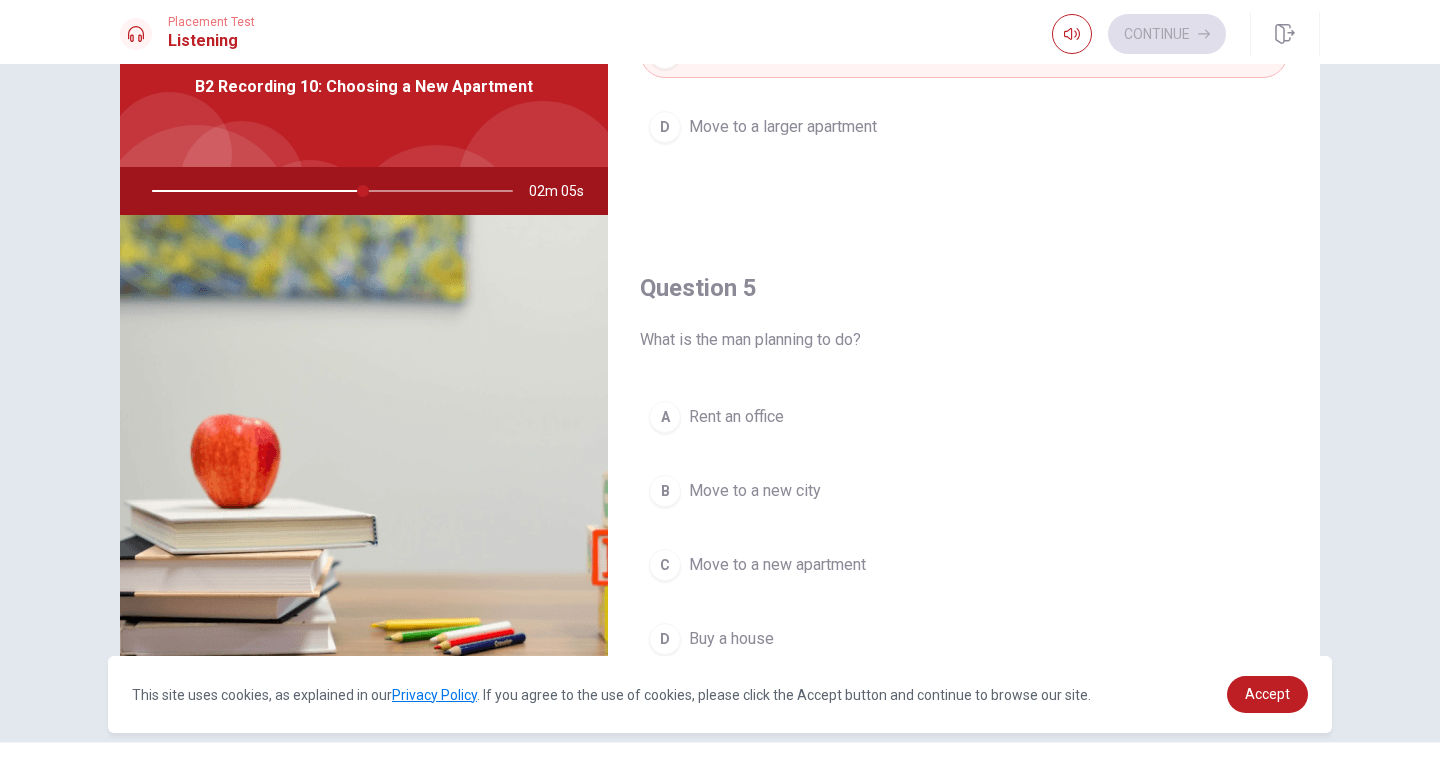 scroll, scrollTop: 1865, scrollLeft: 0, axis: vertical 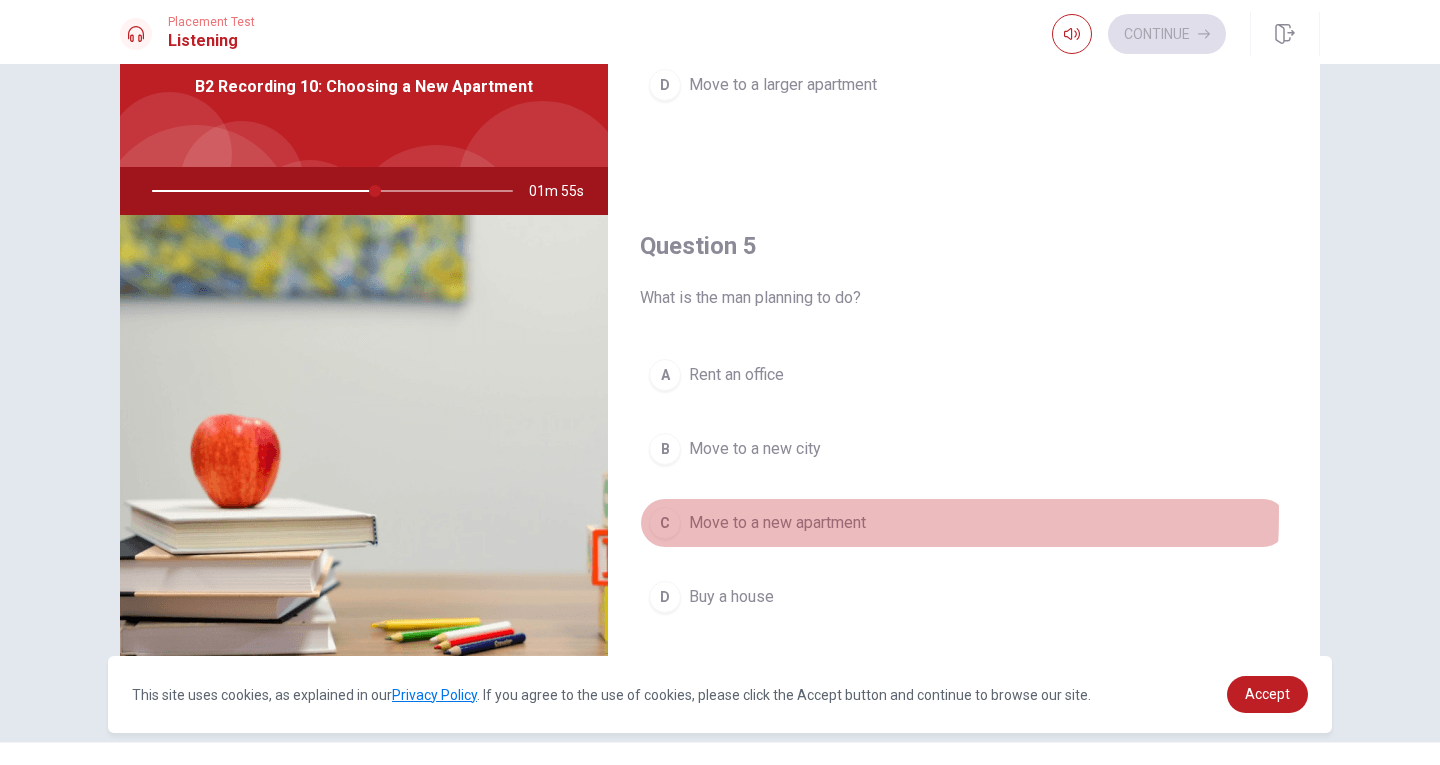 click on "Move to a new apartment" at bounding box center [777, 523] 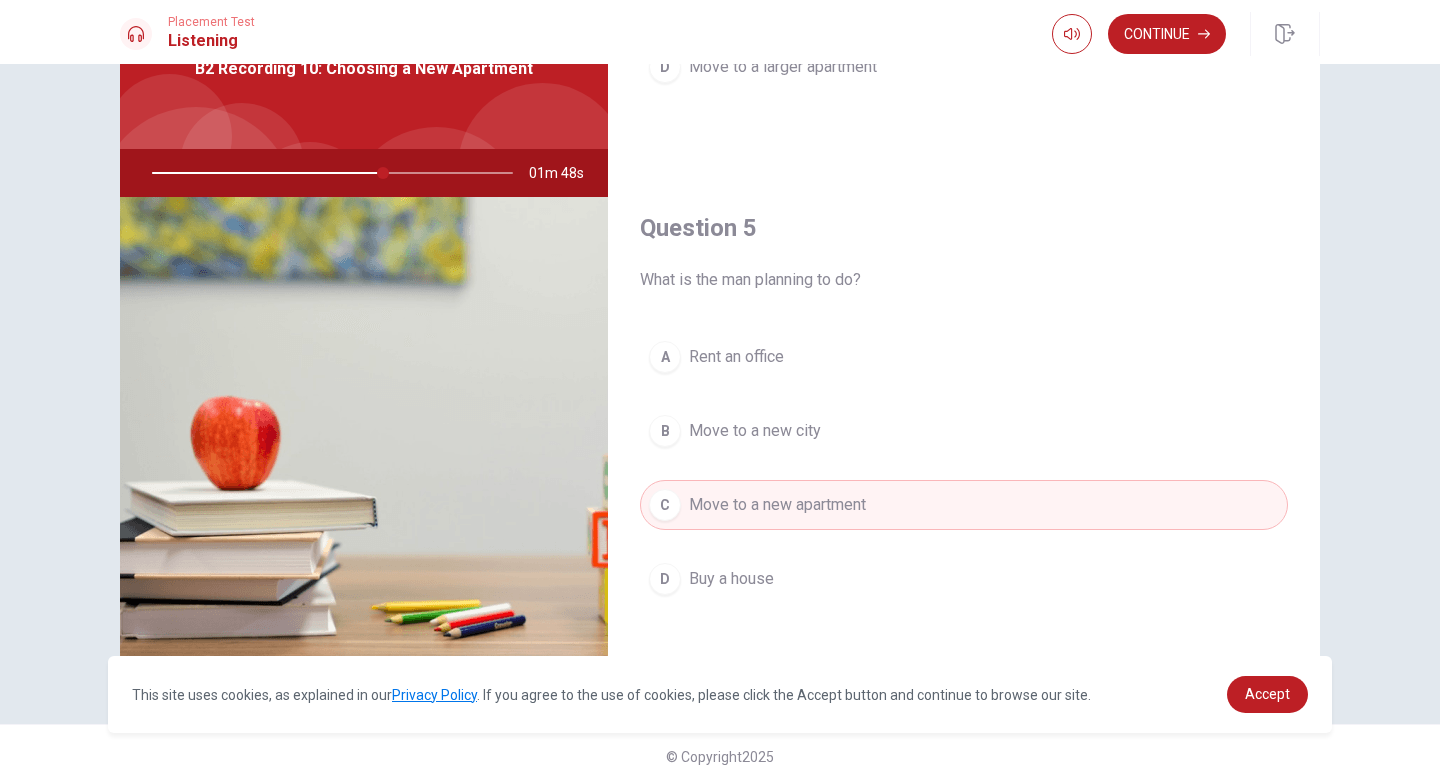 scroll, scrollTop: 0, scrollLeft: 0, axis: both 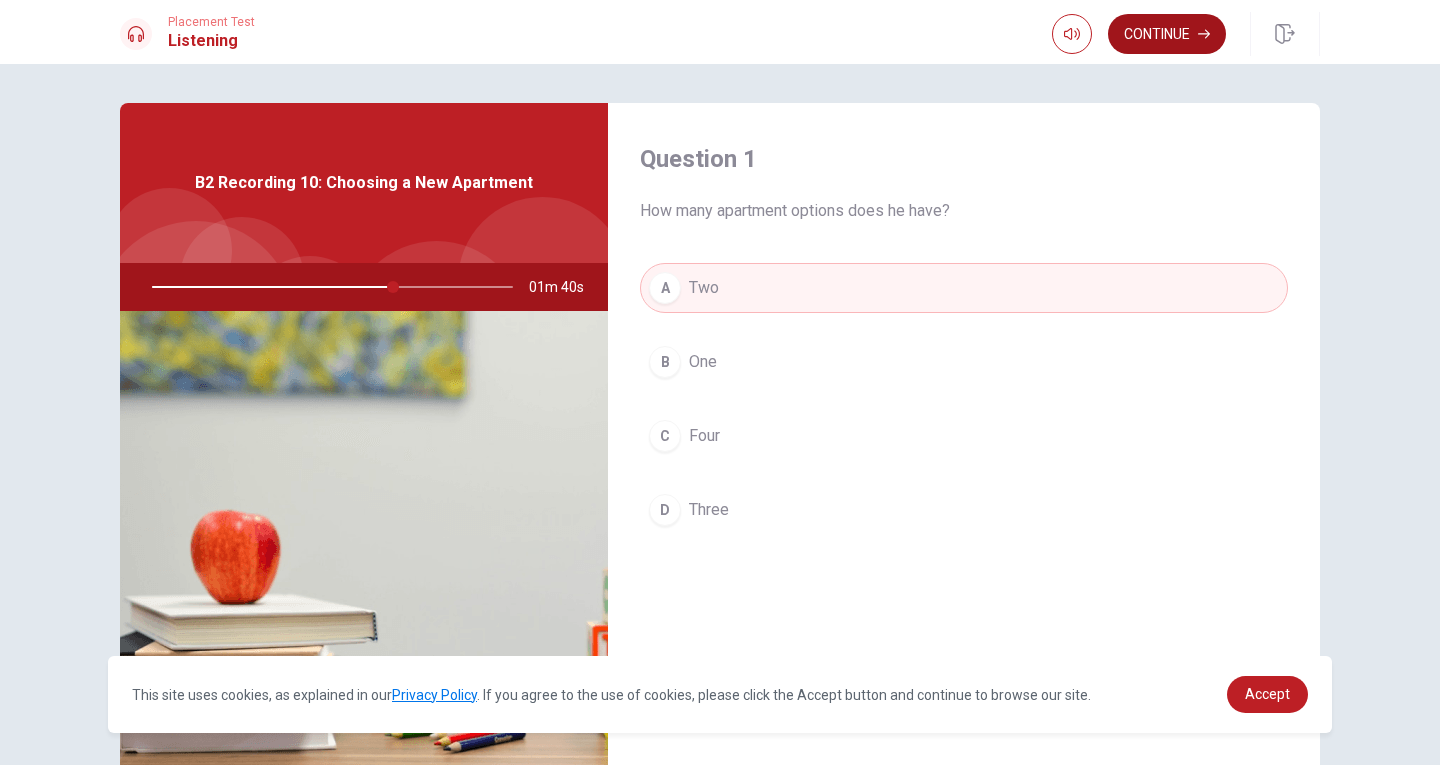 click on "Continue" at bounding box center (1167, 34) 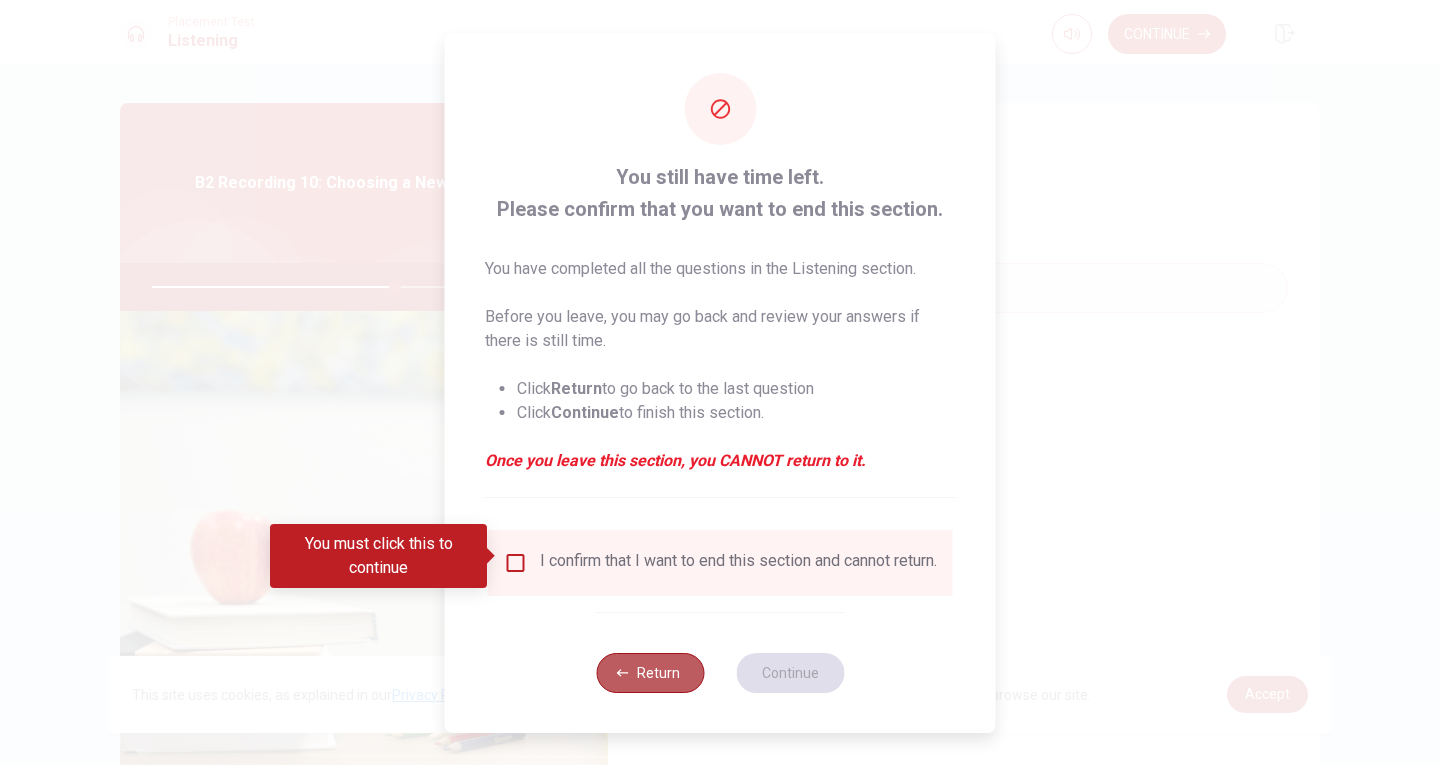 click on "Return" at bounding box center [650, 673] 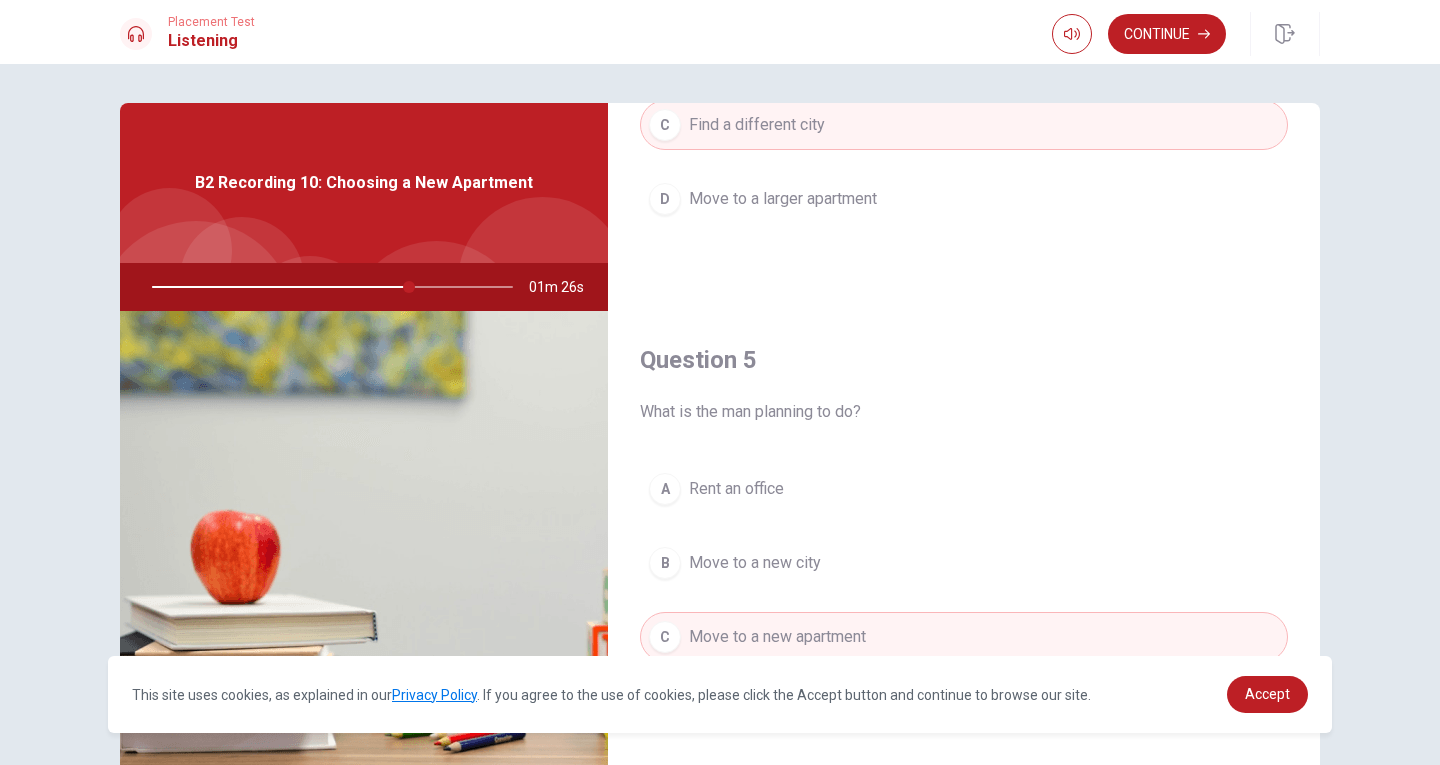 scroll, scrollTop: 1865, scrollLeft: 0, axis: vertical 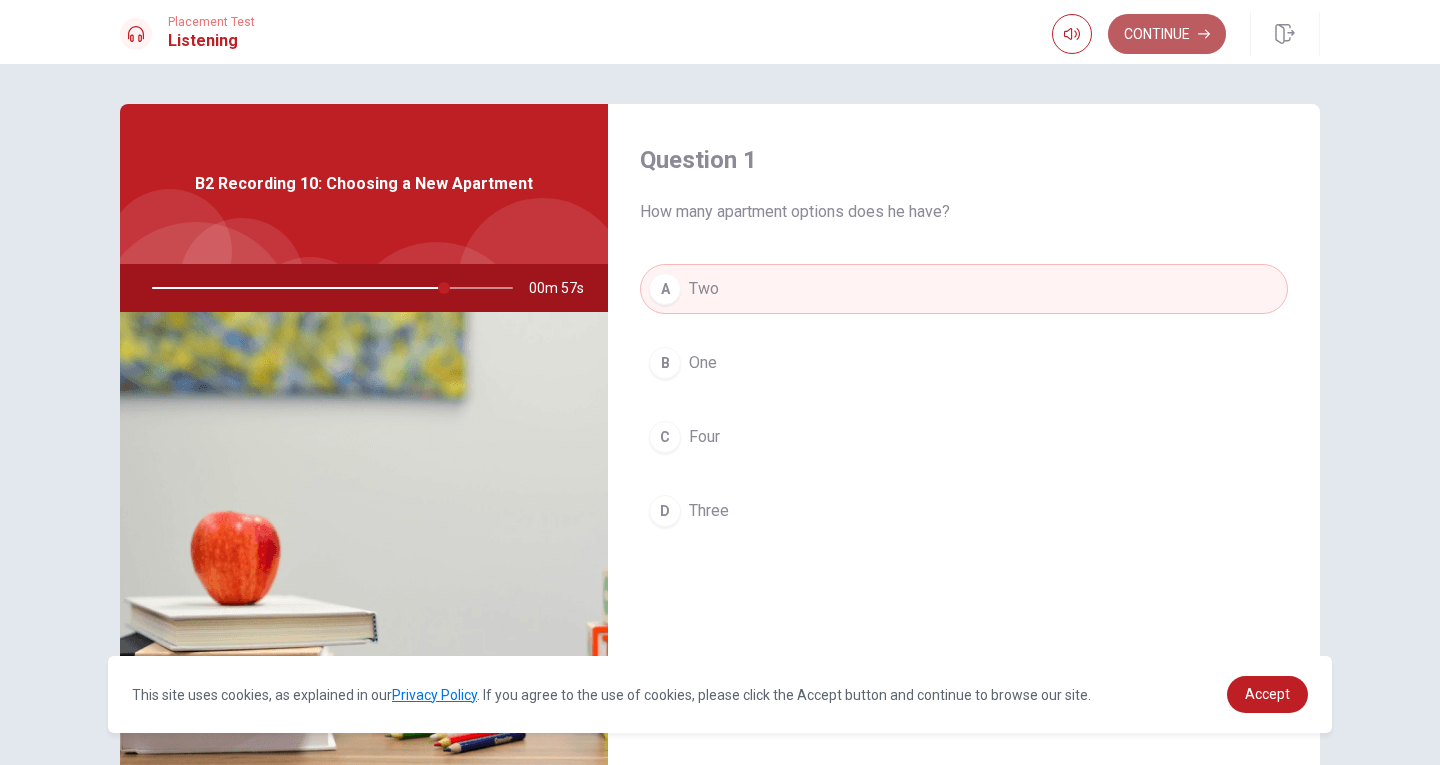 click on "Continue" at bounding box center [1167, 34] 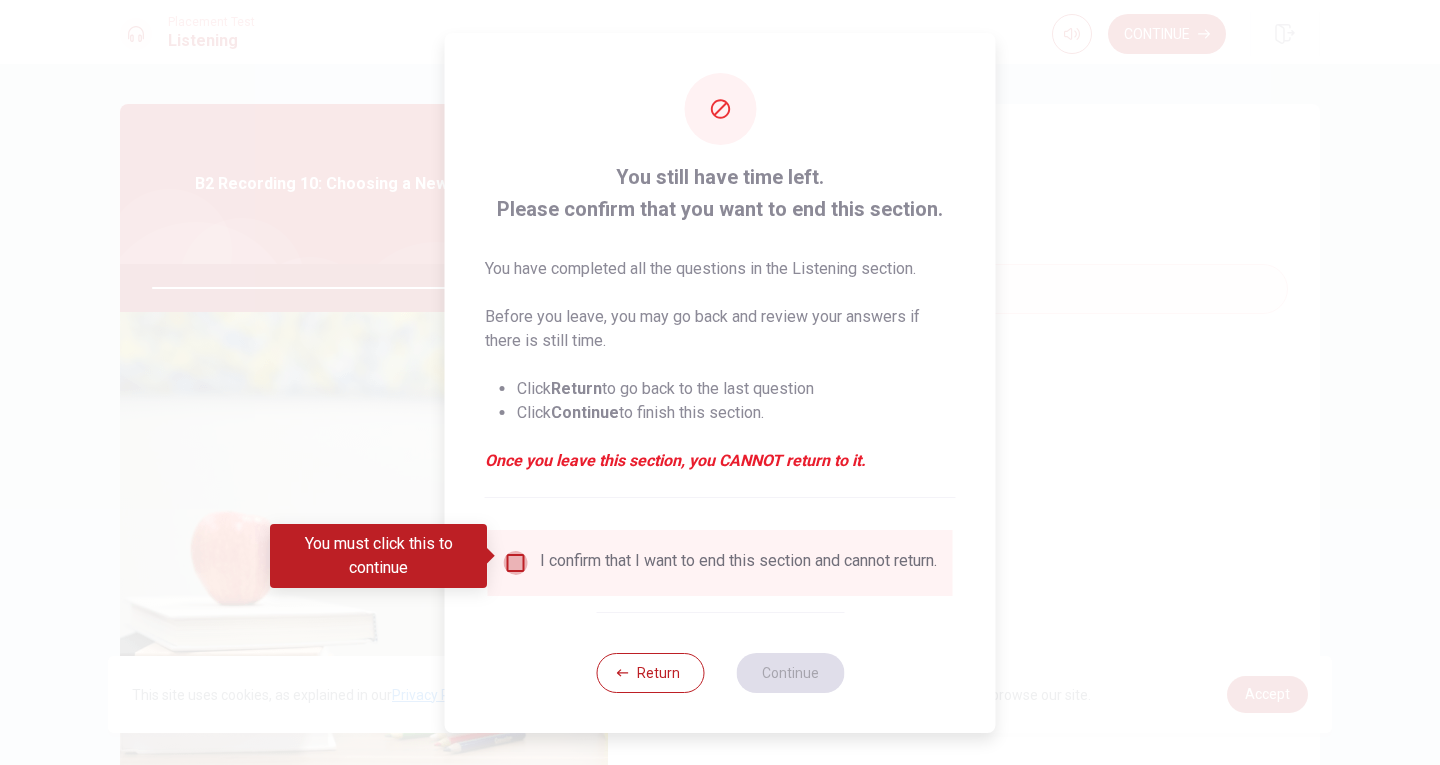 click at bounding box center (516, 563) 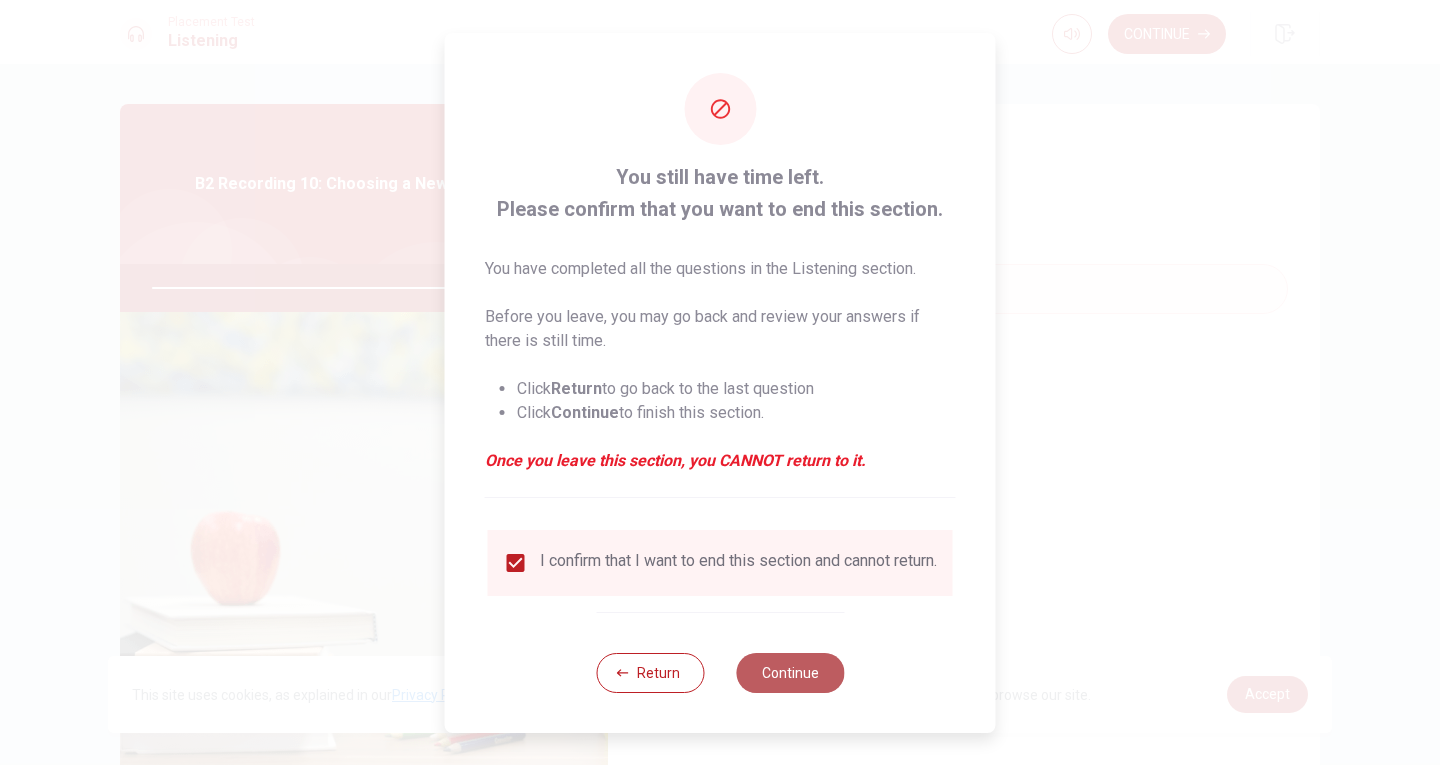 click on "Continue" at bounding box center [790, 673] 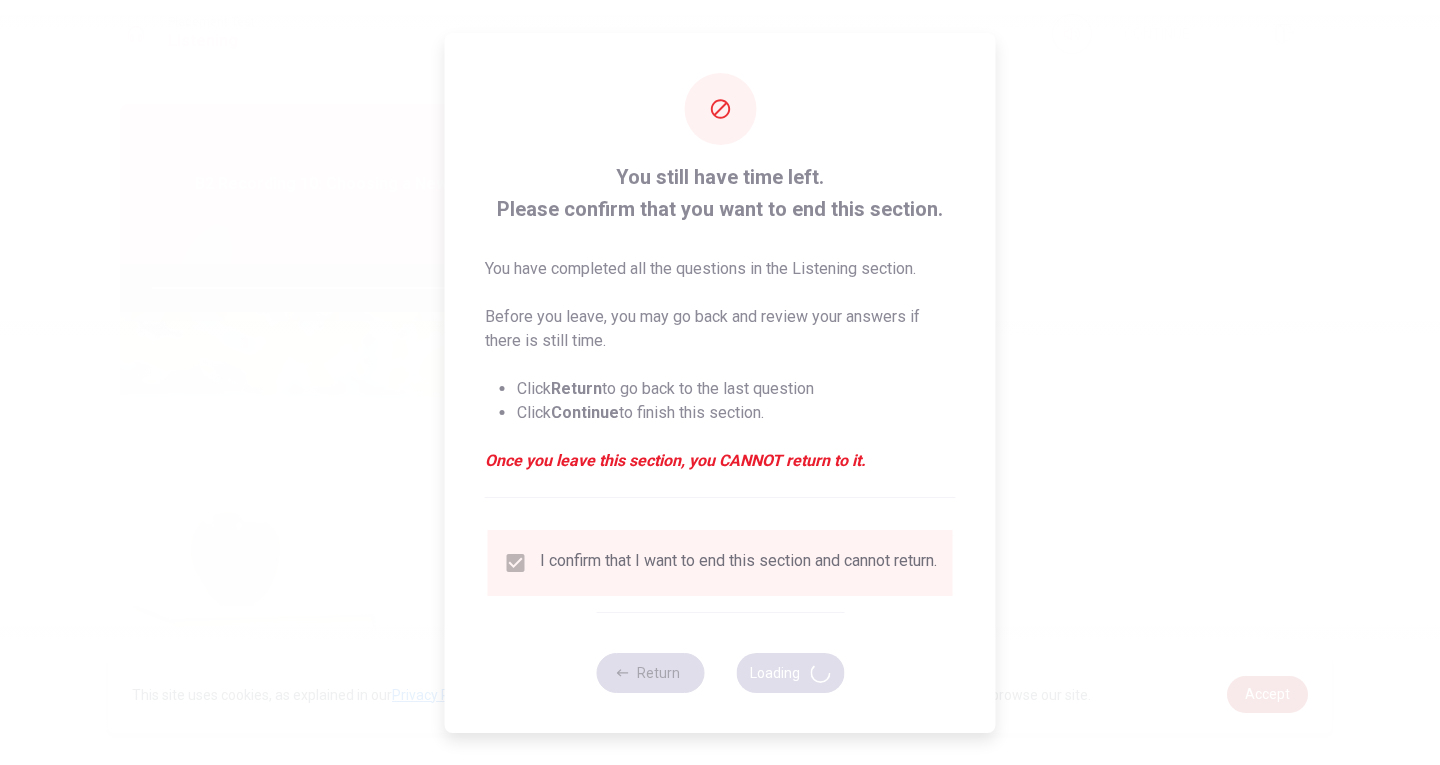 type on "85" 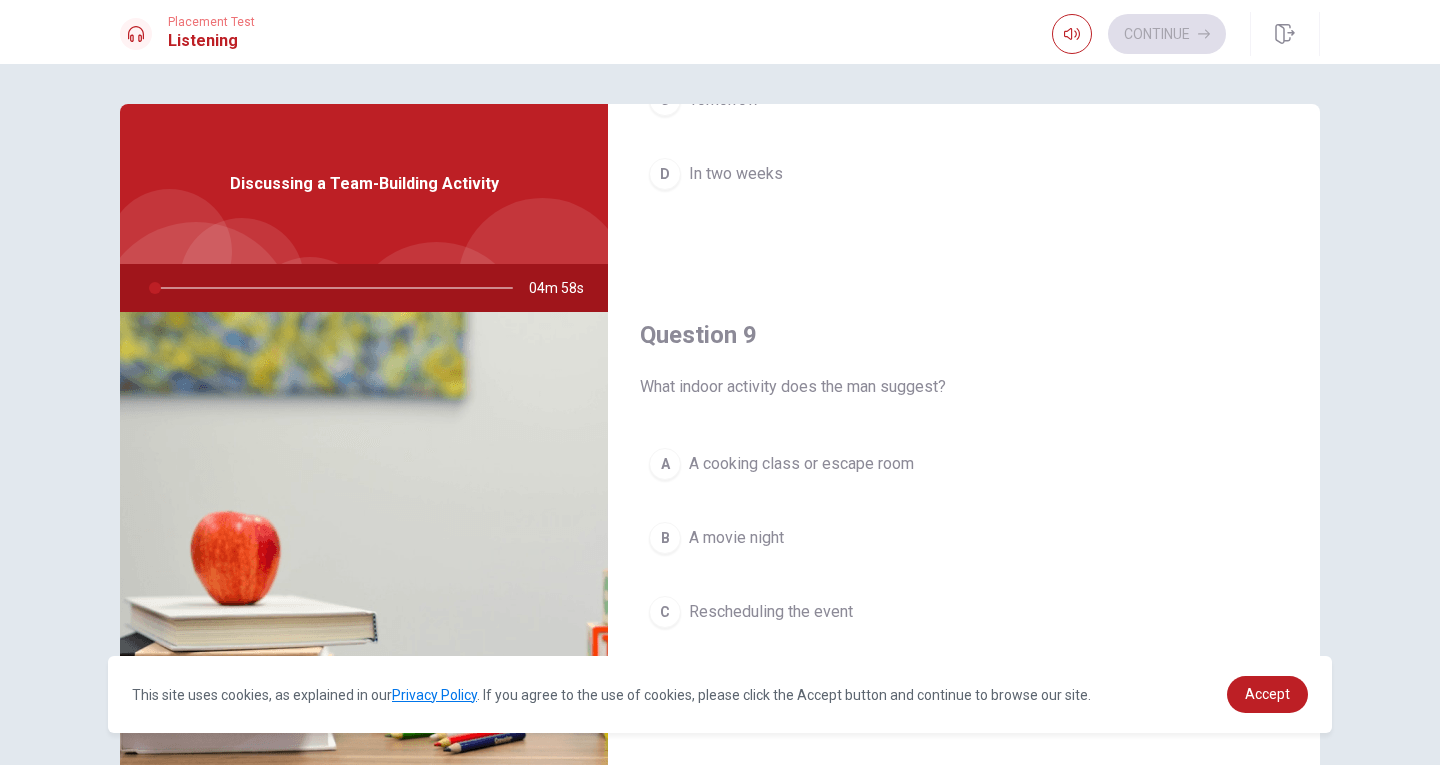 scroll, scrollTop: 1865, scrollLeft: 0, axis: vertical 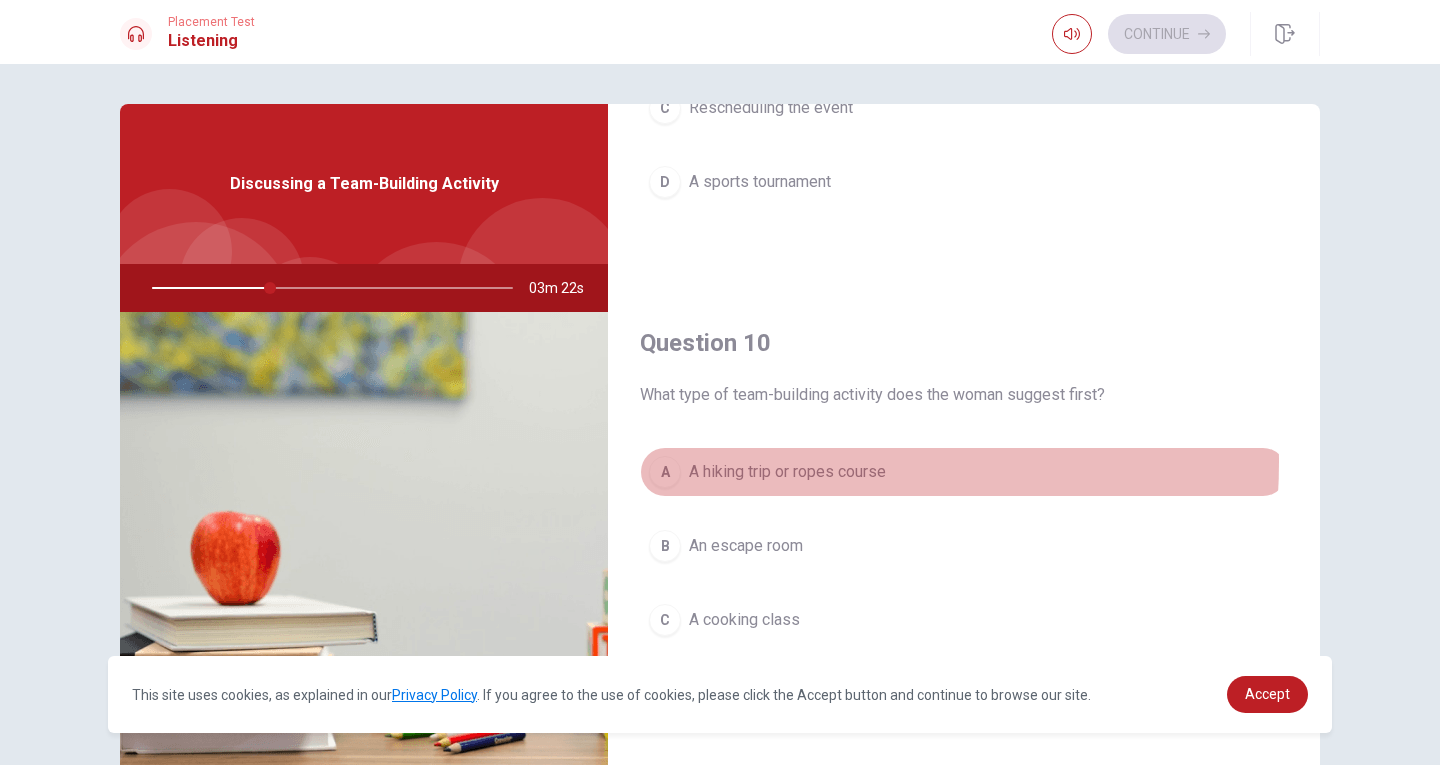 click on "A hiking trip or ropes course" at bounding box center (787, 472) 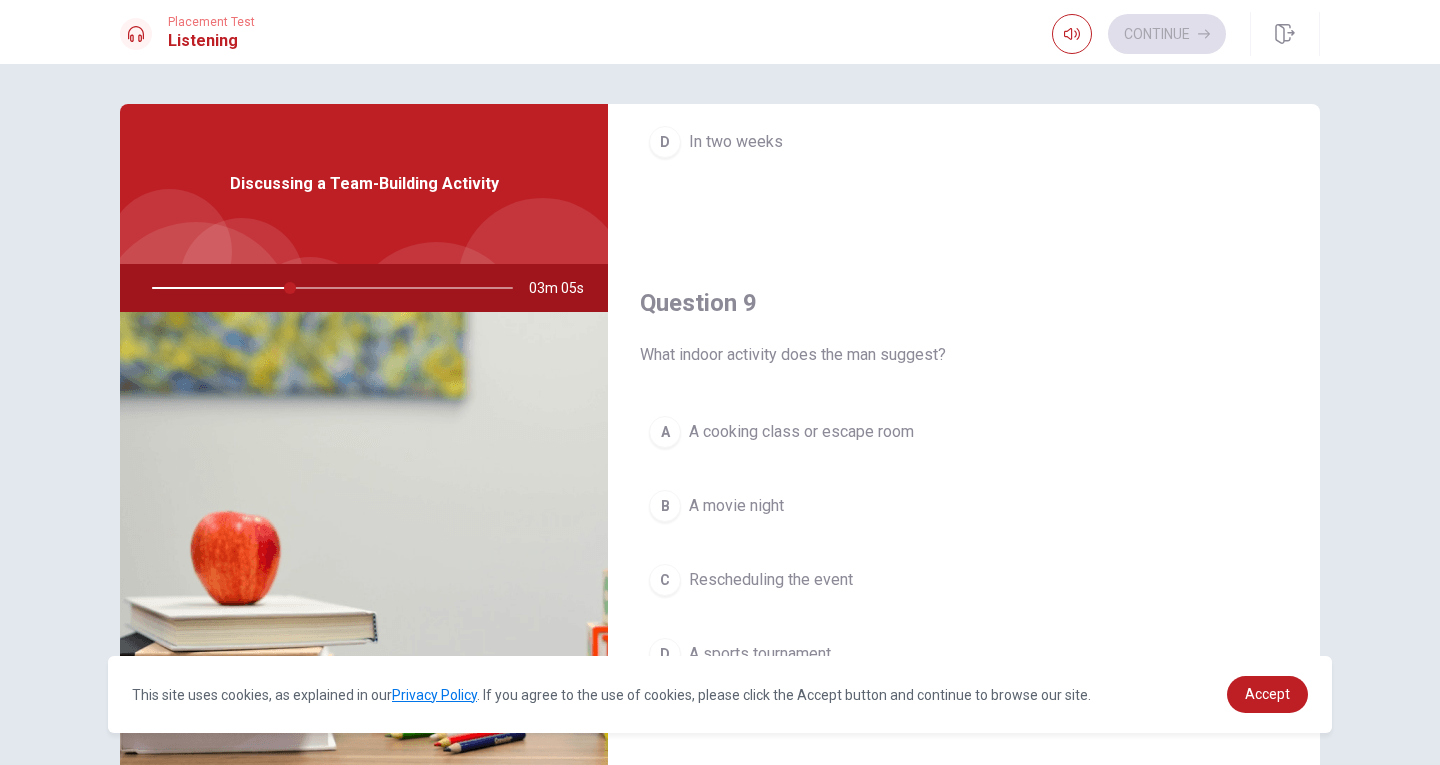 scroll, scrollTop: 1411, scrollLeft: 0, axis: vertical 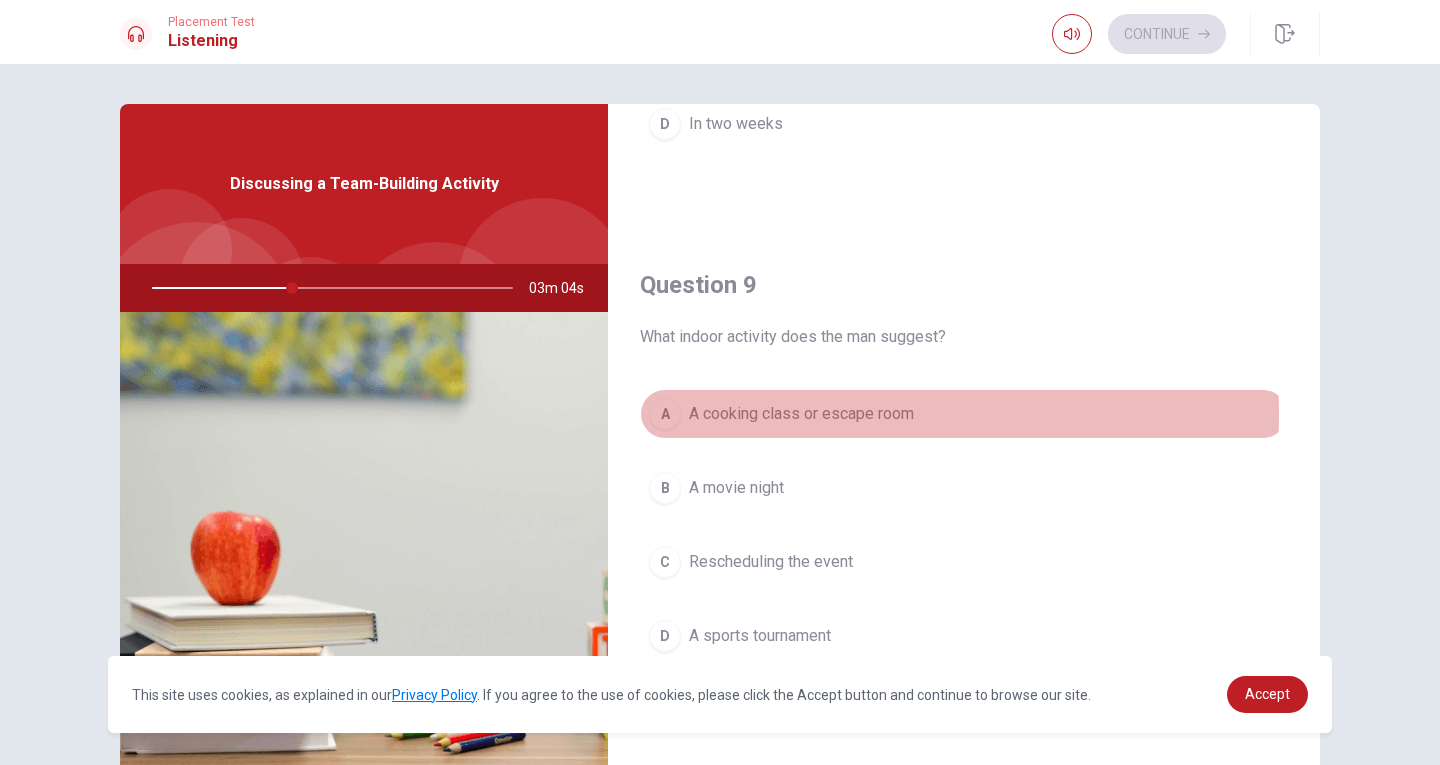 click on "A cooking class or escape room" at bounding box center (801, 414) 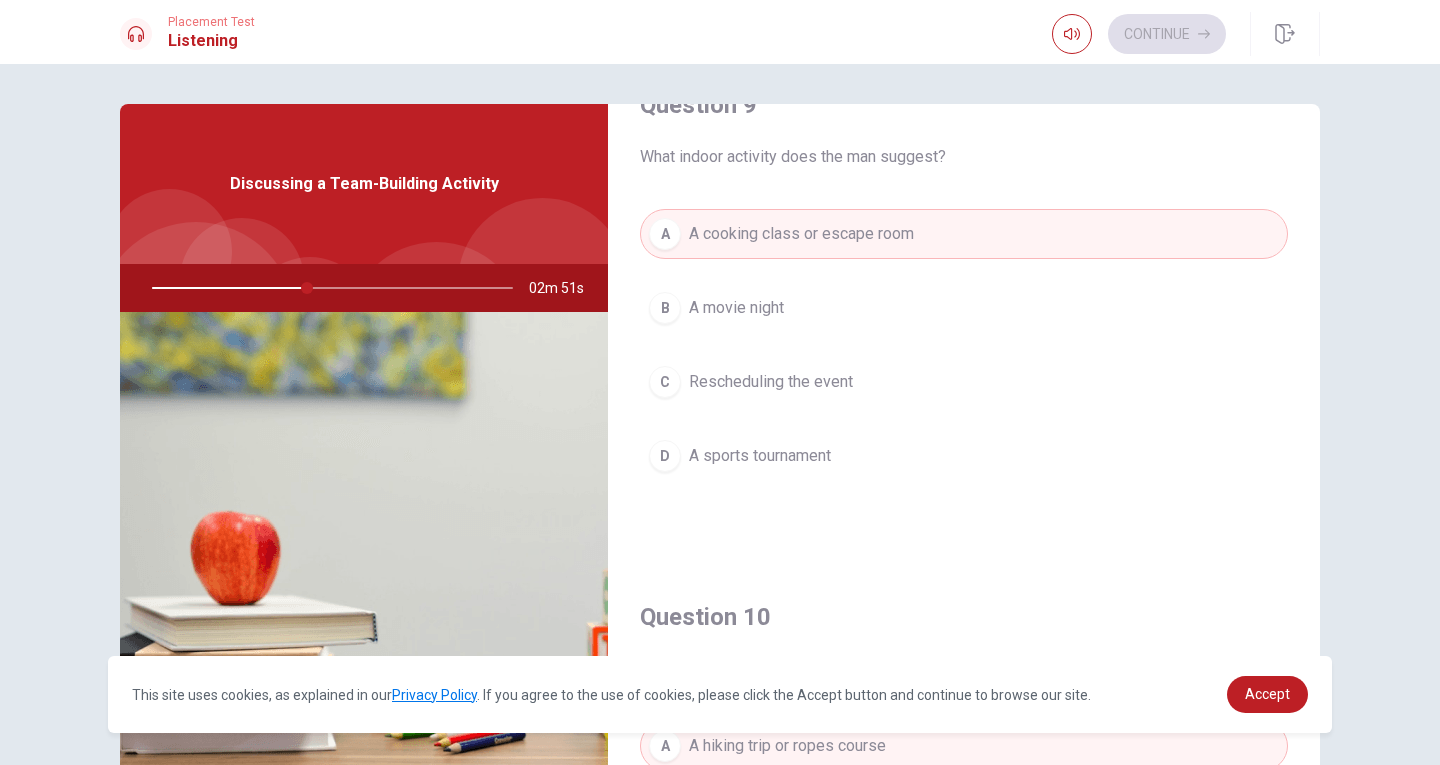 scroll, scrollTop: 1865, scrollLeft: 0, axis: vertical 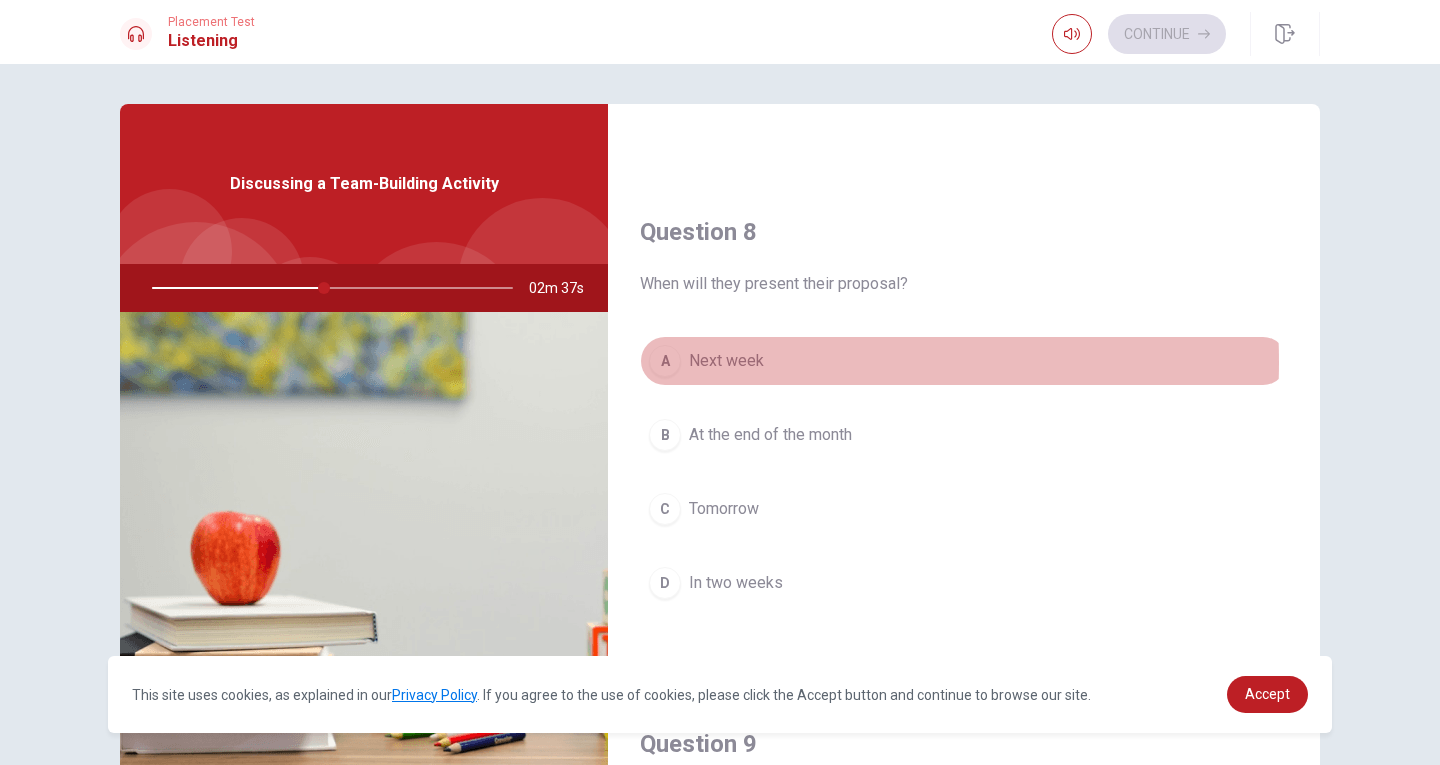 click on "Next week" at bounding box center [726, 361] 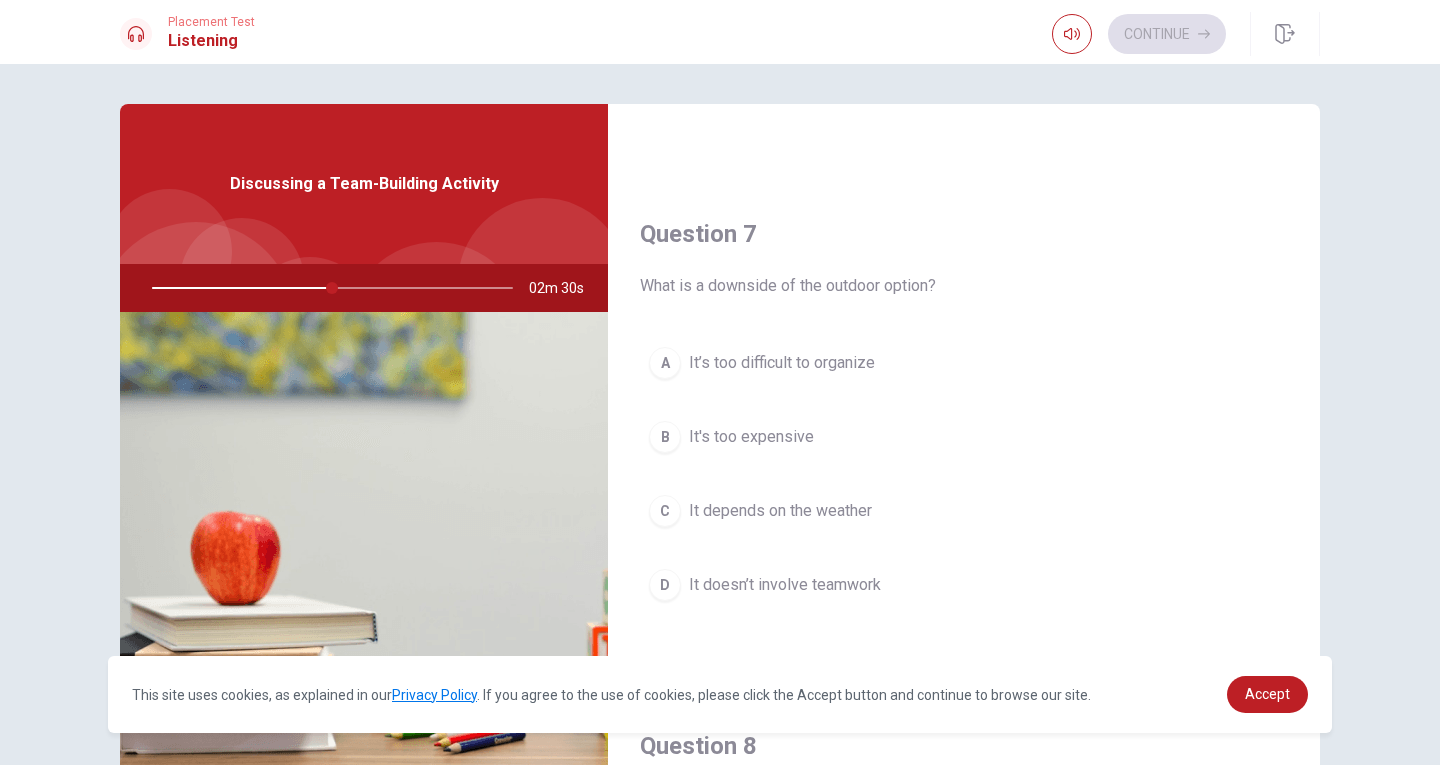 scroll, scrollTop: 441, scrollLeft: 0, axis: vertical 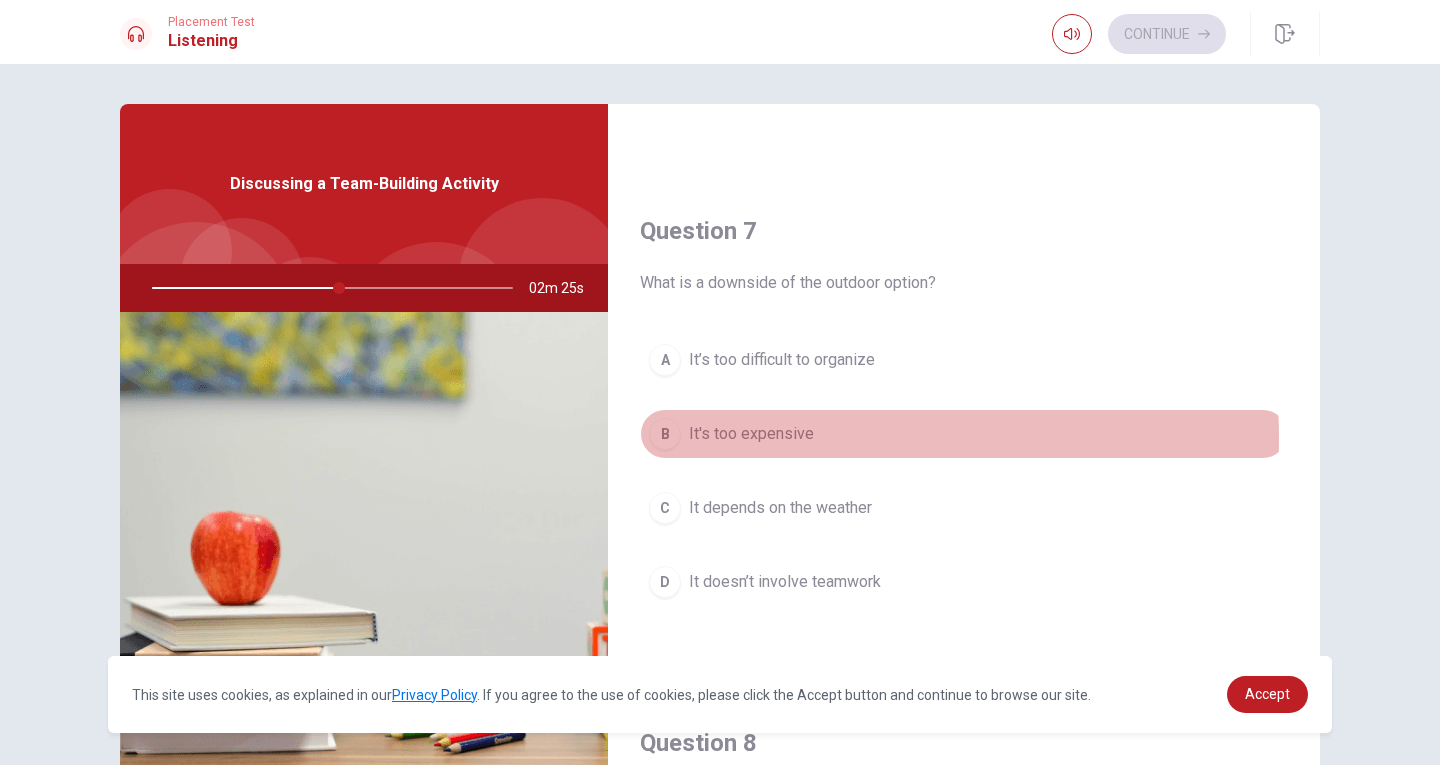 click on "It's too expensive" at bounding box center (751, 434) 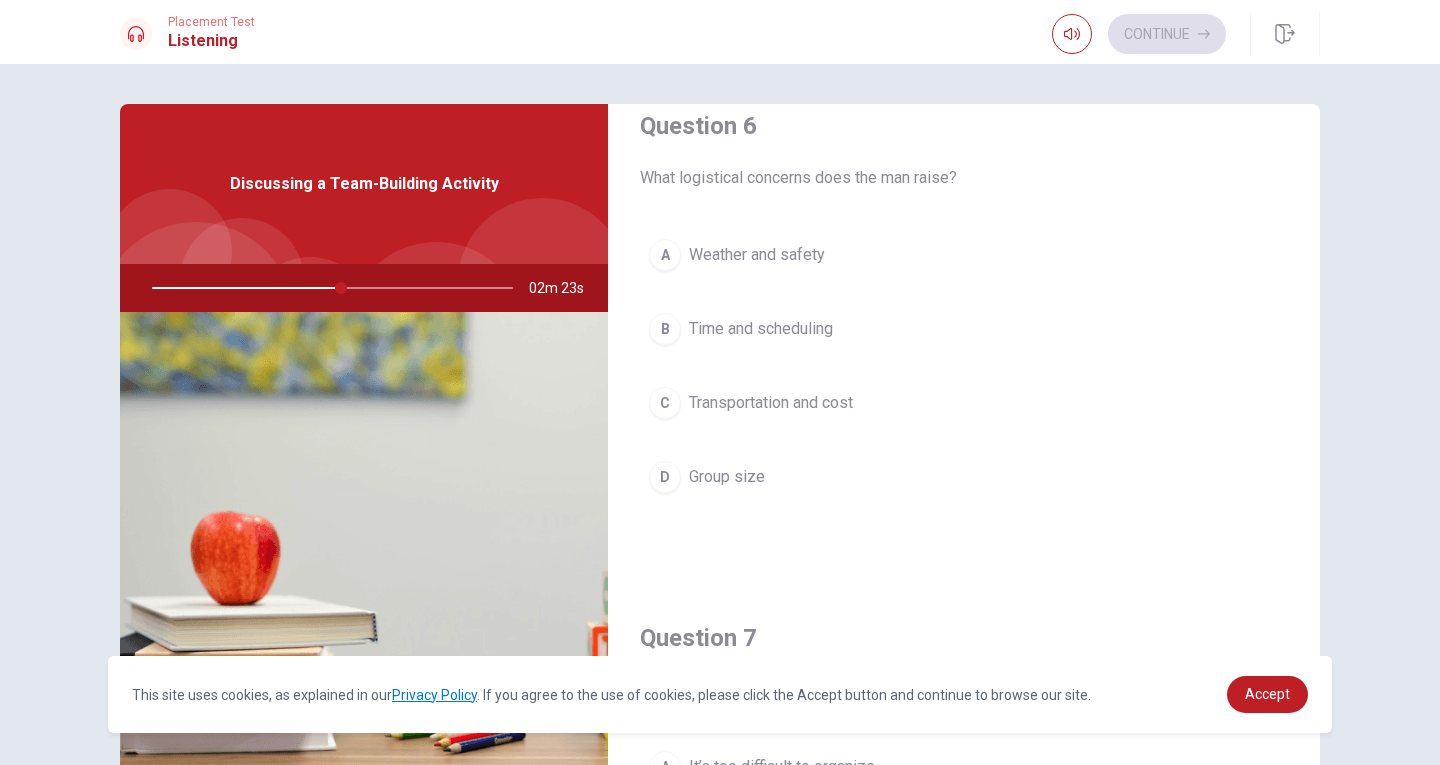 scroll, scrollTop: 0, scrollLeft: 0, axis: both 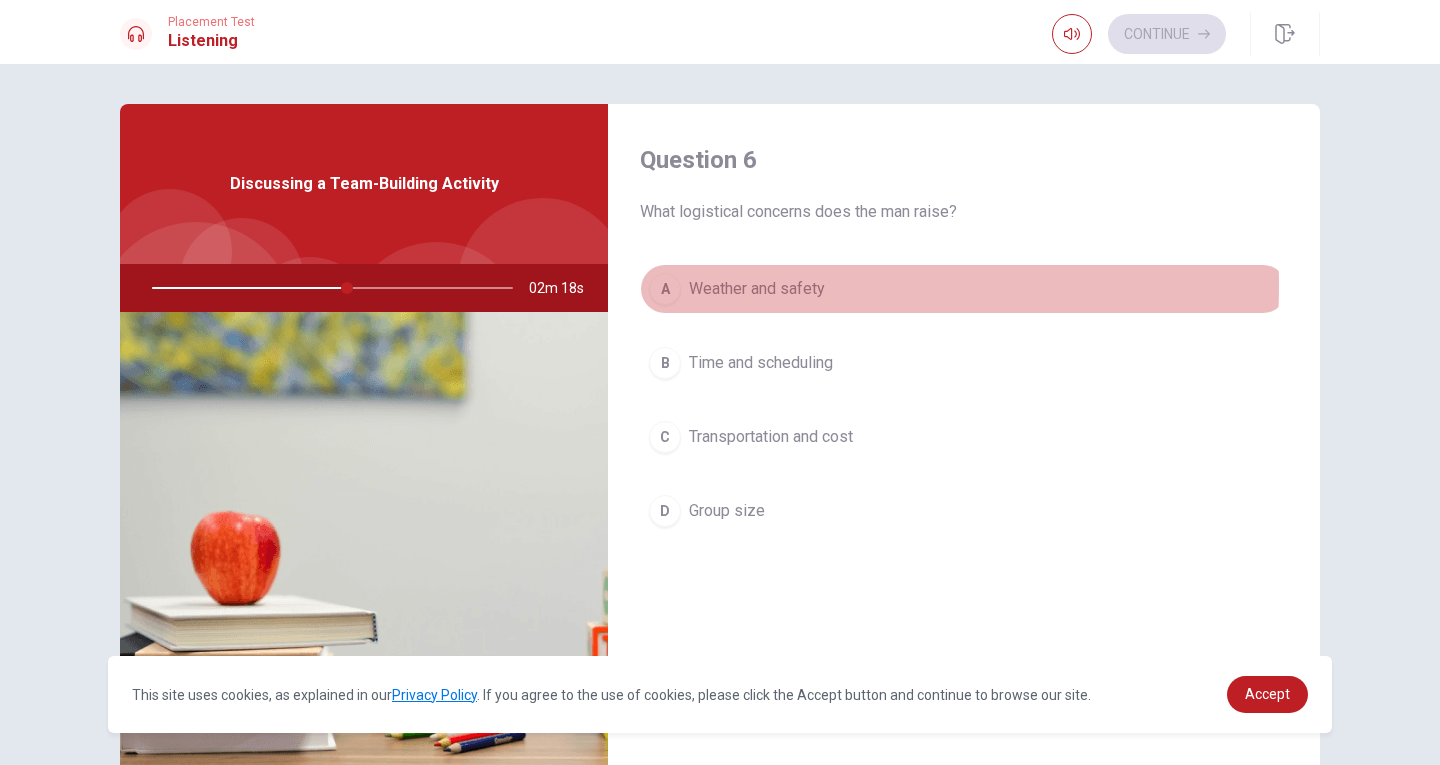 click on "Weather and safety" at bounding box center [757, 289] 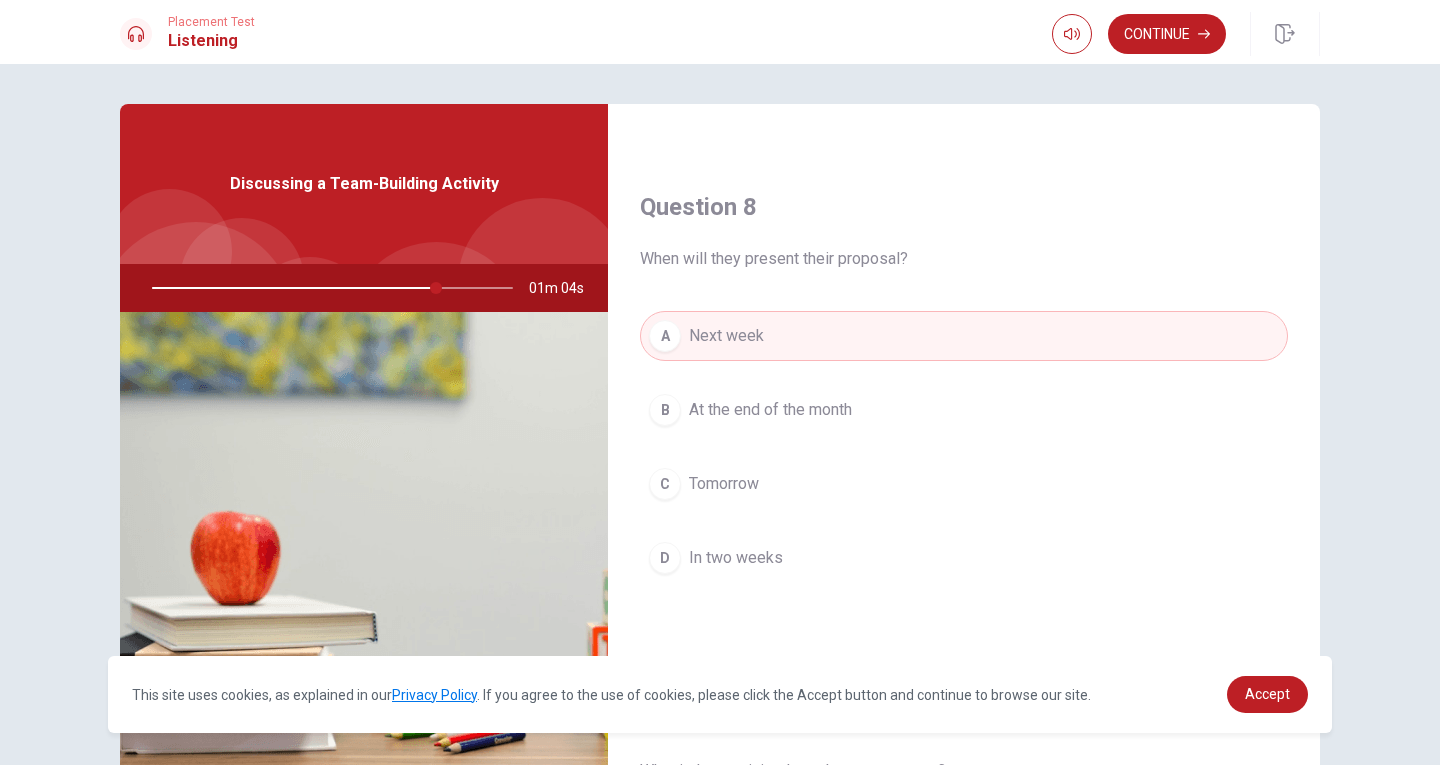 scroll, scrollTop: 974, scrollLeft: 0, axis: vertical 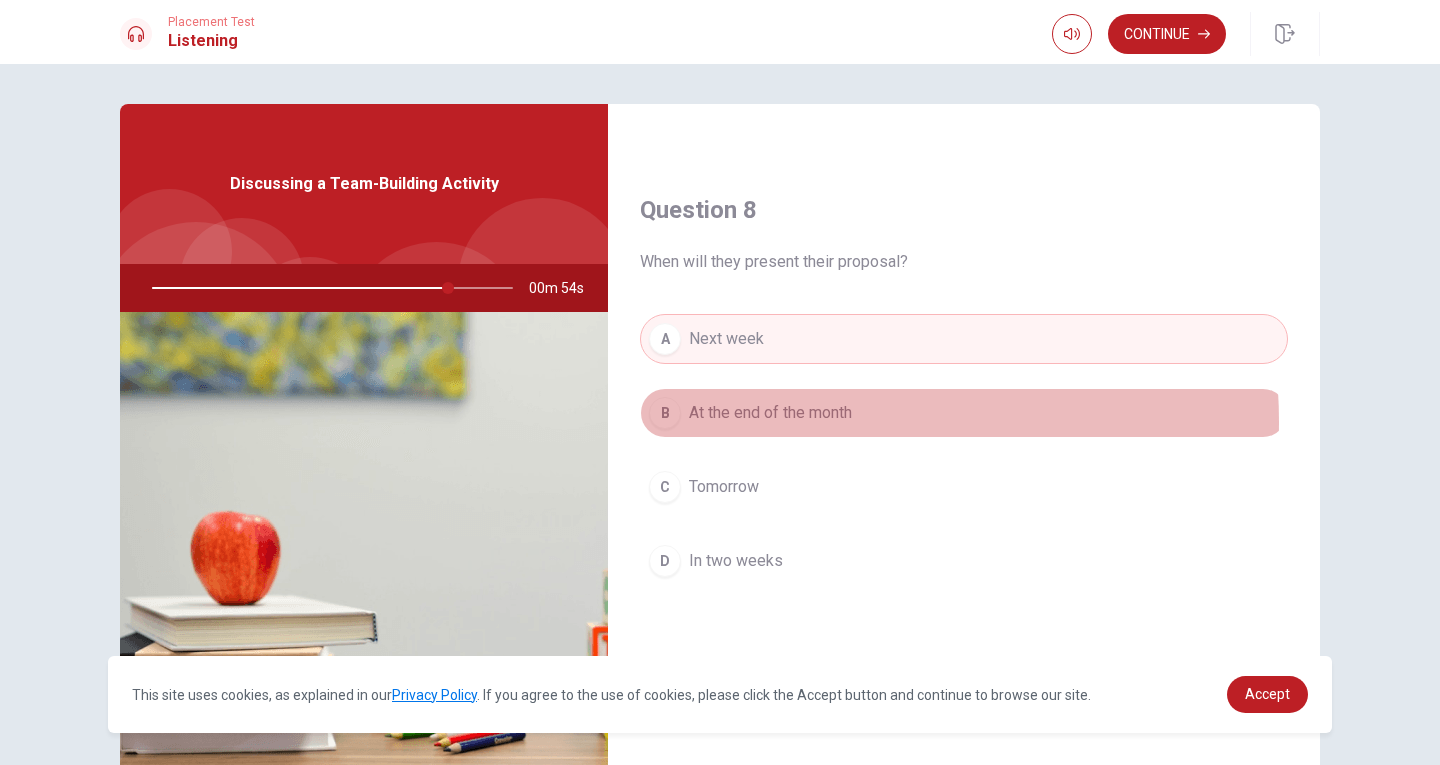 click on "At the end of the month" at bounding box center (770, 413) 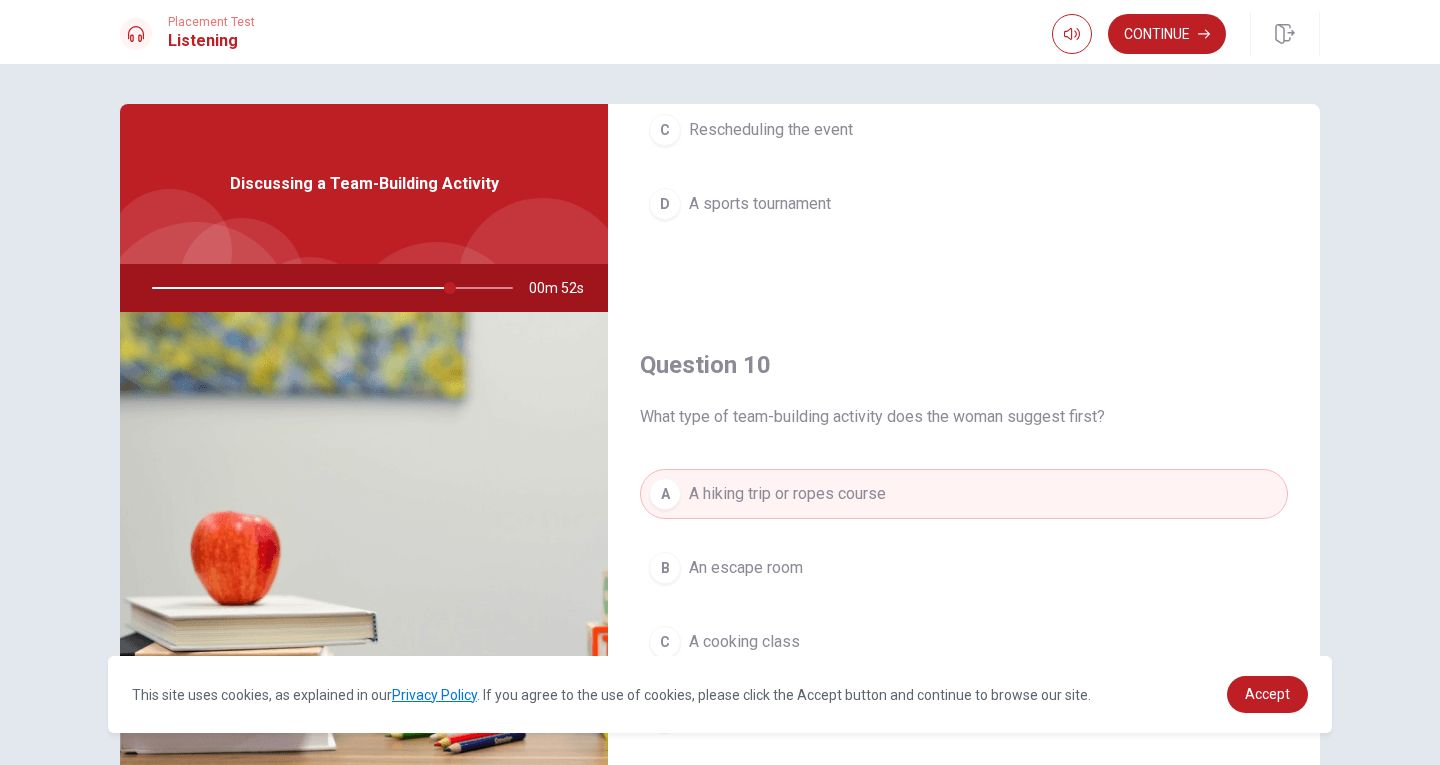 scroll, scrollTop: 1865, scrollLeft: 0, axis: vertical 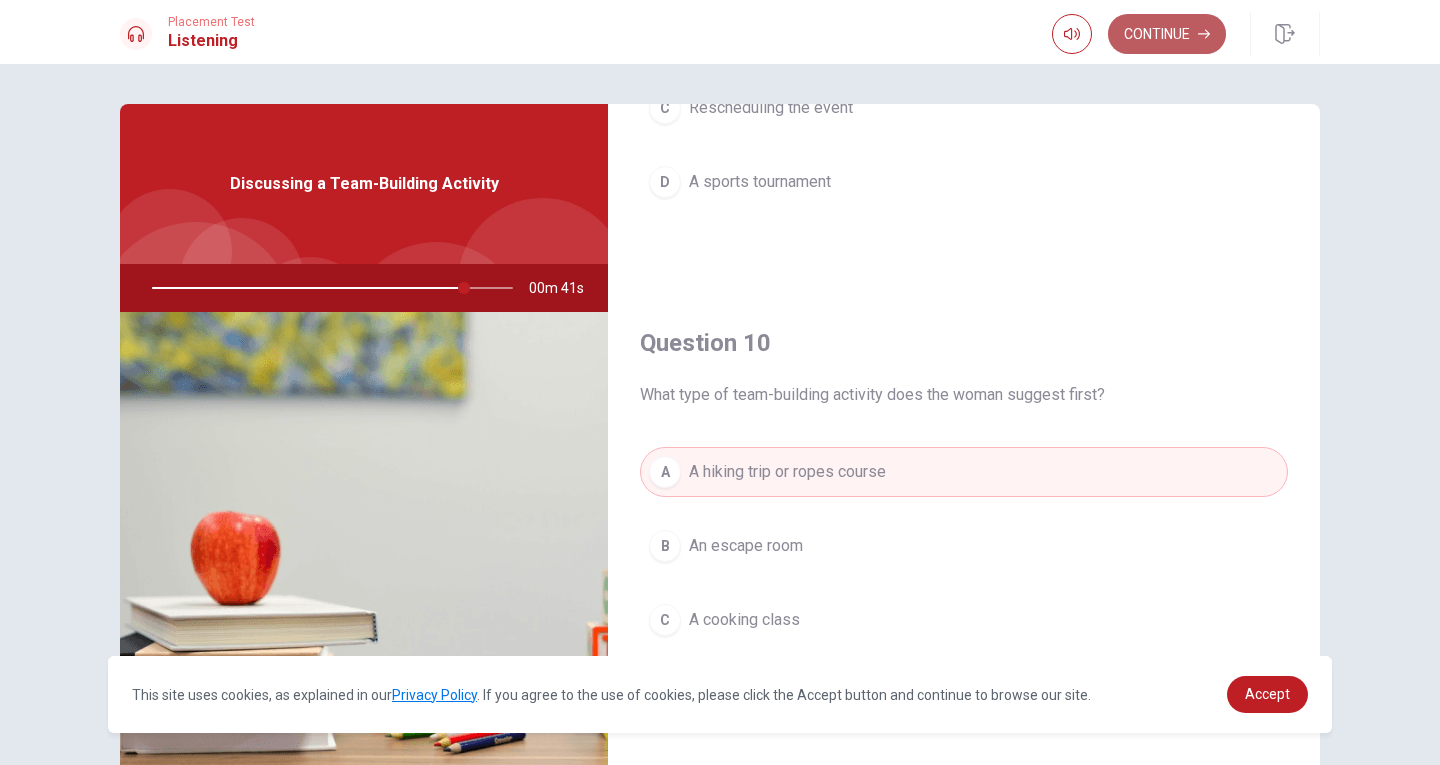 click on "Continue" at bounding box center [1167, 34] 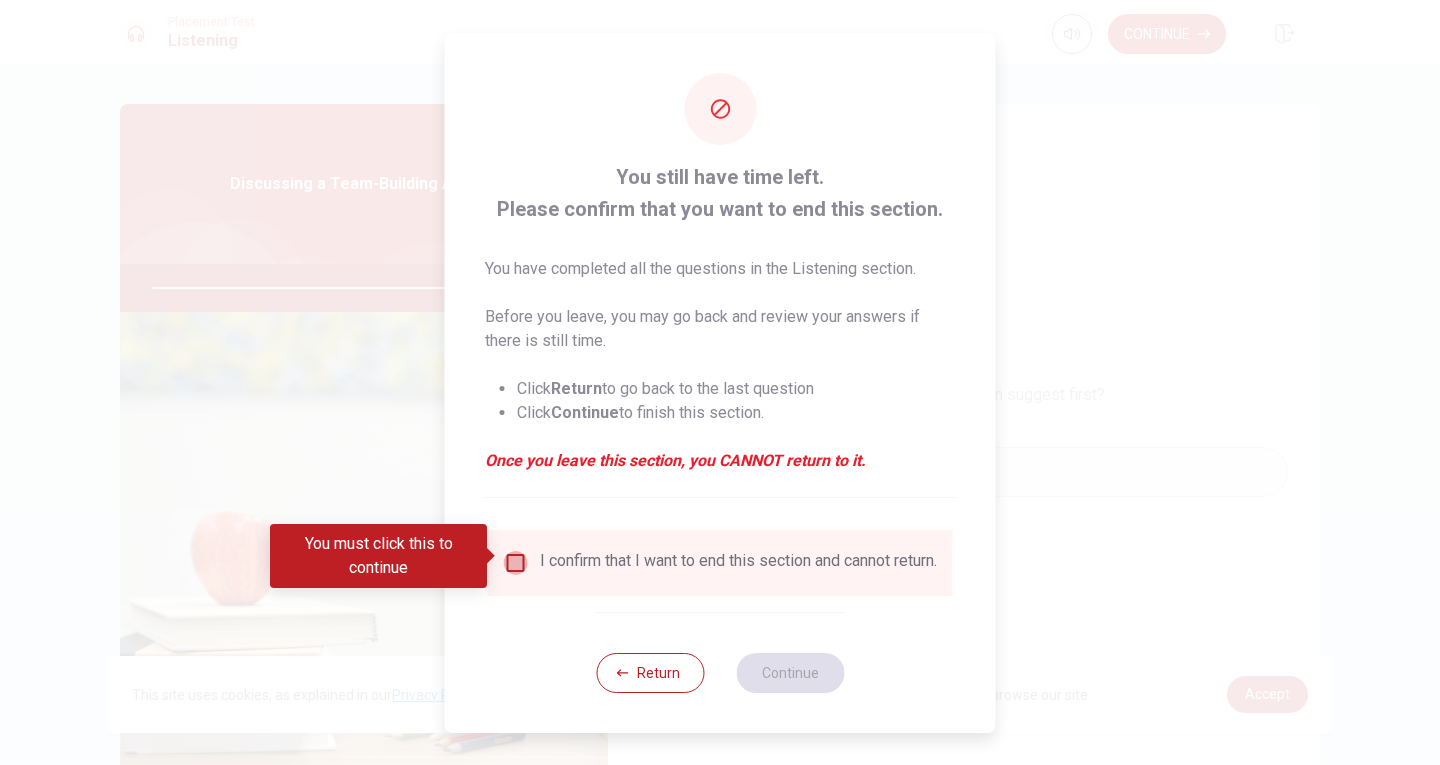 click at bounding box center [516, 563] 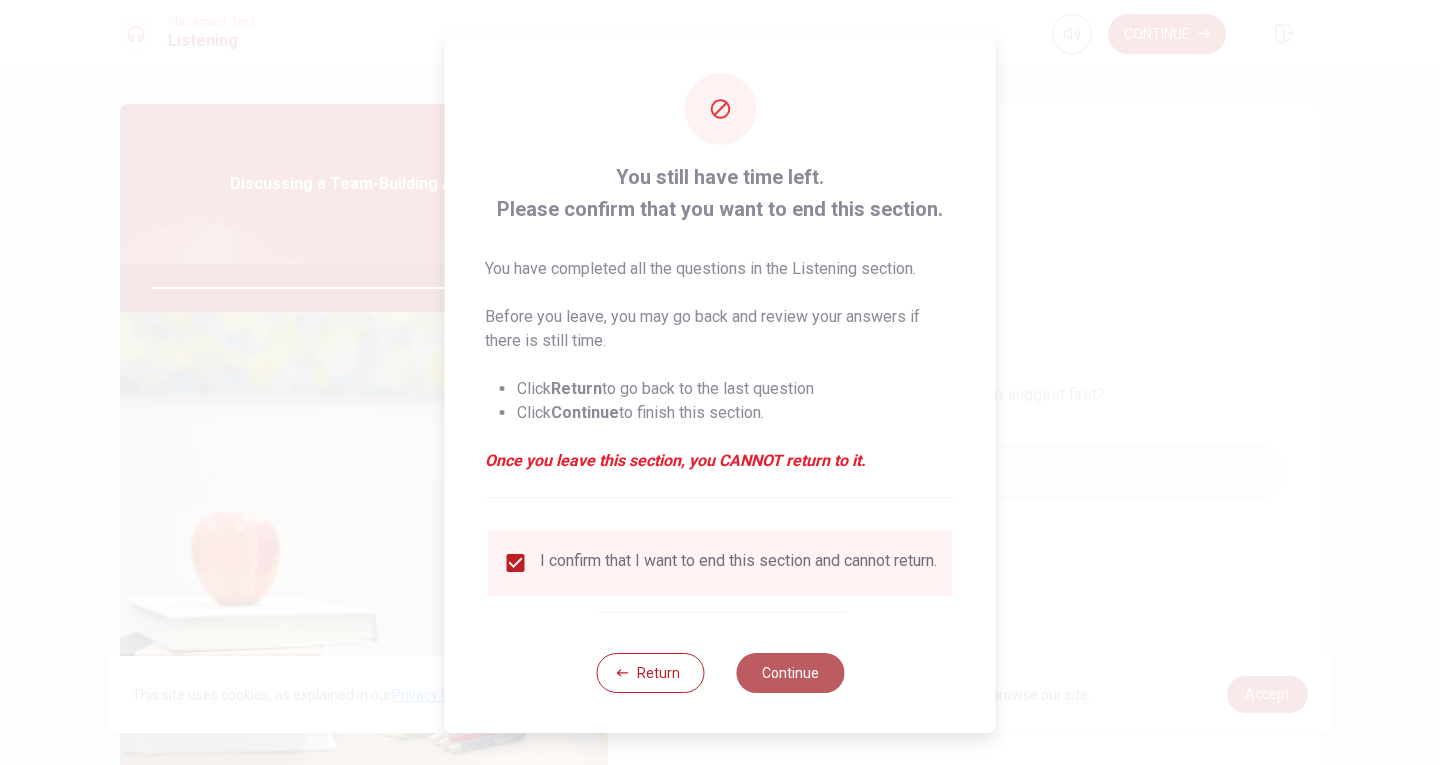 click on "Continue" at bounding box center (790, 673) 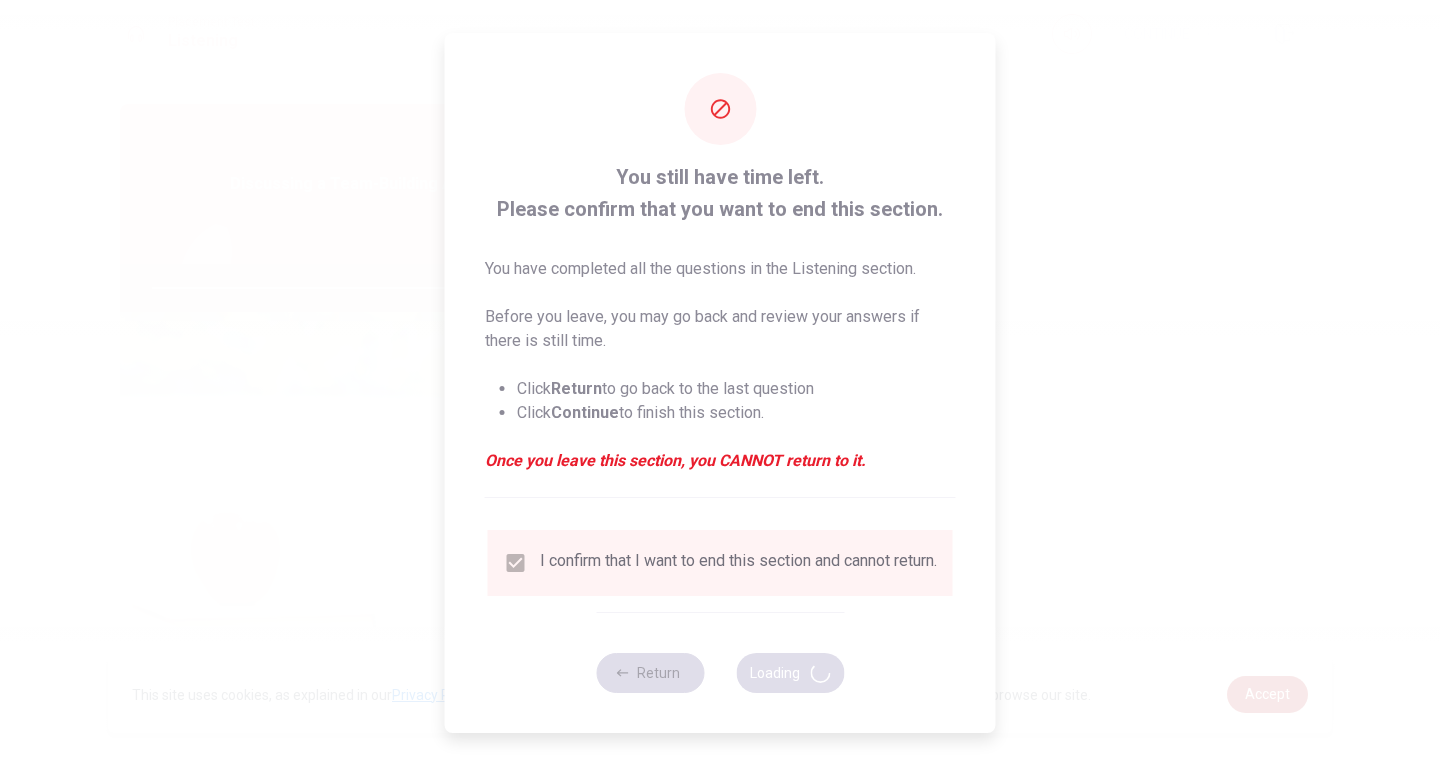 type on "88" 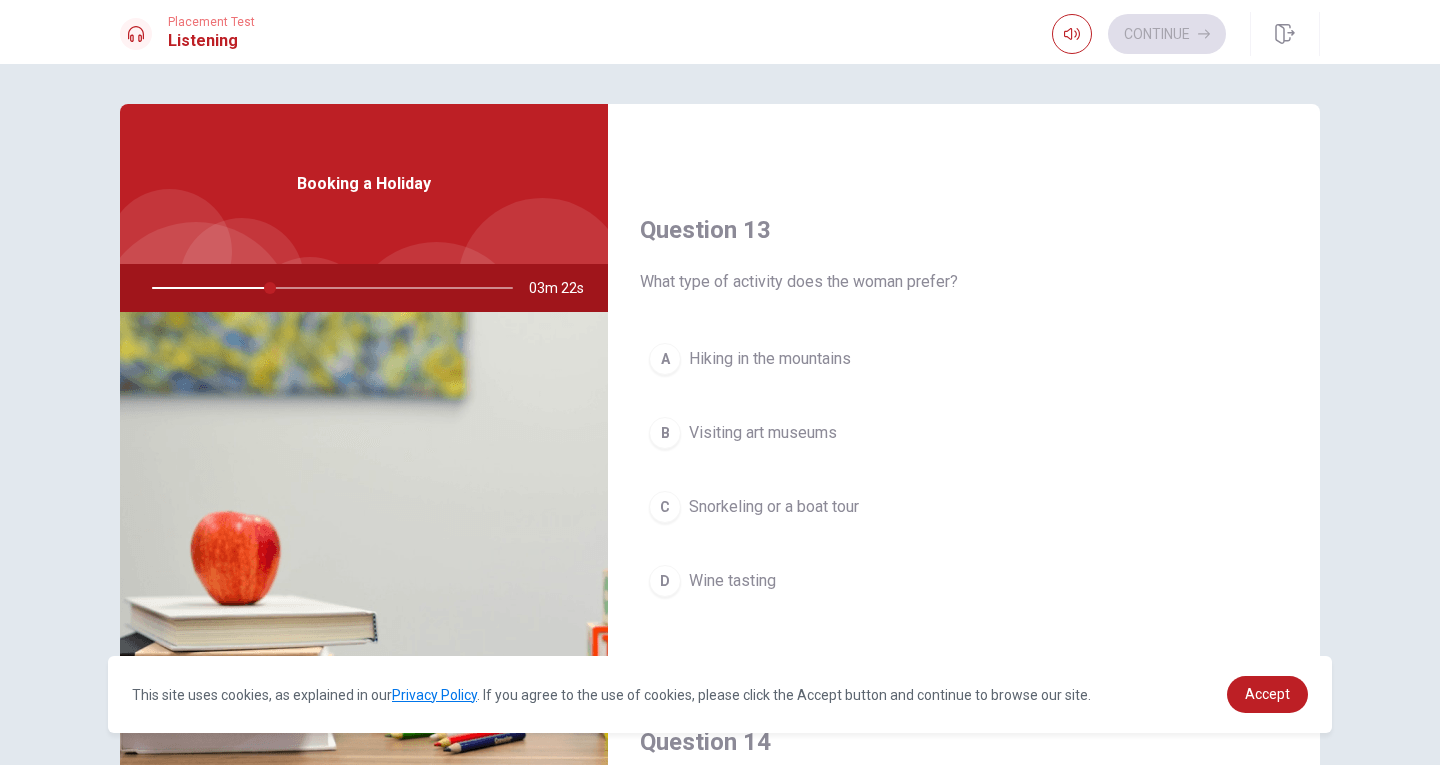scroll, scrollTop: 962, scrollLeft: 0, axis: vertical 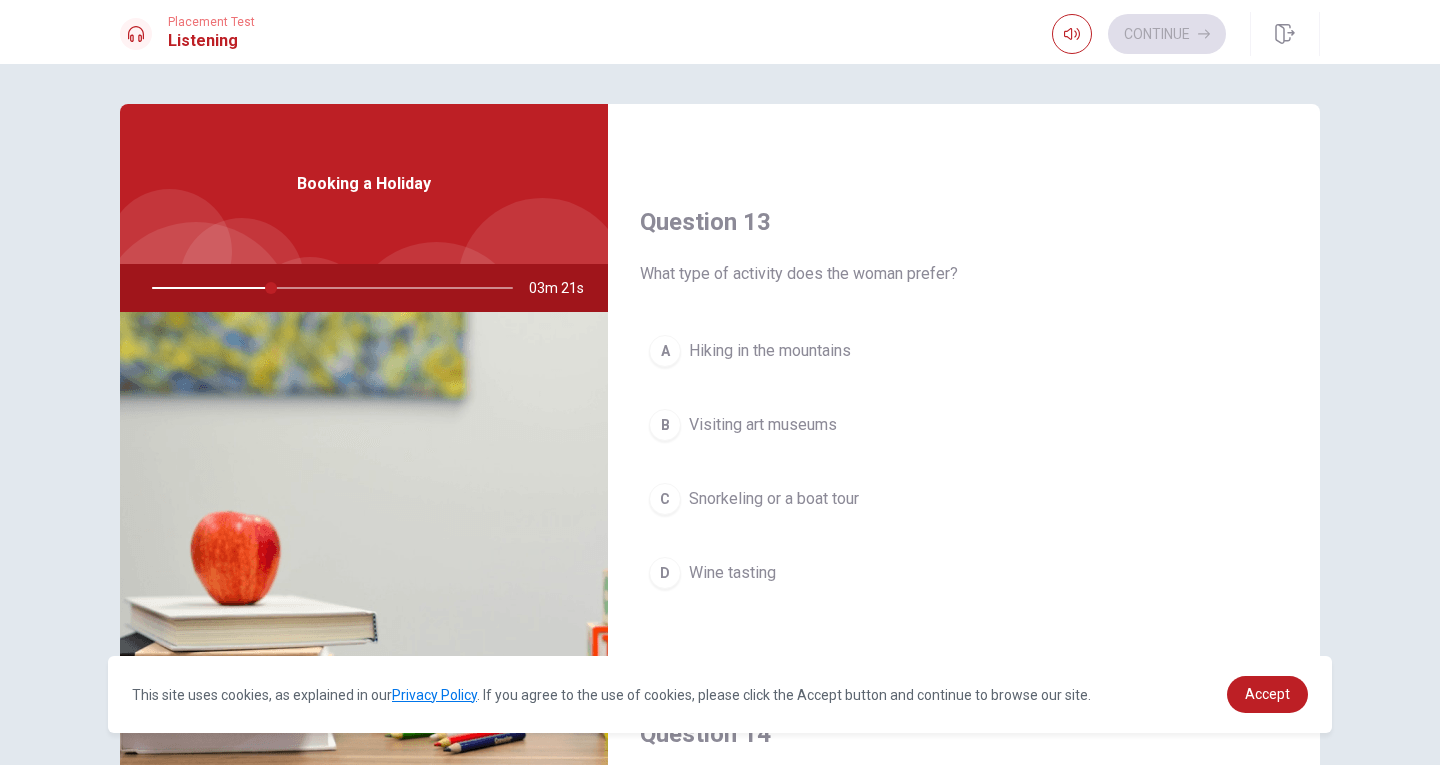 click on "Visiting art museums" at bounding box center (763, 425) 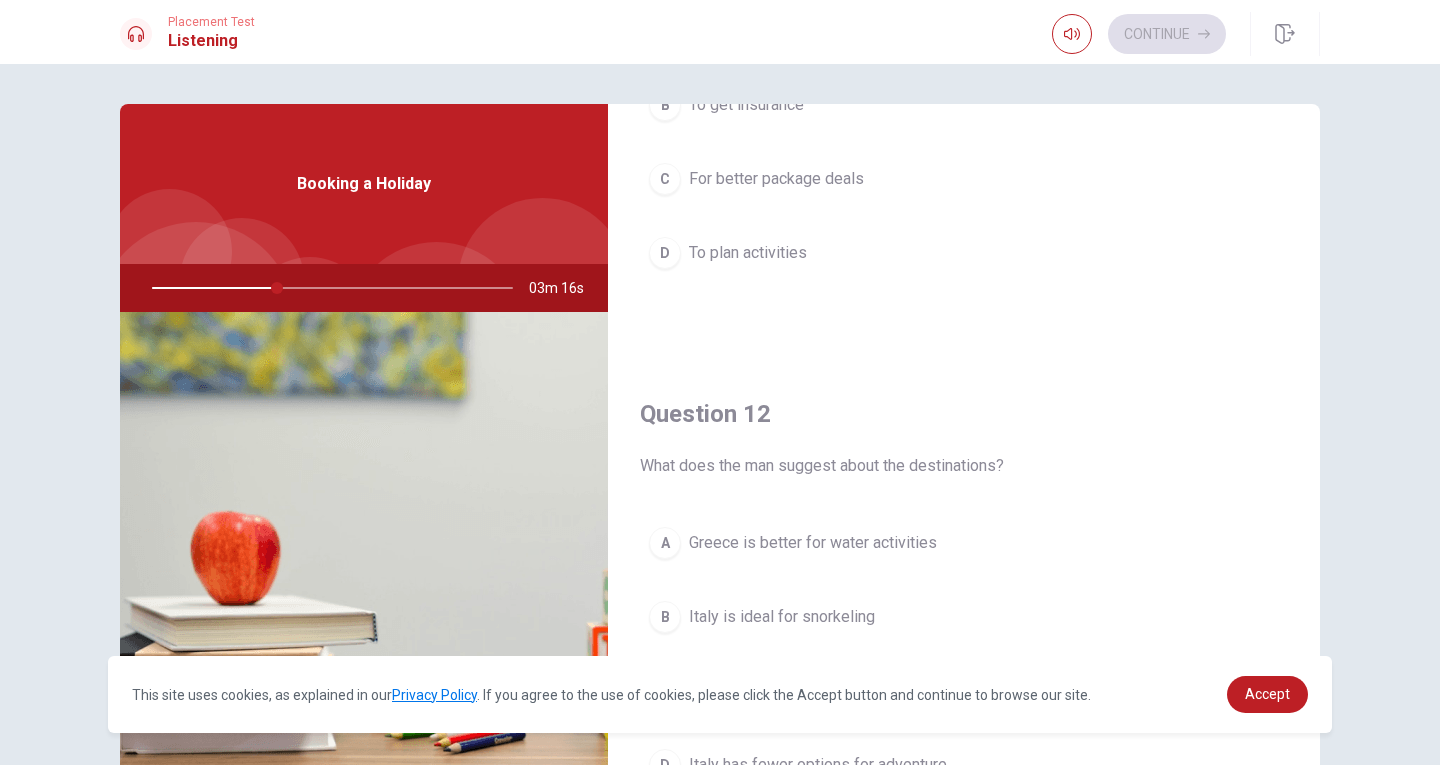 scroll, scrollTop: 0, scrollLeft: 0, axis: both 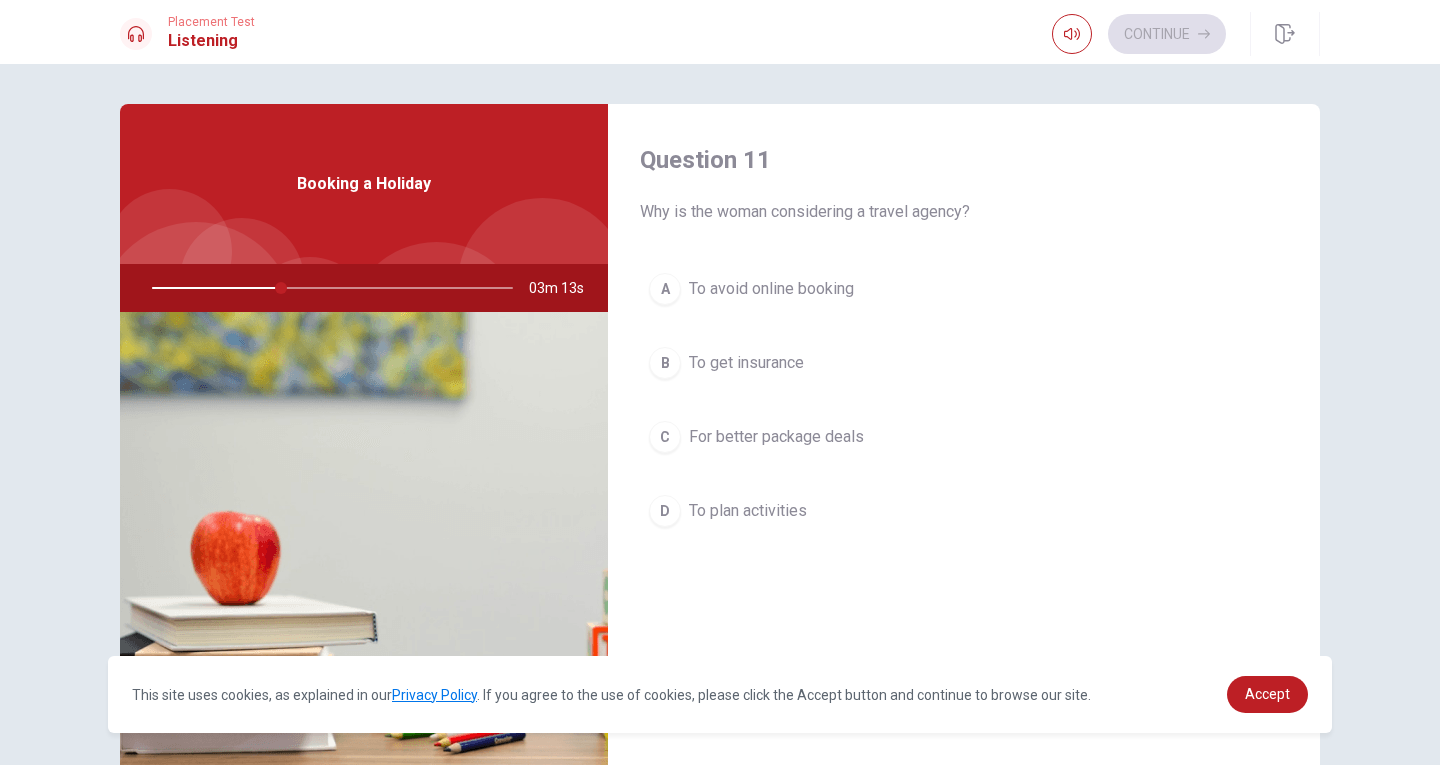 click on "C For better package deals" at bounding box center (964, 437) 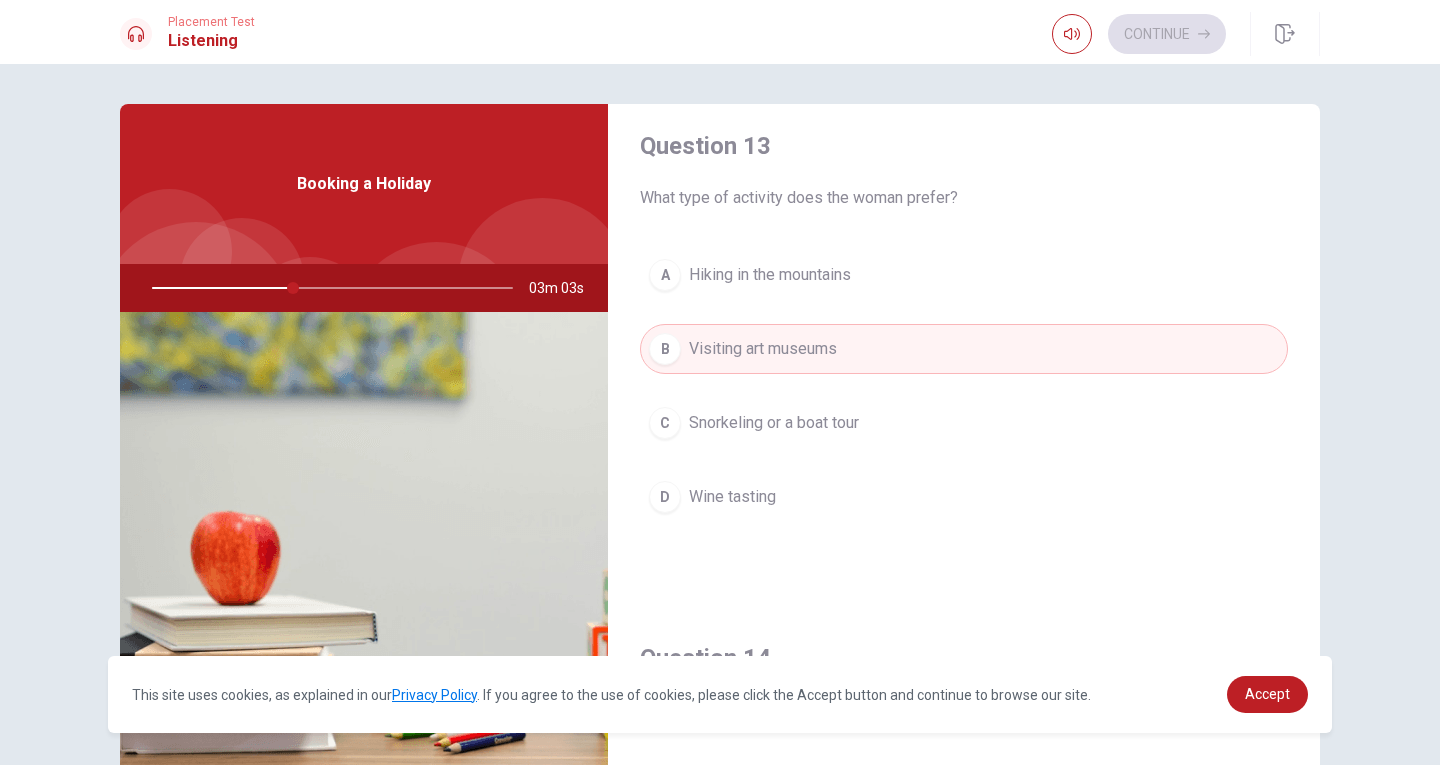 scroll, scrollTop: 1038, scrollLeft: 0, axis: vertical 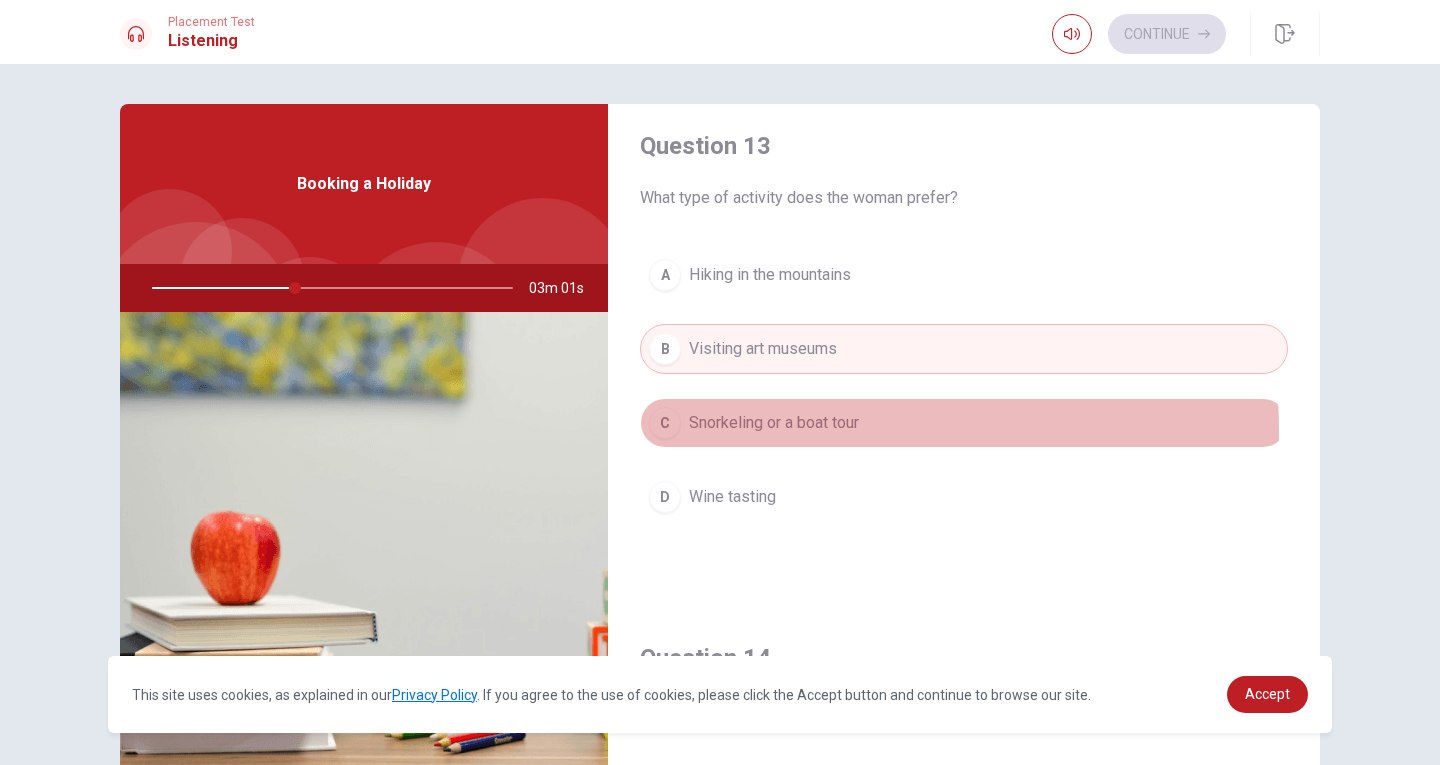click on "Snorkeling or a boat tour" at bounding box center [774, 423] 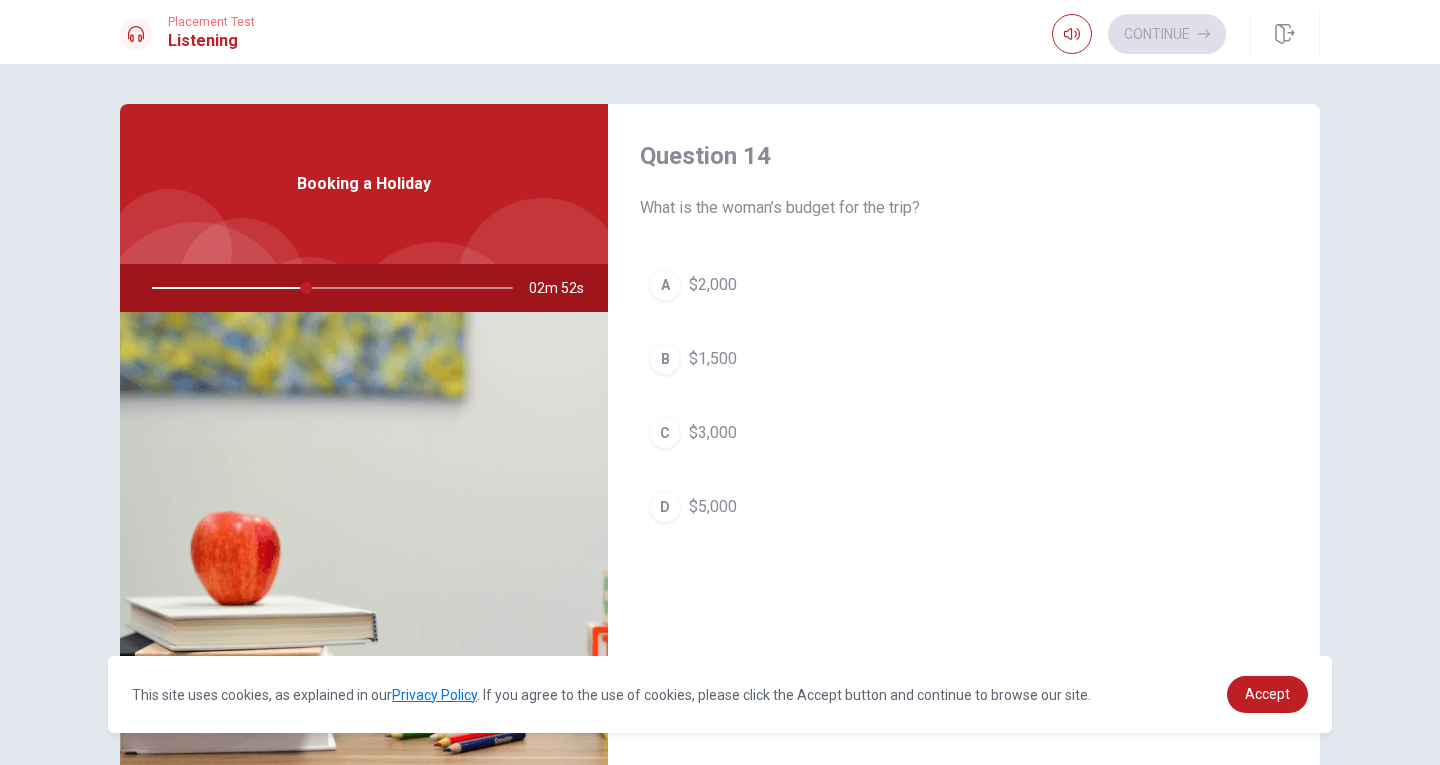 scroll, scrollTop: 1865, scrollLeft: 0, axis: vertical 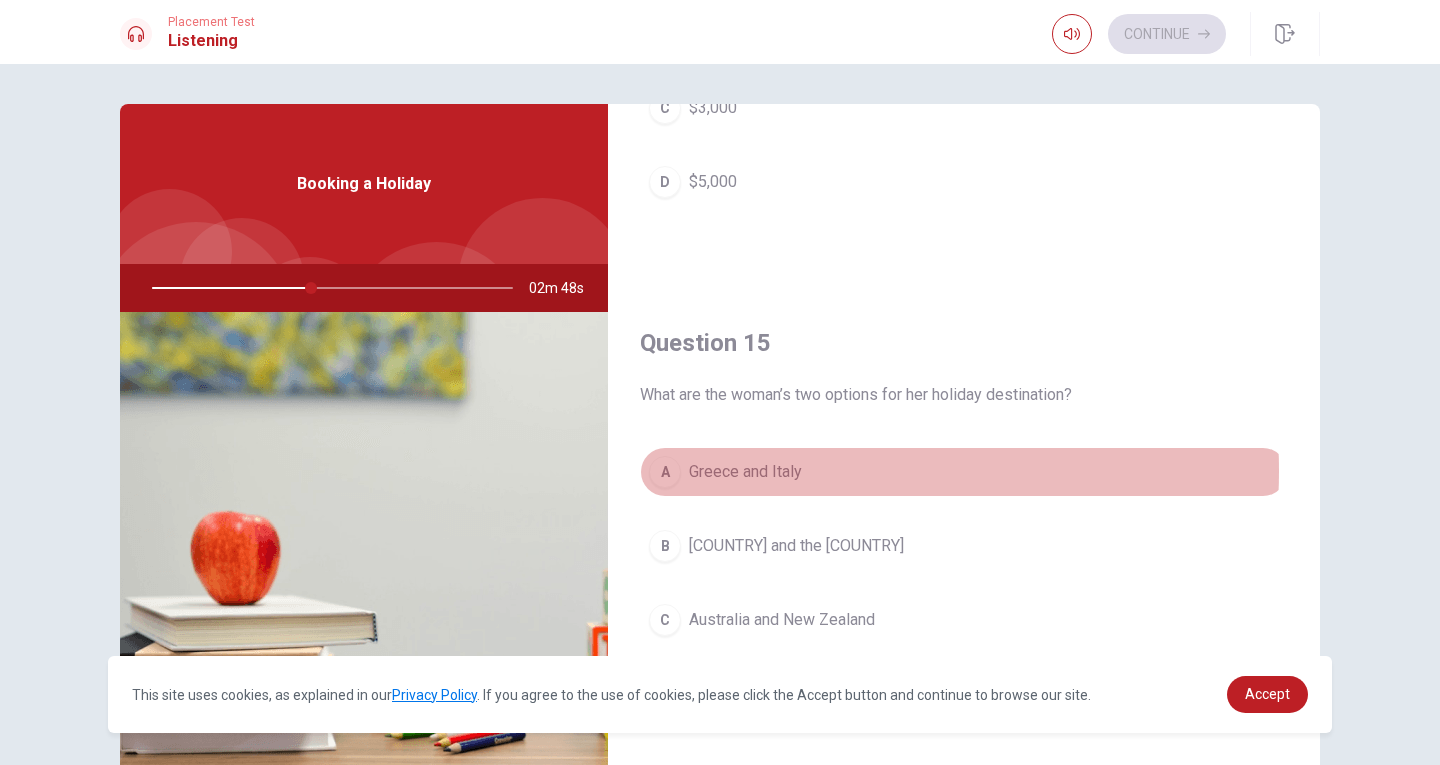 click on "Greece and Italy" at bounding box center [745, 472] 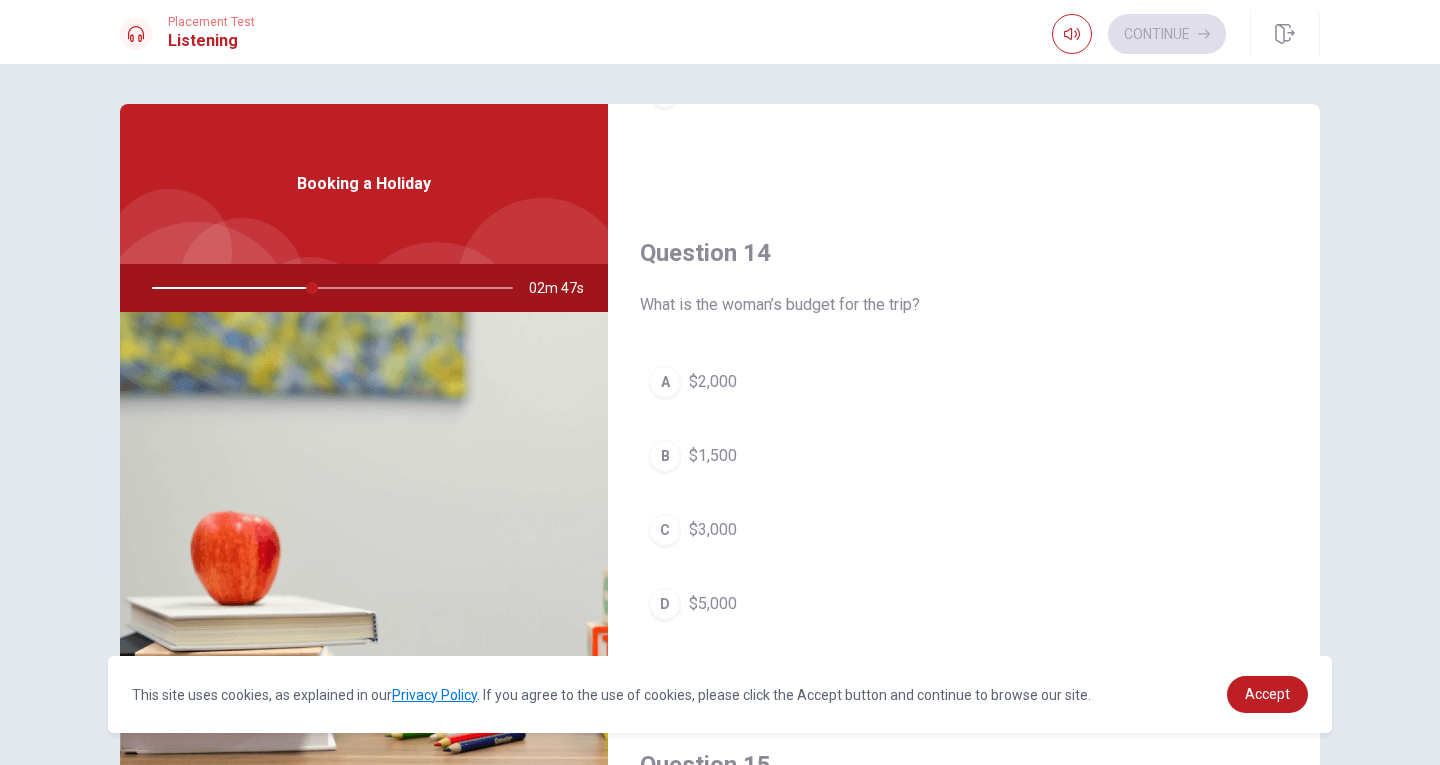 scroll, scrollTop: 1436, scrollLeft: 0, axis: vertical 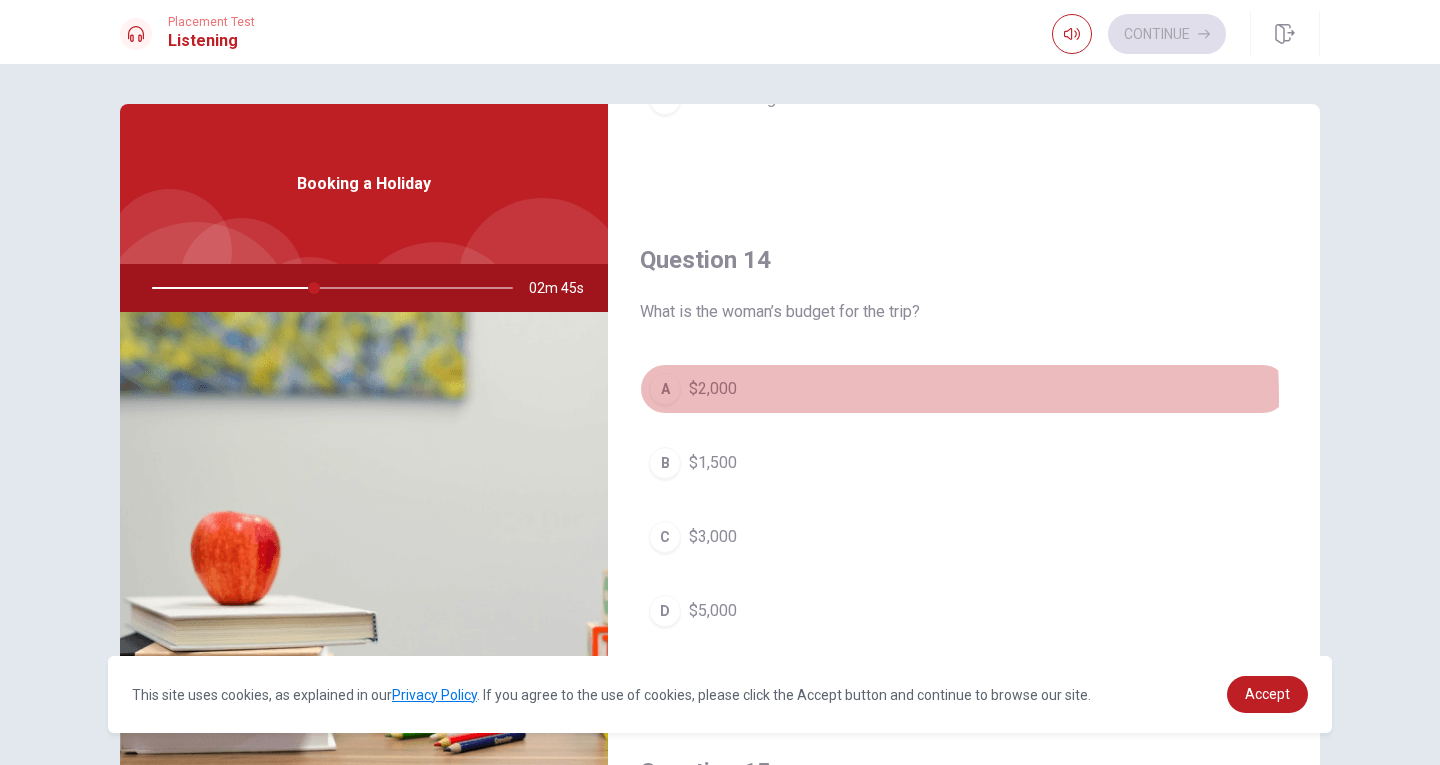 click on "$2,000" at bounding box center [713, 389] 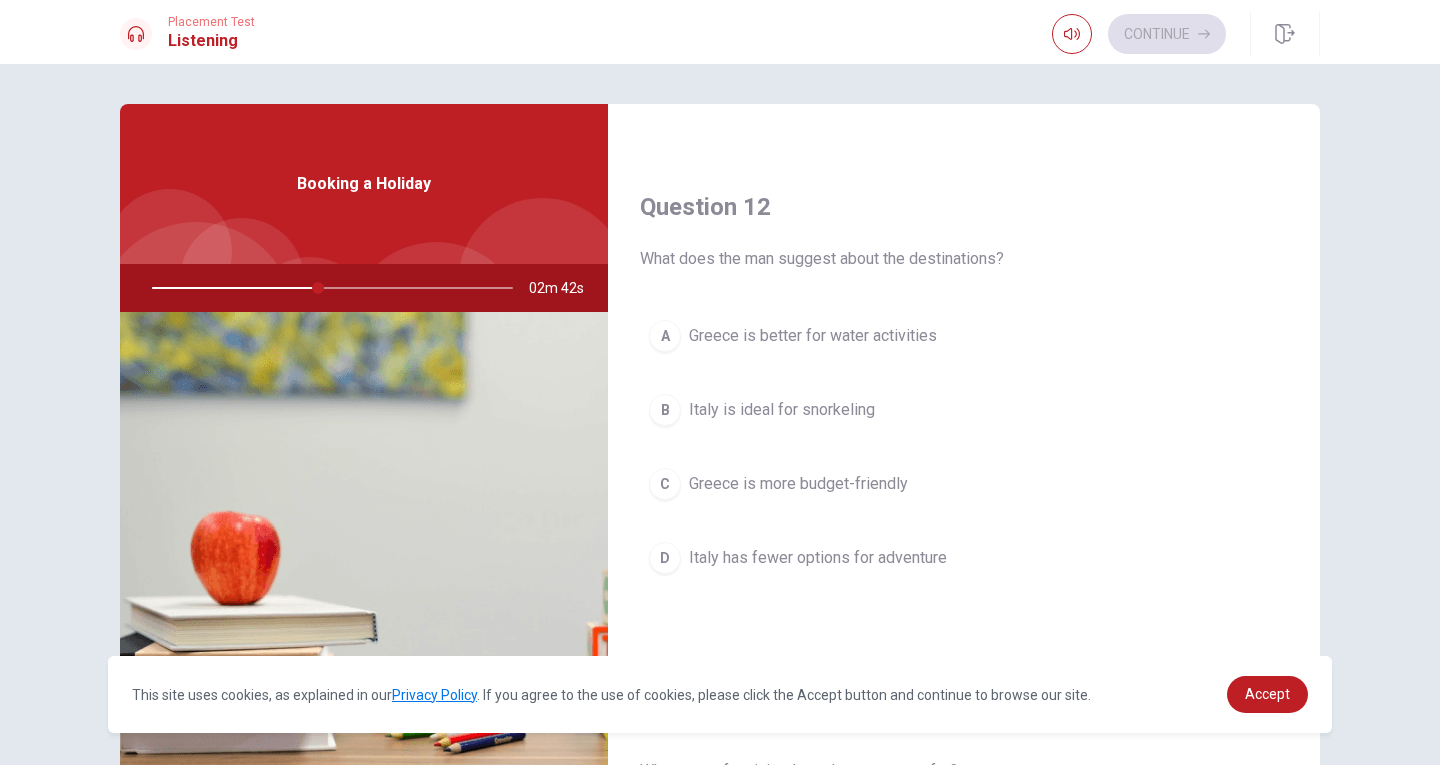 scroll, scrollTop: 461, scrollLeft: 0, axis: vertical 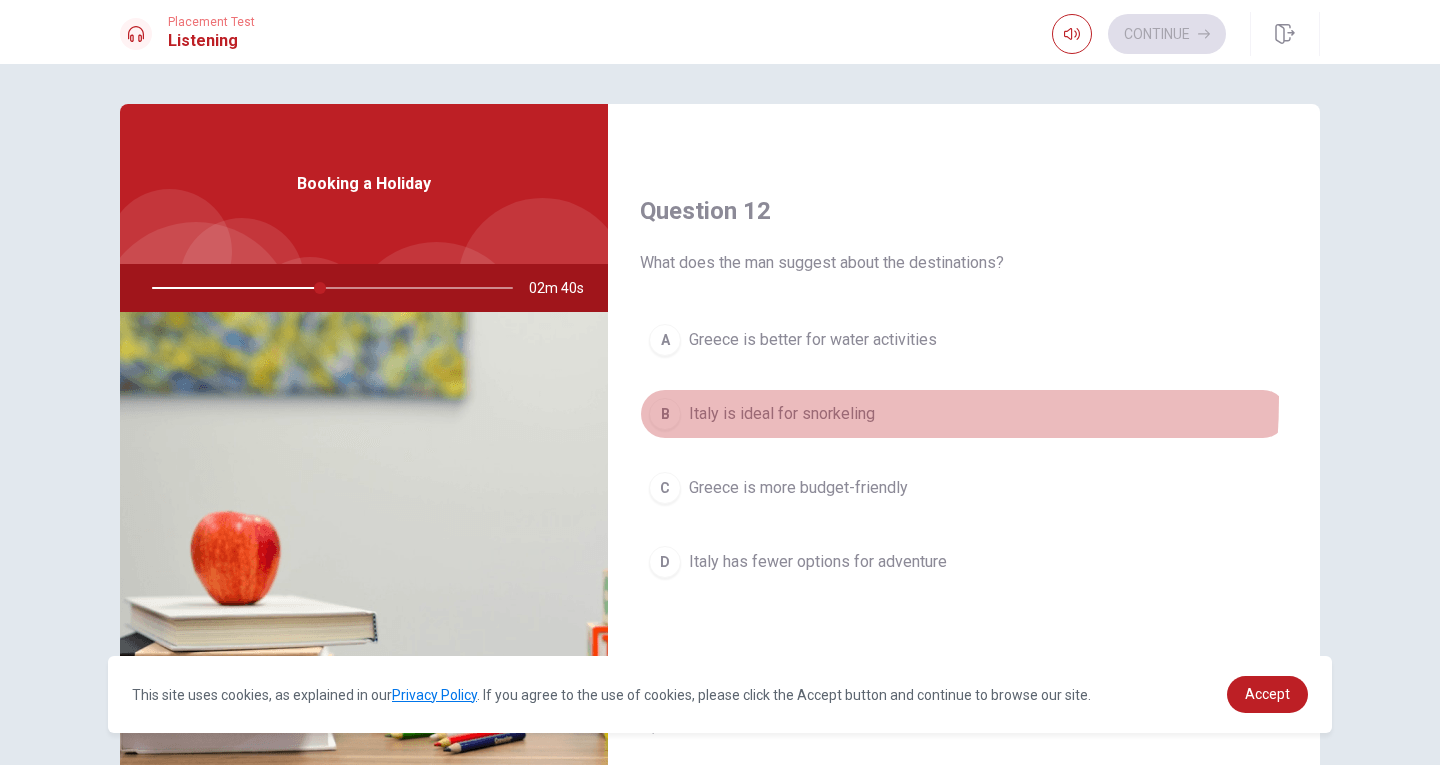 click on "B Italy is ideal for snorkeling" at bounding box center (964, 414) 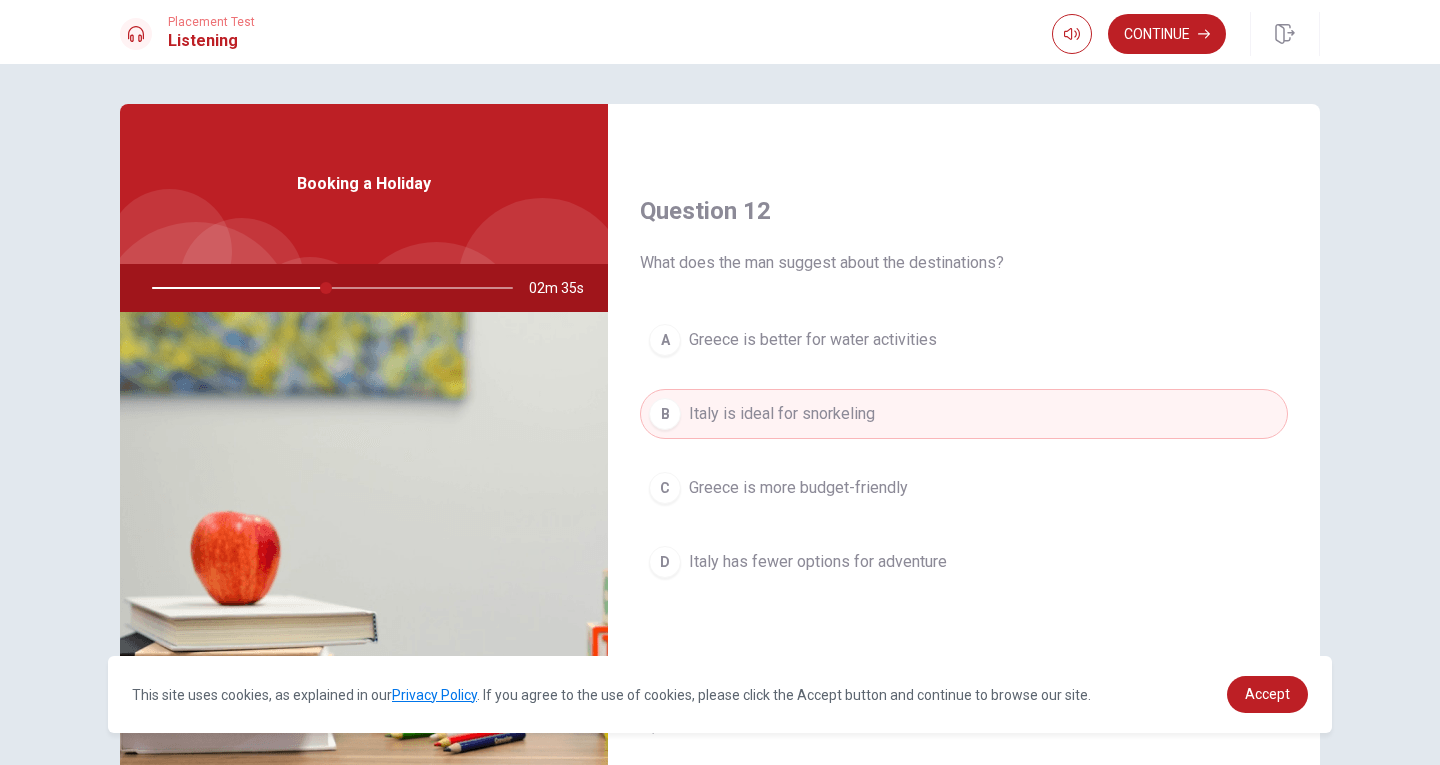 click on "Question 12" at bounding box center [964, 211] 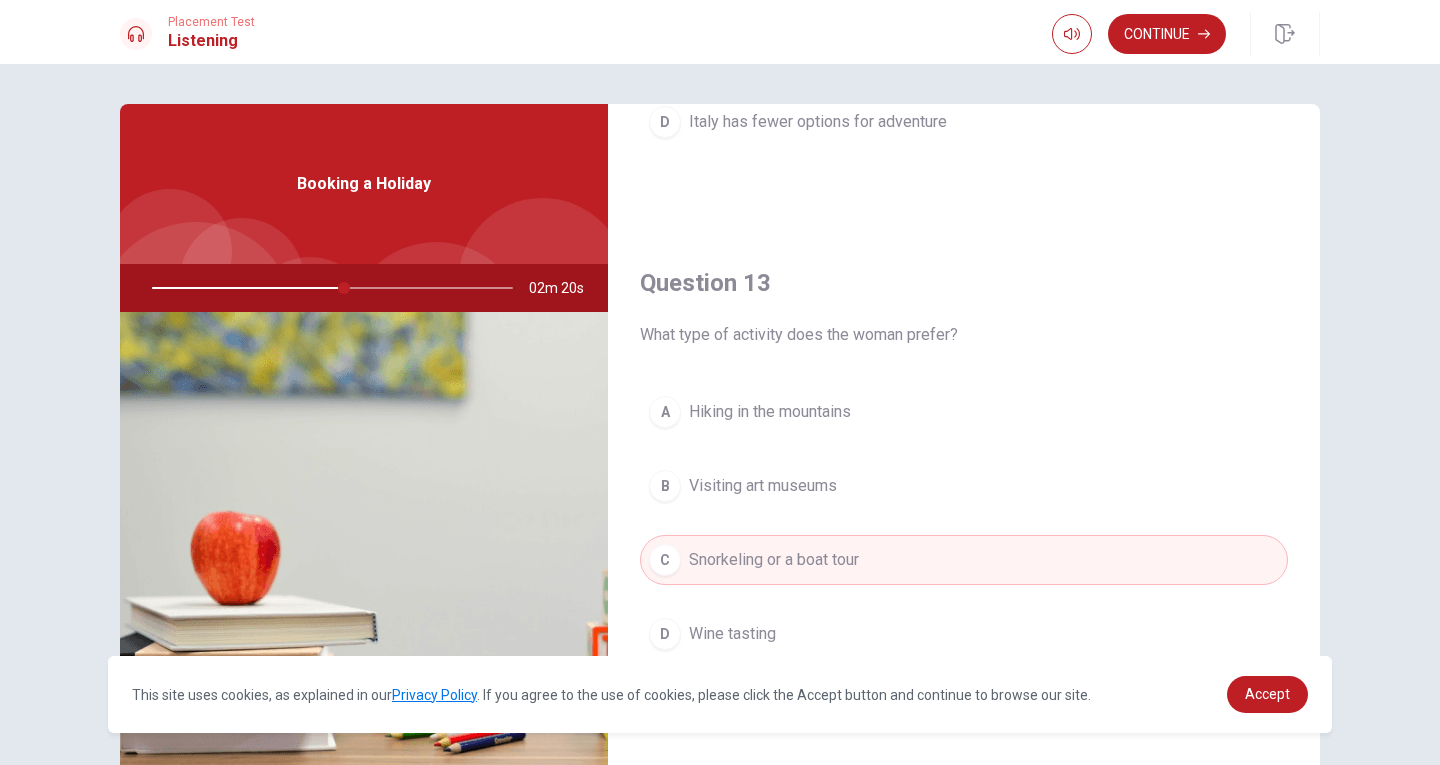 scroll, scrollTop: 936, scrollLeft: 0, axis: vertical 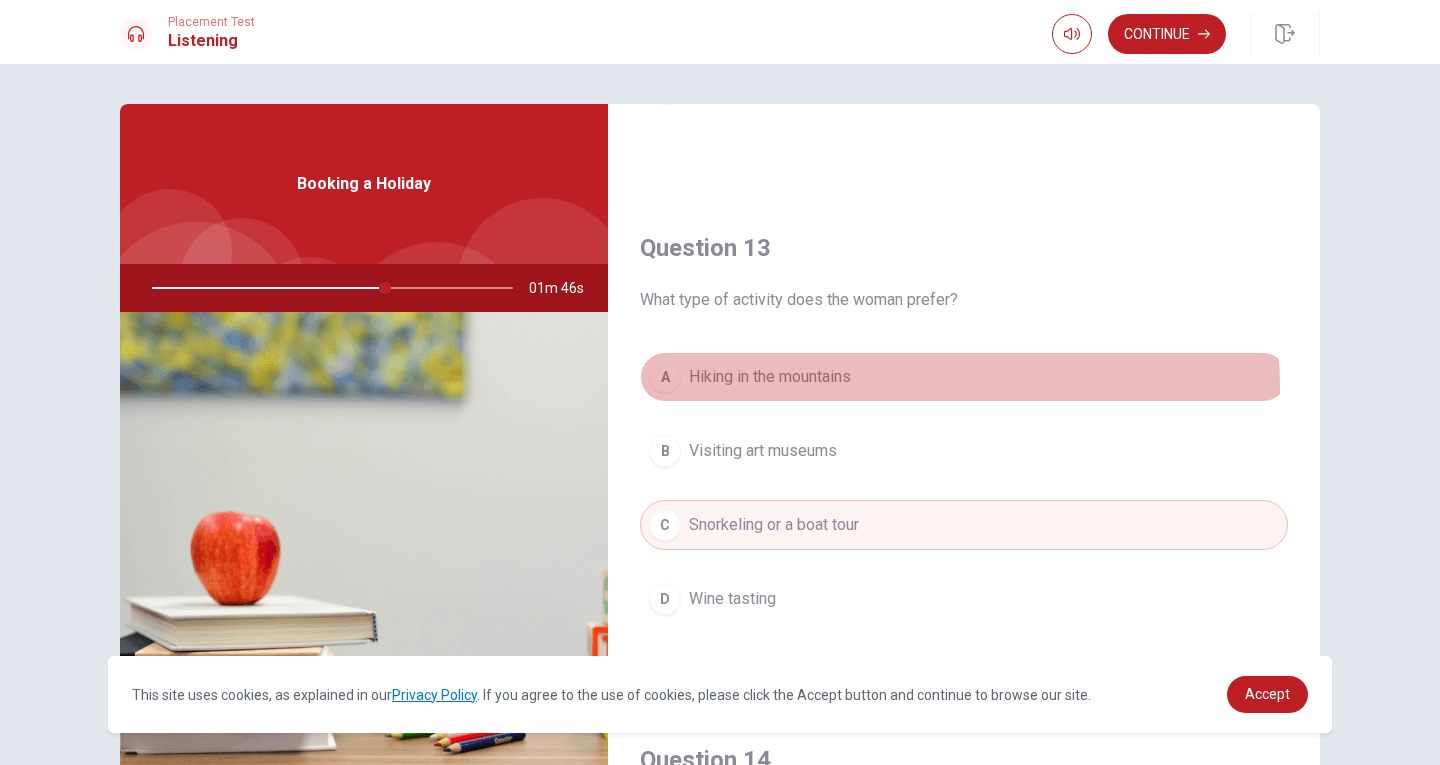 click on "A Hiking in the [PLACE]" at bounding box center (964, 377) 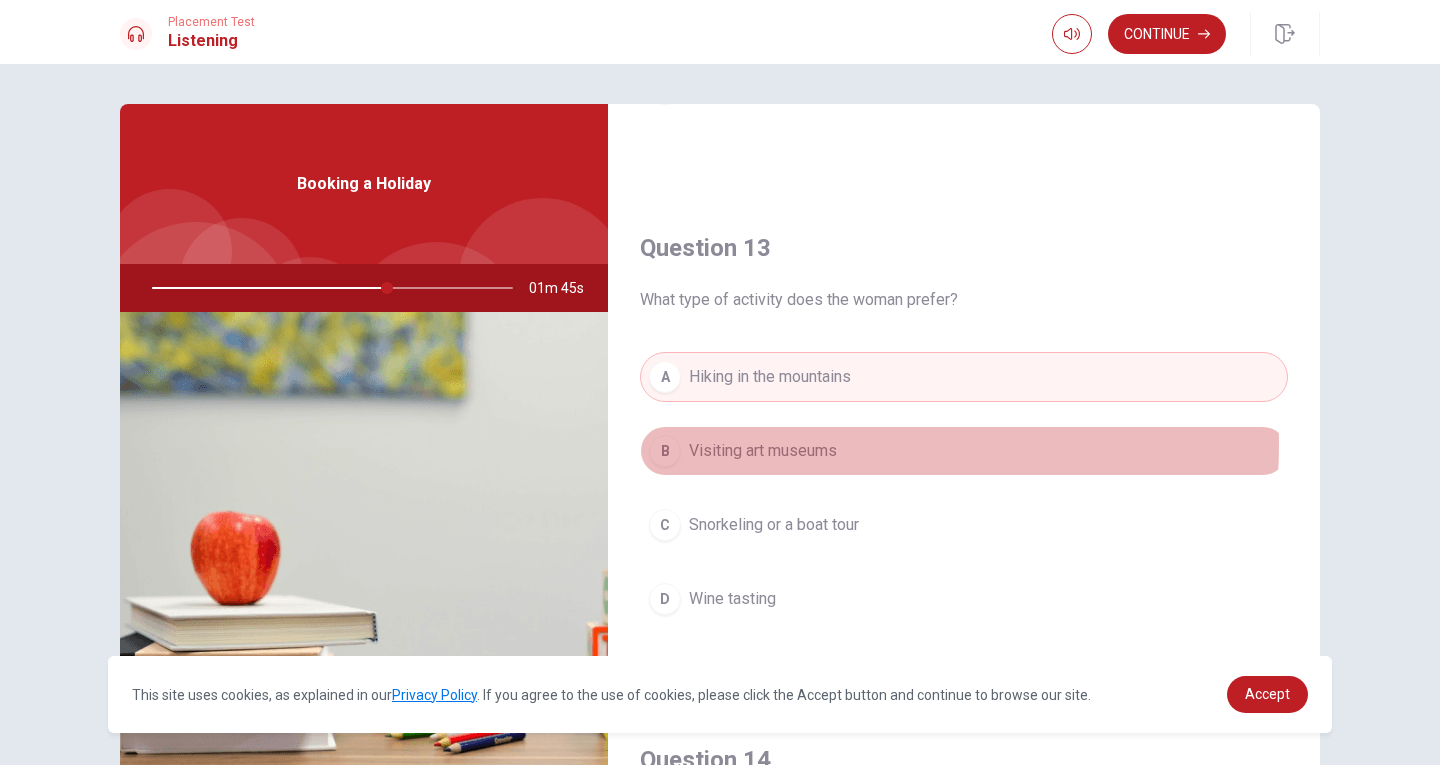 click on "Visiting art museums" at bounding box center (763, 451) 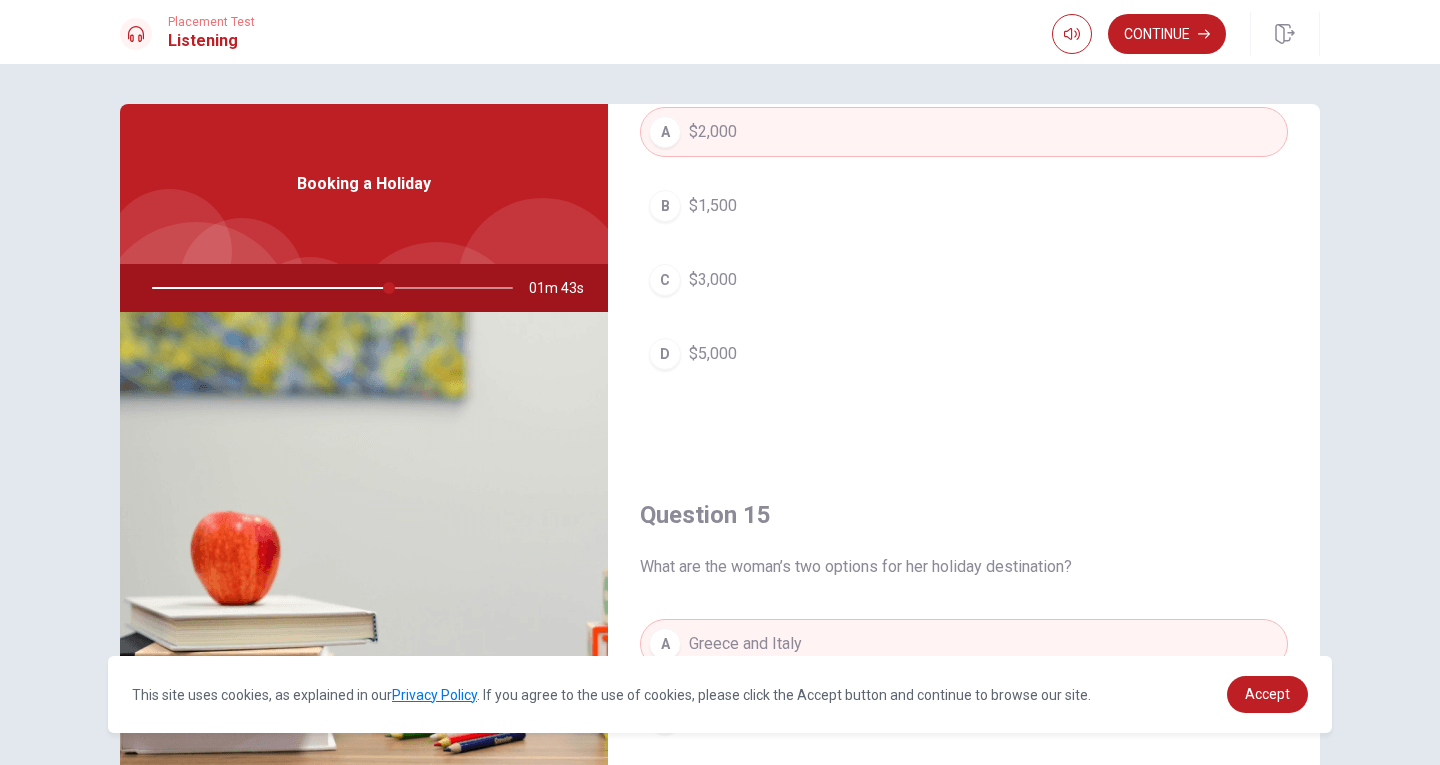 scroll, scrollTop: 1865, scrollLeft: 0, axis: vertical 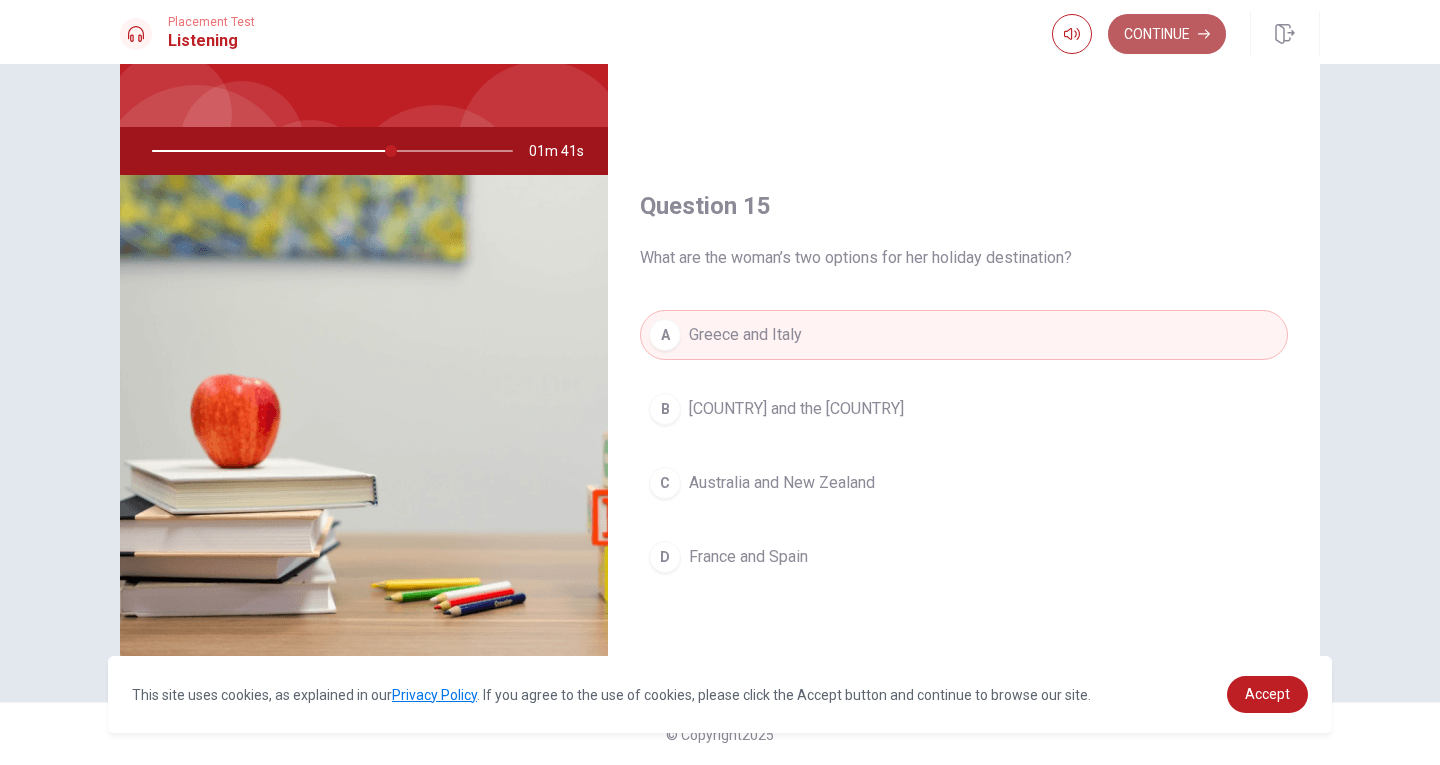 click on "Continue" at bounding box center [1167, 34] 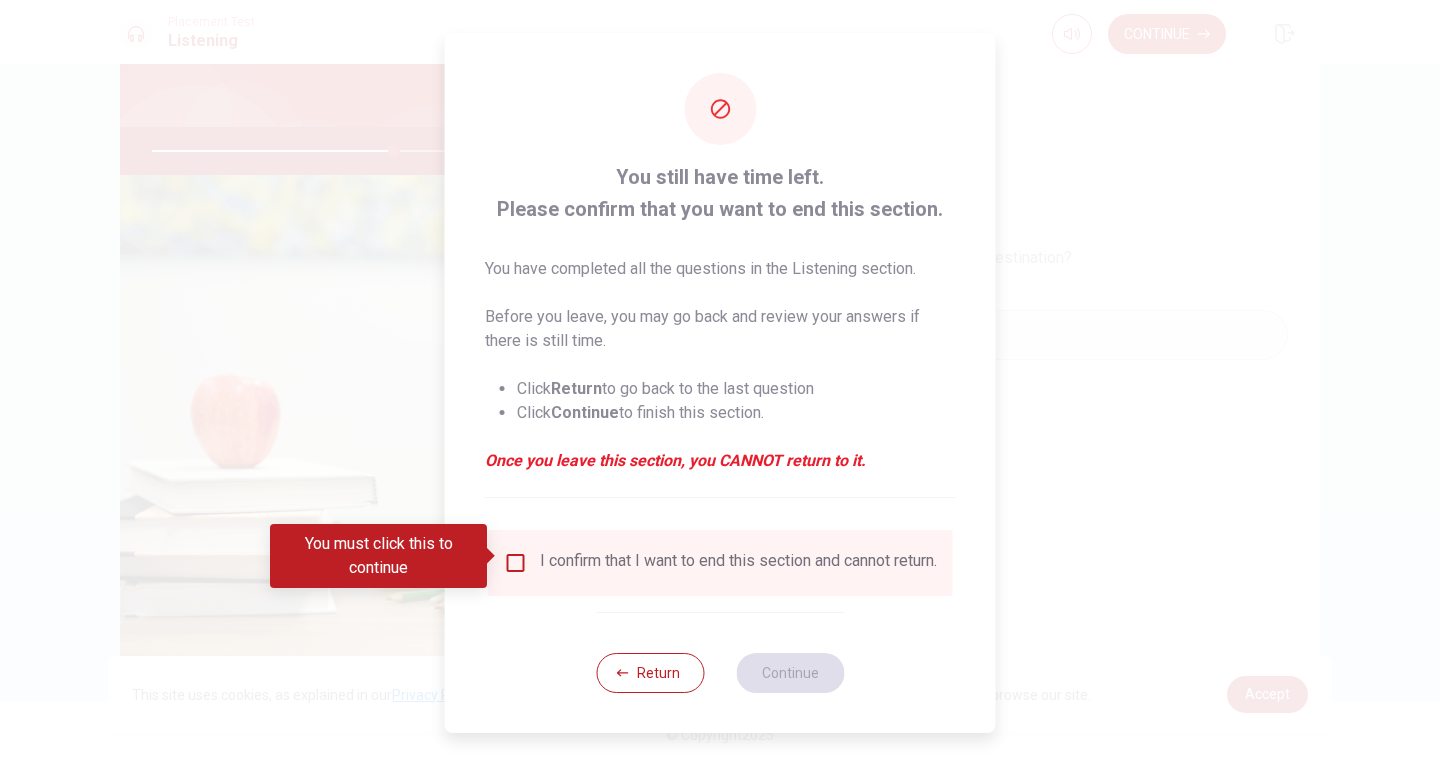 click at bounding box center (516, 563) 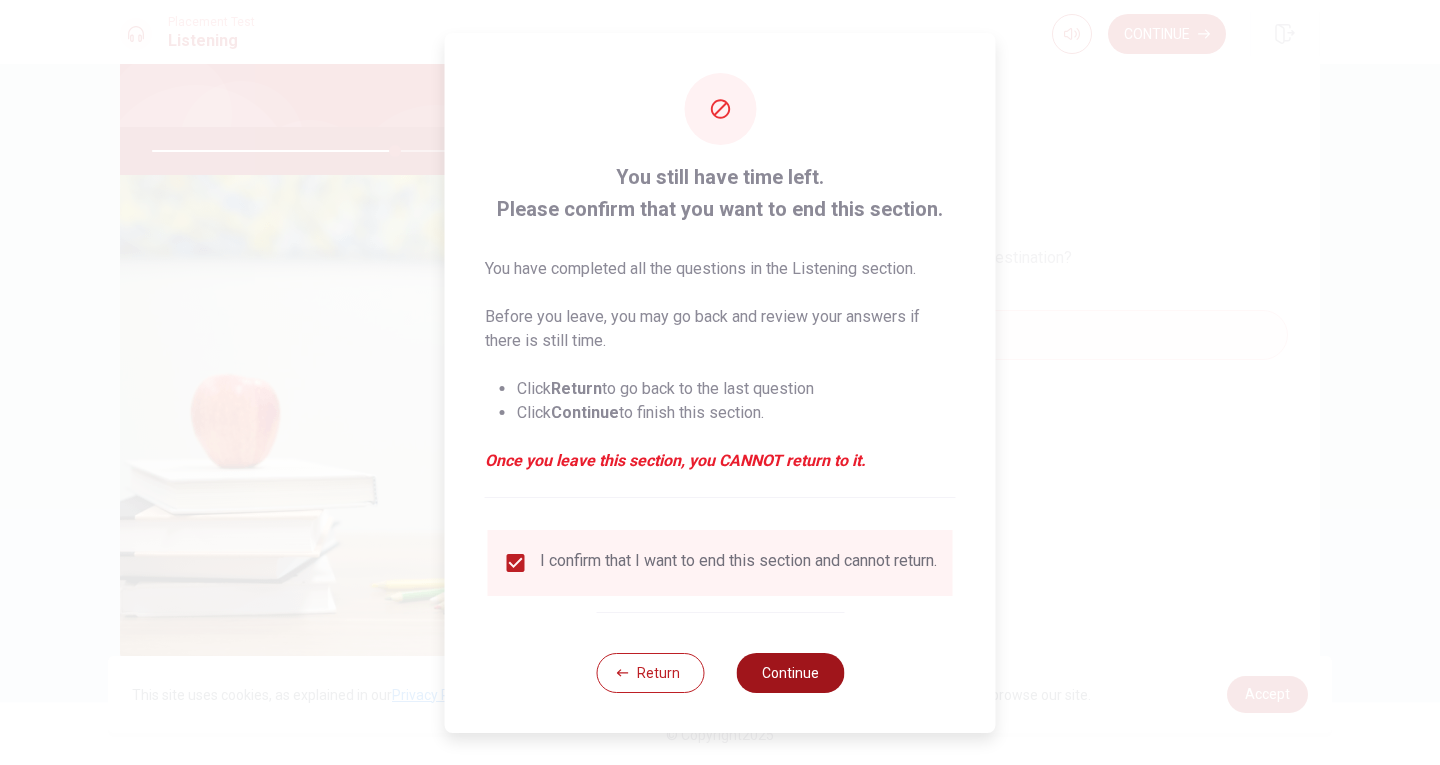 click on "Continue" at bounding box center (790, 673) 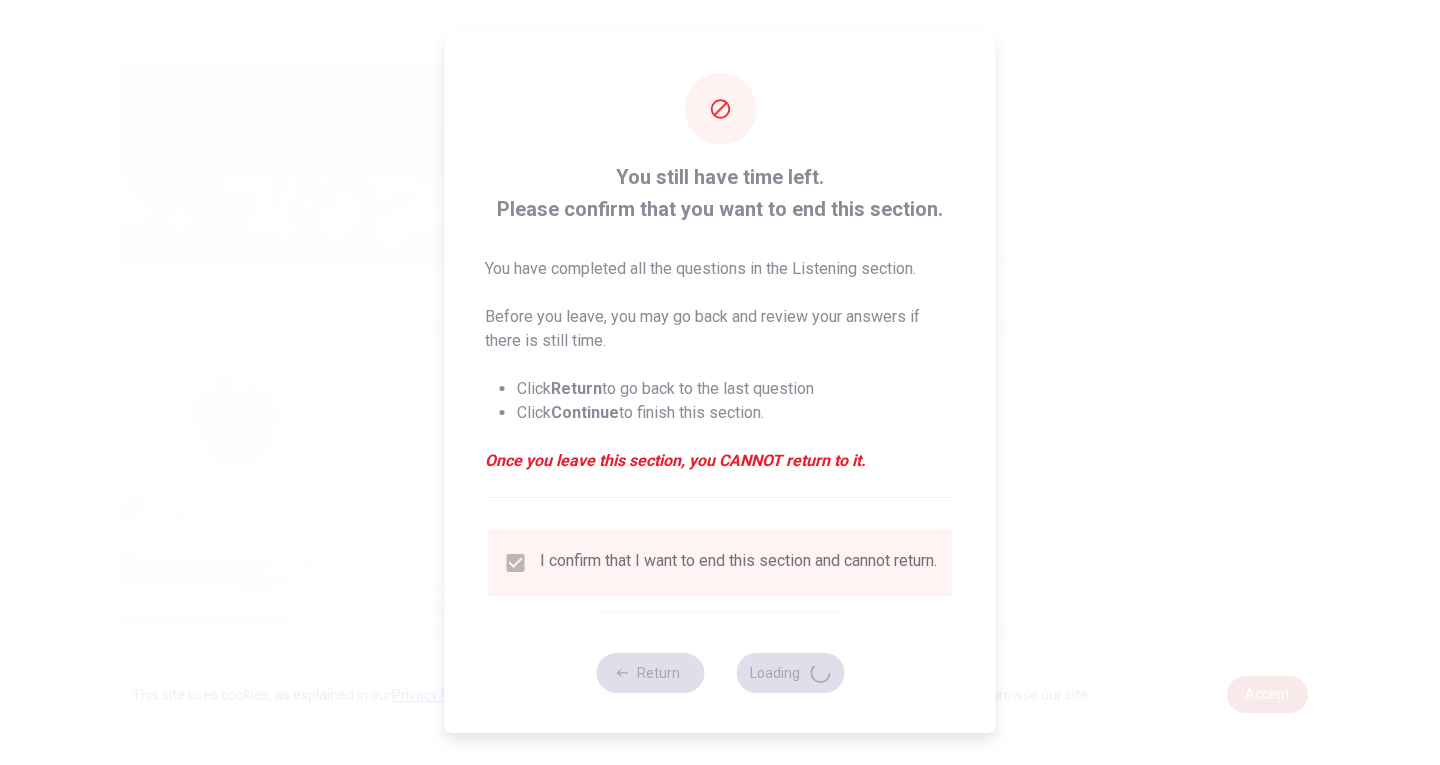type on "68" 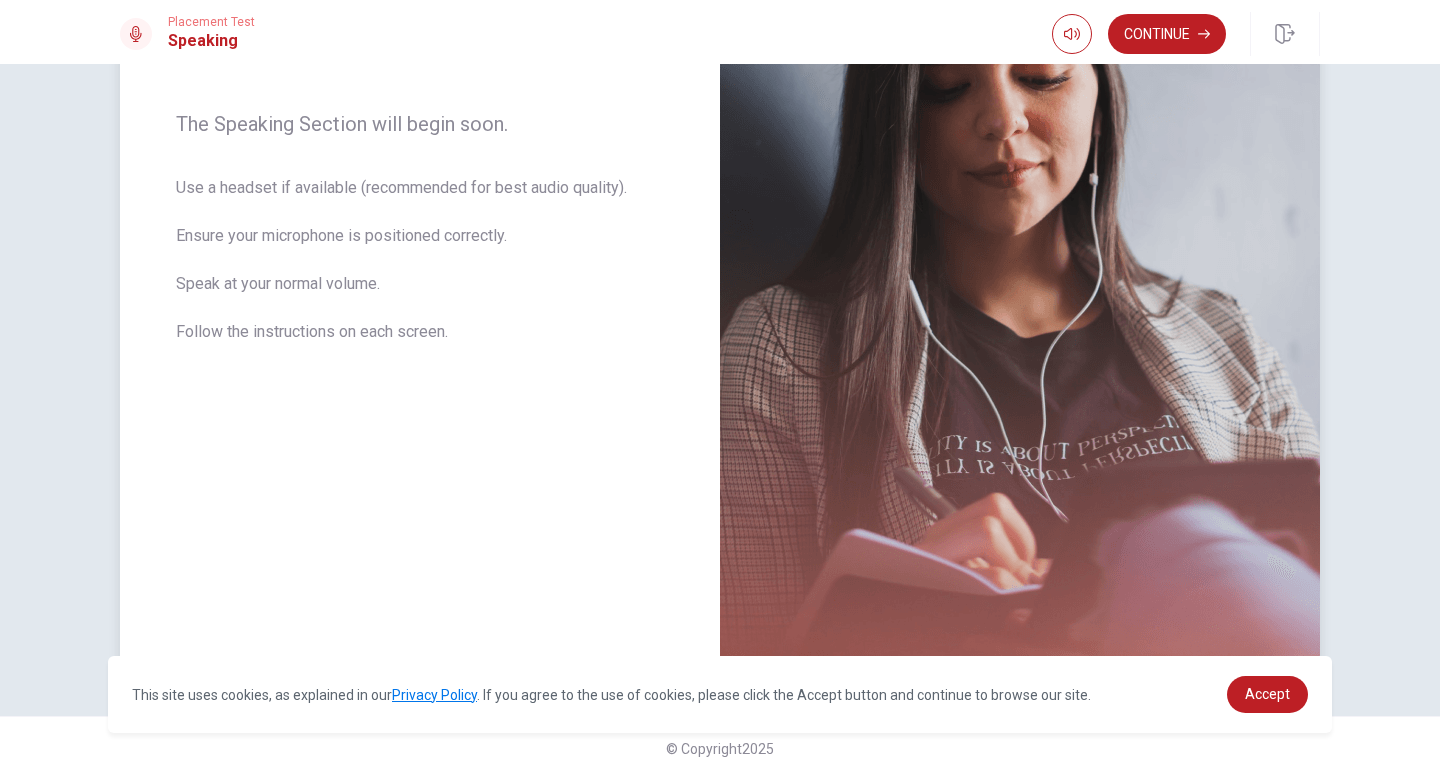 scroll, scrollTop: 315, scrollLeft: 0, axis: vertical 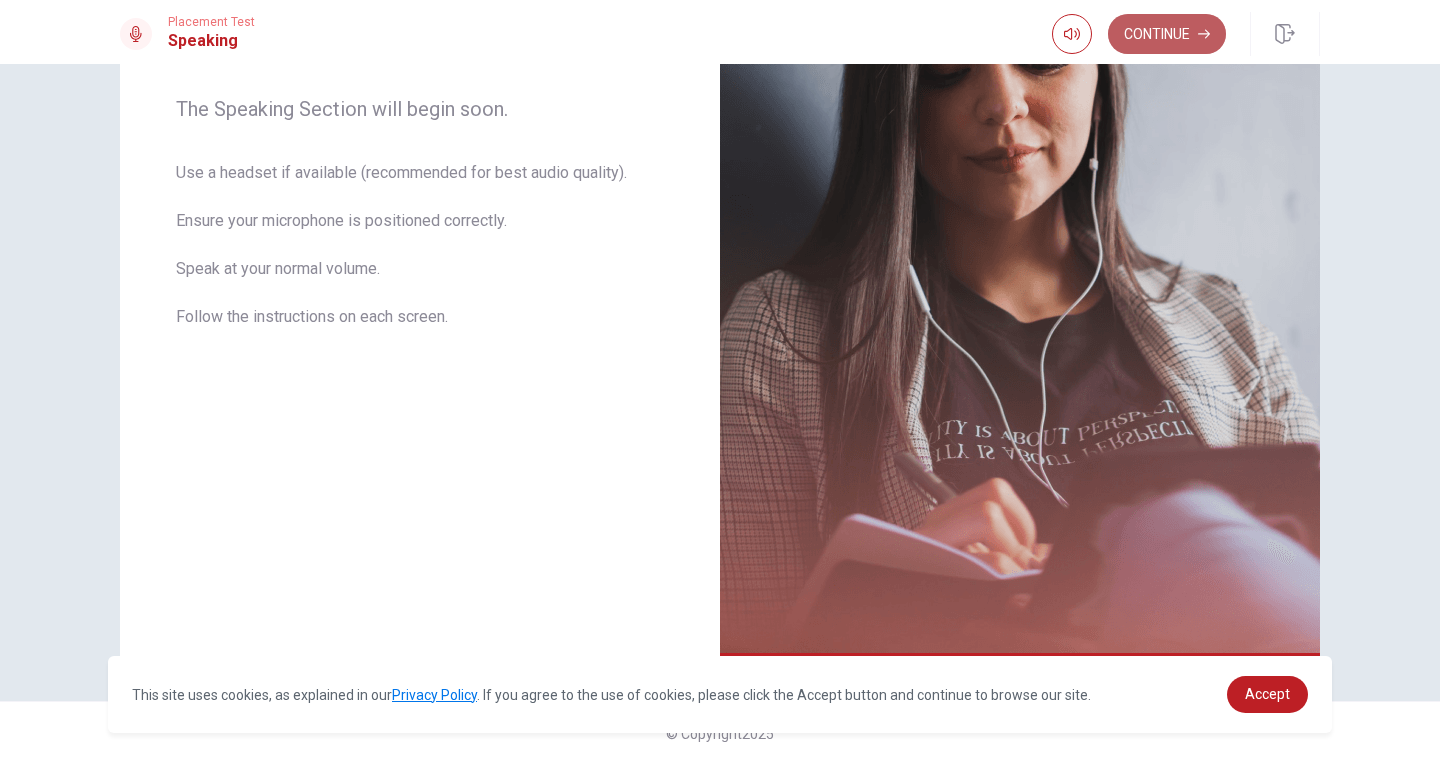 click on "Continue" at bounding box center (1167, 34) 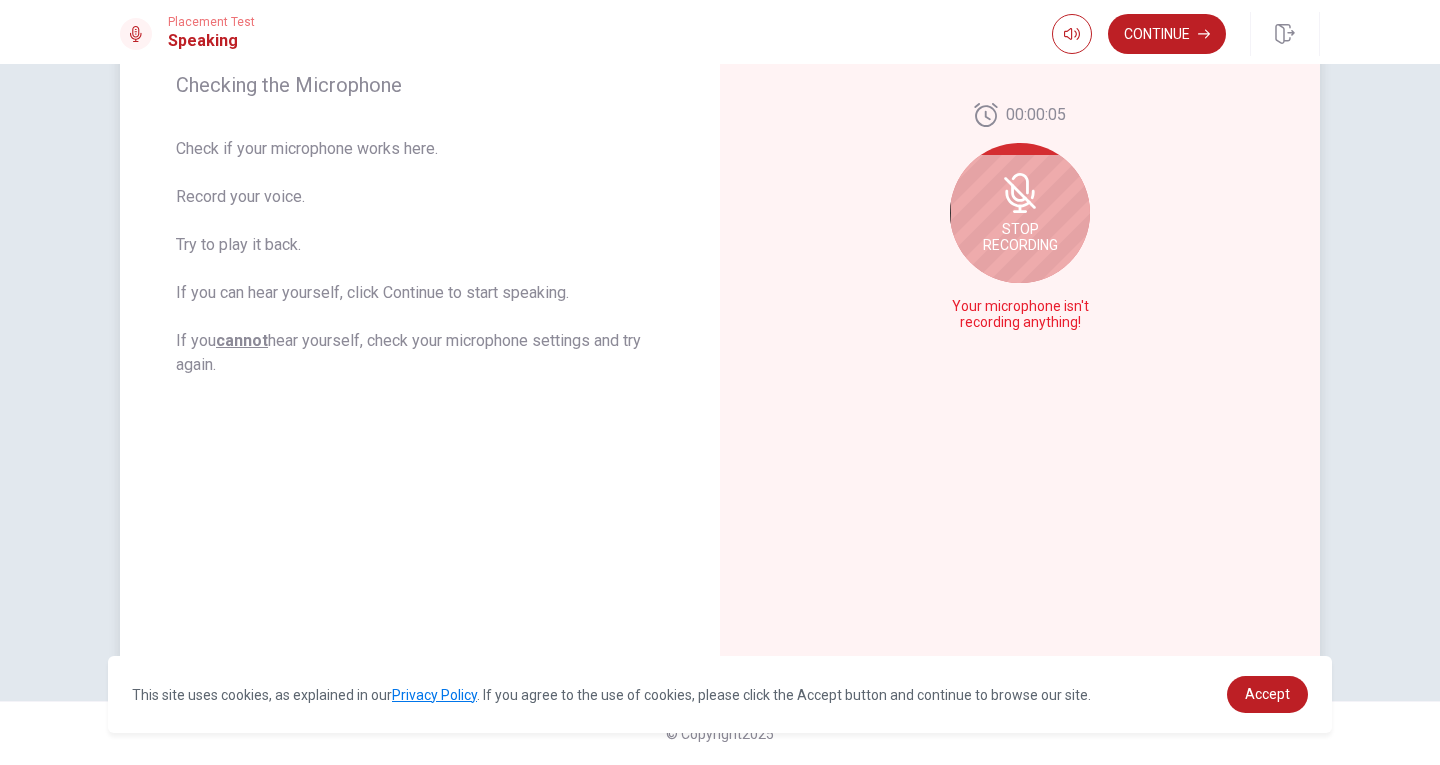 click 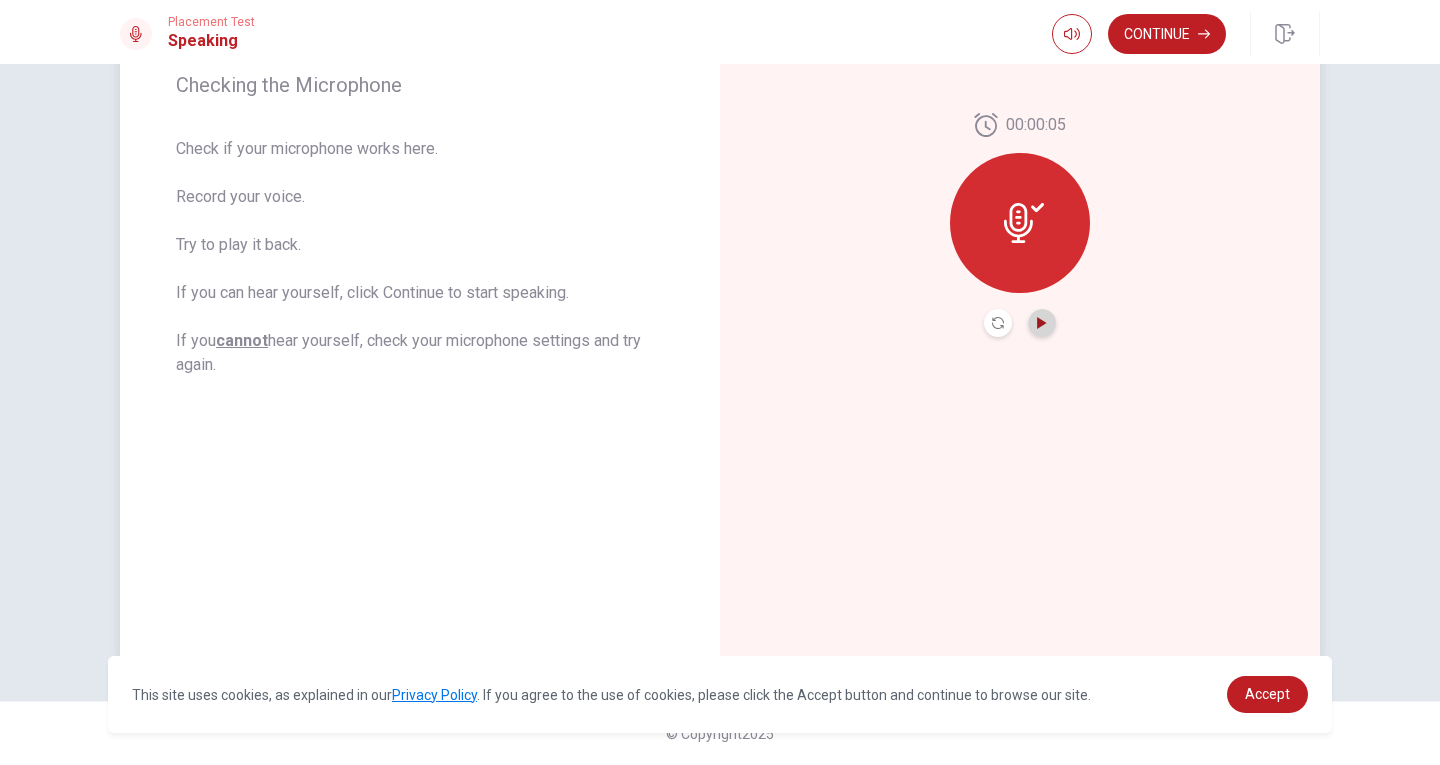 click 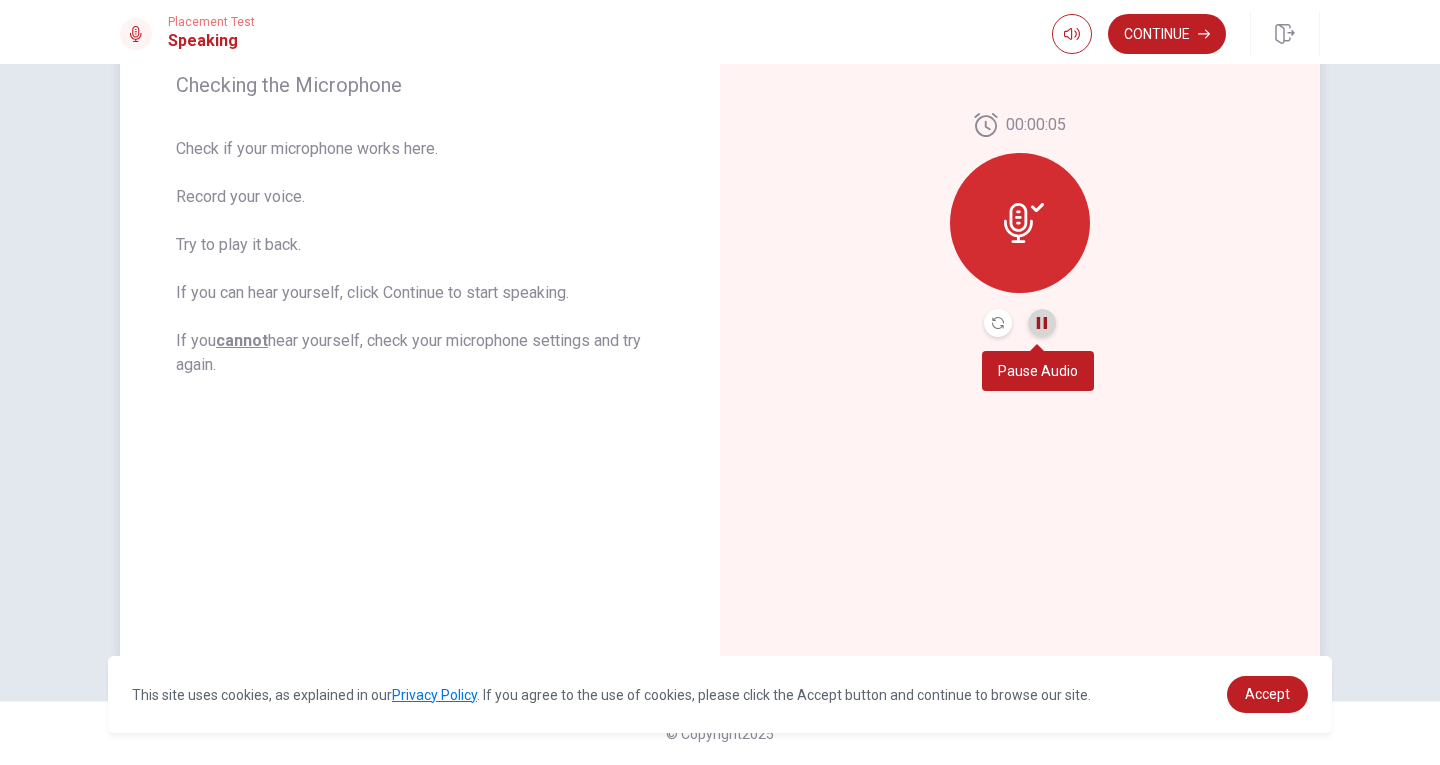 click 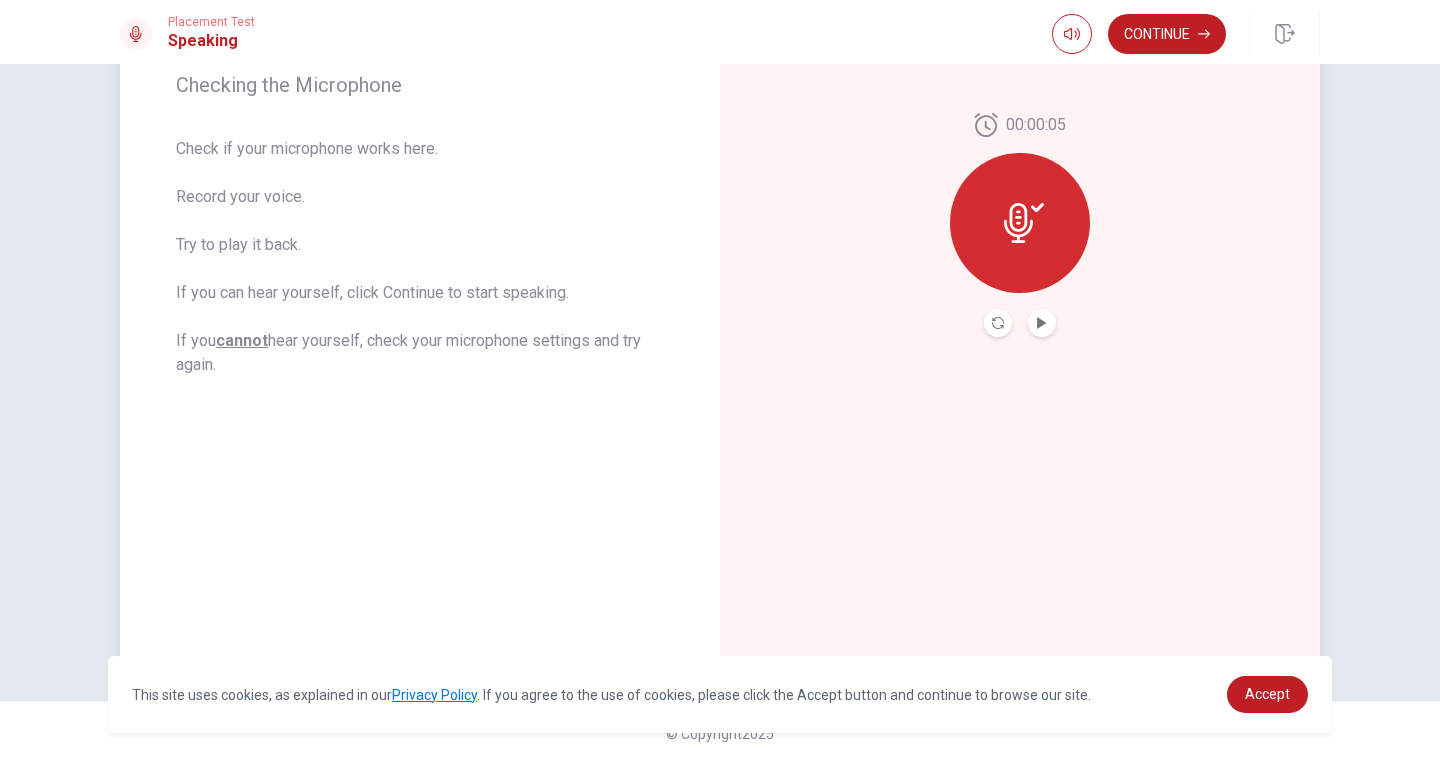 click 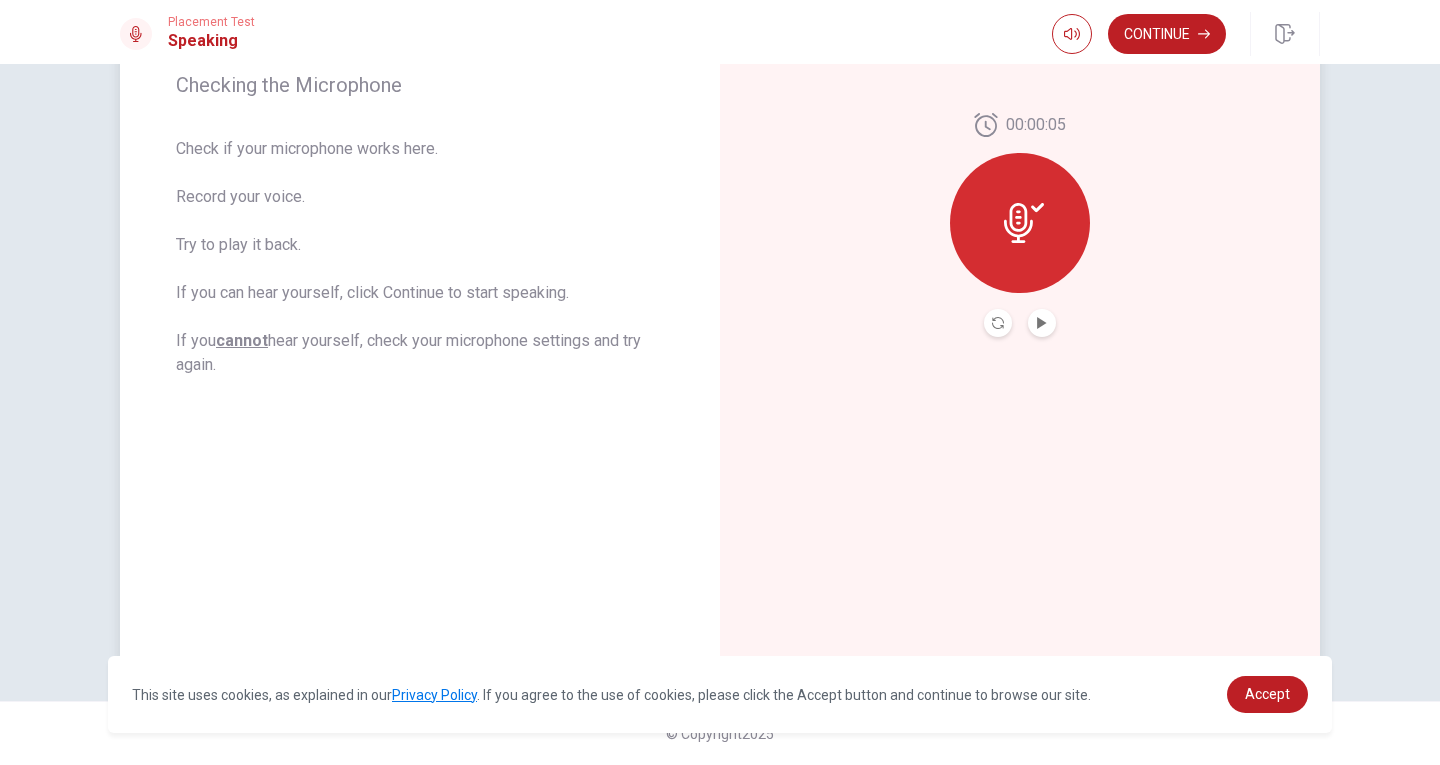 click 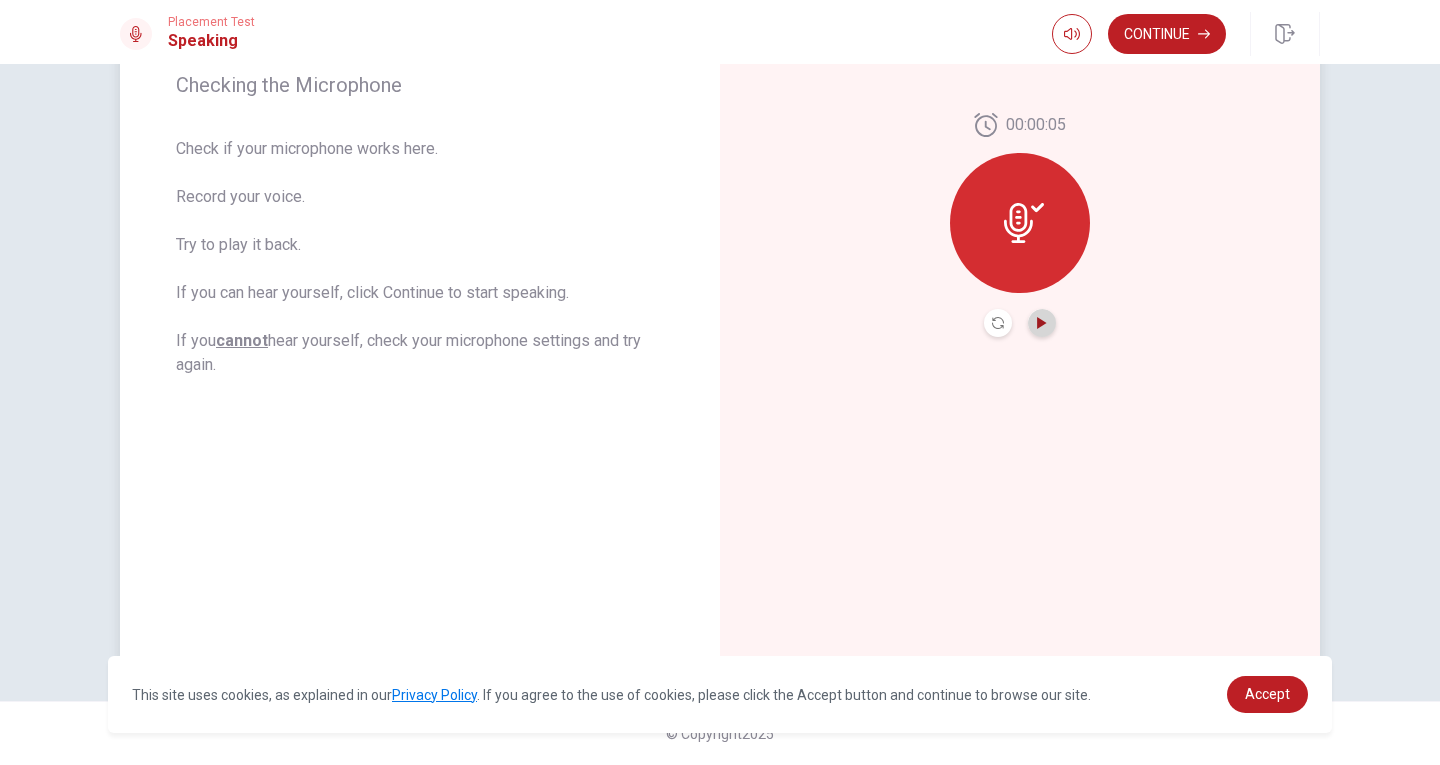click 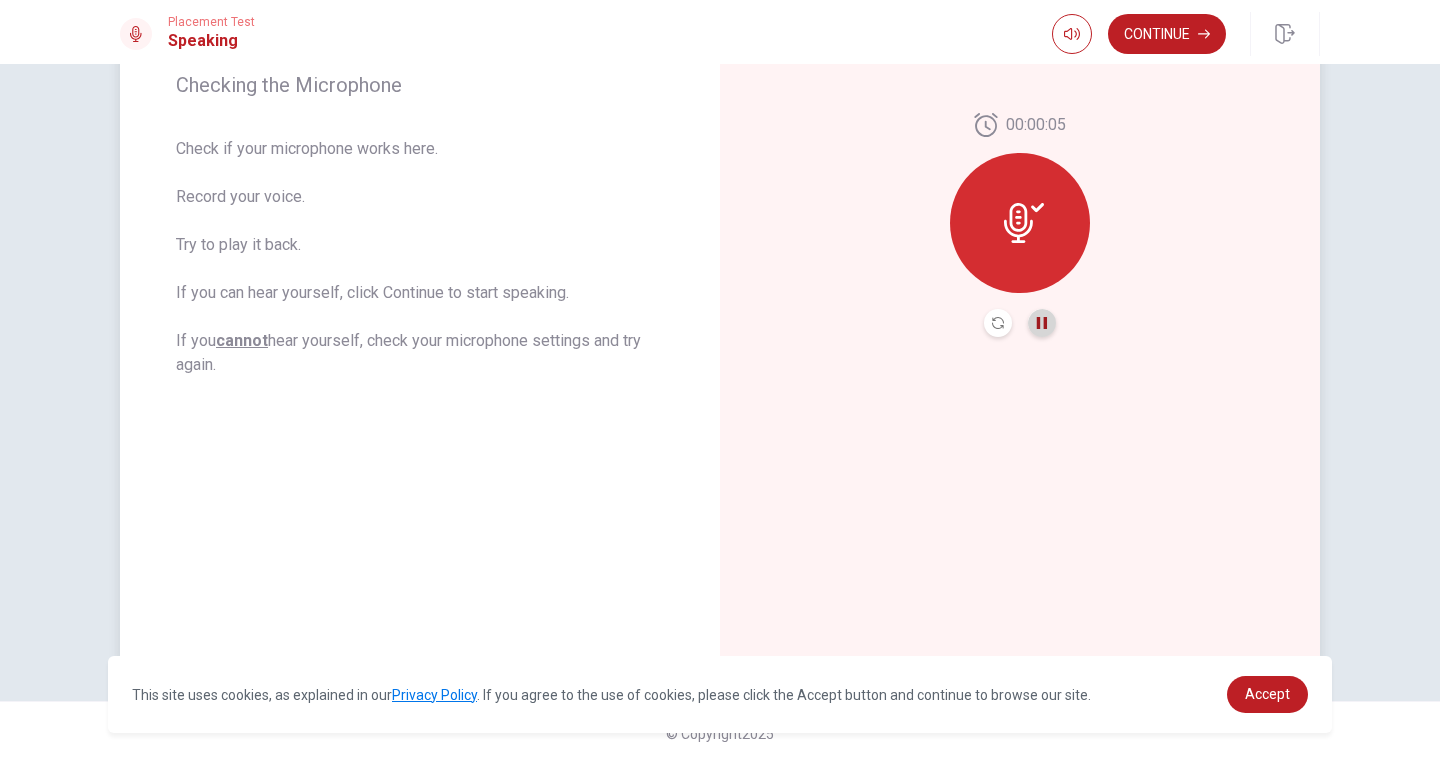 click 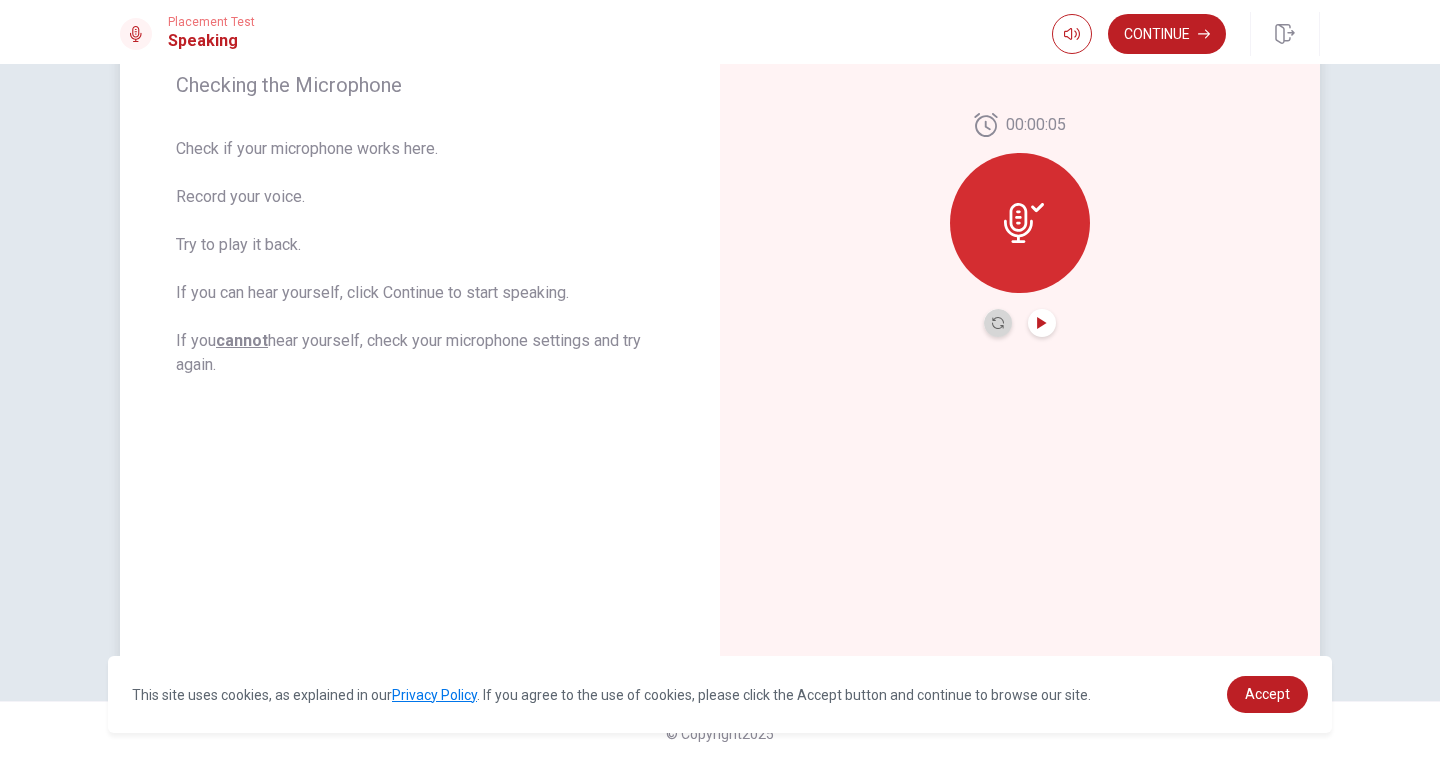 click at bounding box center (998, 323) 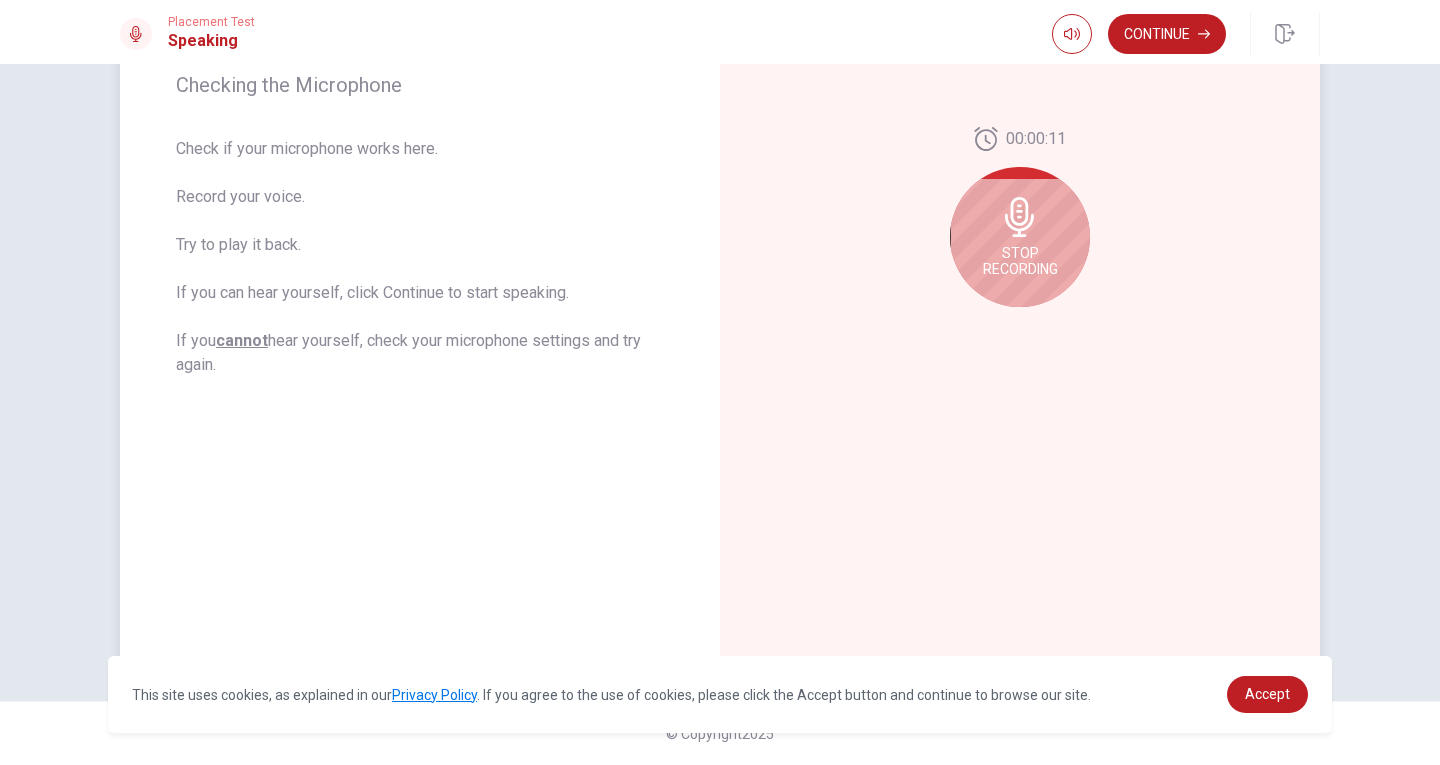 click 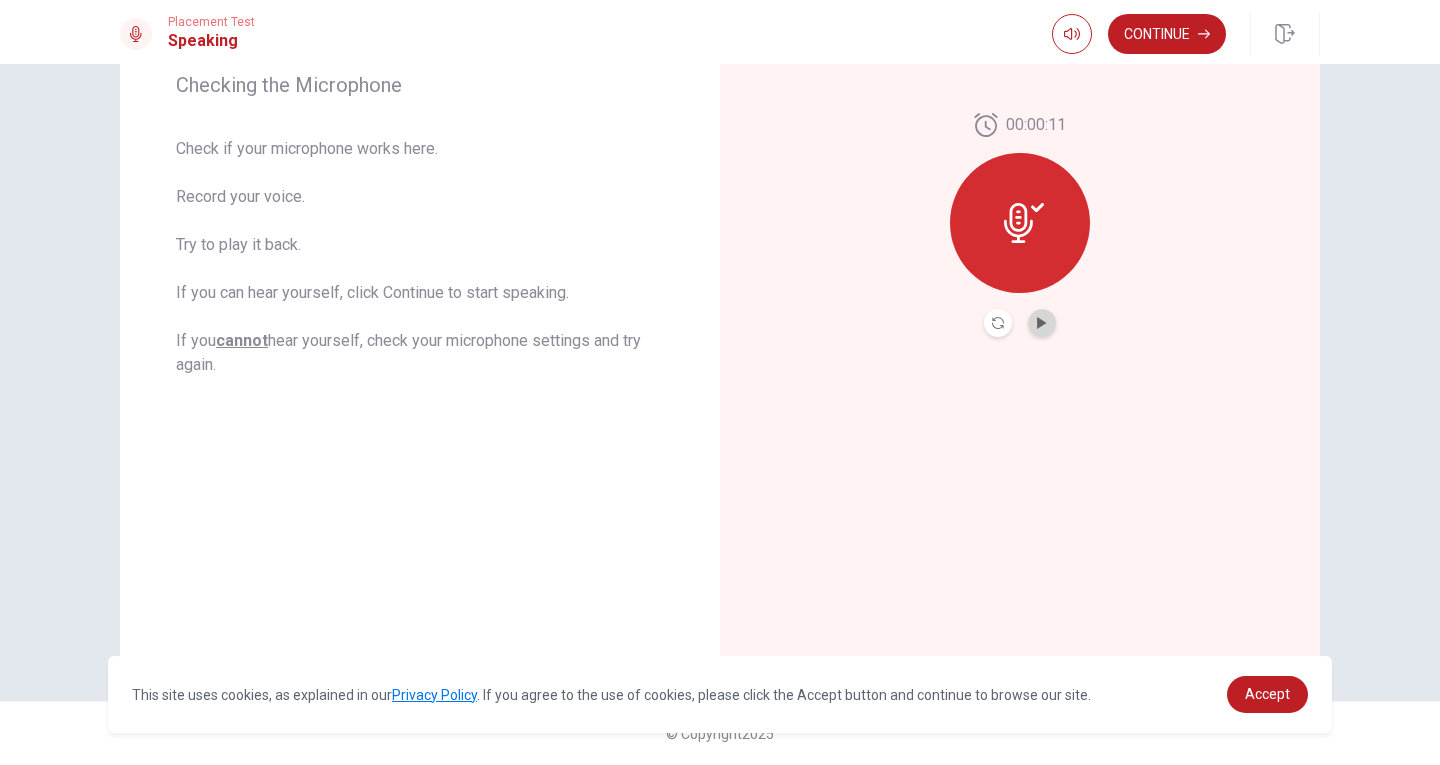 click at bounding box center (1042, 323) 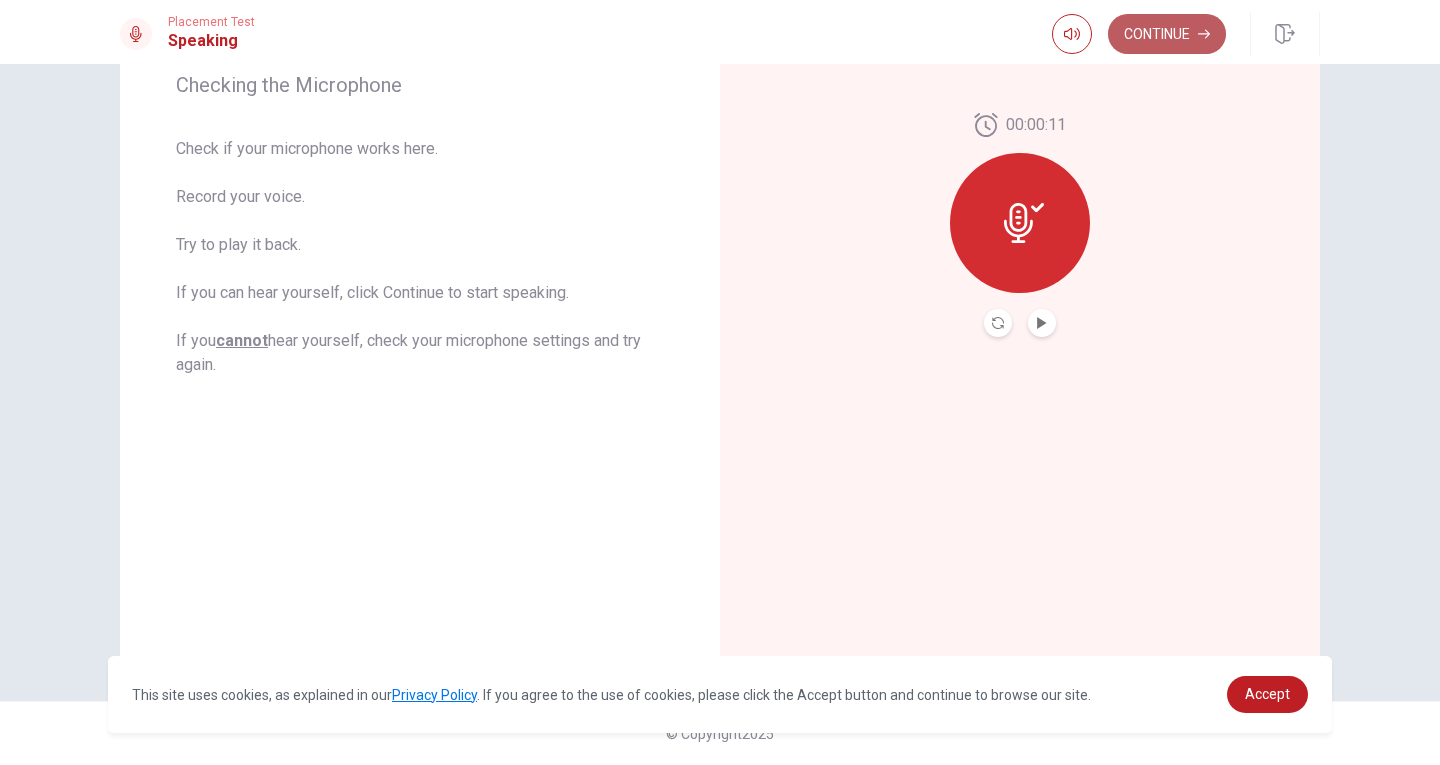 click on "Continue" at bounding box center [1167, 34] 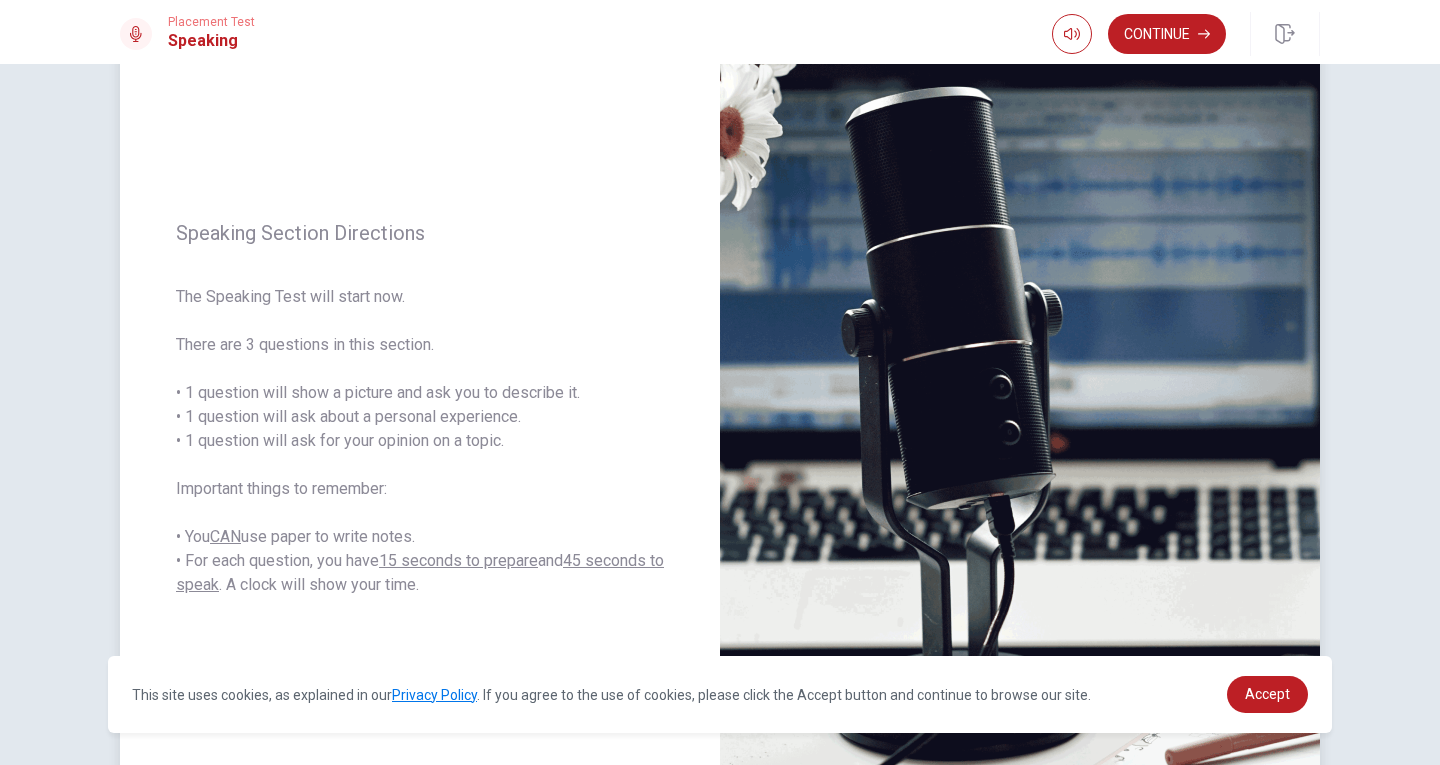 scroll, scrollTop: 216, scrollLeft: 0, axis: vertical 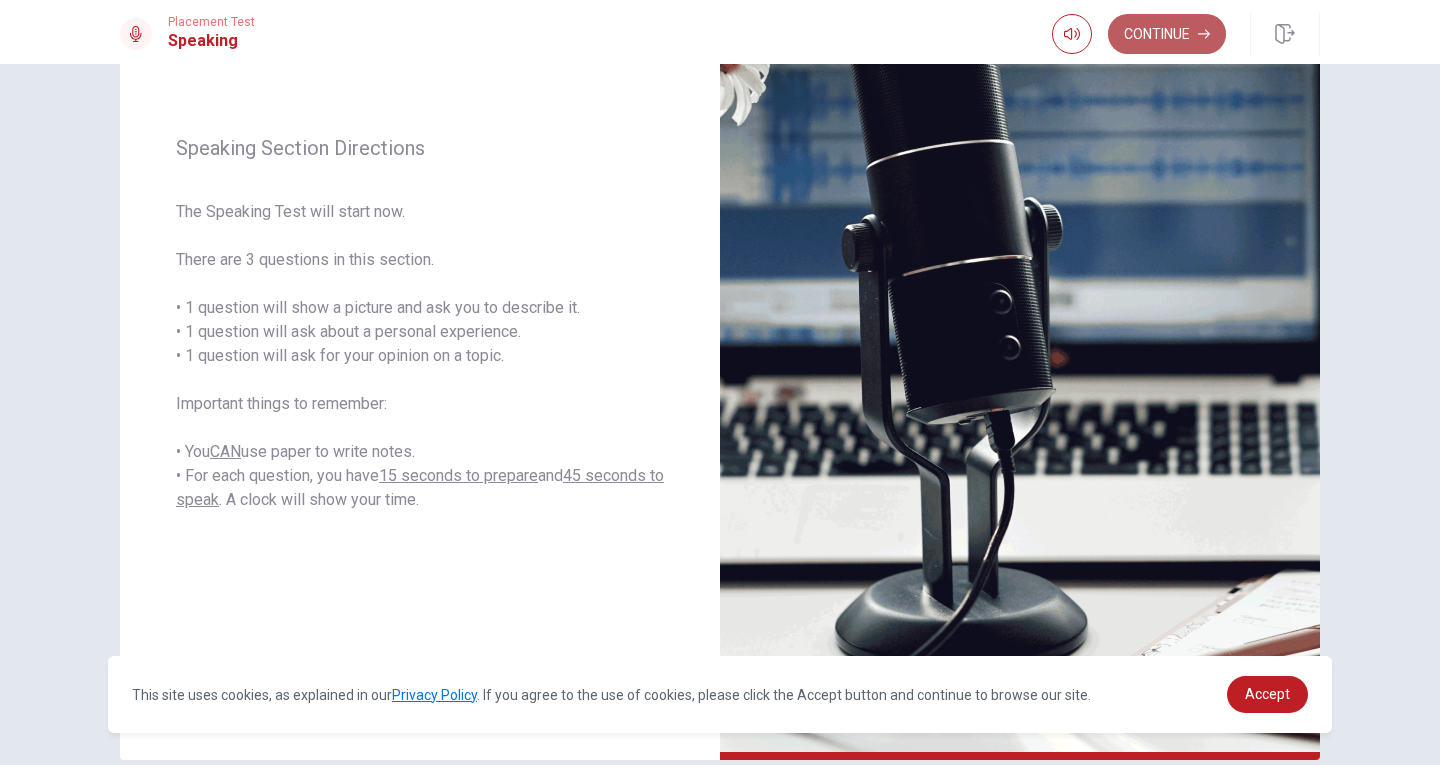 click on "Continue" at bounding box center (1167, 34) 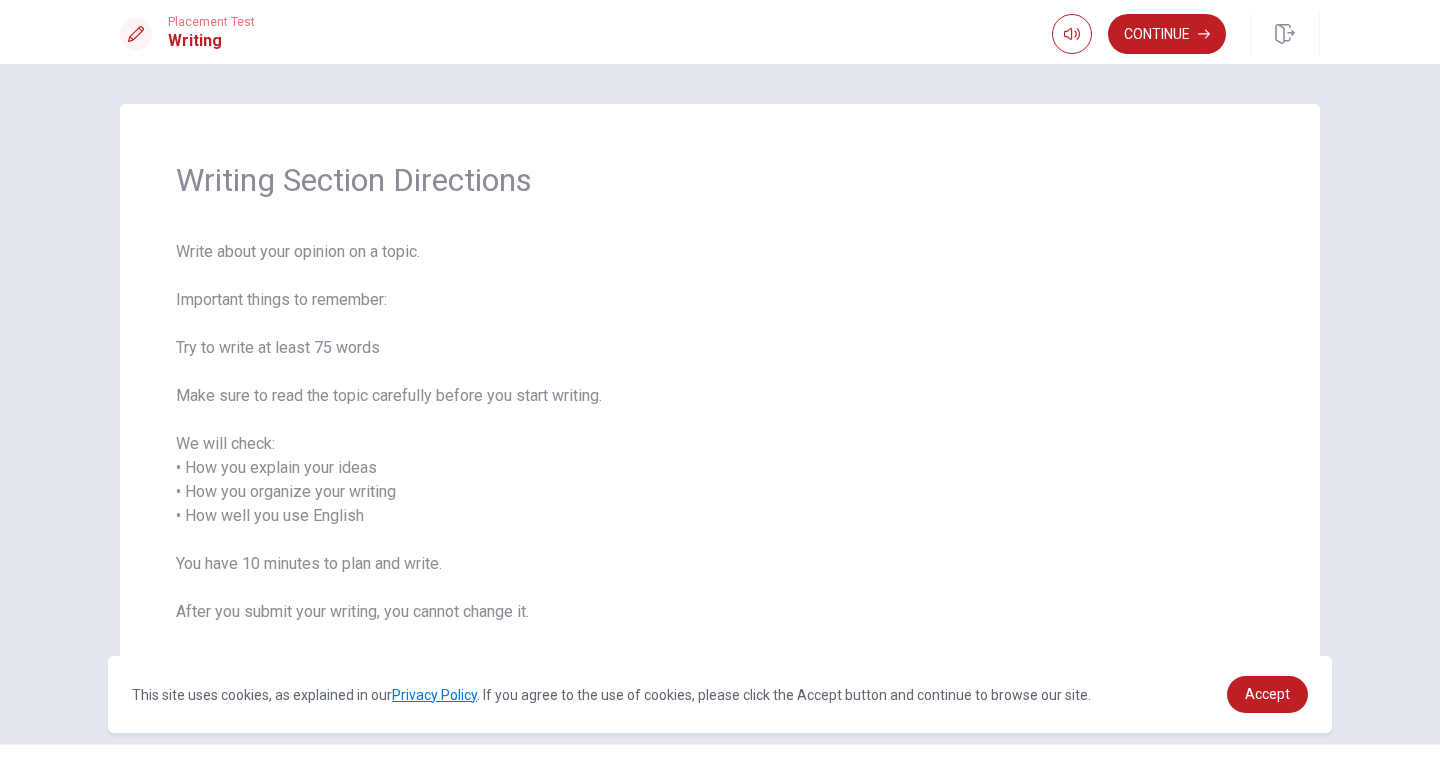 scroll, scrollTop: 43, scrollLeft: 0, axis: vertical 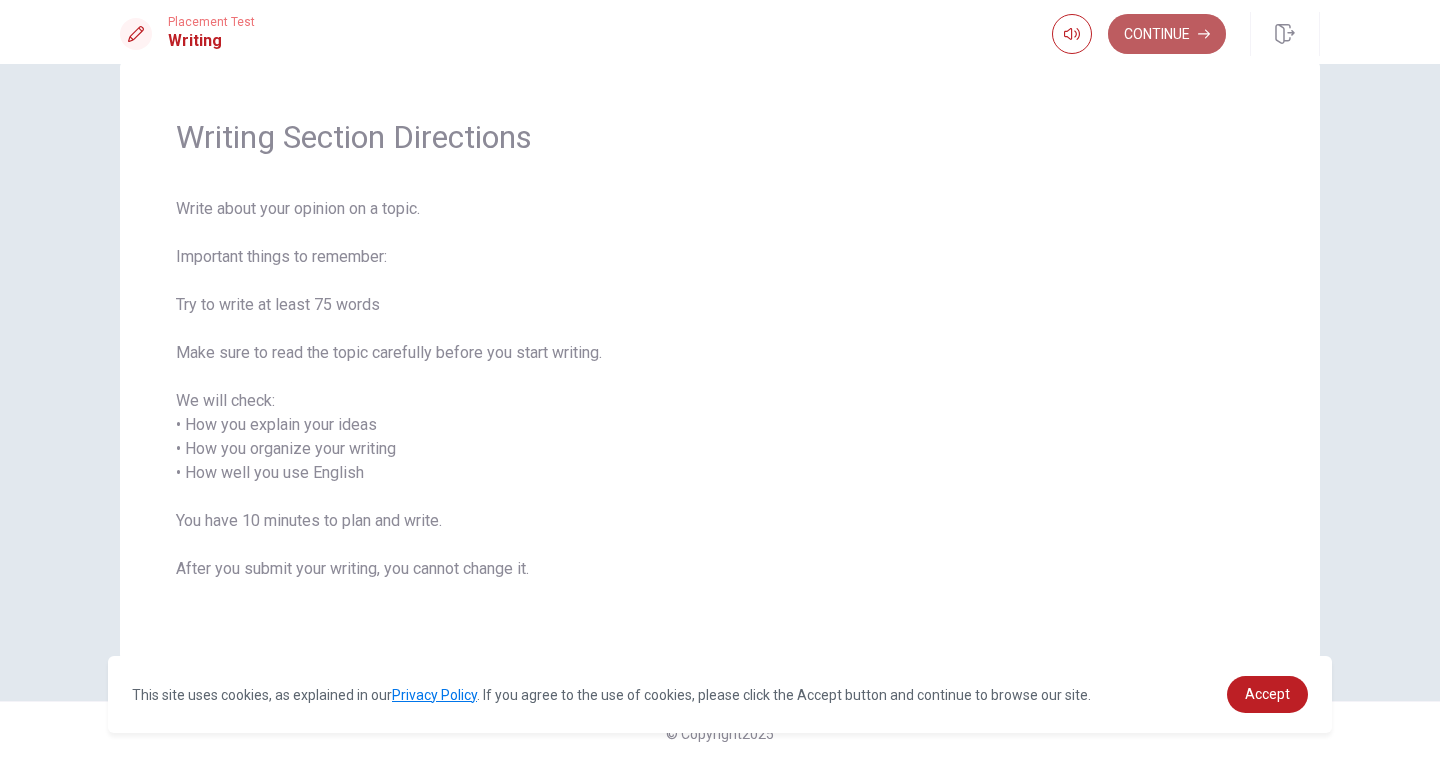 click 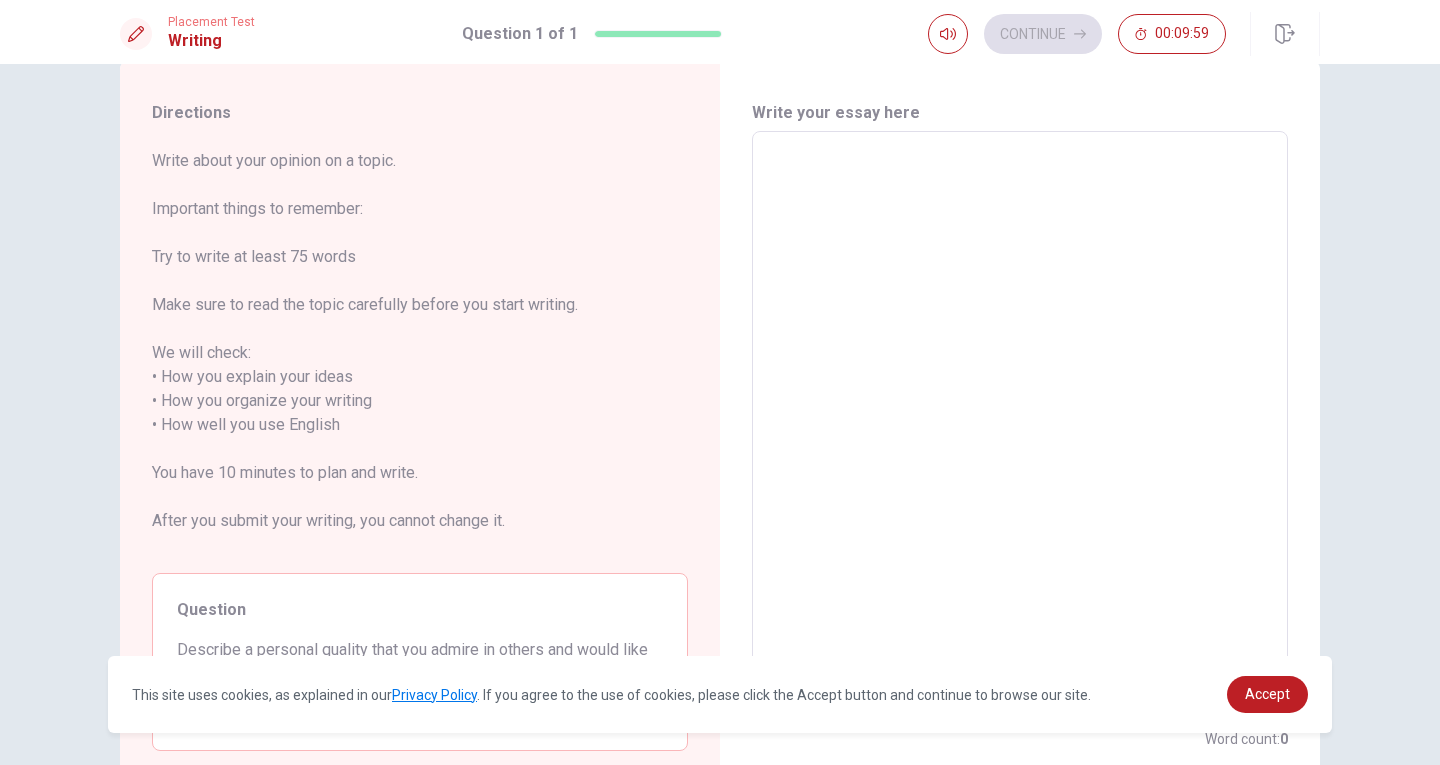 click at bounding box center [1020, 425] 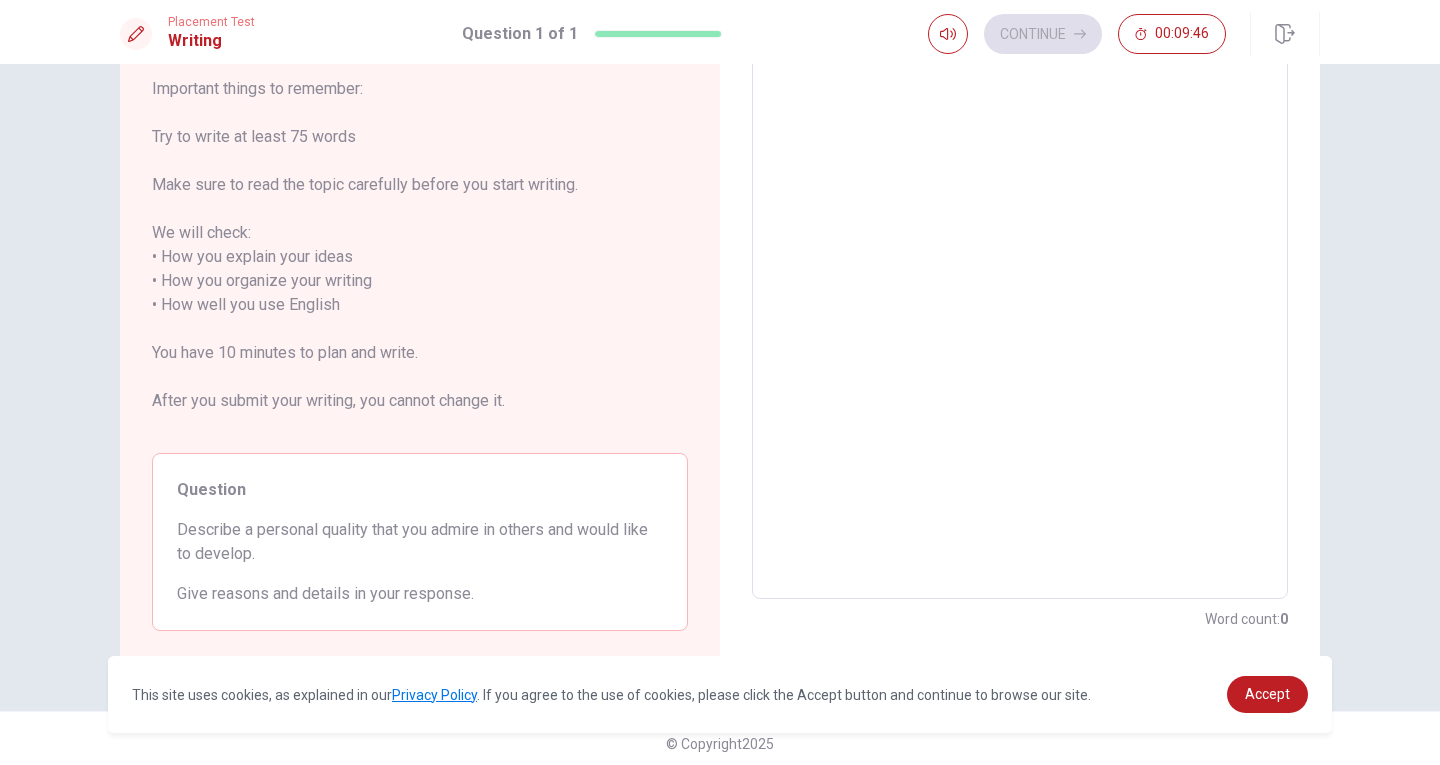 scroll, scrollTop: 173, scrollLeft: 0, axis: vertical 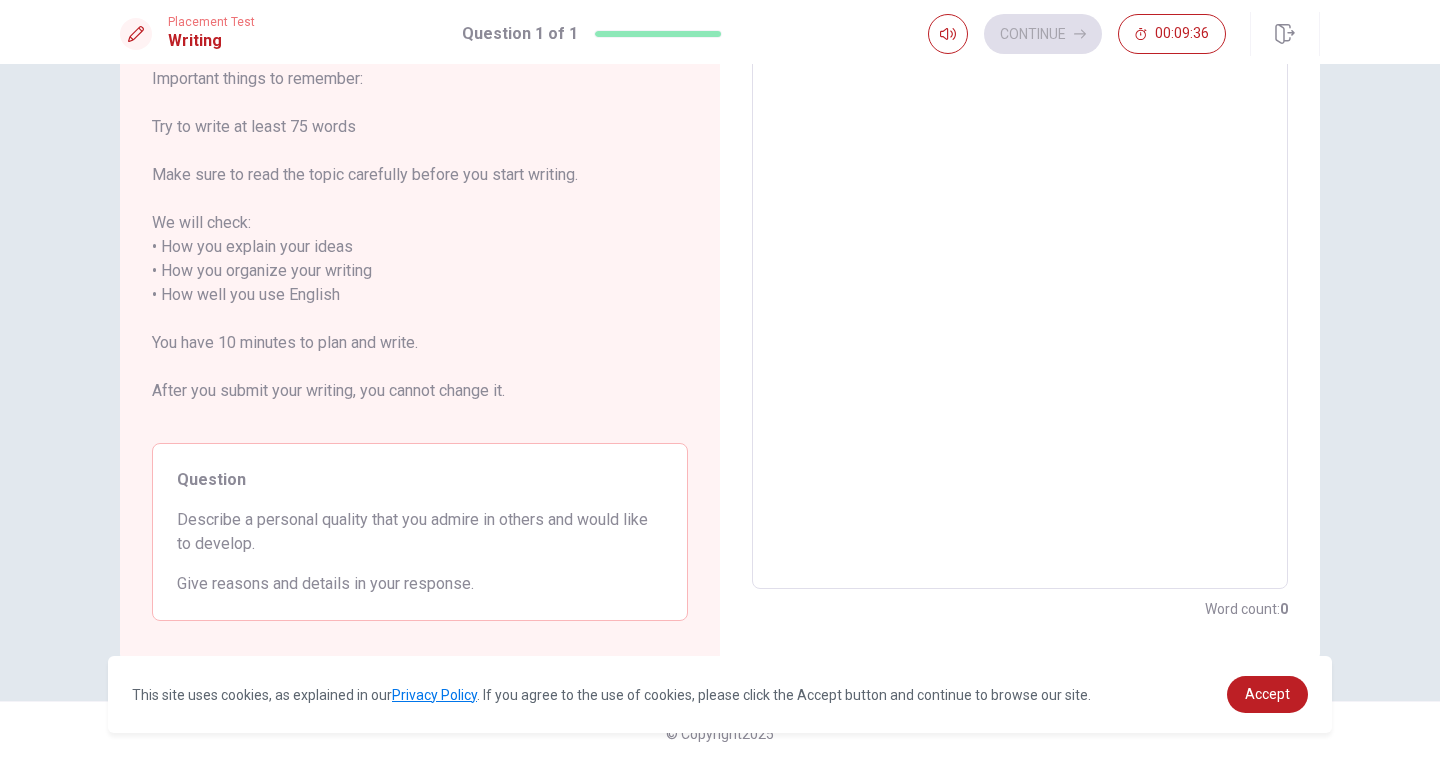 drag, startPoint x: 479, startPoint y: 588, endPoint x: 169, endPoint y: 527, distance: 315.9446 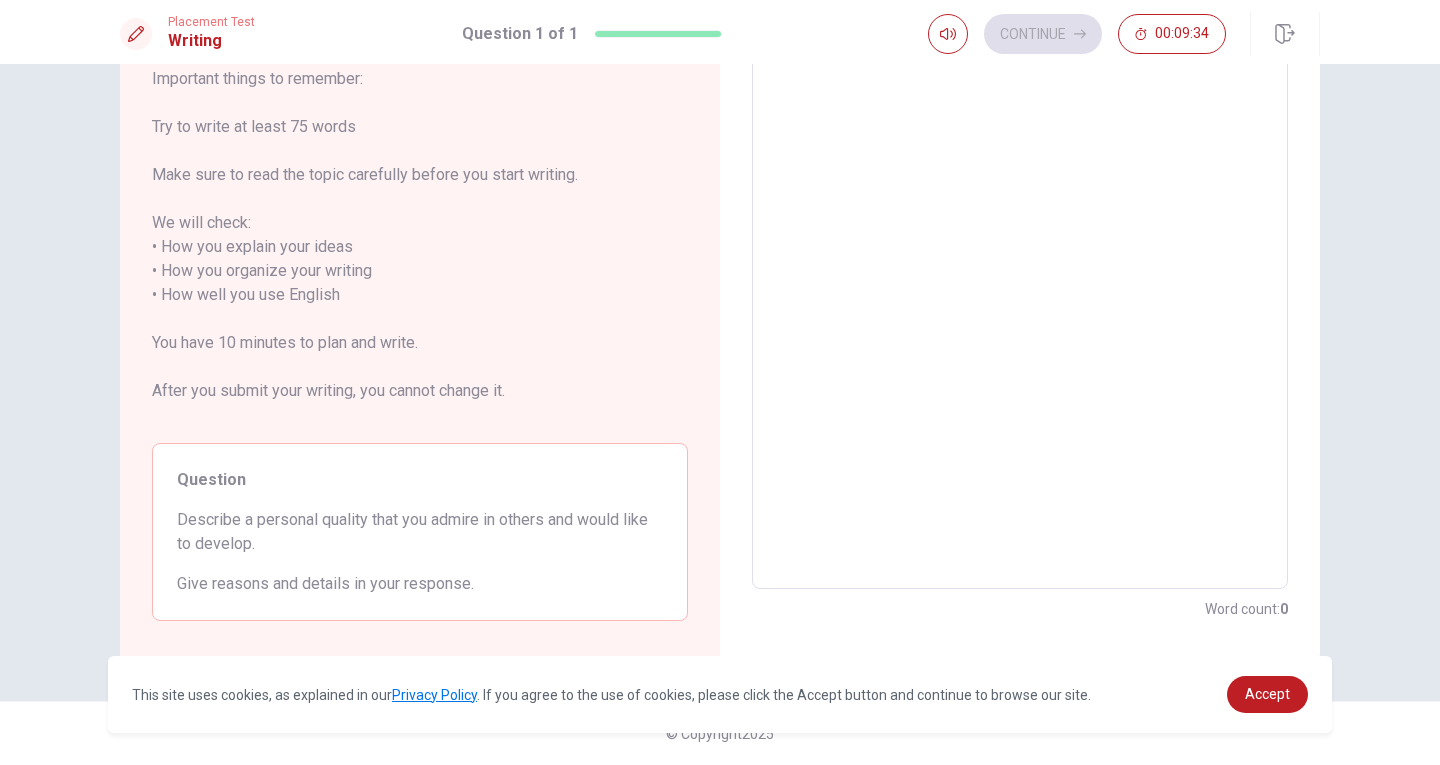drag, startPoint x: 173, startPoint y: 518, endPoint x: 581, endPoint y: 567, distance: 410.93185 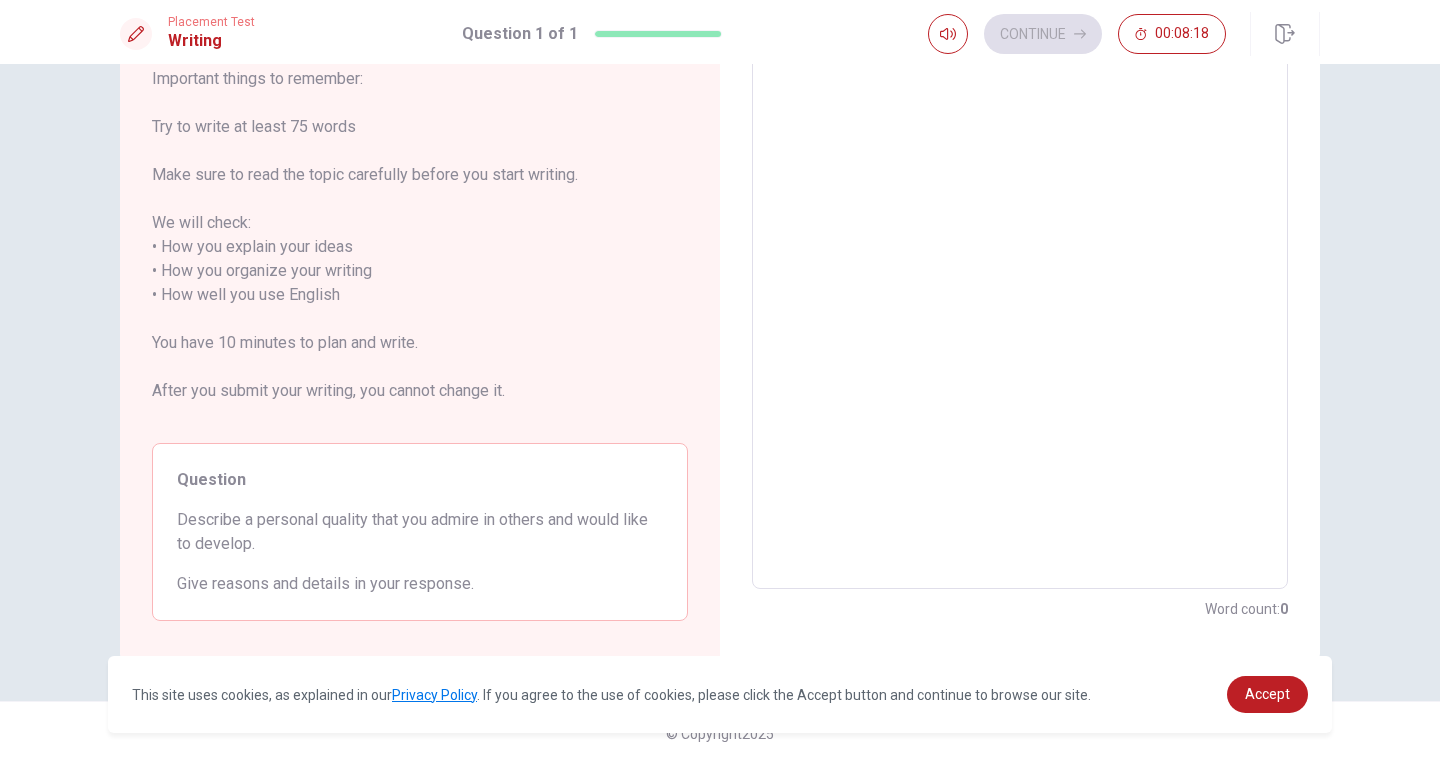 scroll, scrollTop: 0, scrollLeft: 0, axis: both 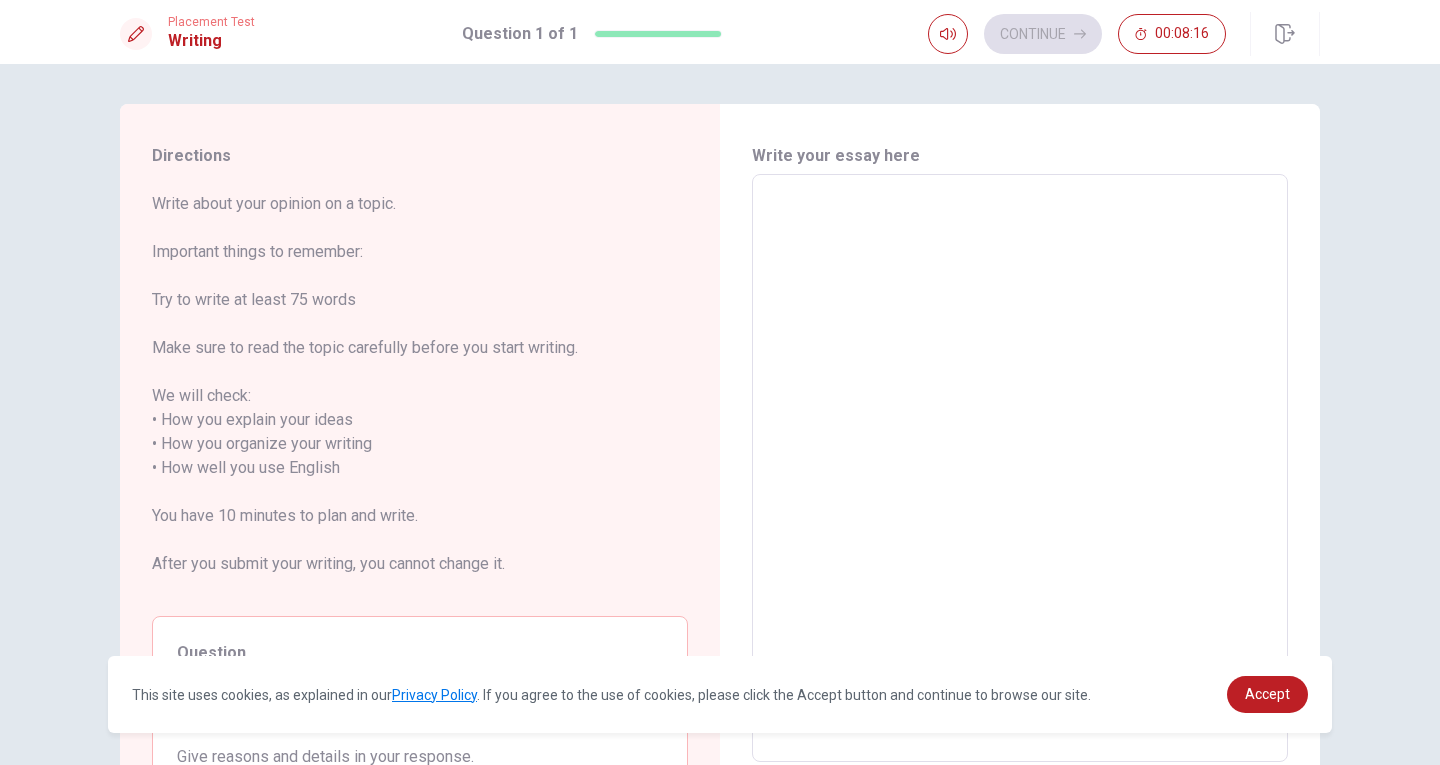 click on "x ​" at bounding box center [1020, 468] 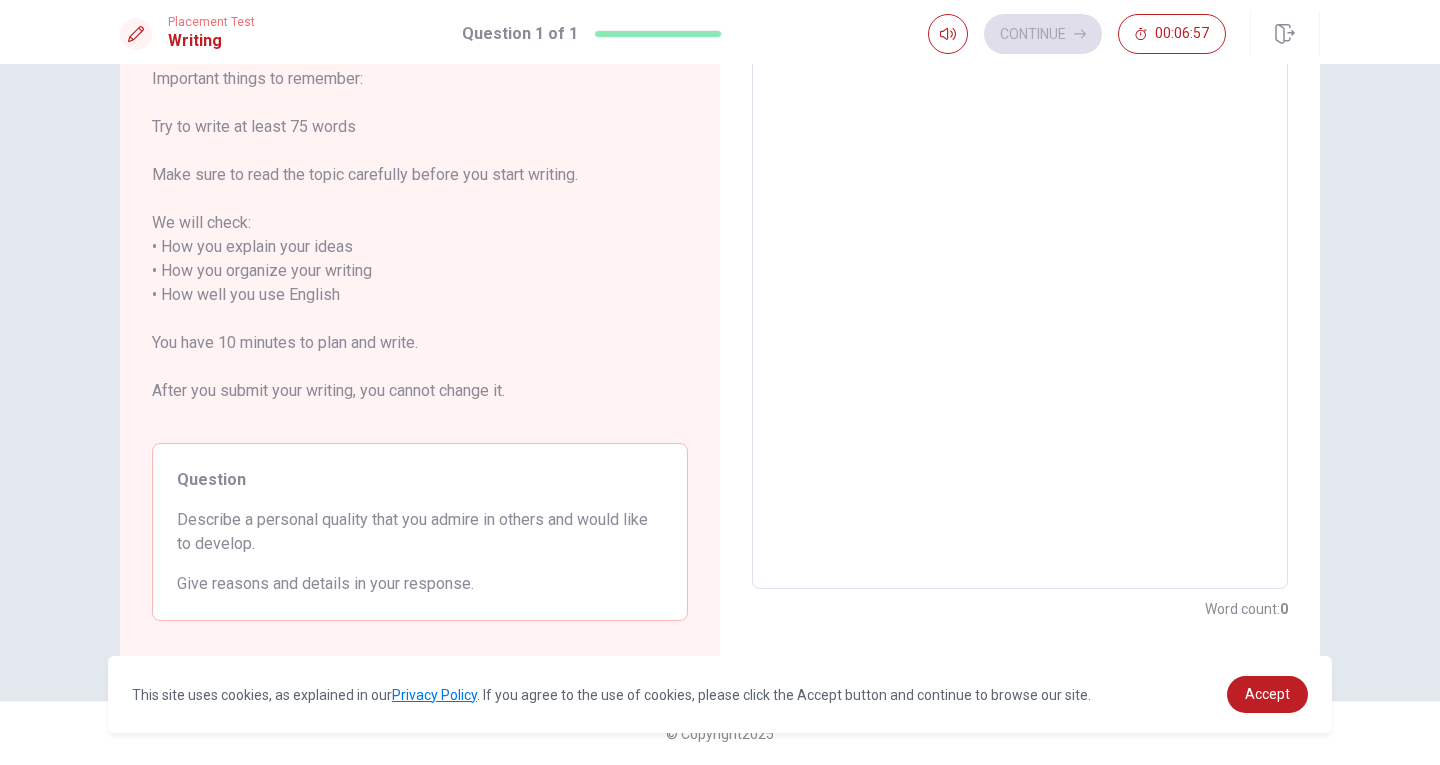scroll, scrollTop: 0, scrollLeft: 0, axis: both 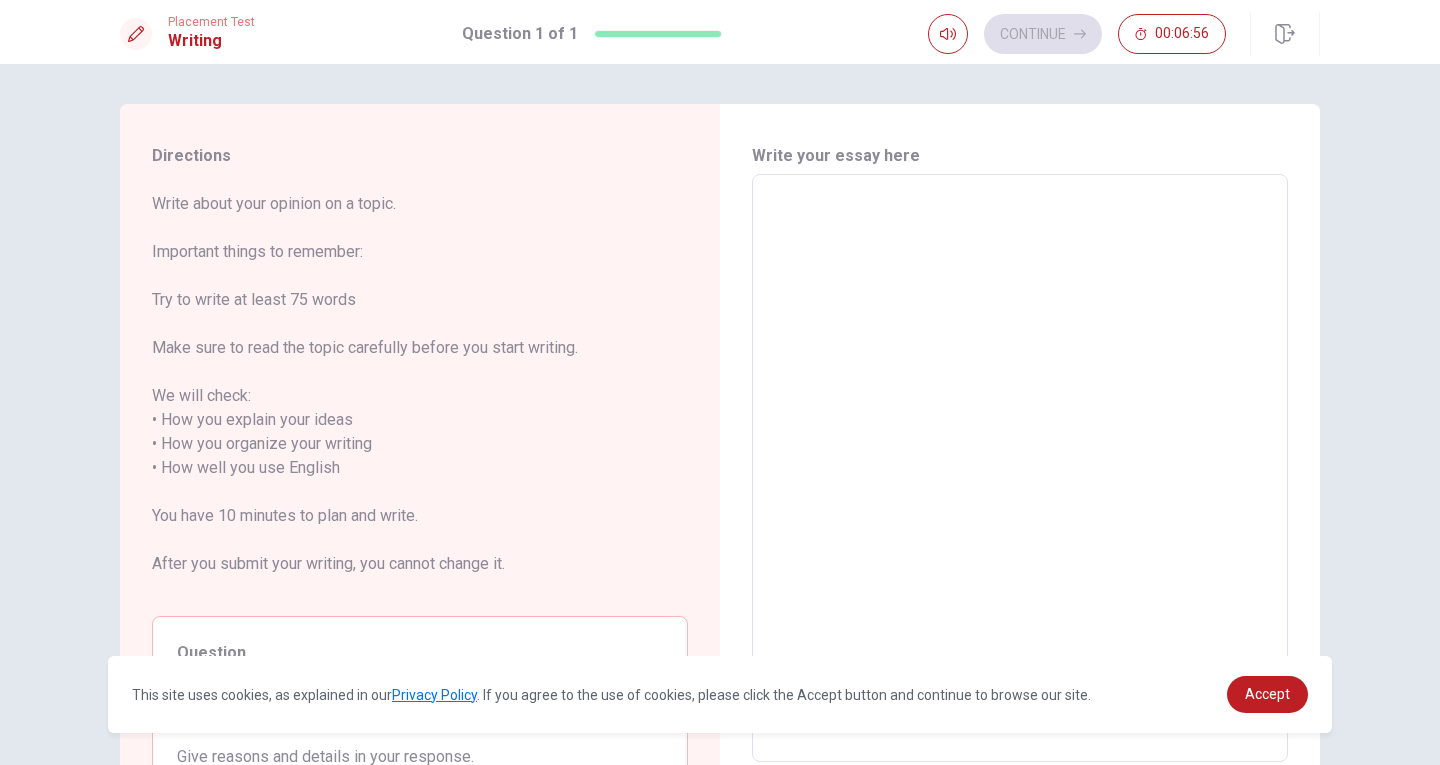 click at bounding box center (1020, 468) 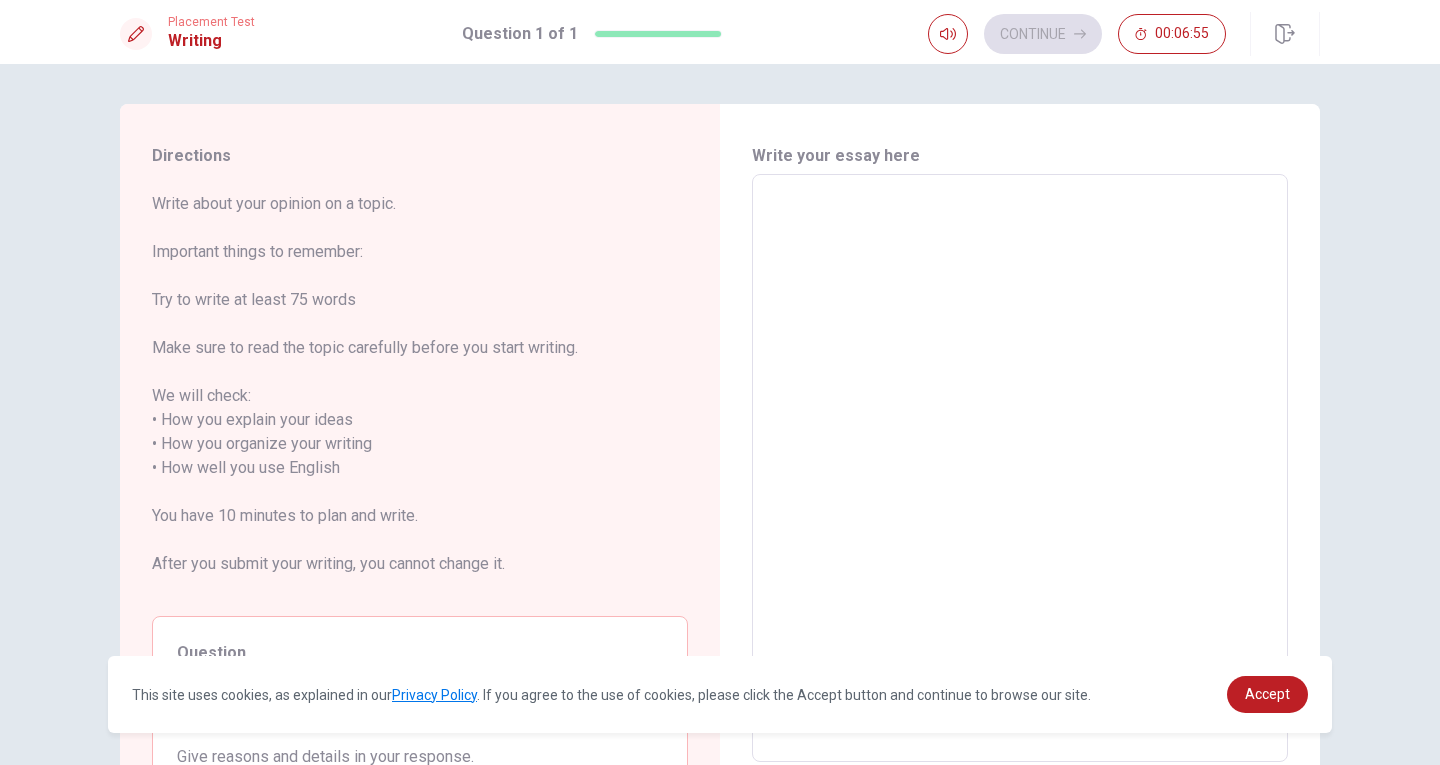 type on "S" 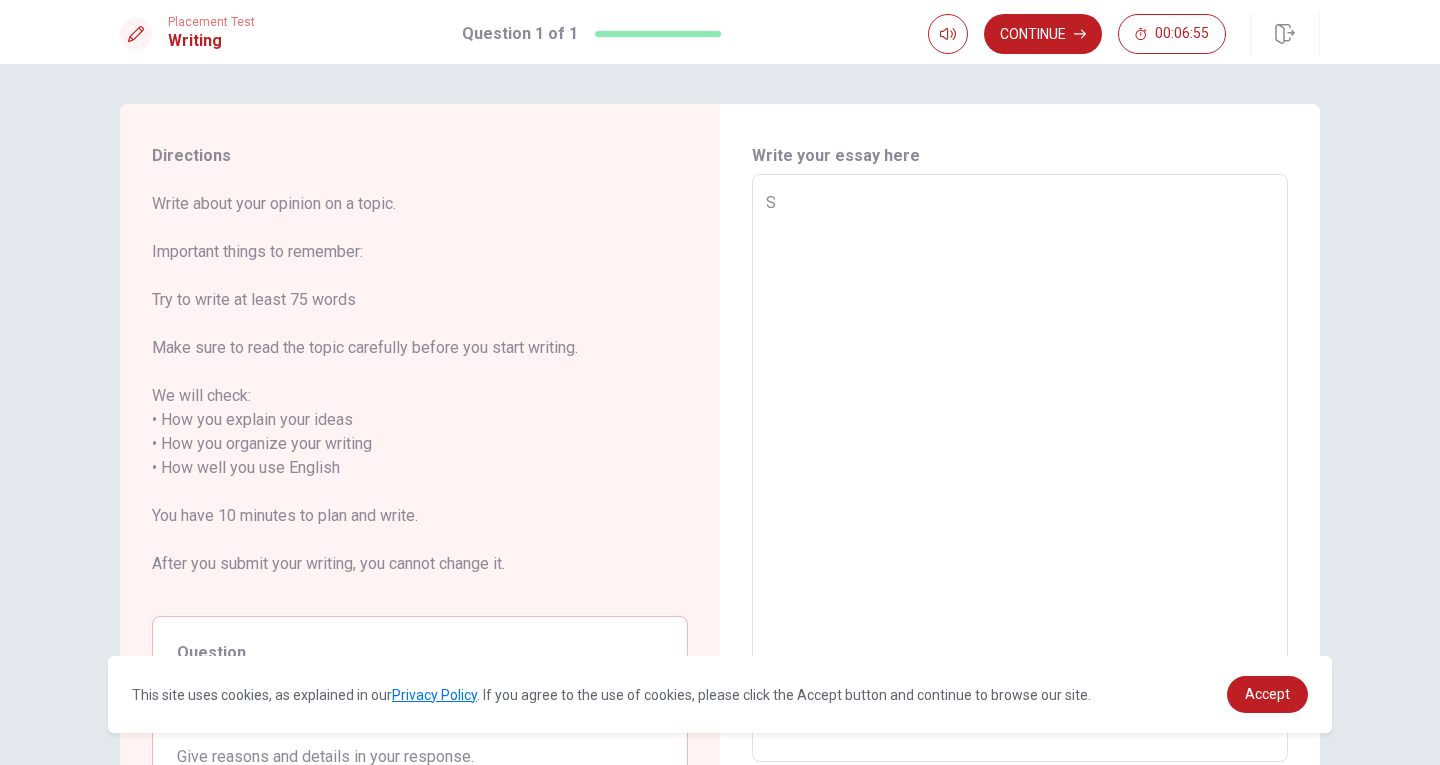 type on "x" 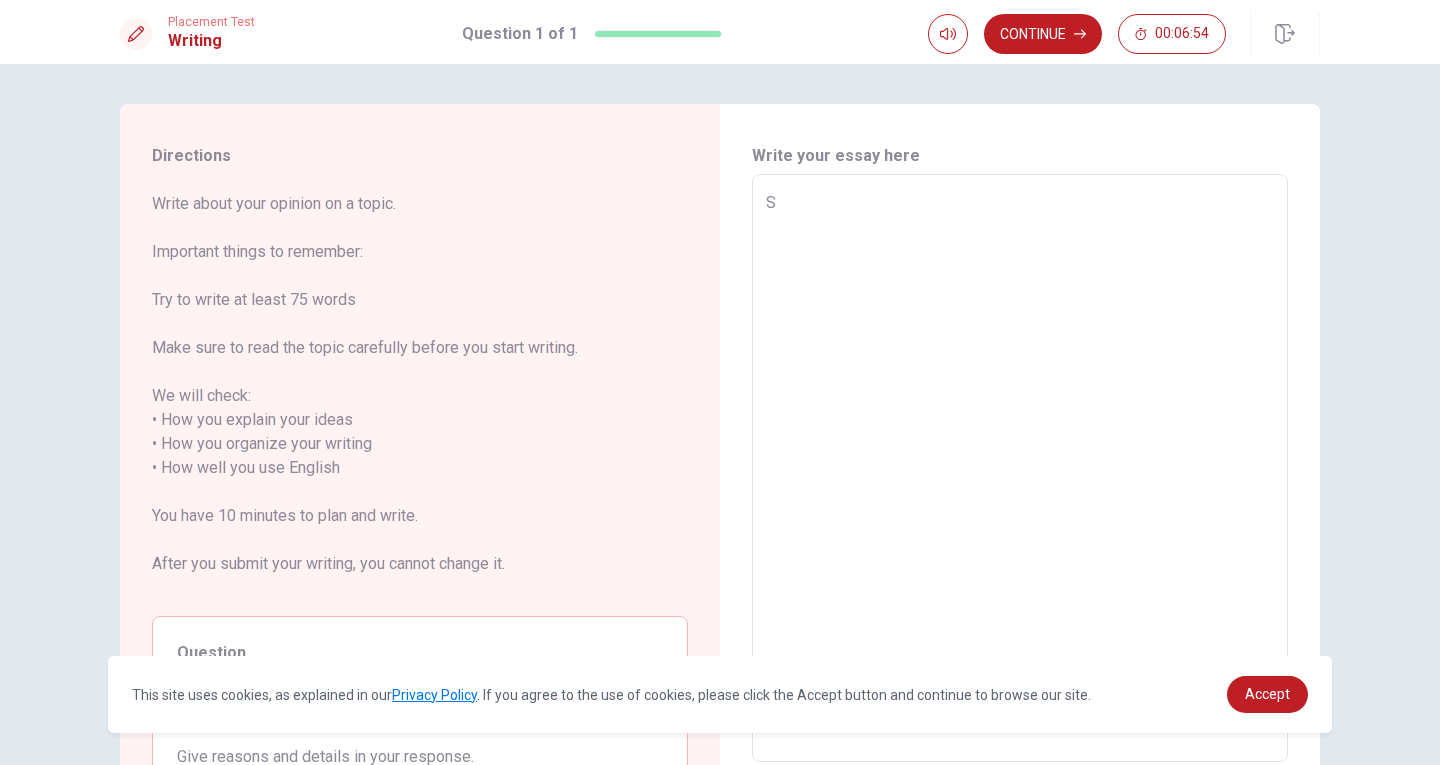 type on "So" 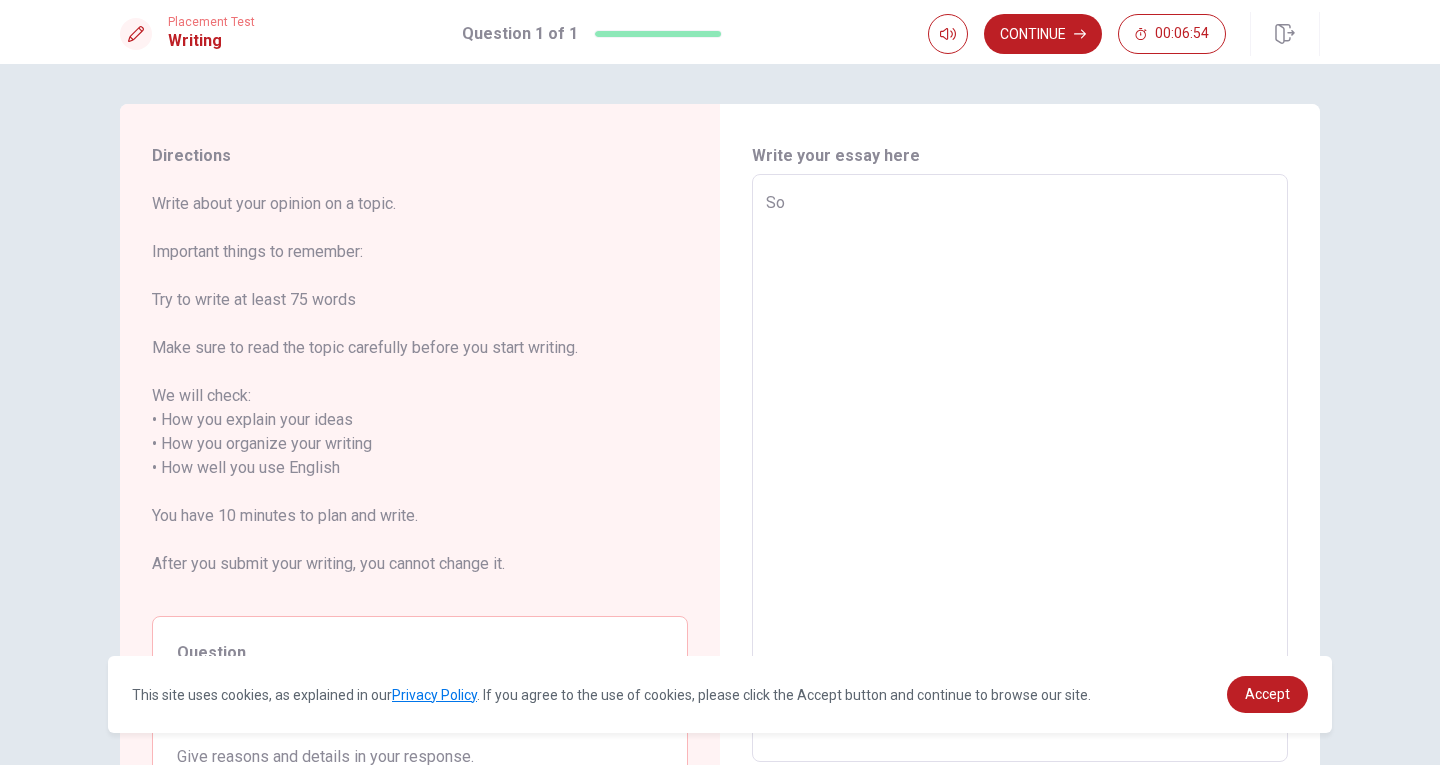 type on "x" 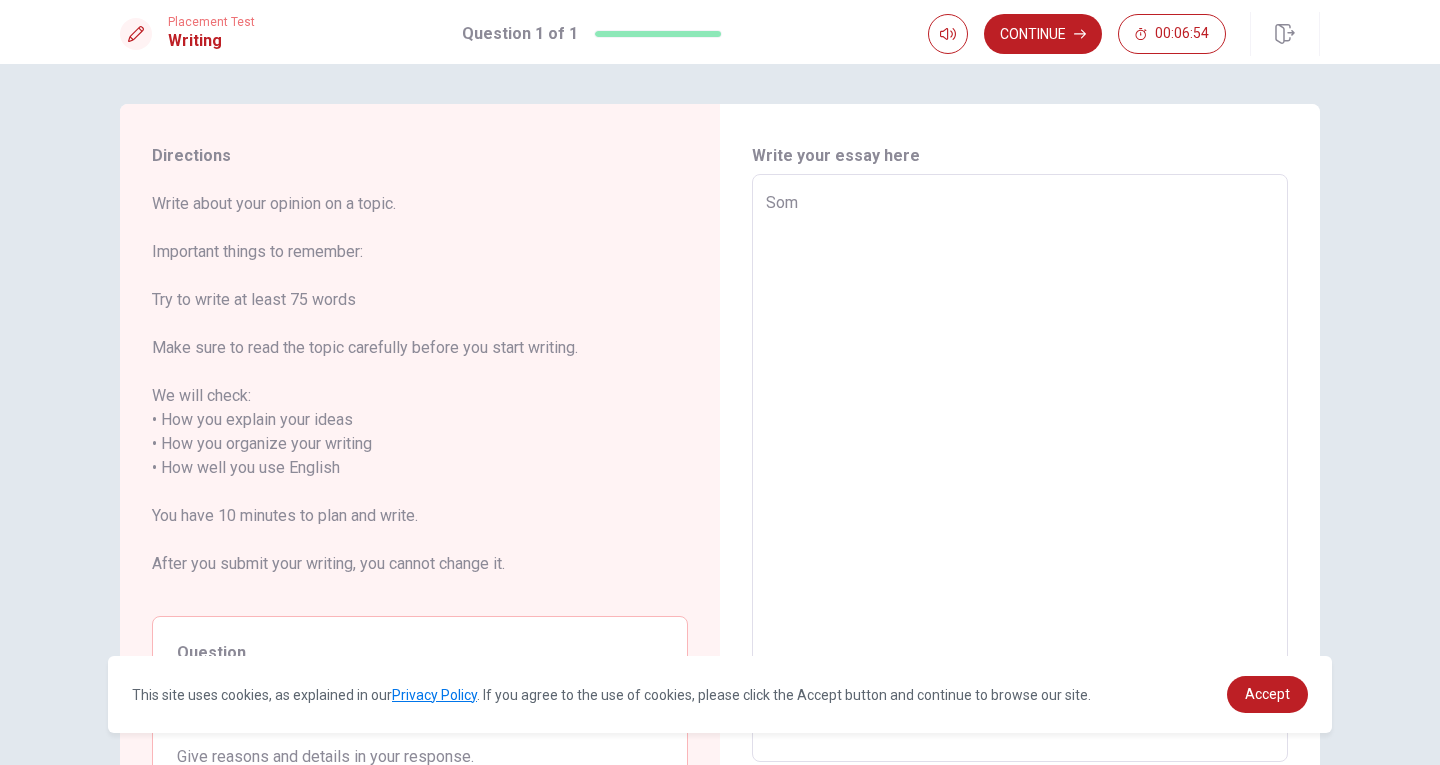 type on "Some" 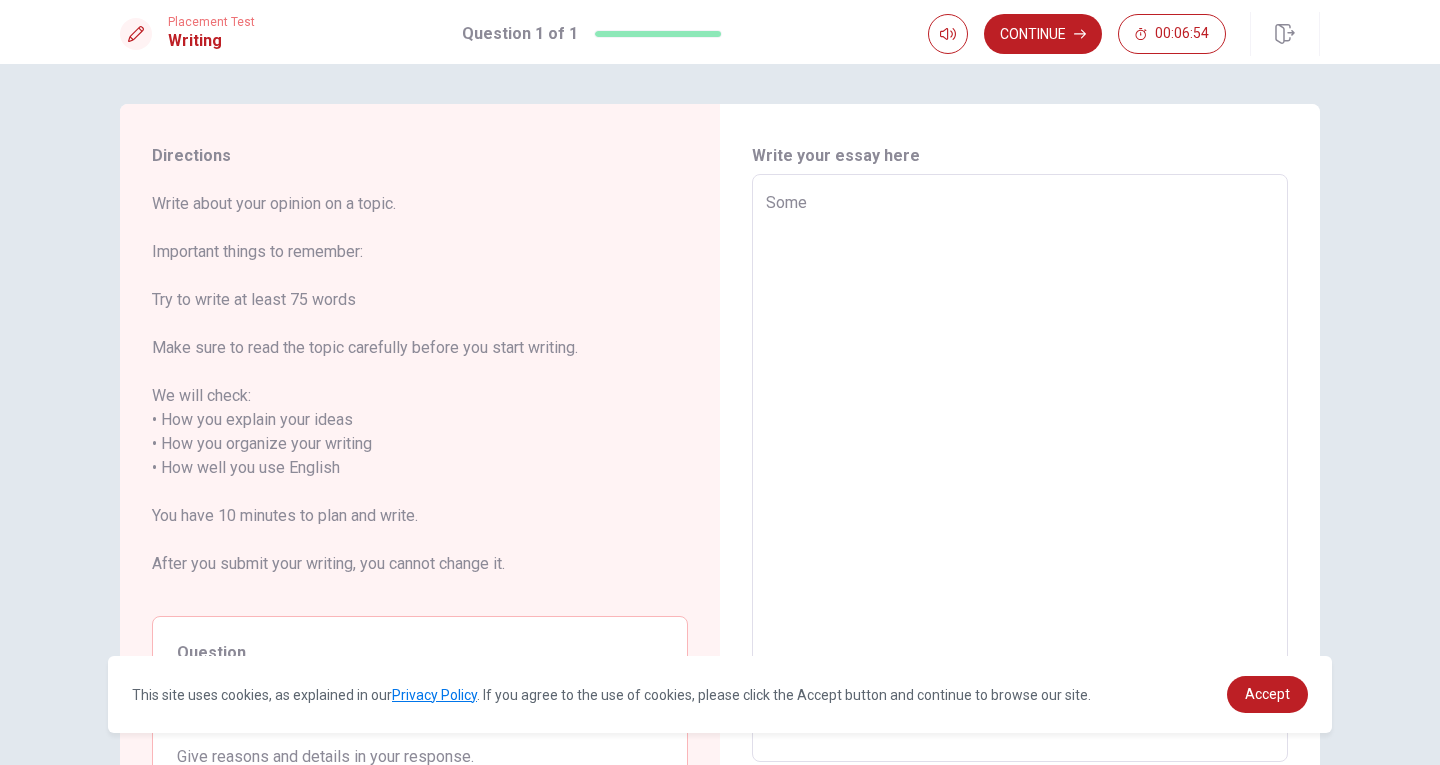 type on "x" 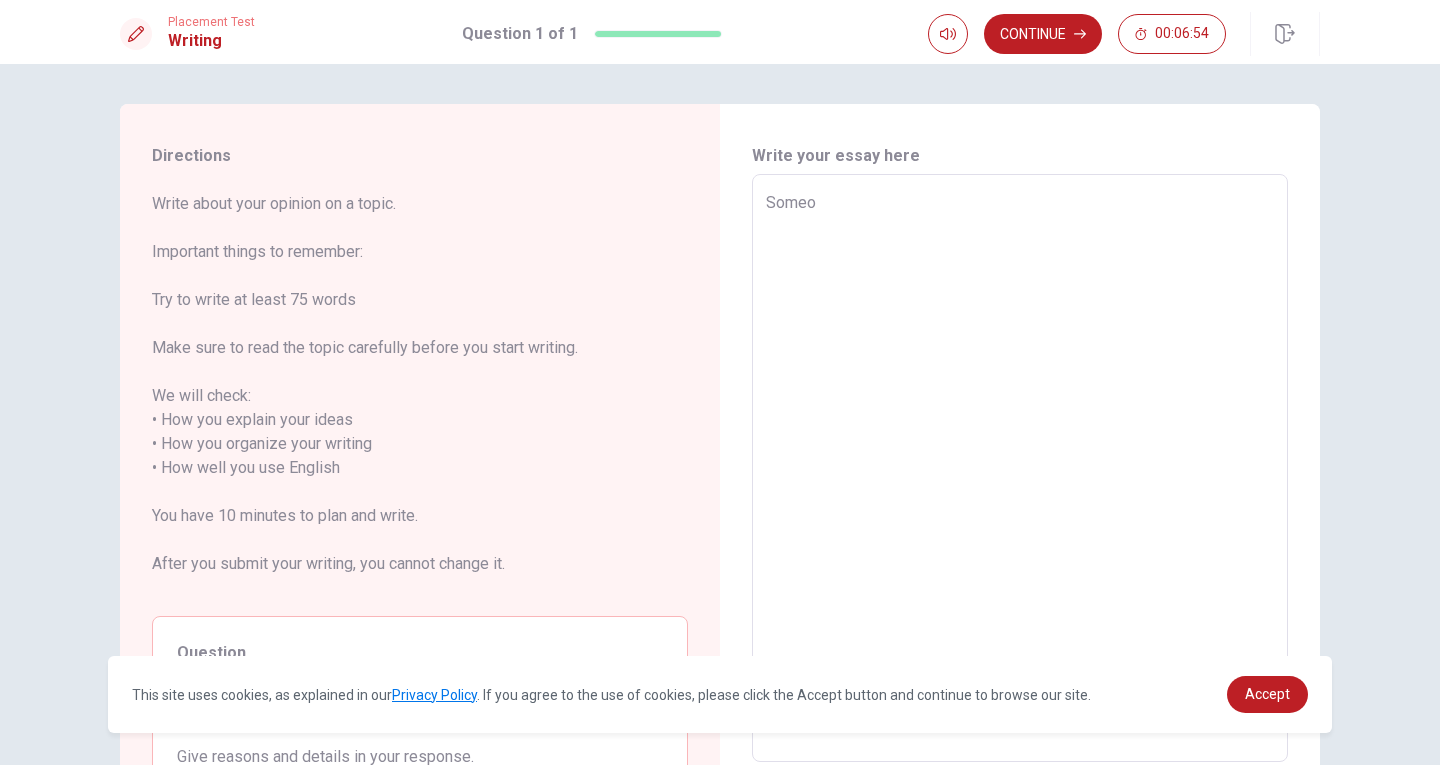 type on "x" 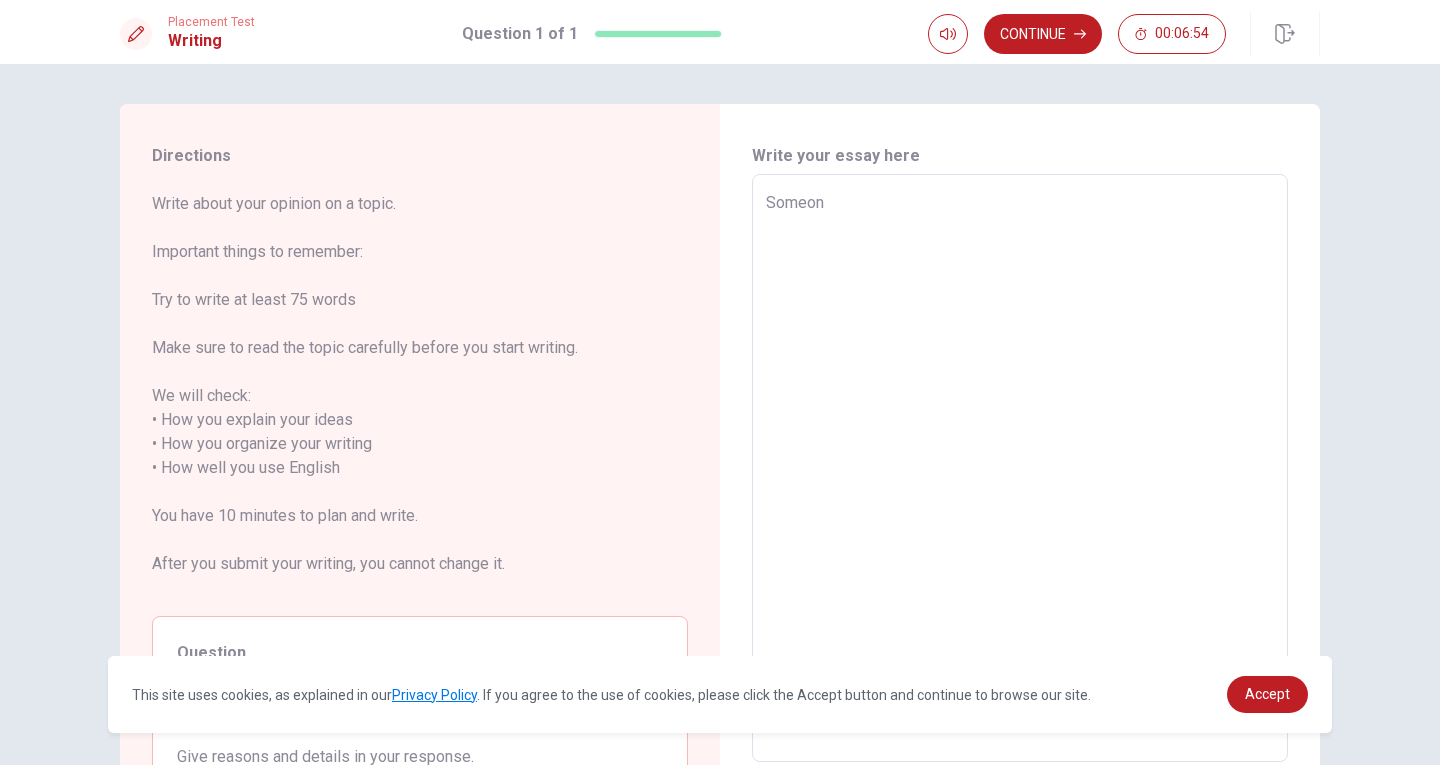 type on "x" 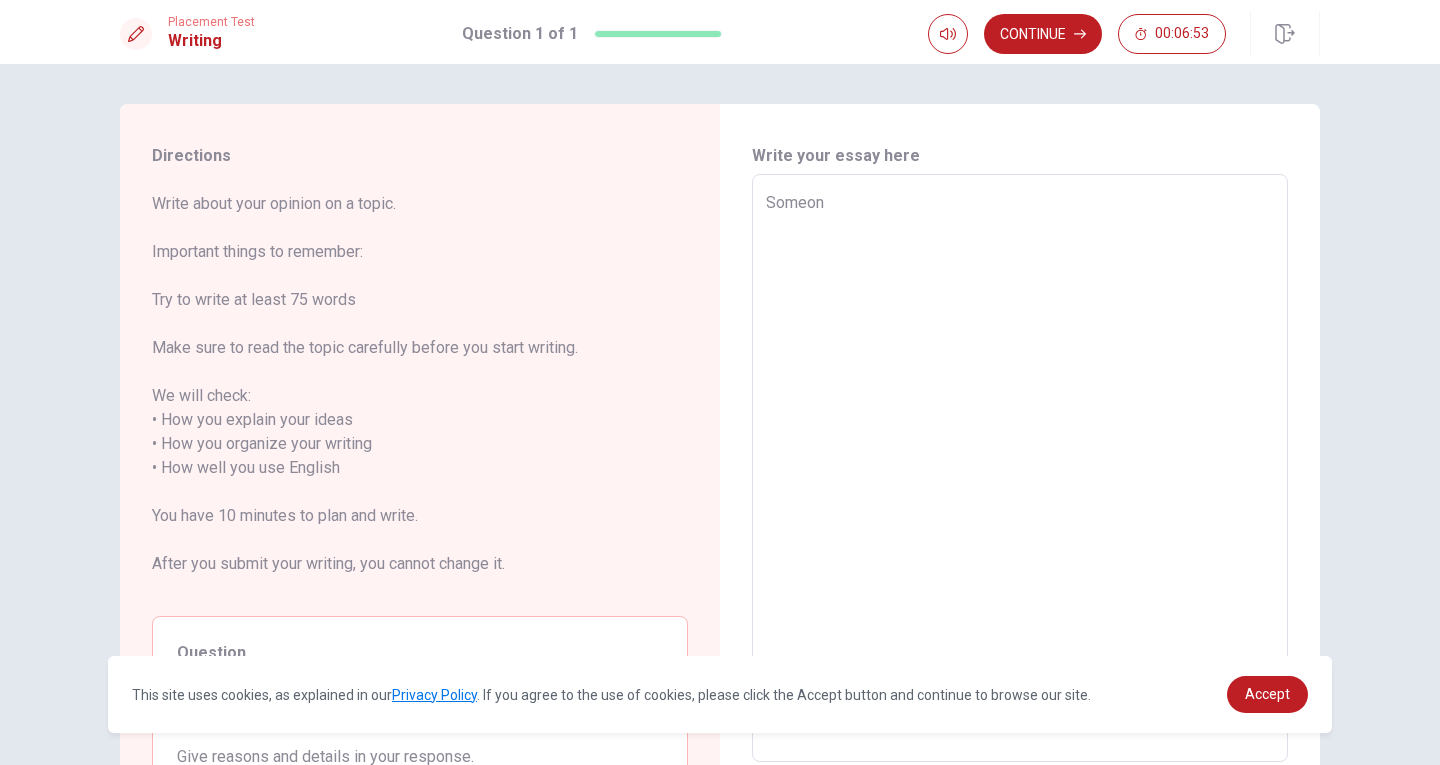 type on "Someone" 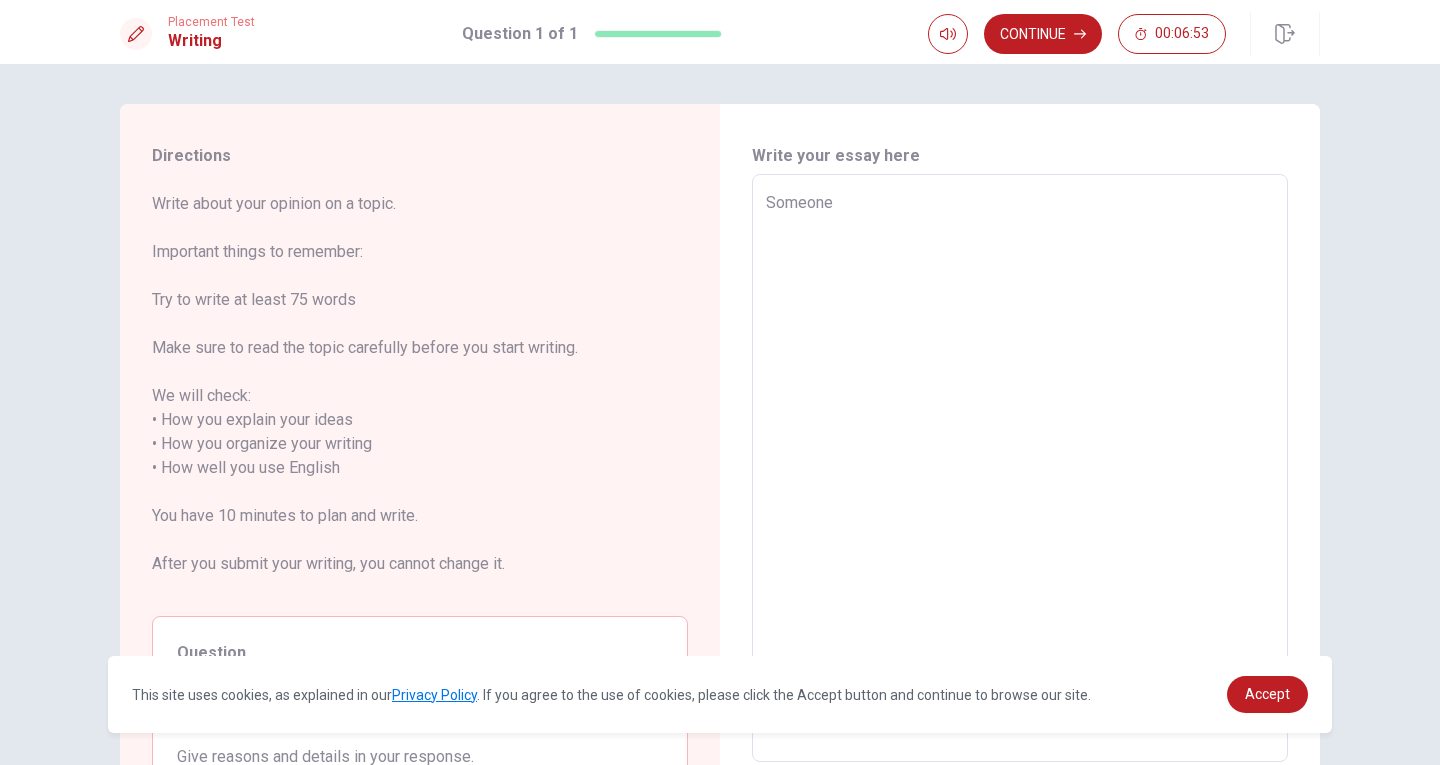 type on "x" 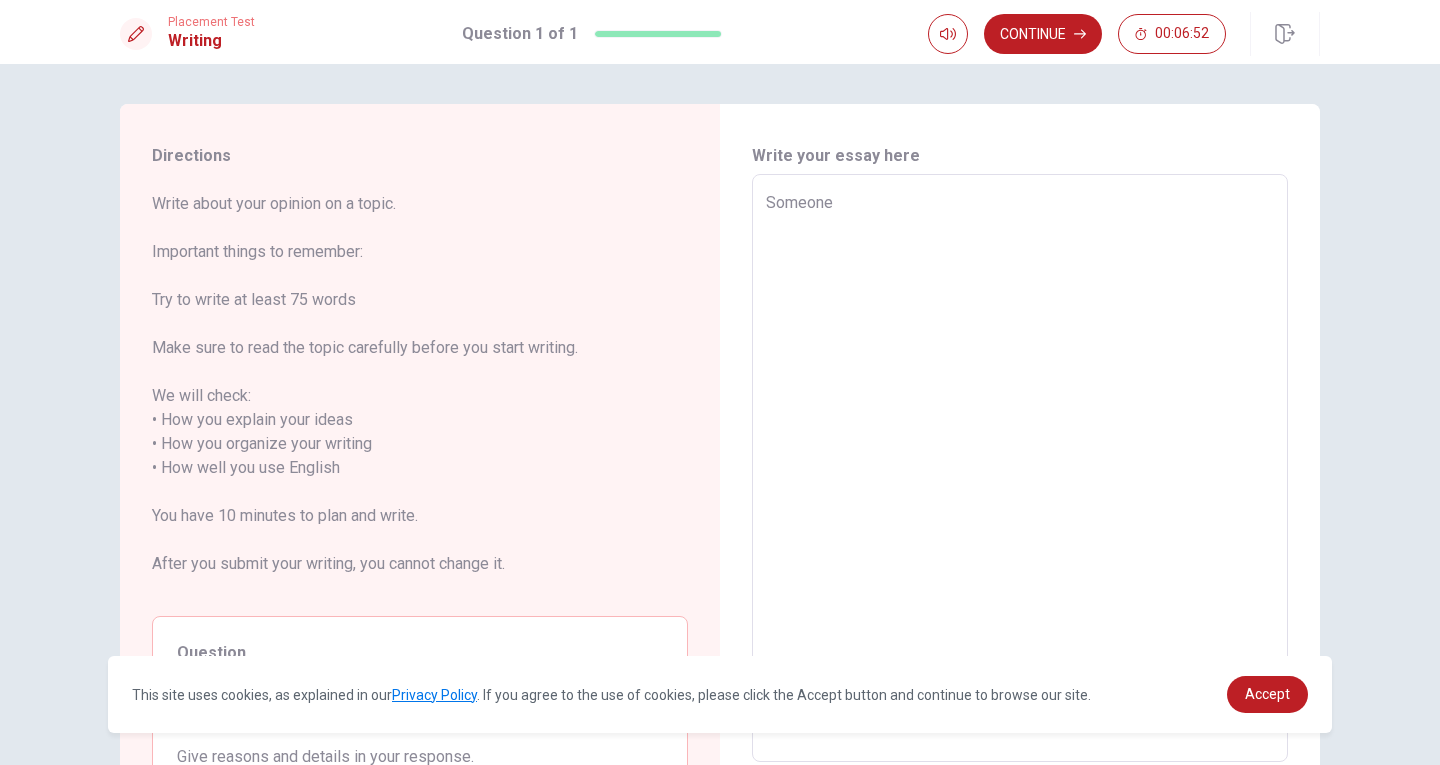 type on "x" 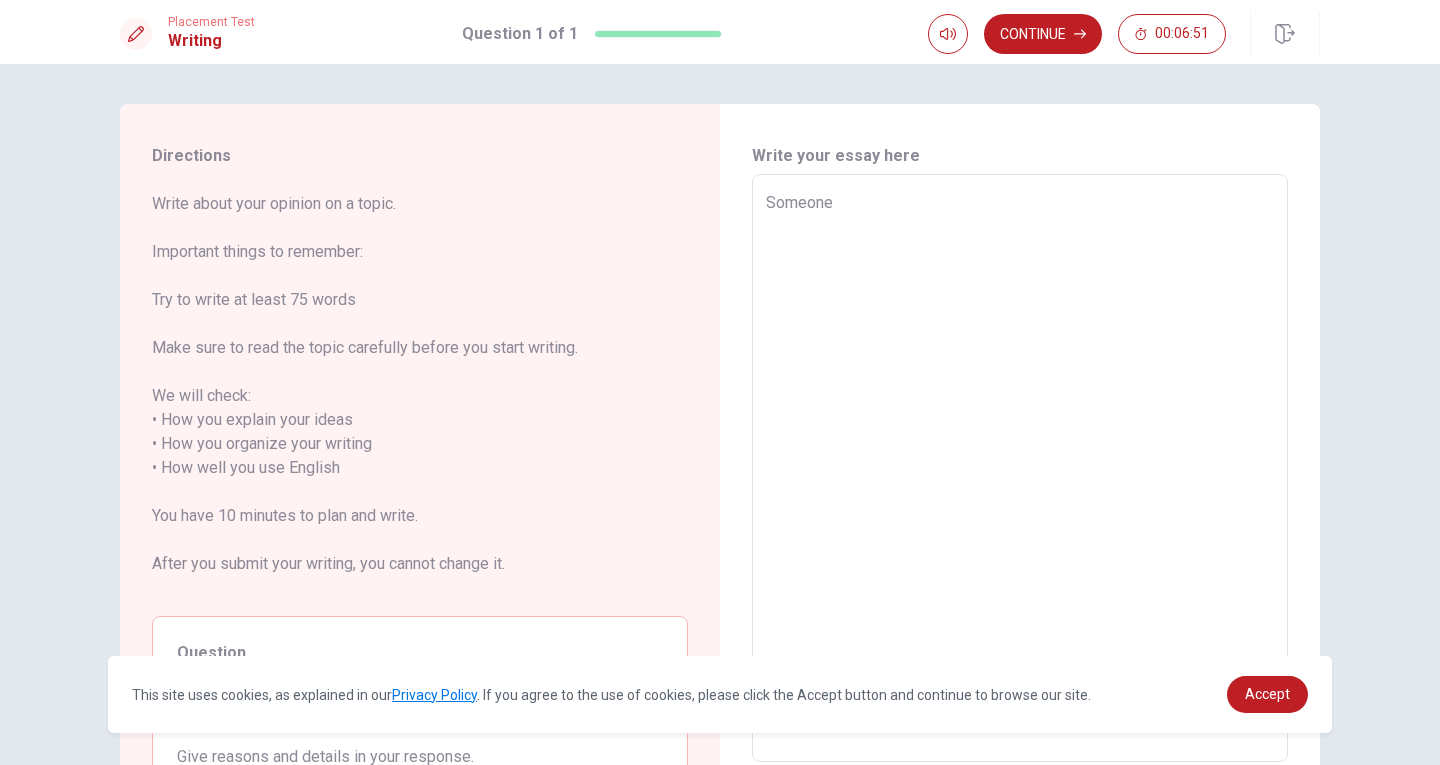 type on "Someone w" 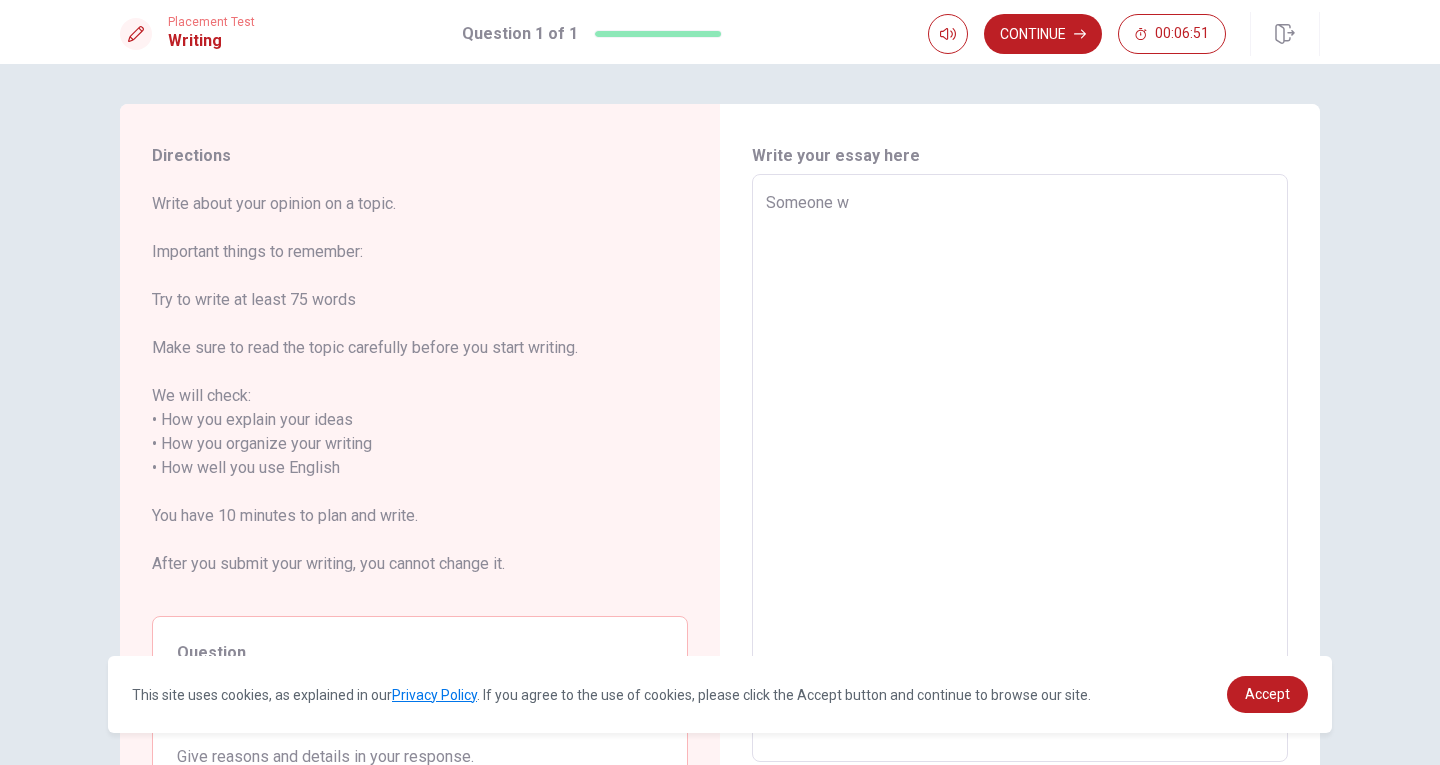 type on "x" 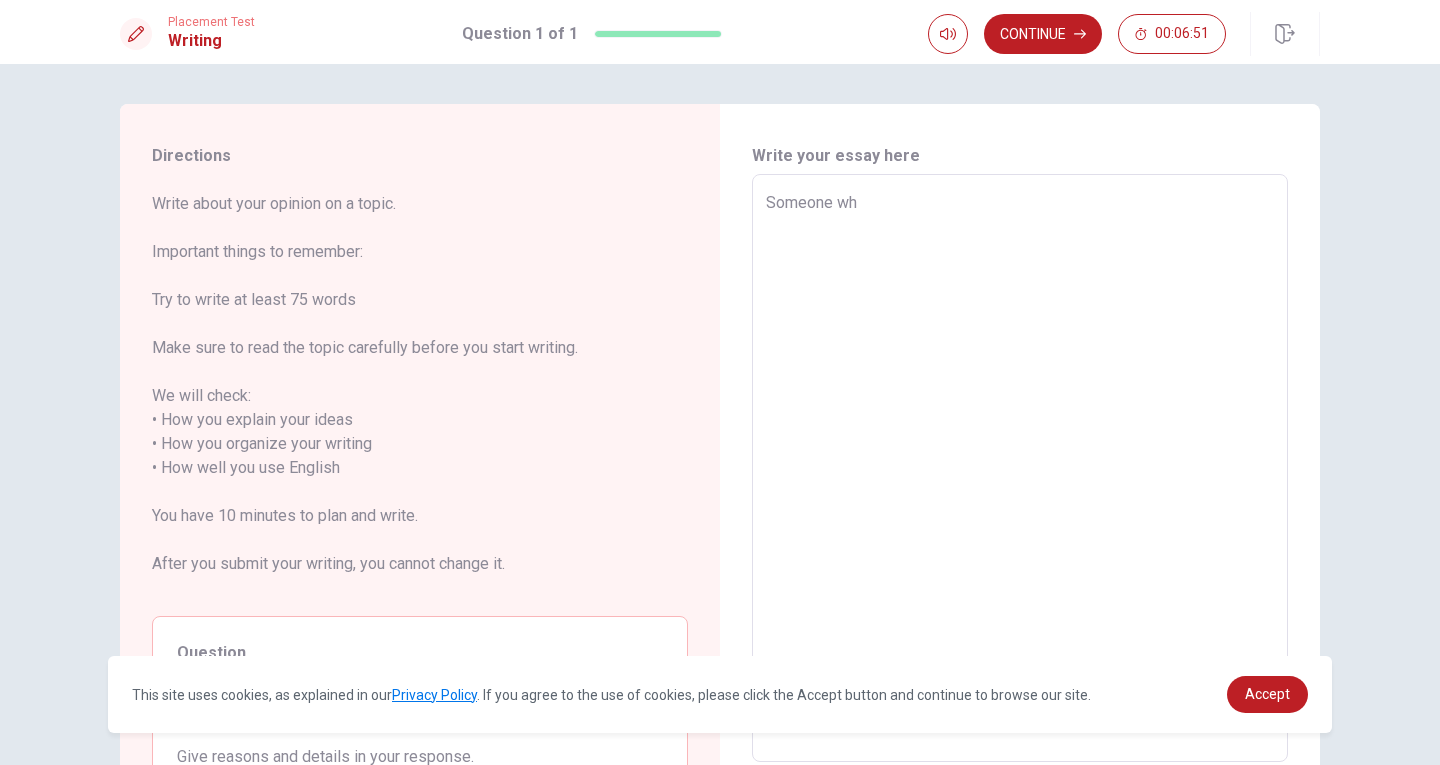 type on "x" 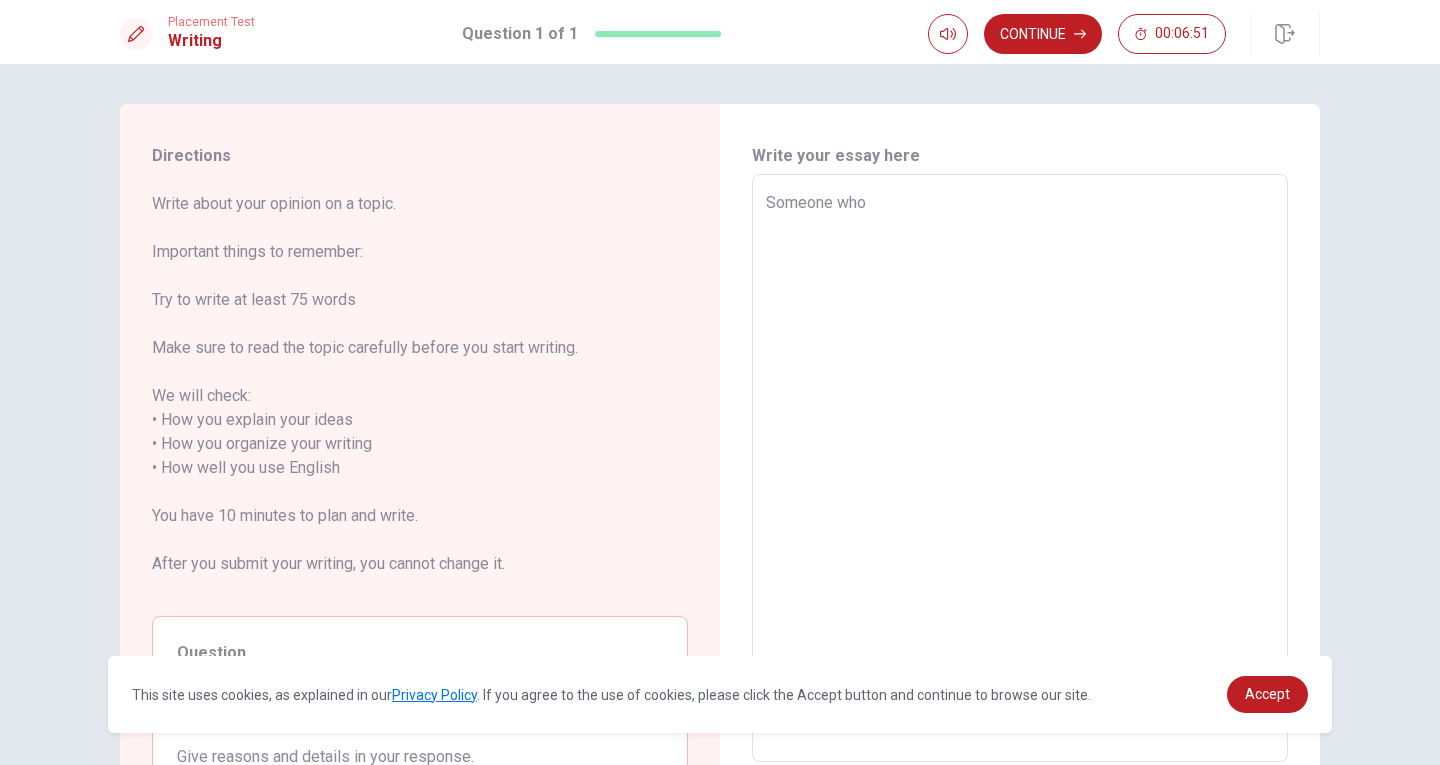 type on "x" 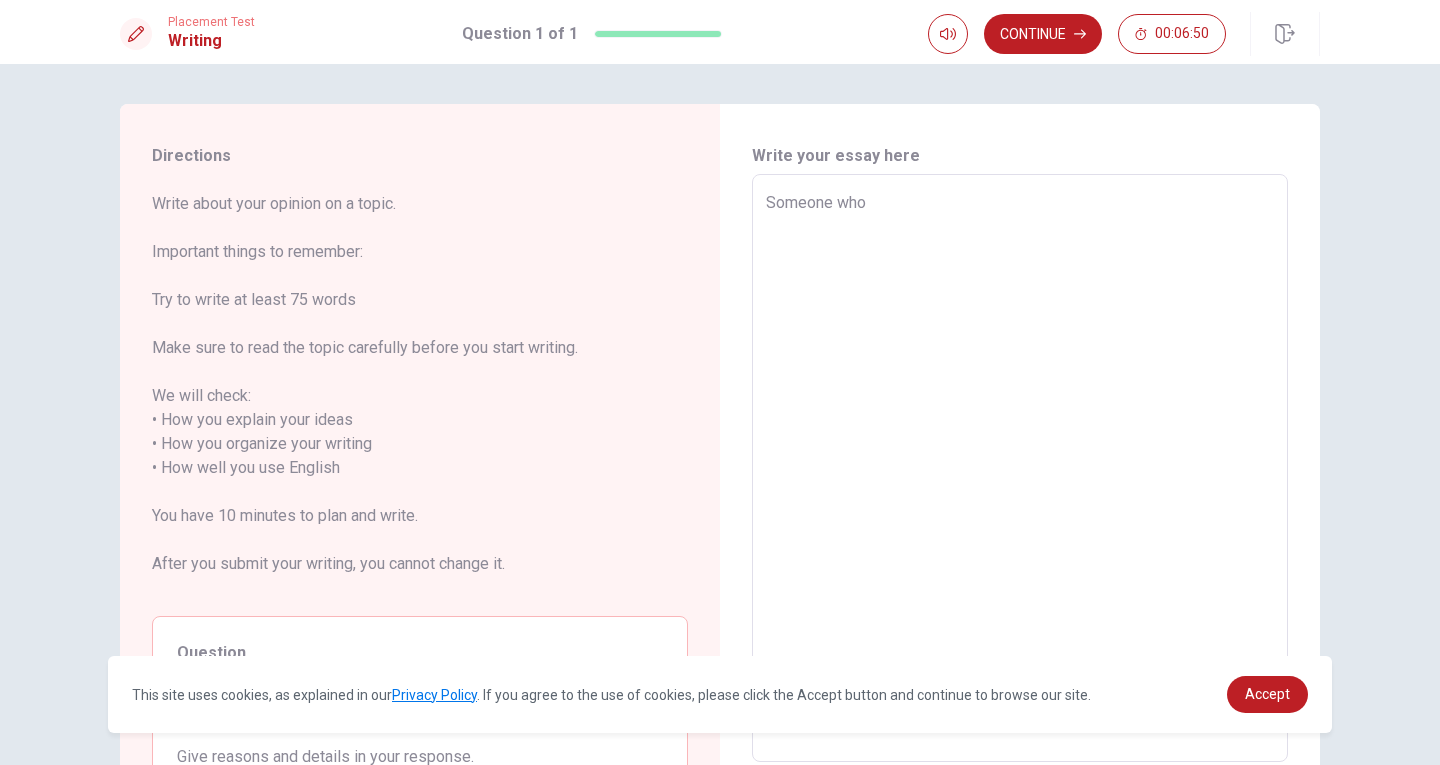 type on "Someone who" 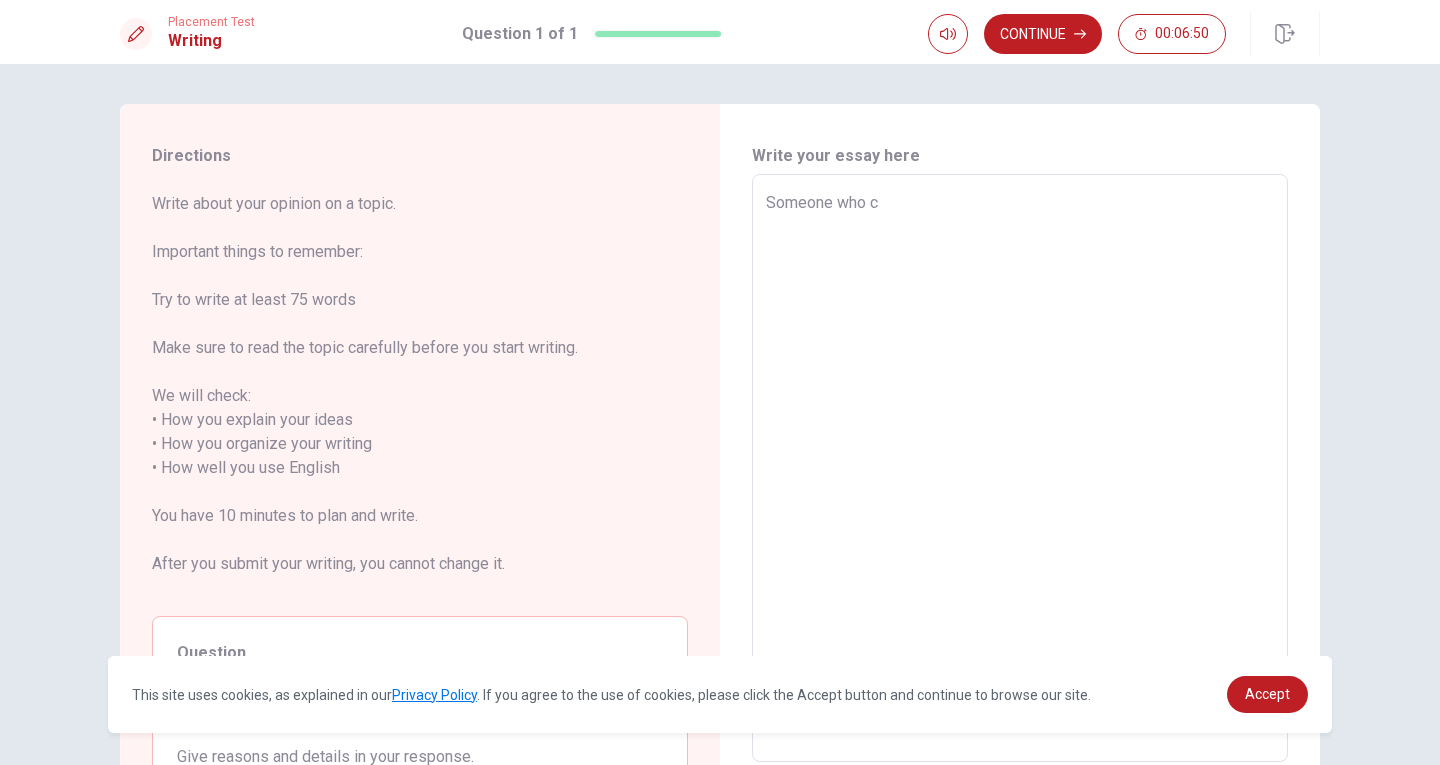 type on "x" 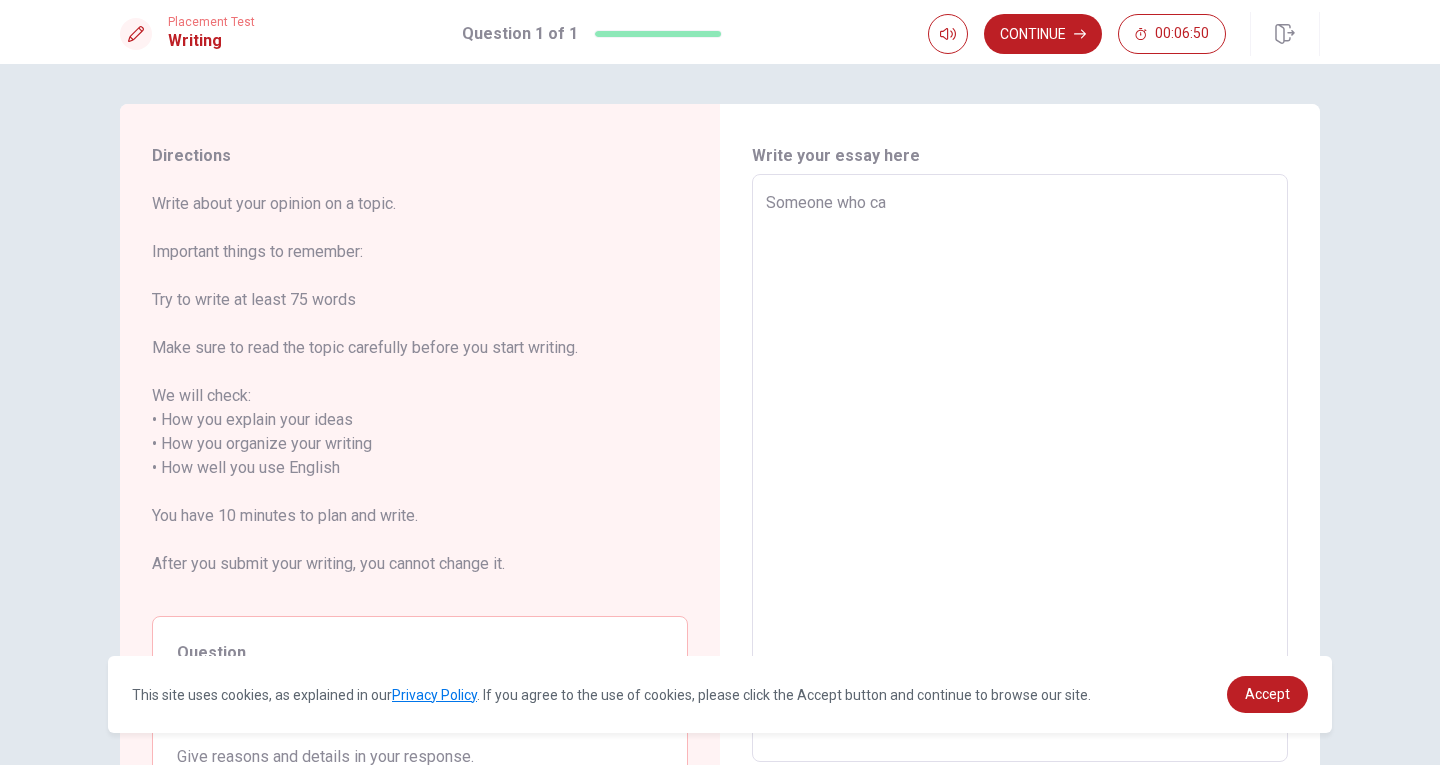 type on "x" 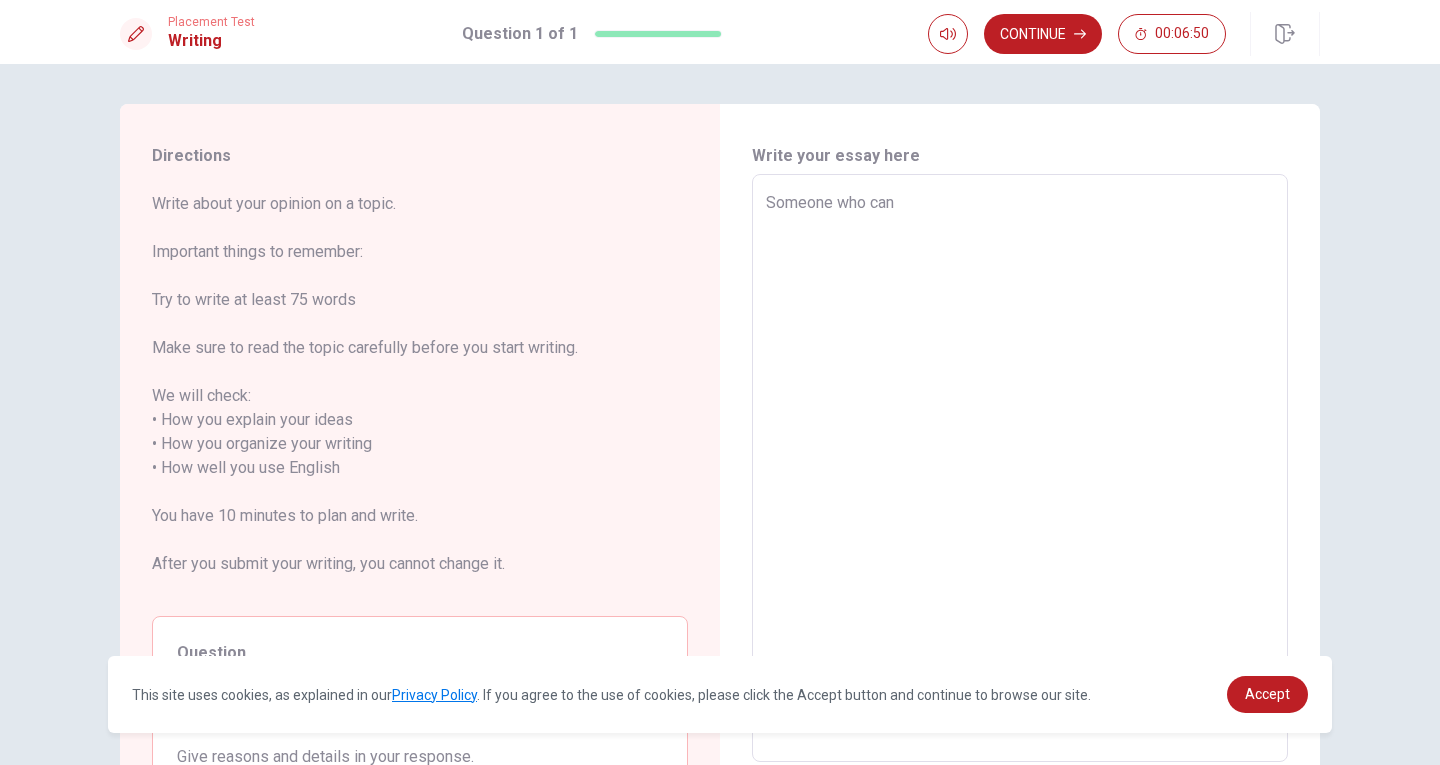 type on "x" 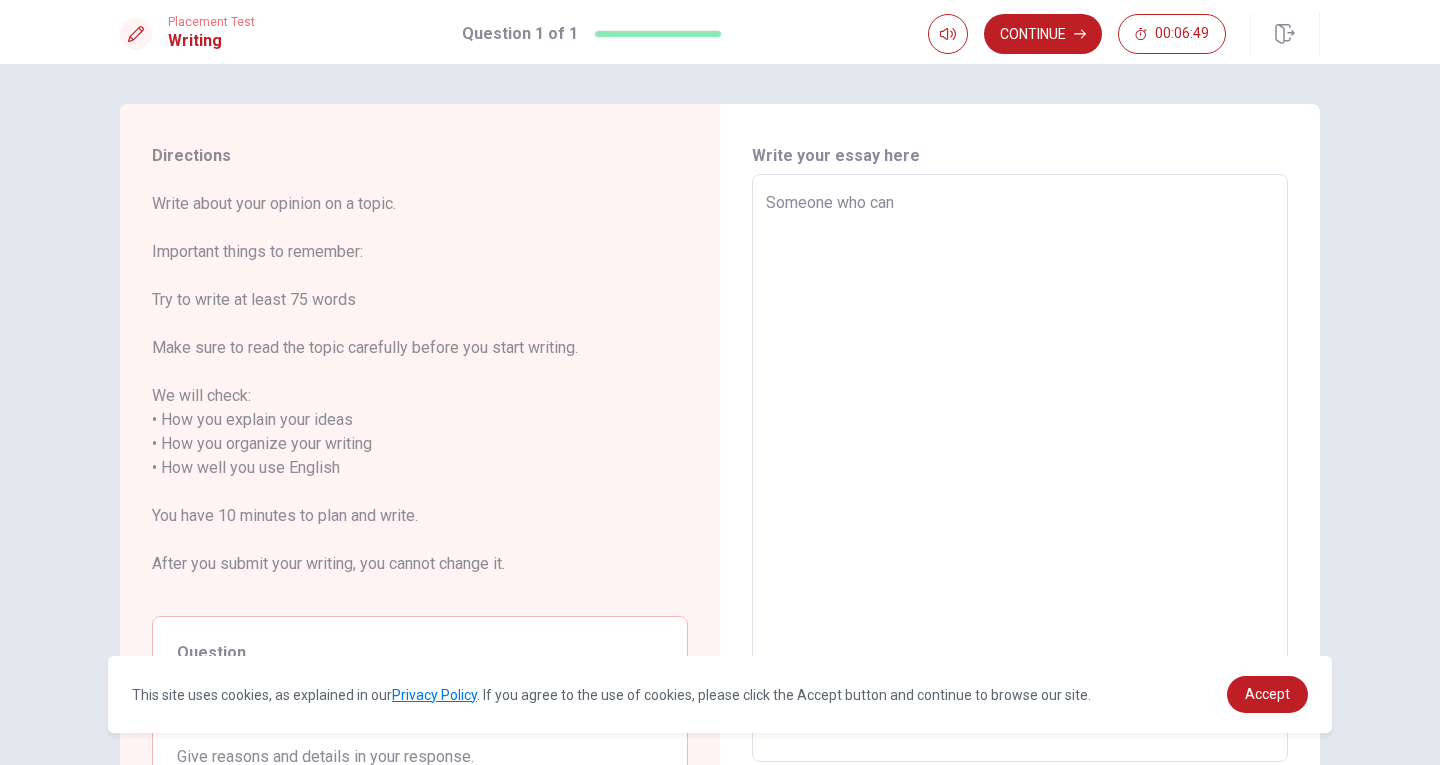 type on "Someone who can" 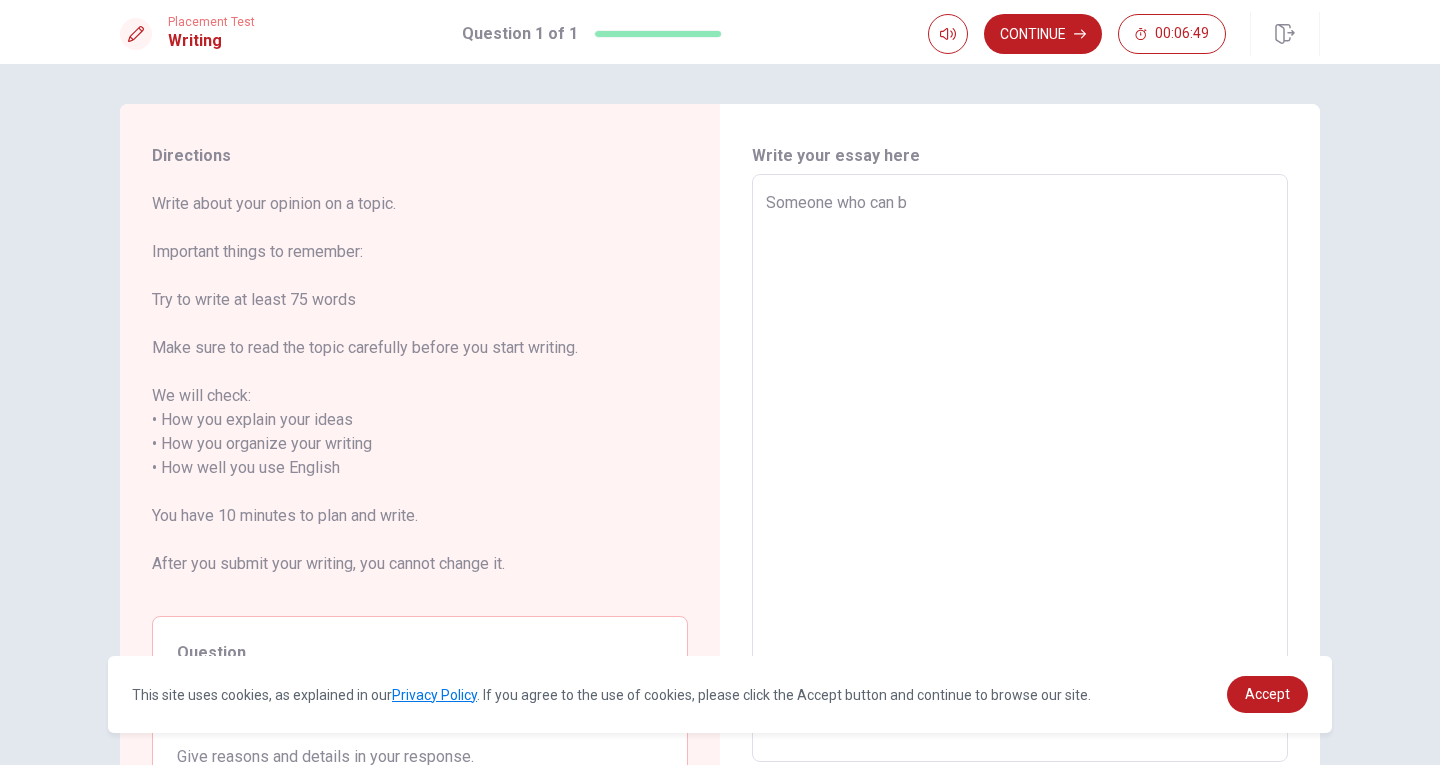 type on "x" 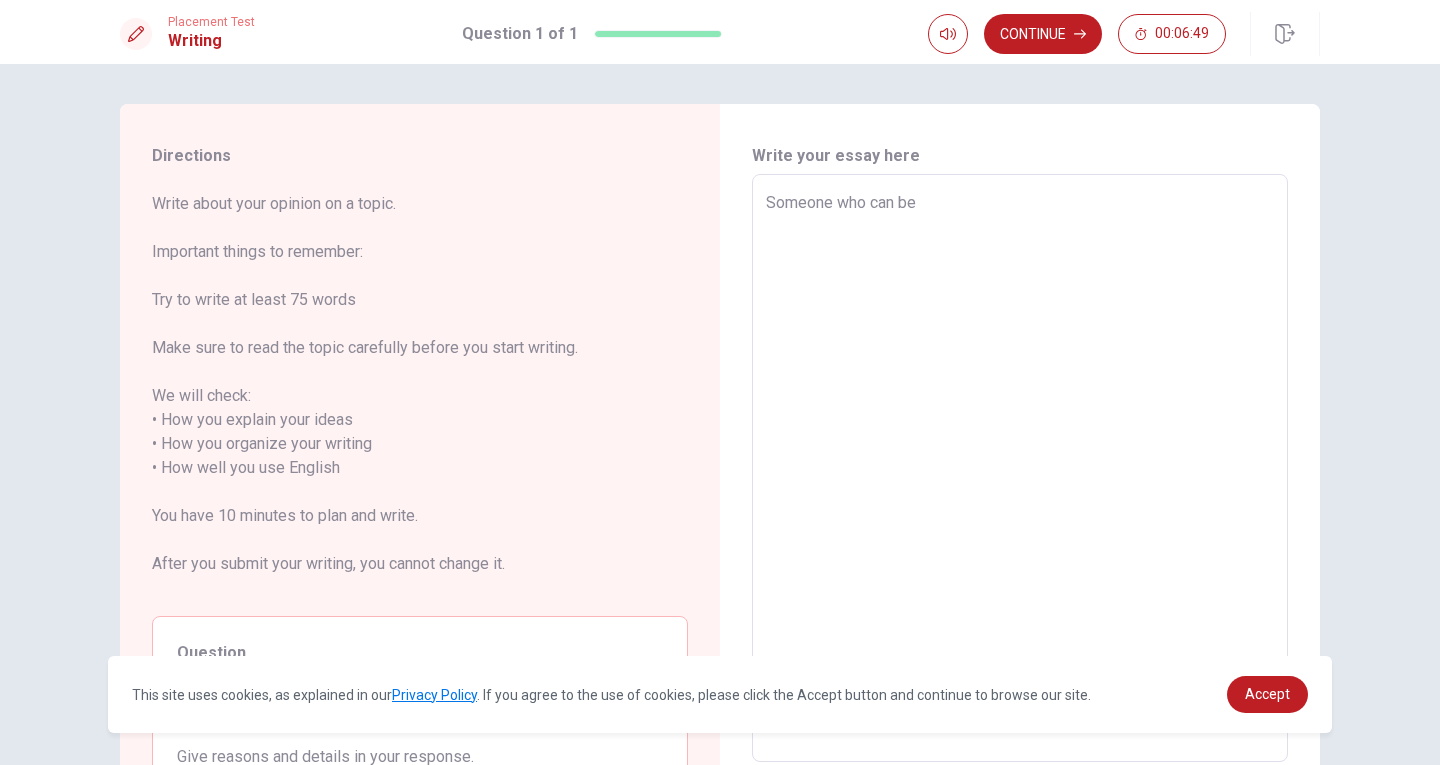 type on "x" 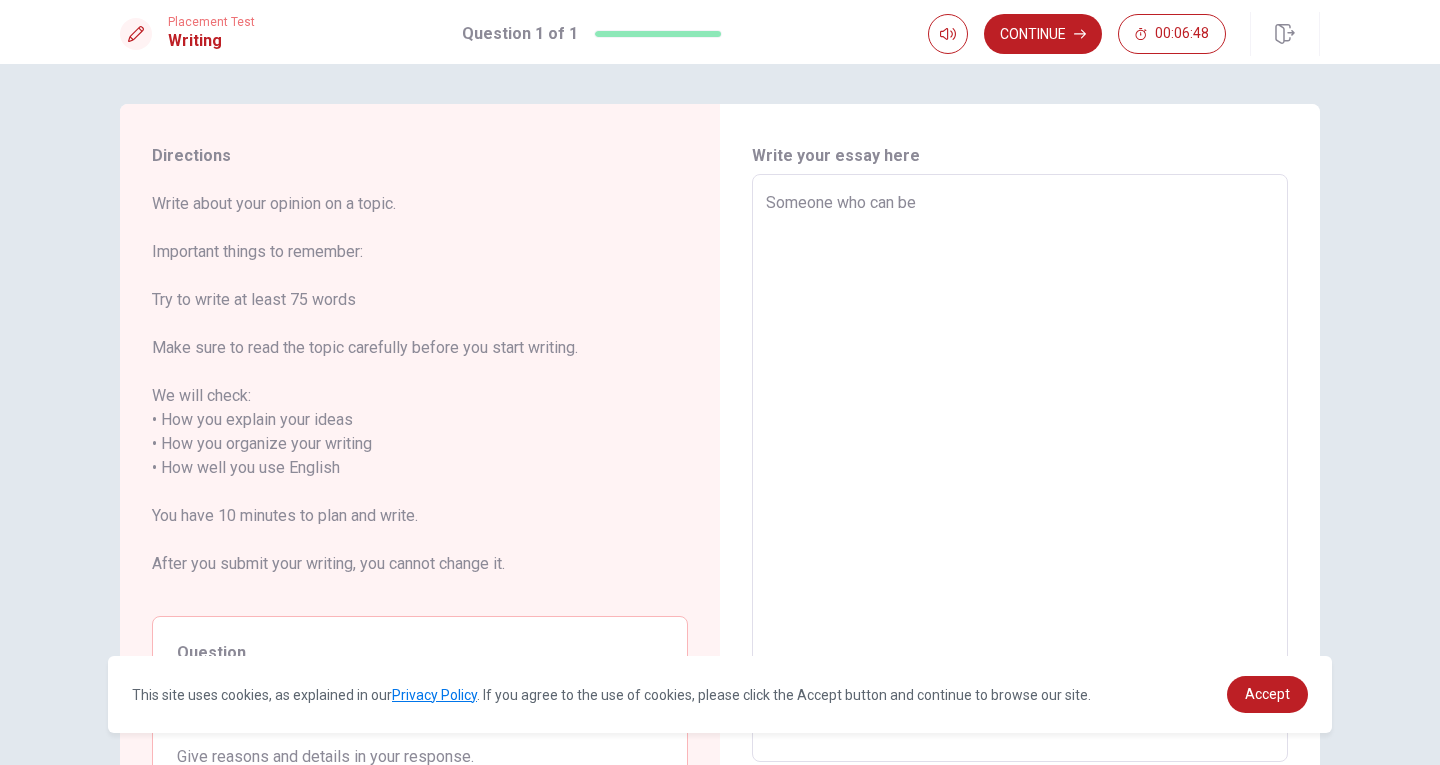 type on "Someone who can bec" 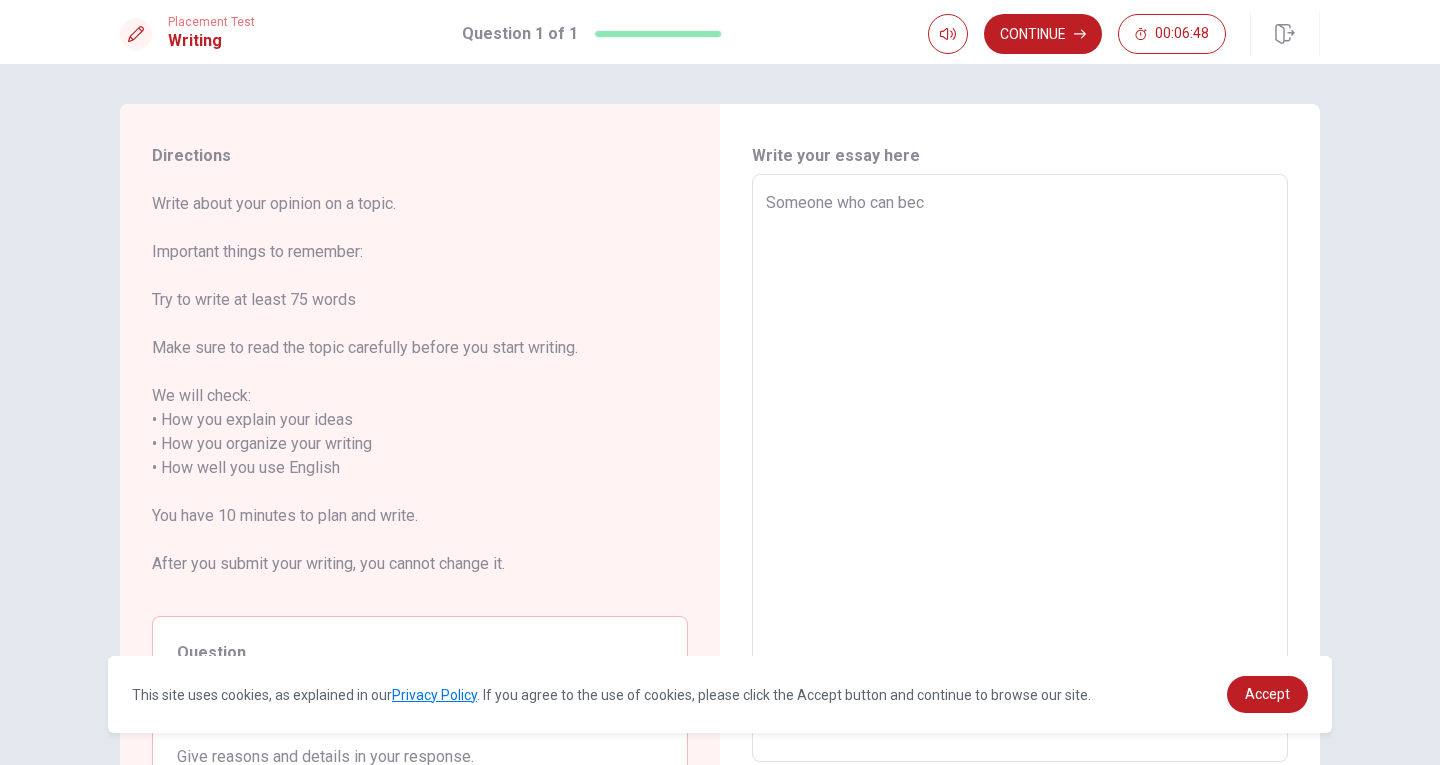 type on "x" 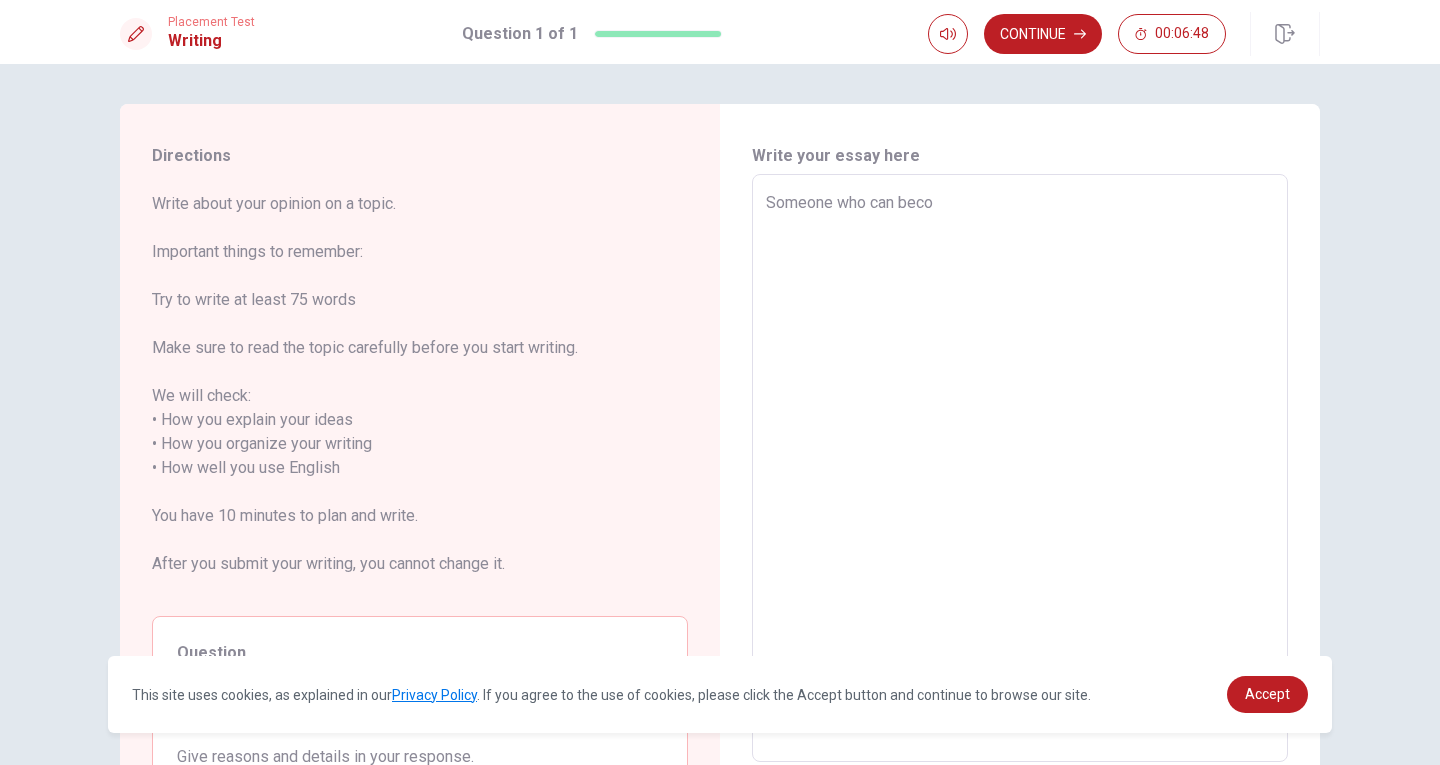 type on "x" 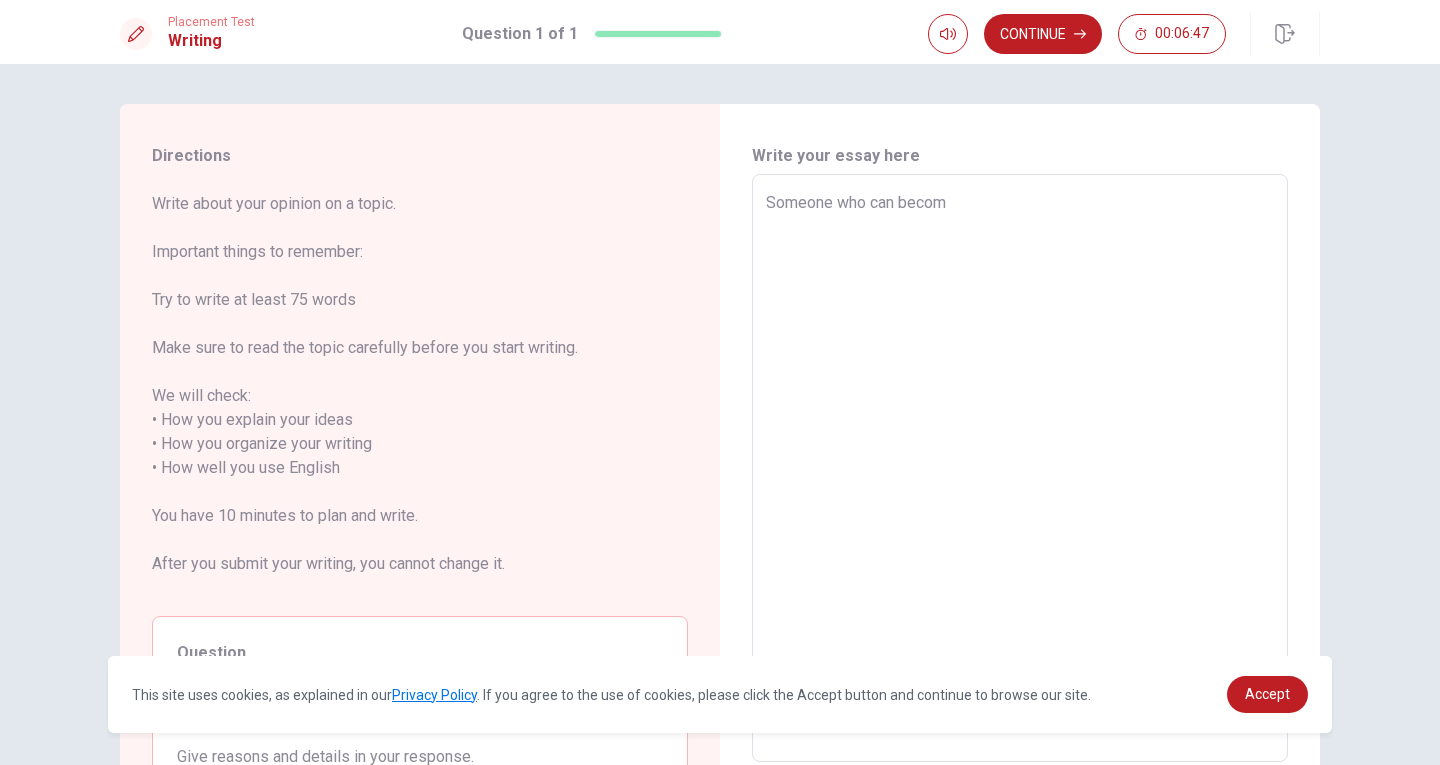 type on "Someone who can become" 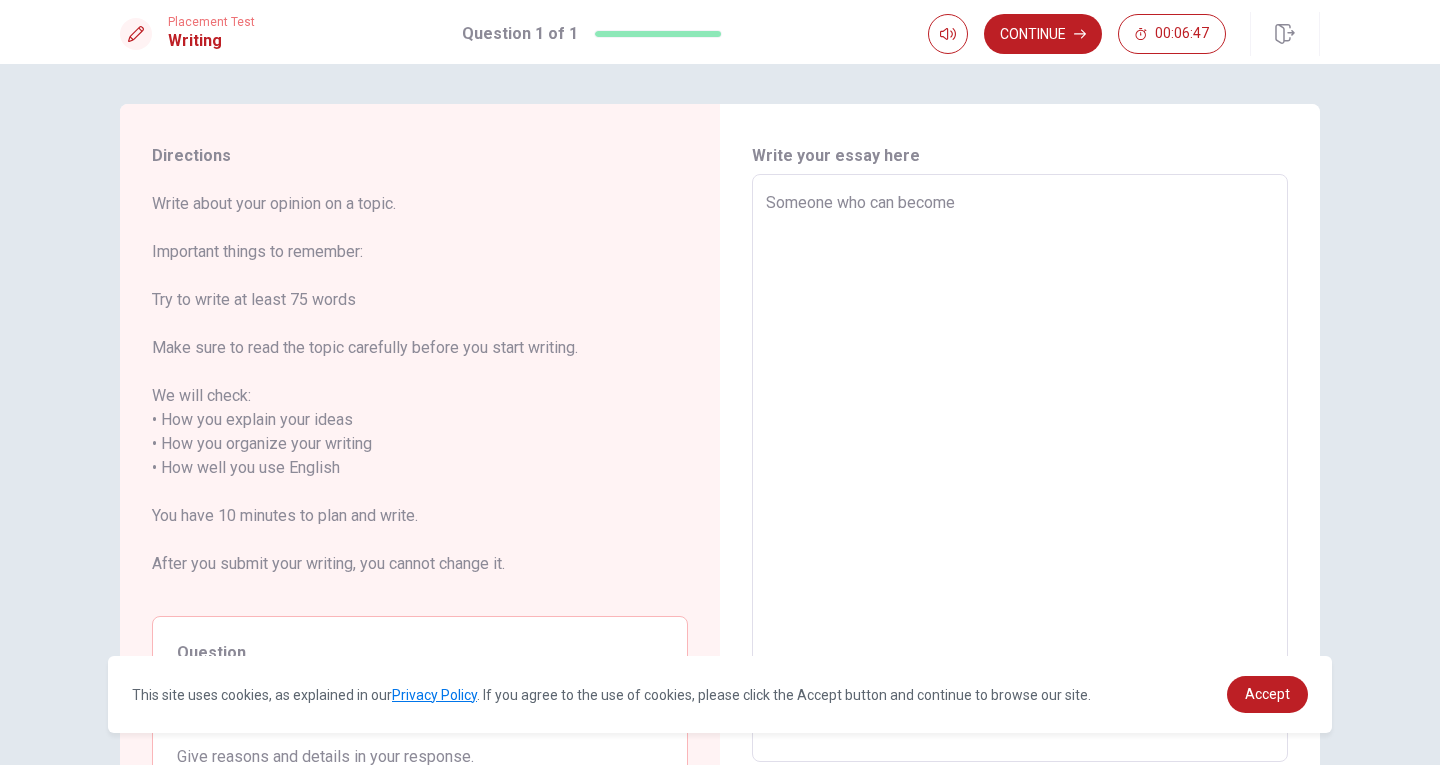 type on "x" 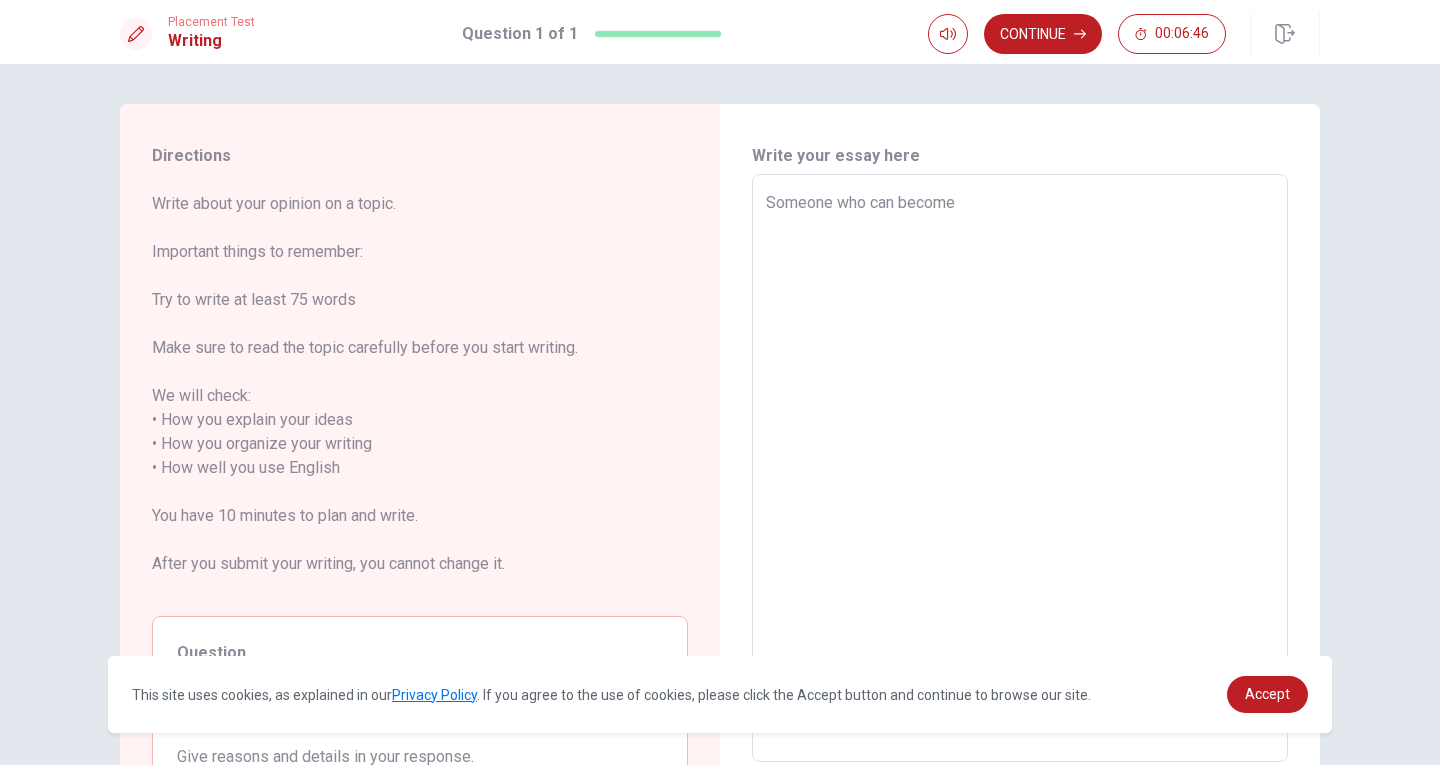 type on "Someone who can become p" 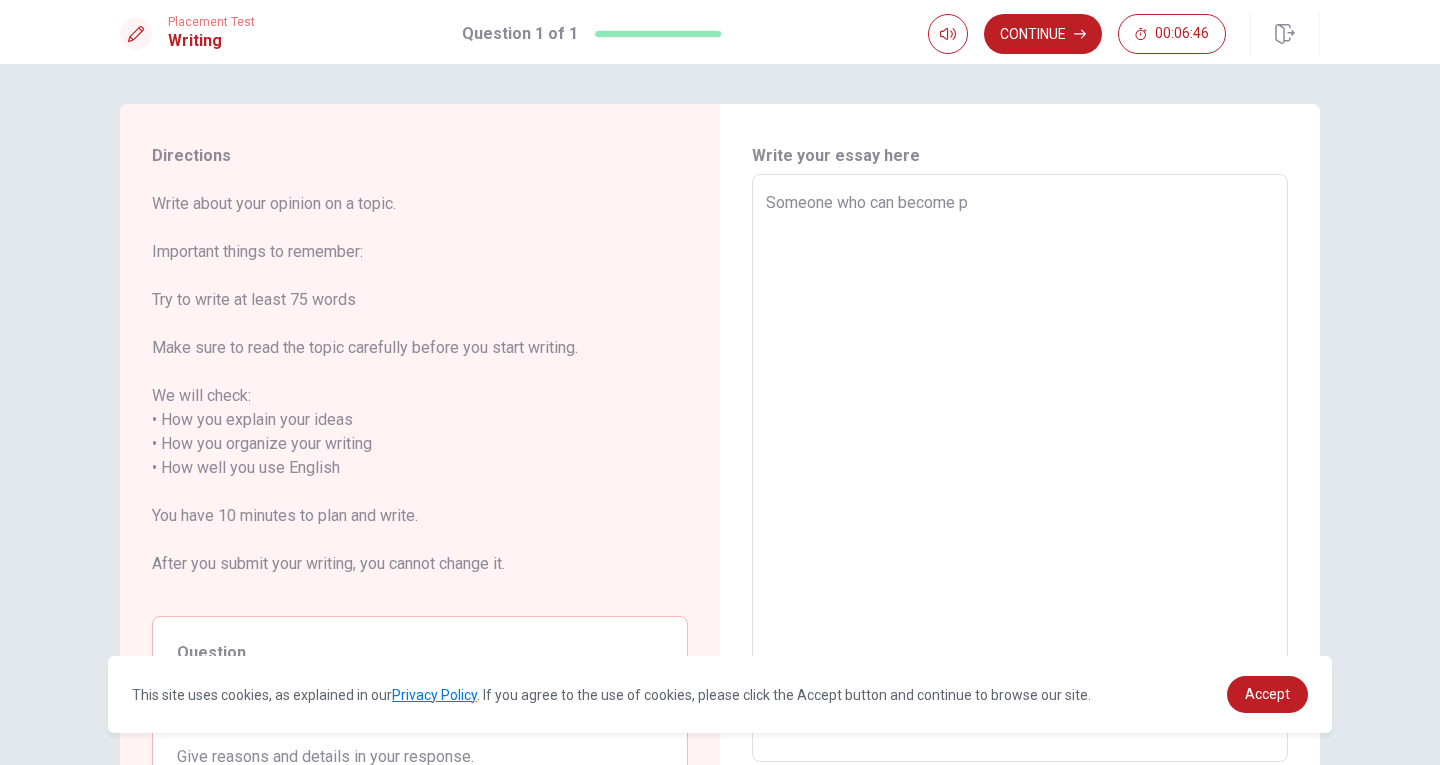 type on "x" 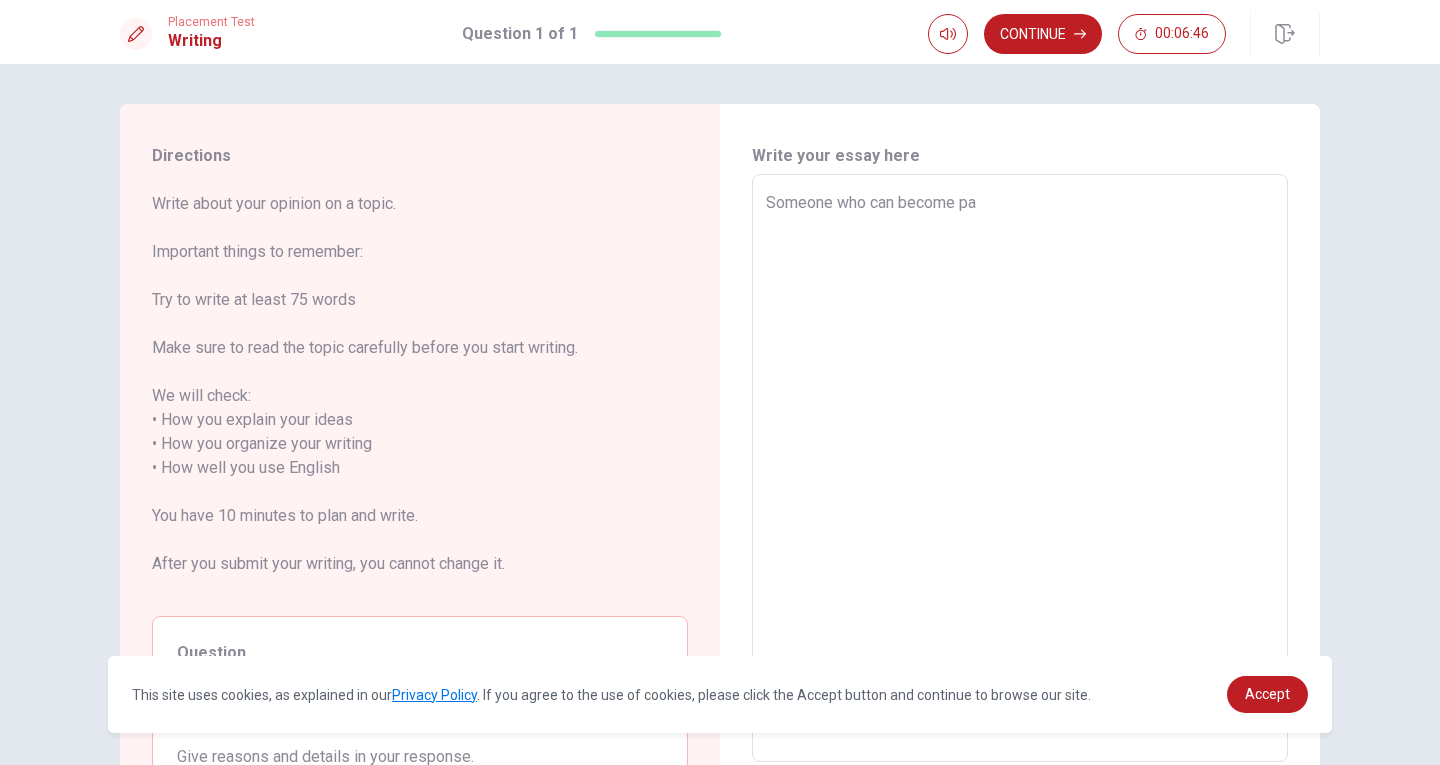 type on "x" 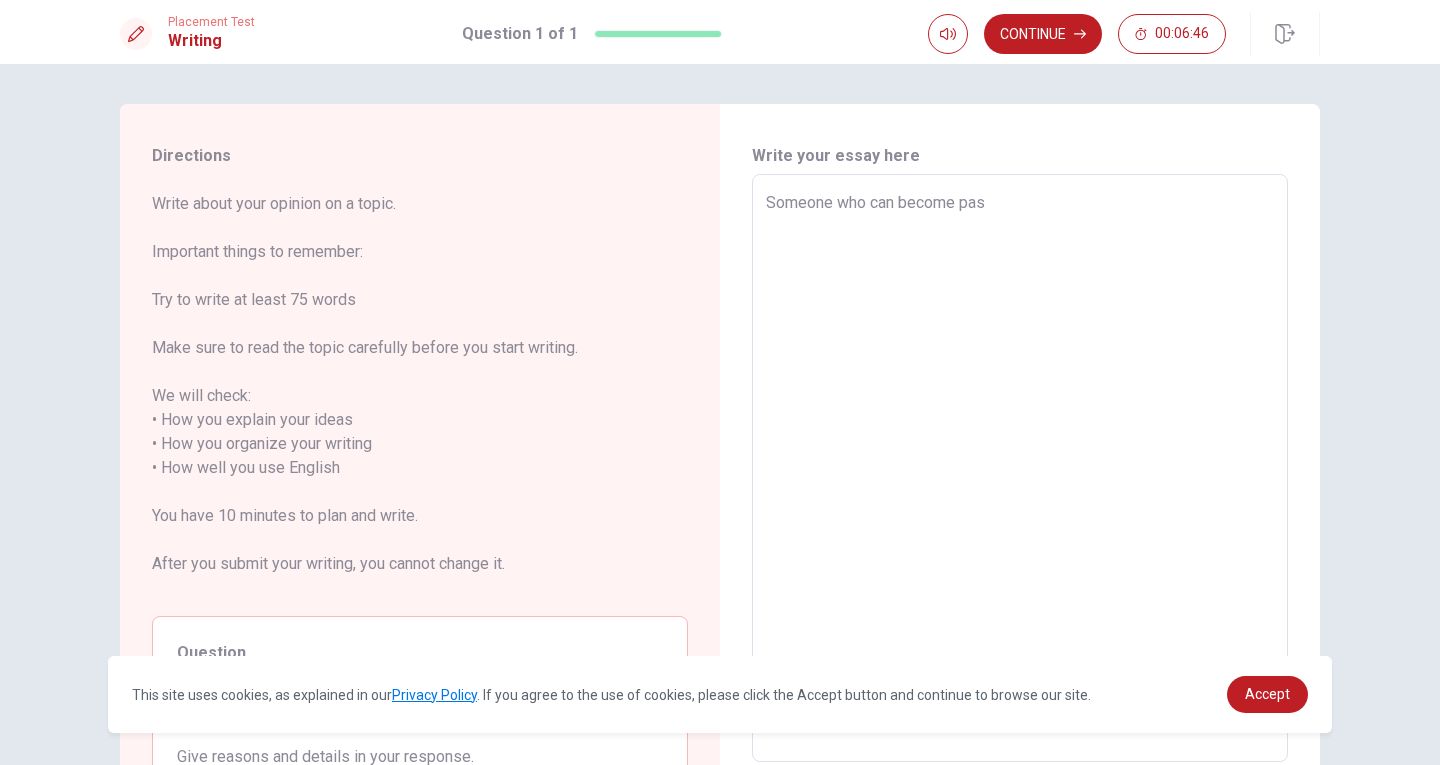 type on "x" 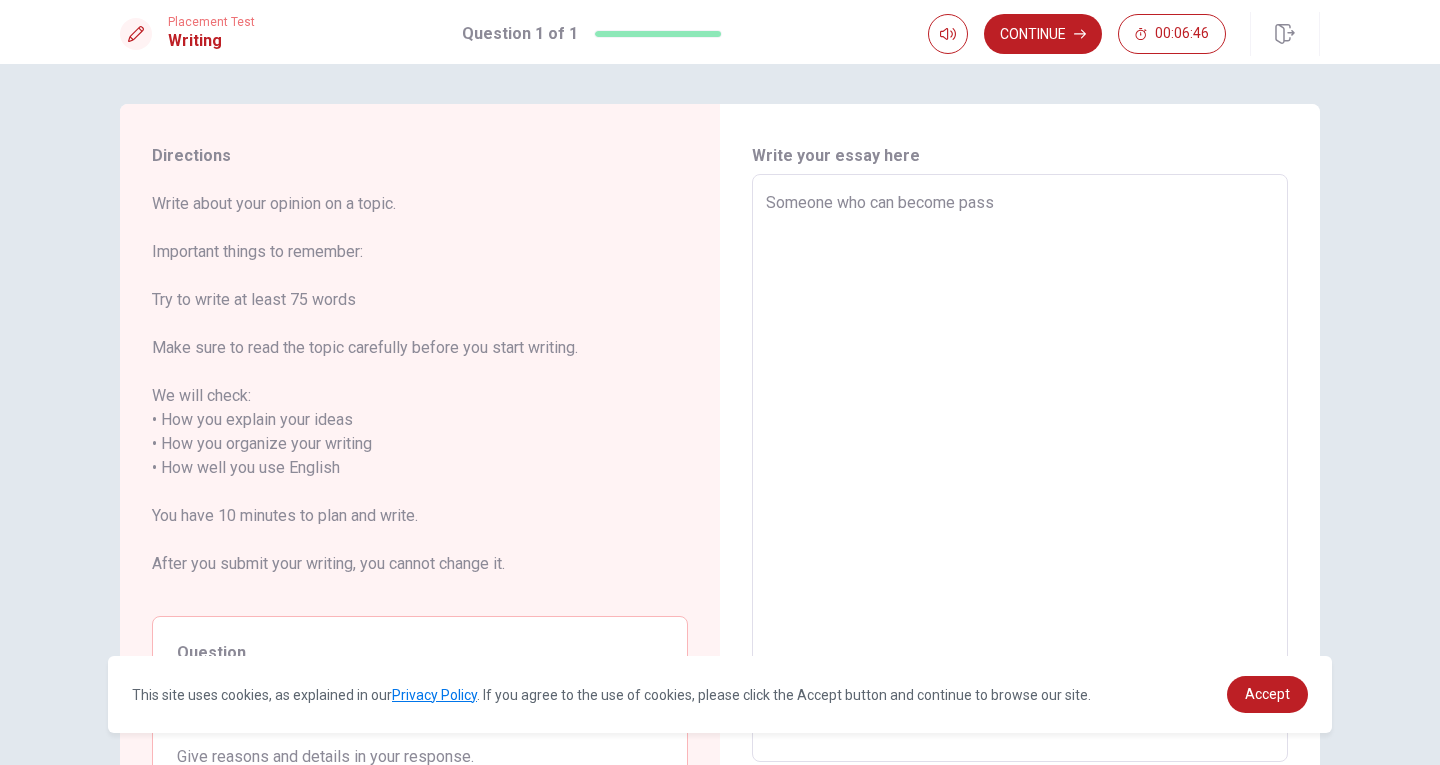 type on "x" 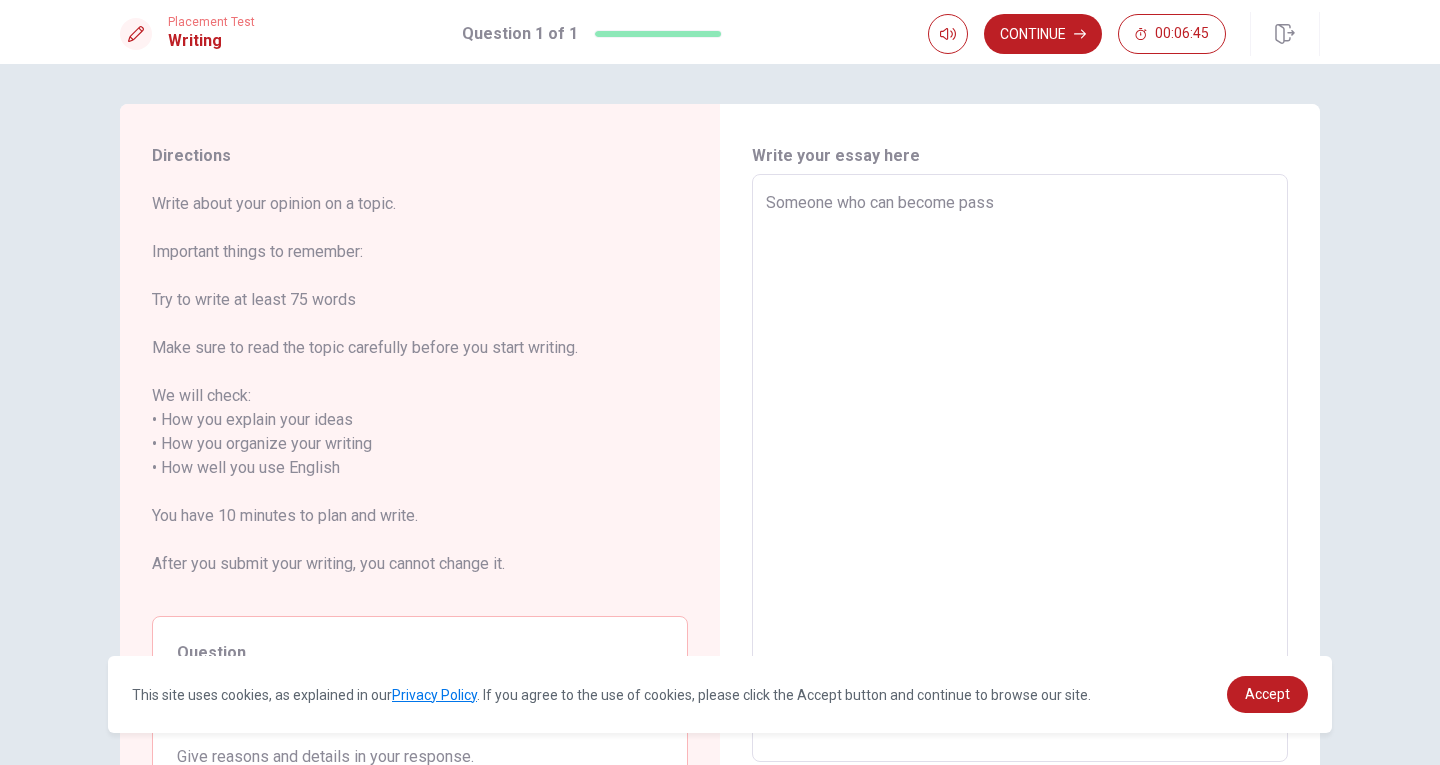 type on "Someone who can become passi" 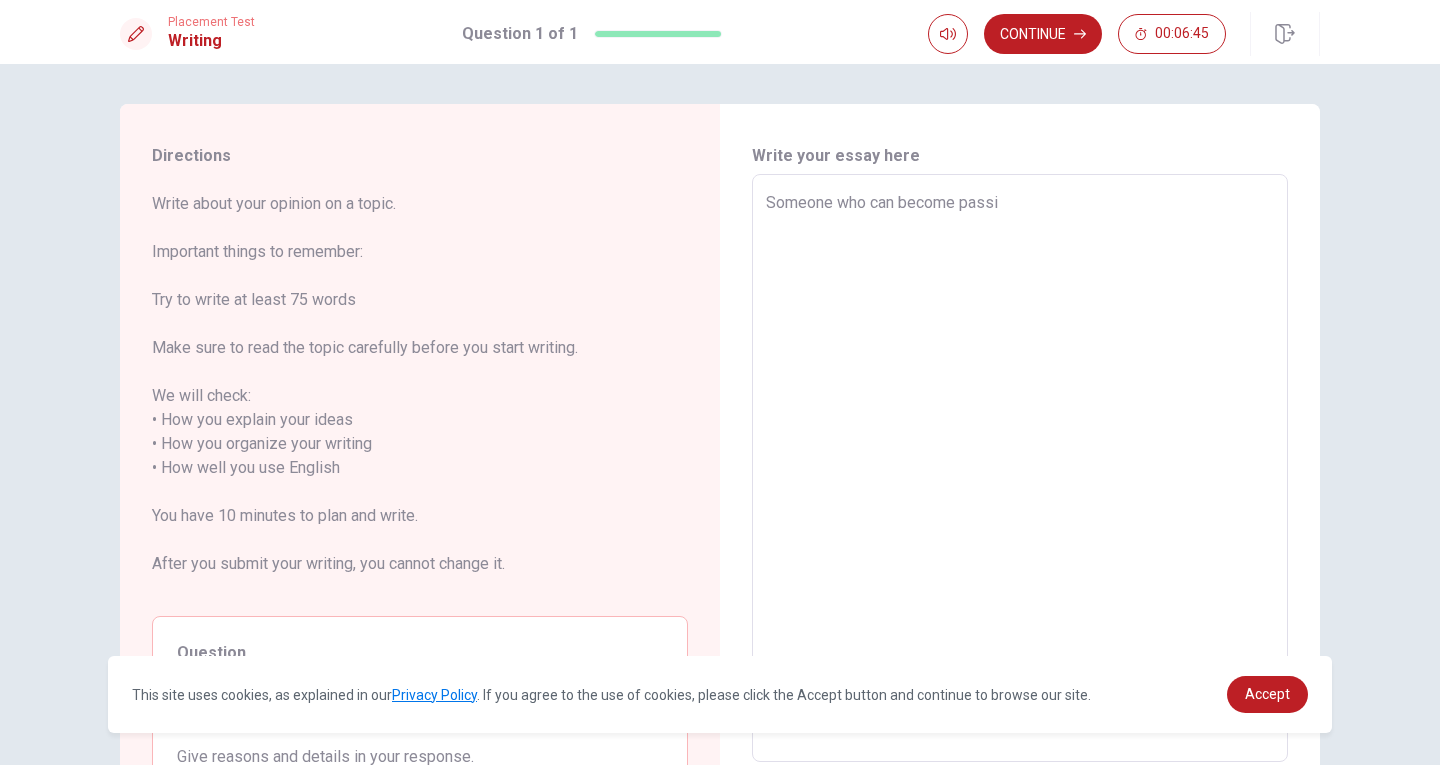 type on "x" 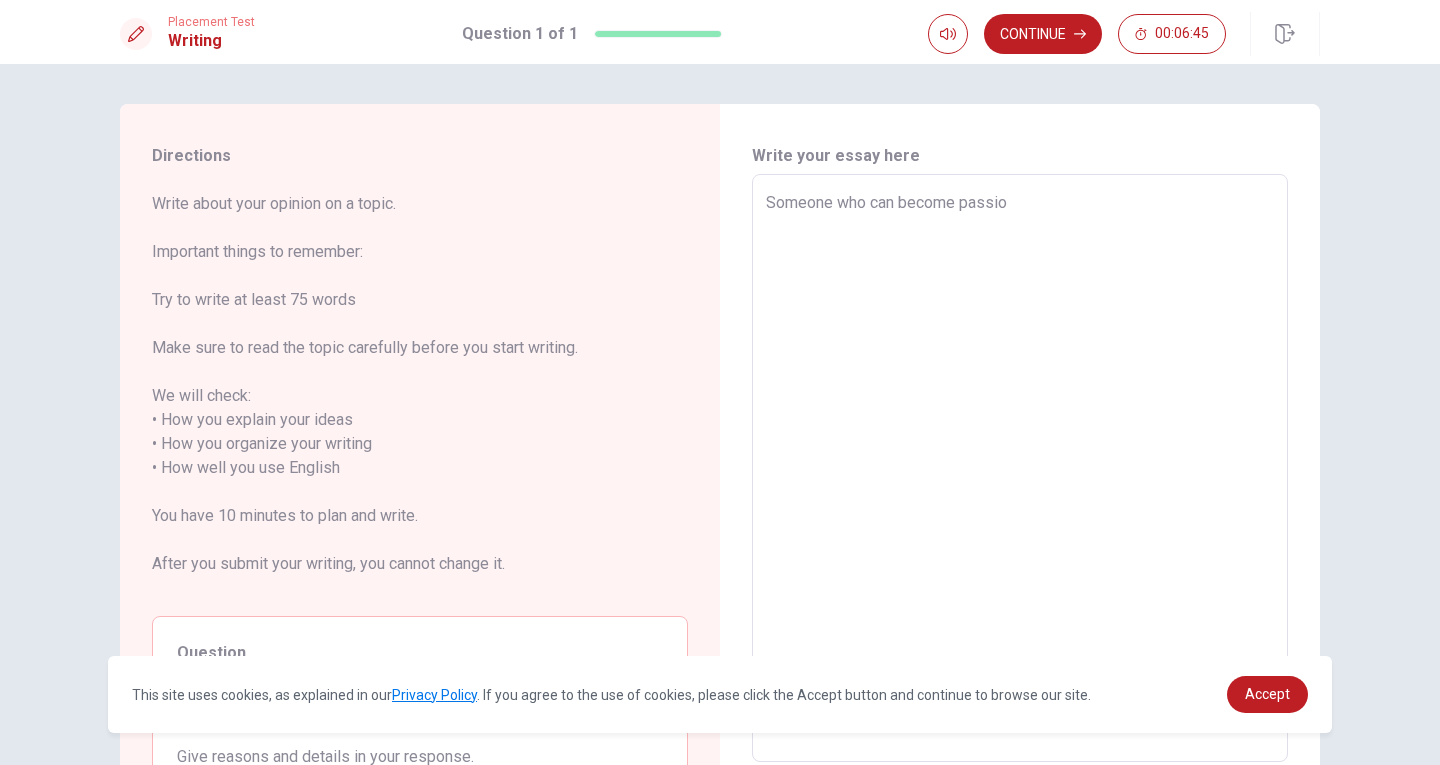 type on "x" 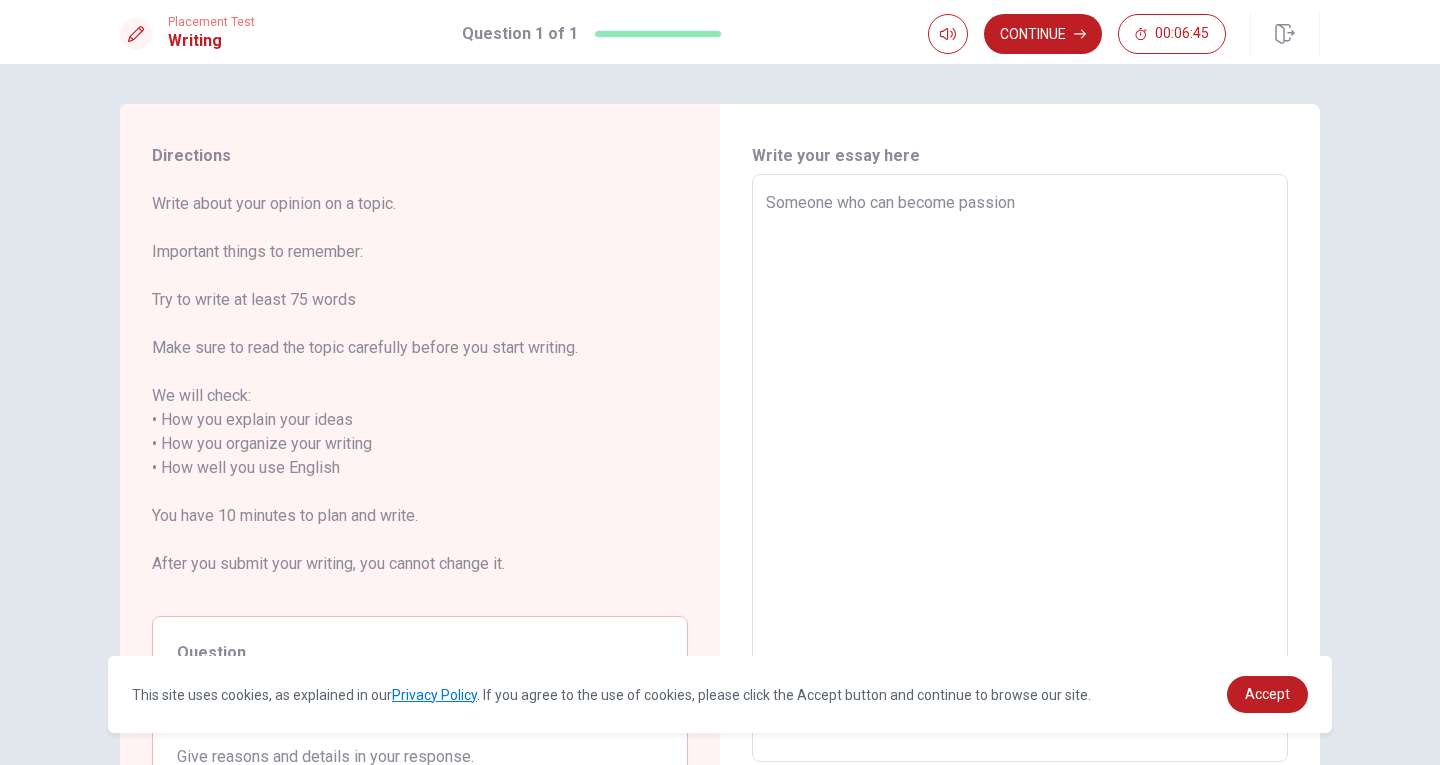 type on "x" 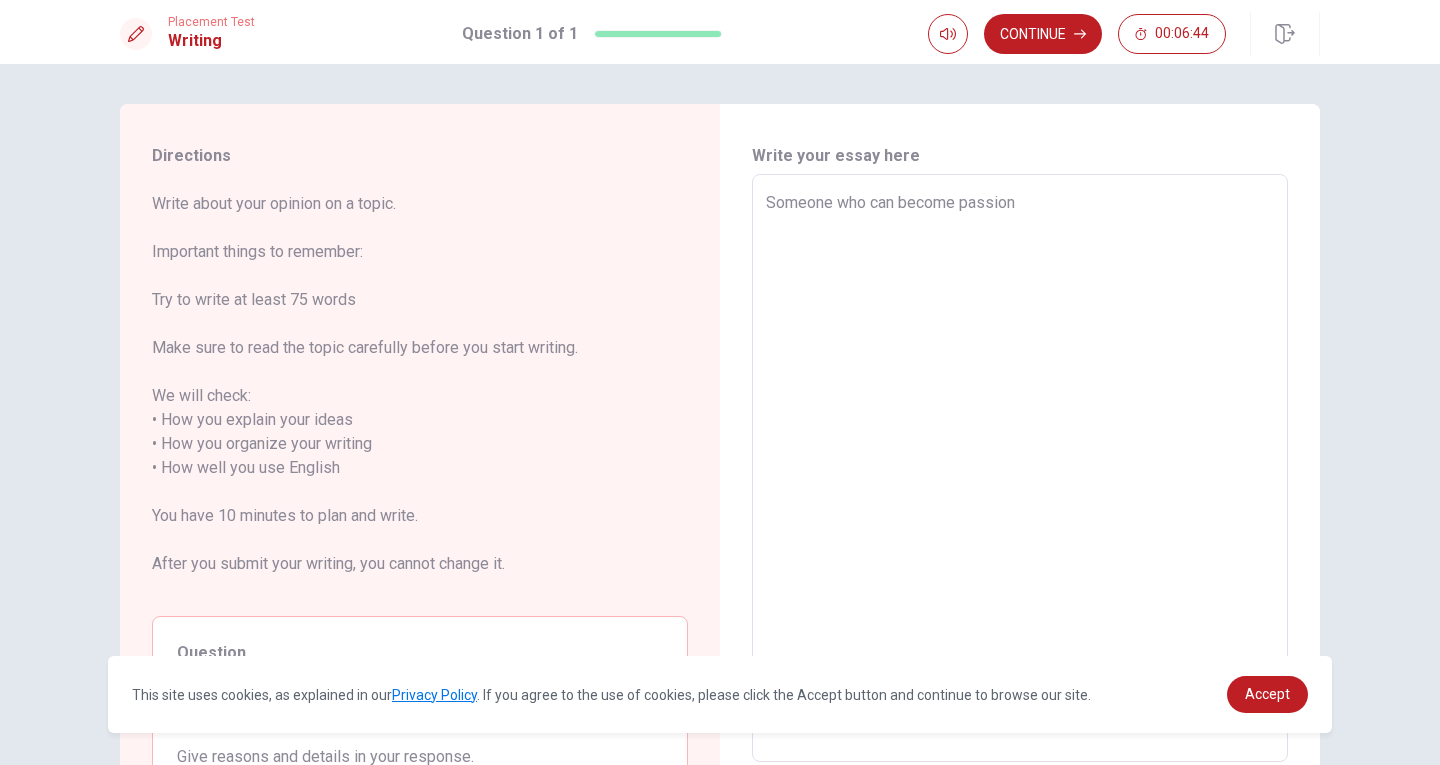 type on "Someone who can become passiona" 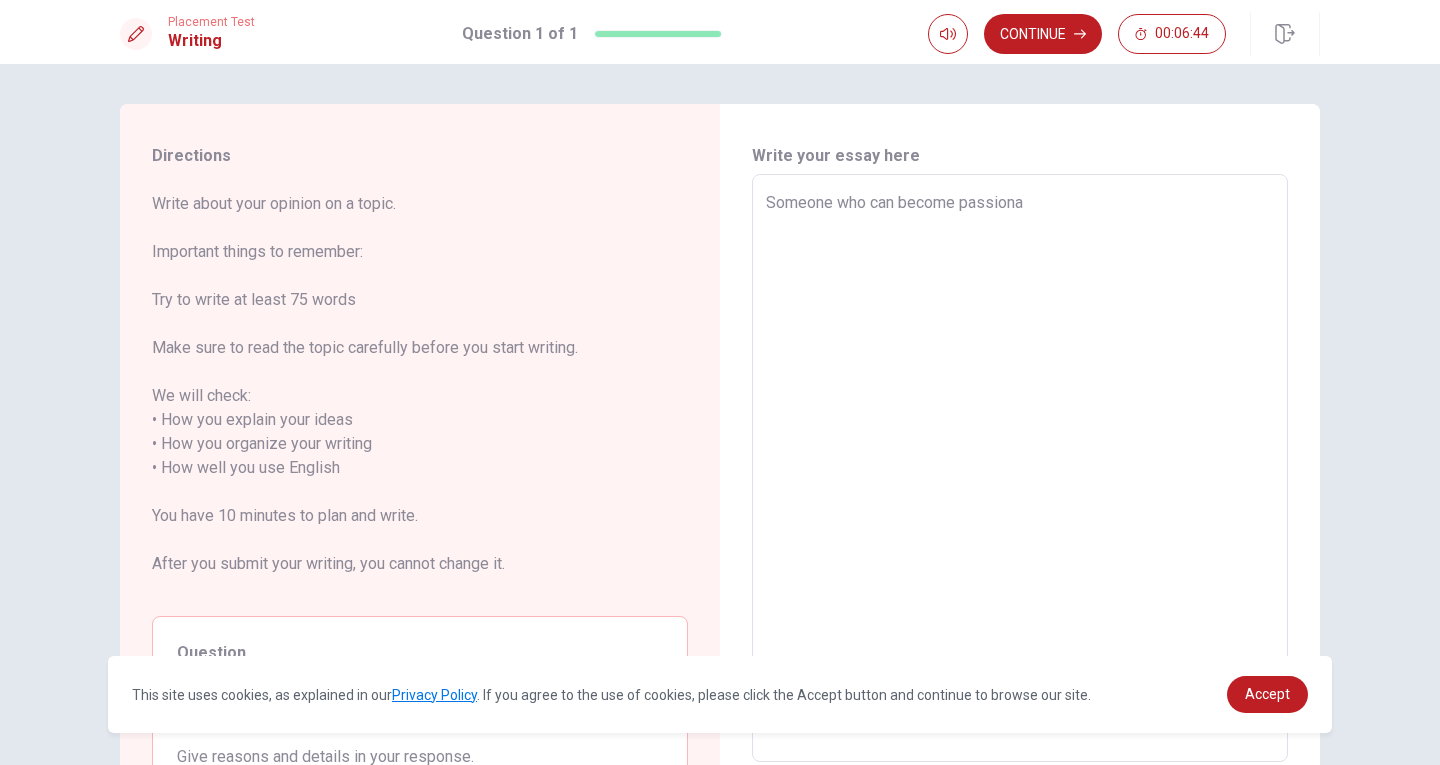 type on "x" 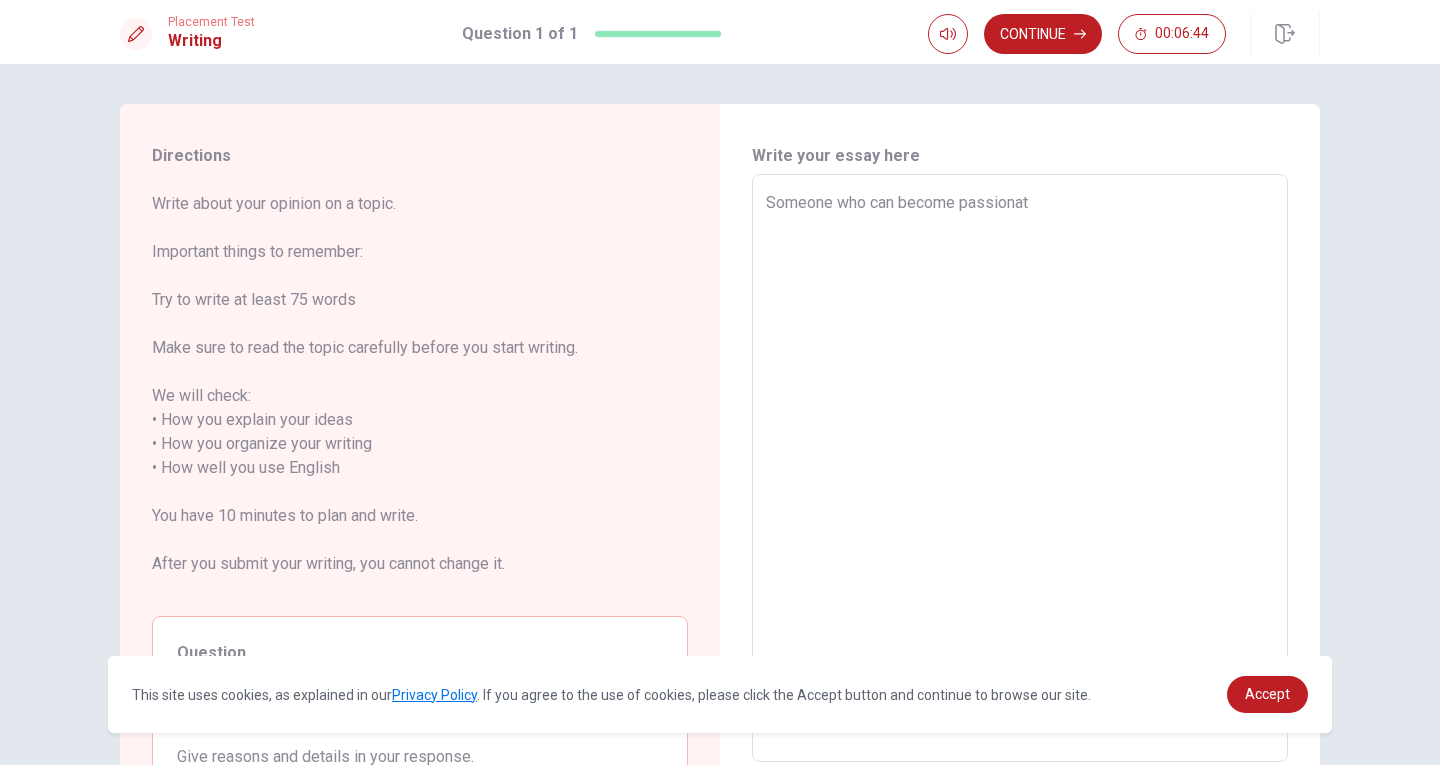 type on "x" 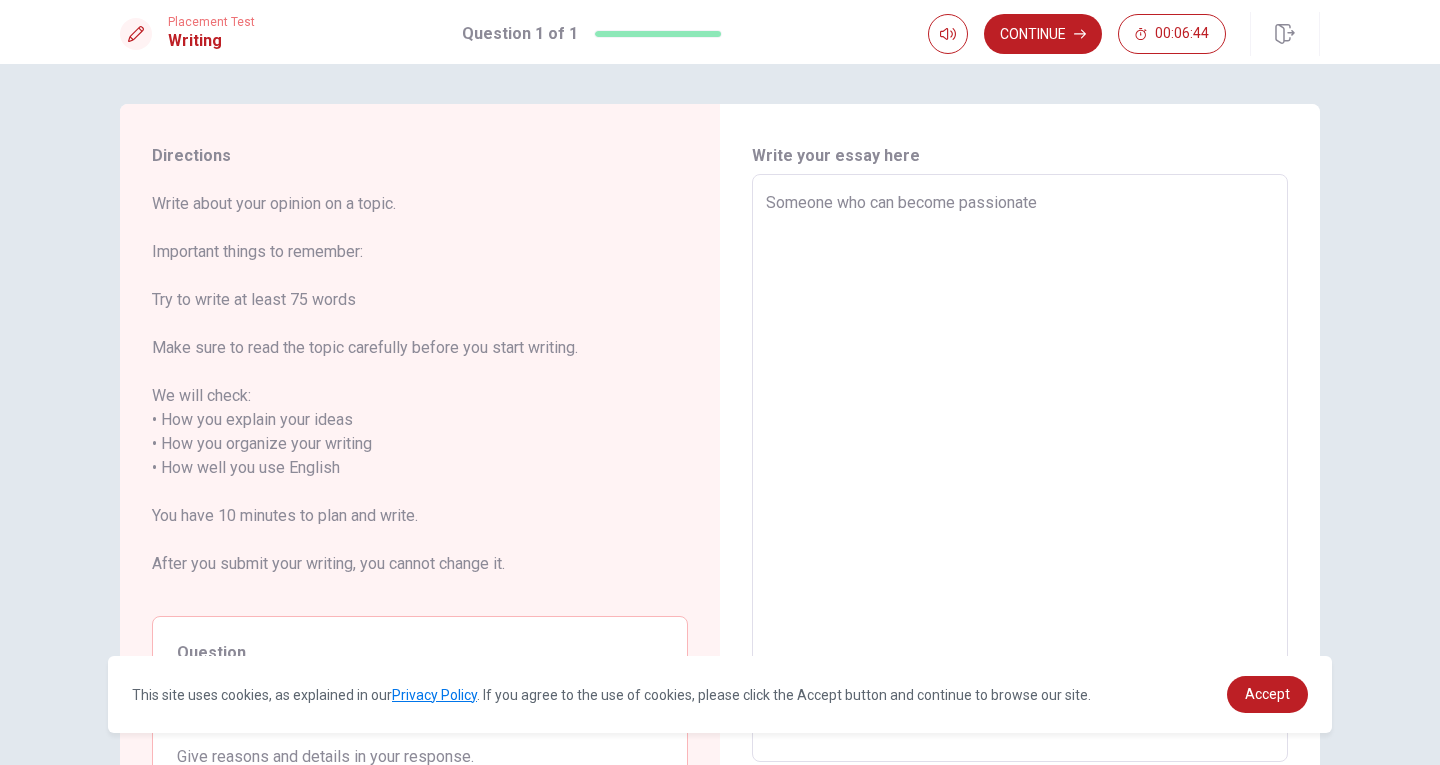 type on "x" 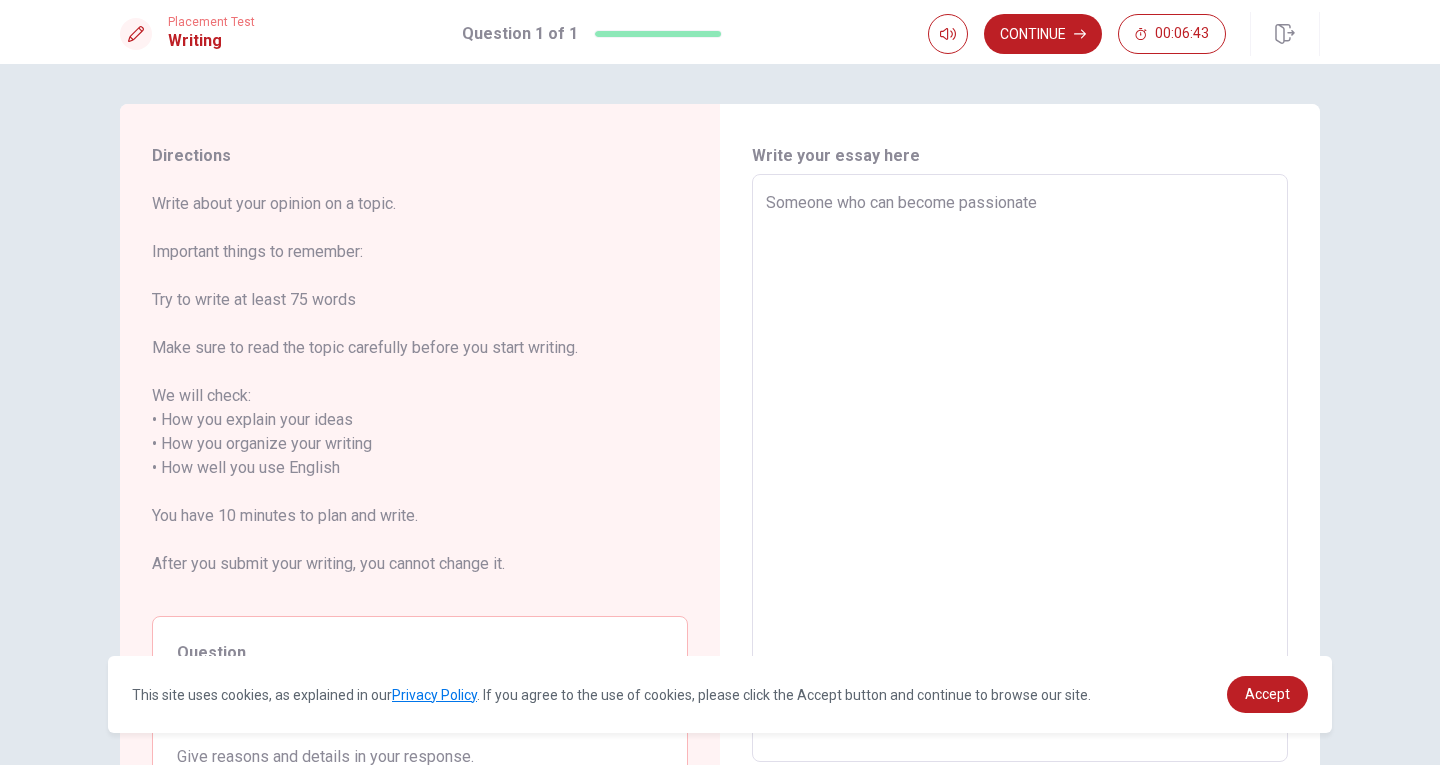 type on "x" 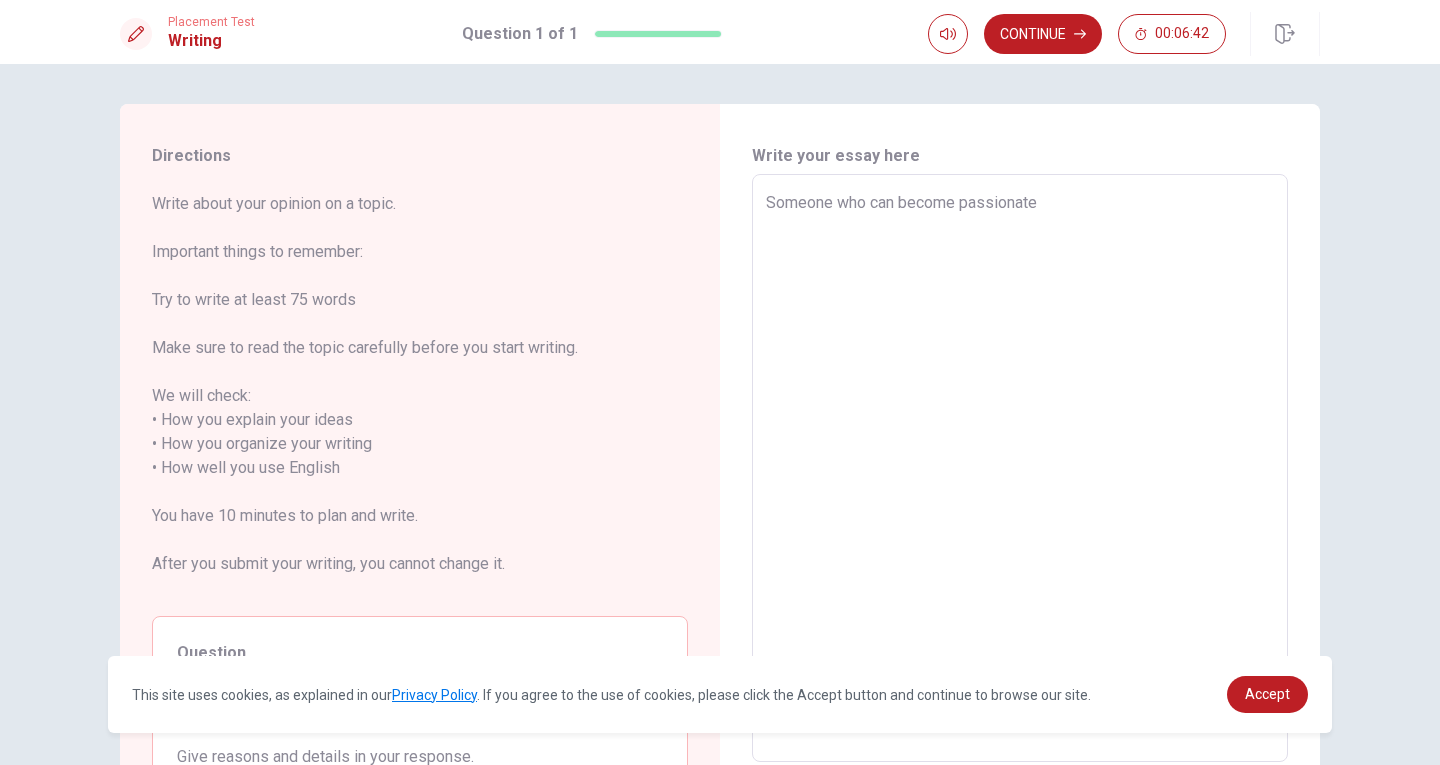 type on "Someone who can become passionate a" 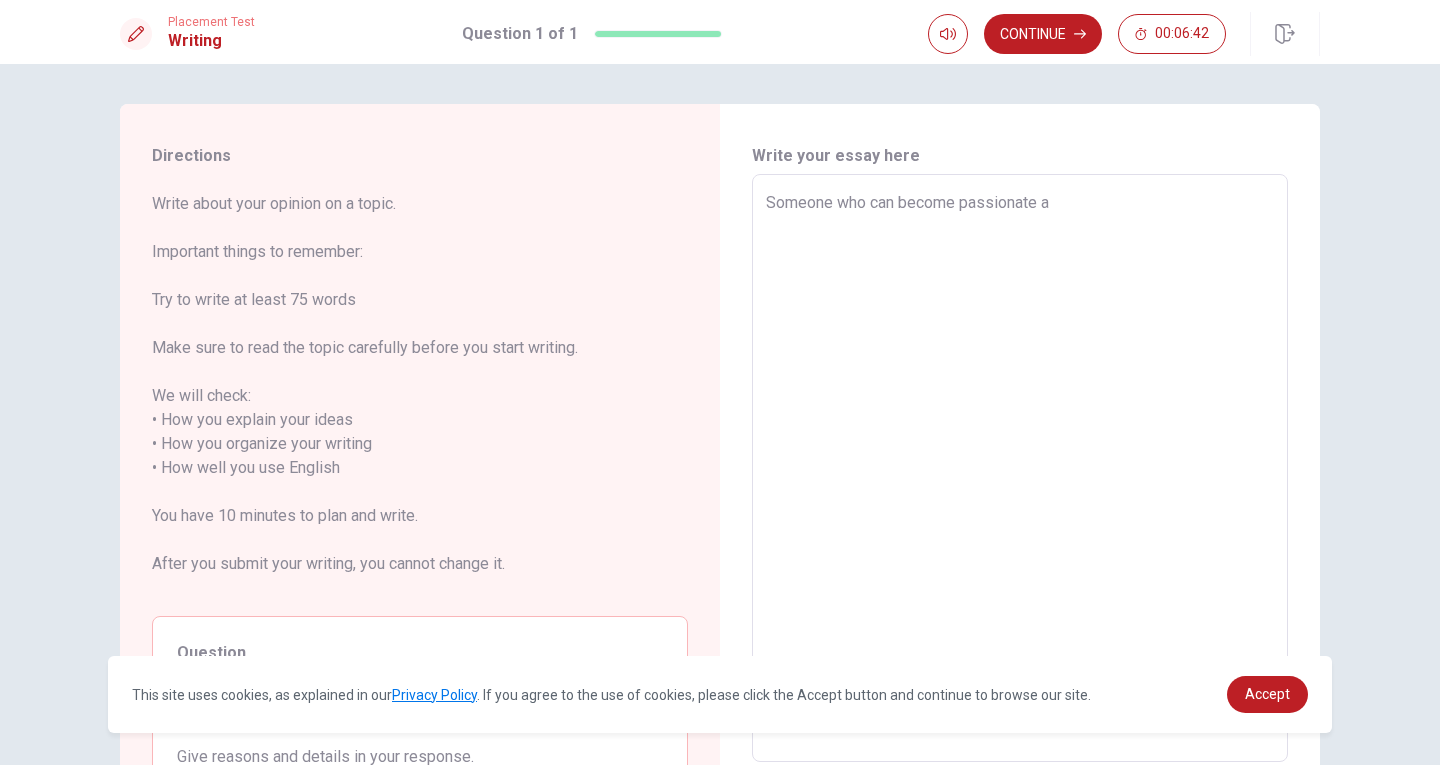 type on "x" 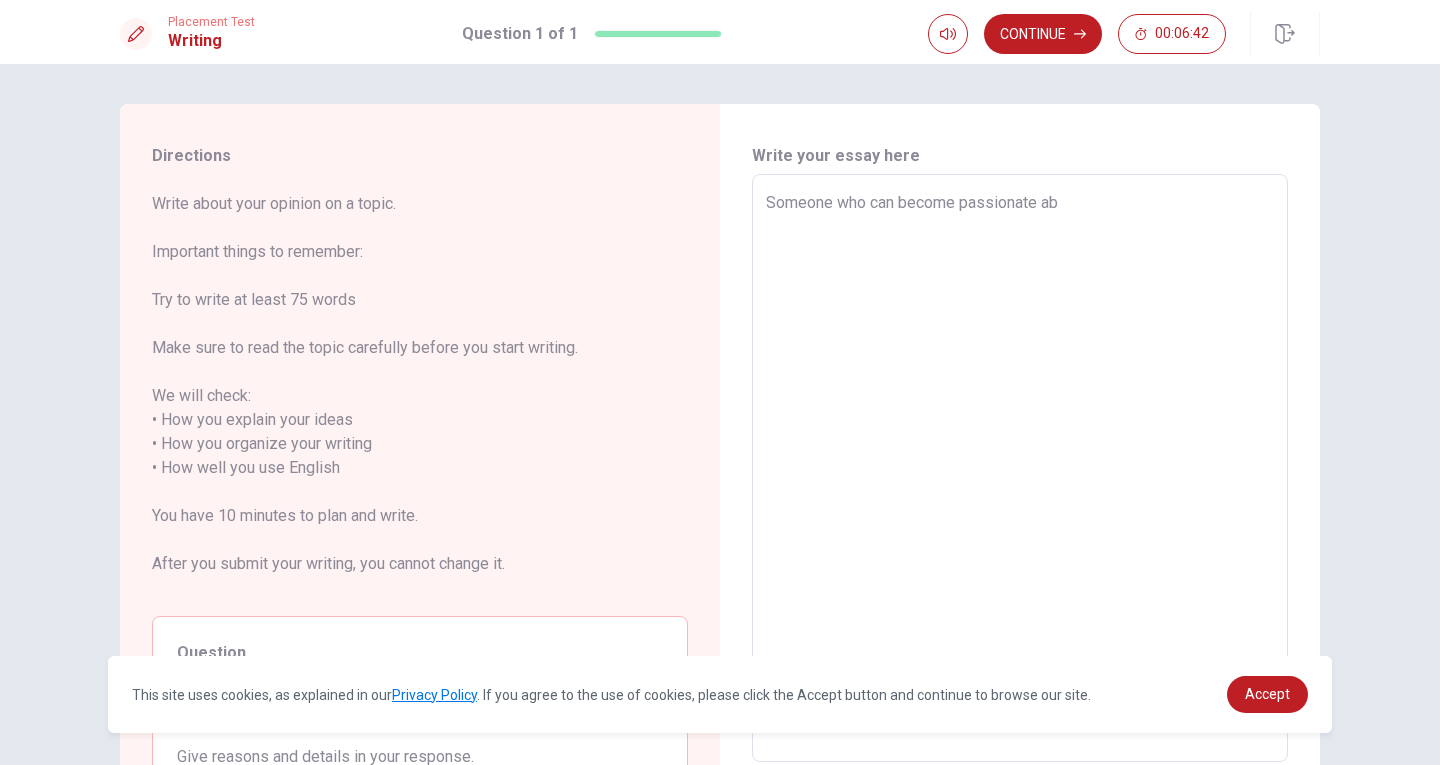 type on "x" 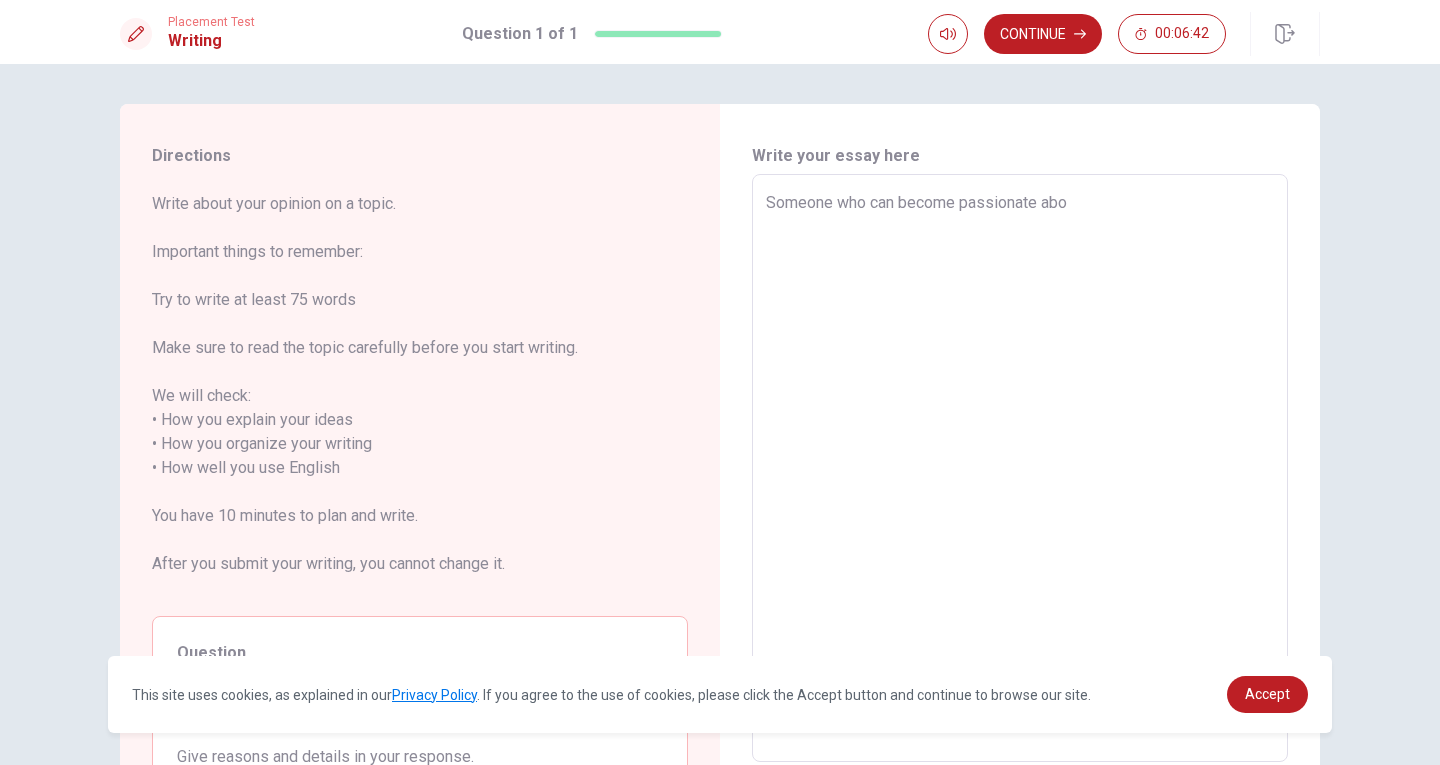 type on "x" 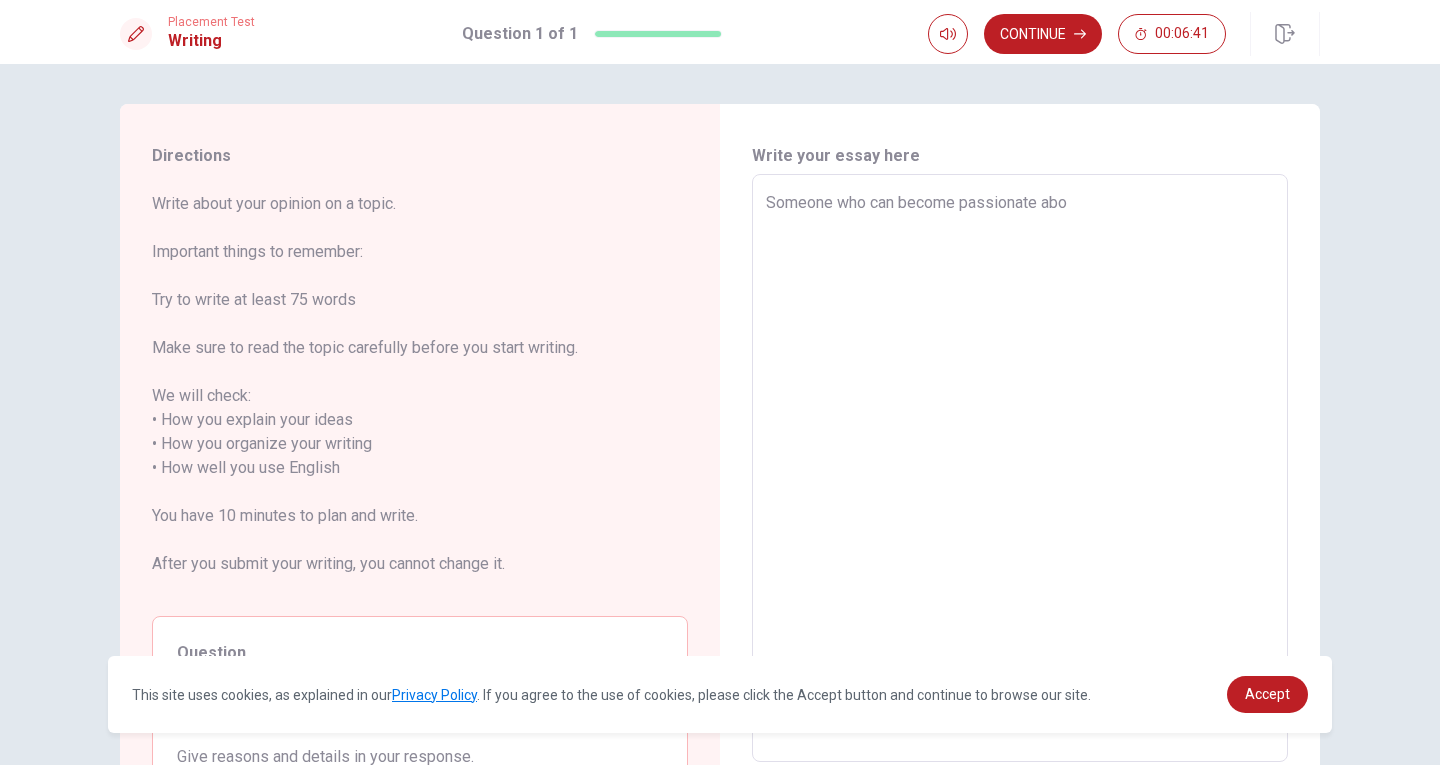 type on "Someone who can become passionate abou" 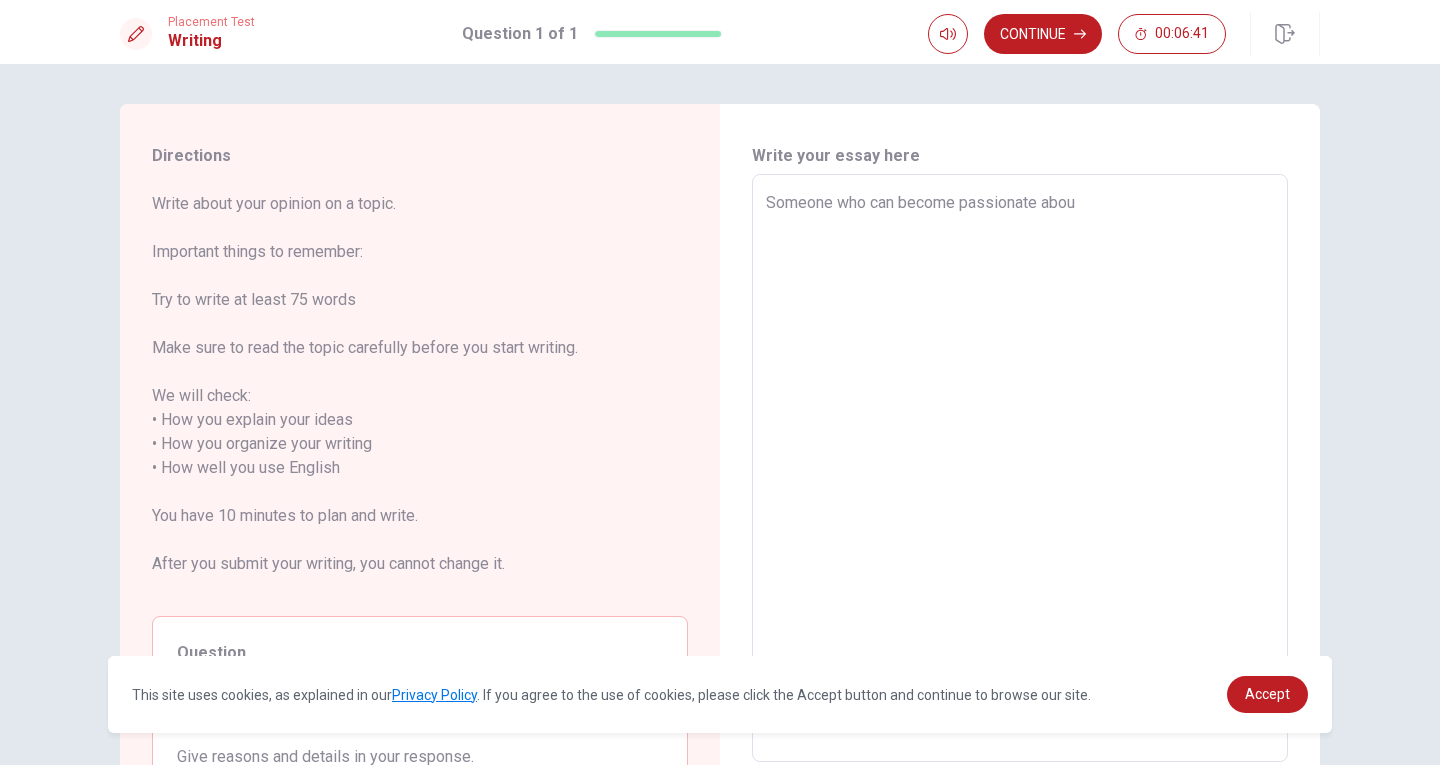 type on "x" 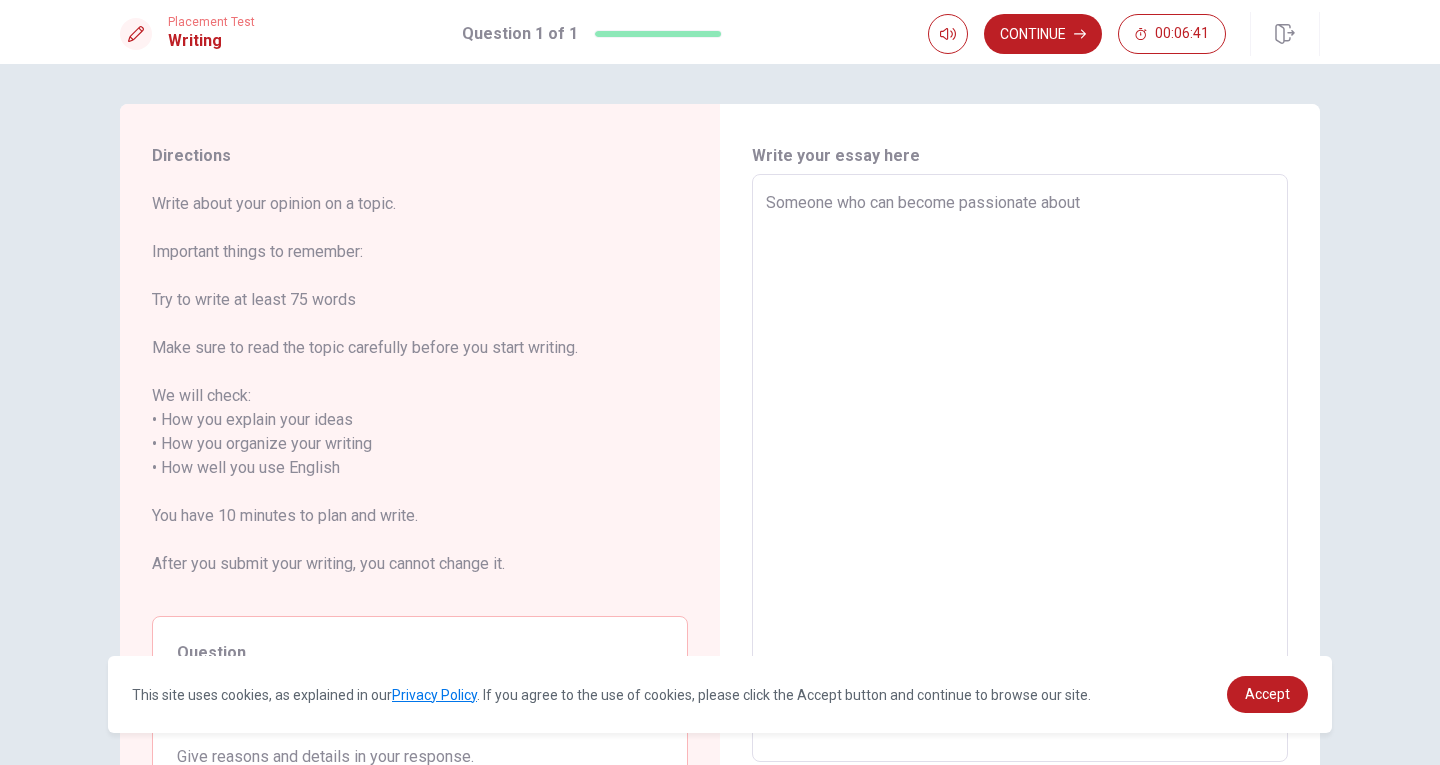 type on "x" 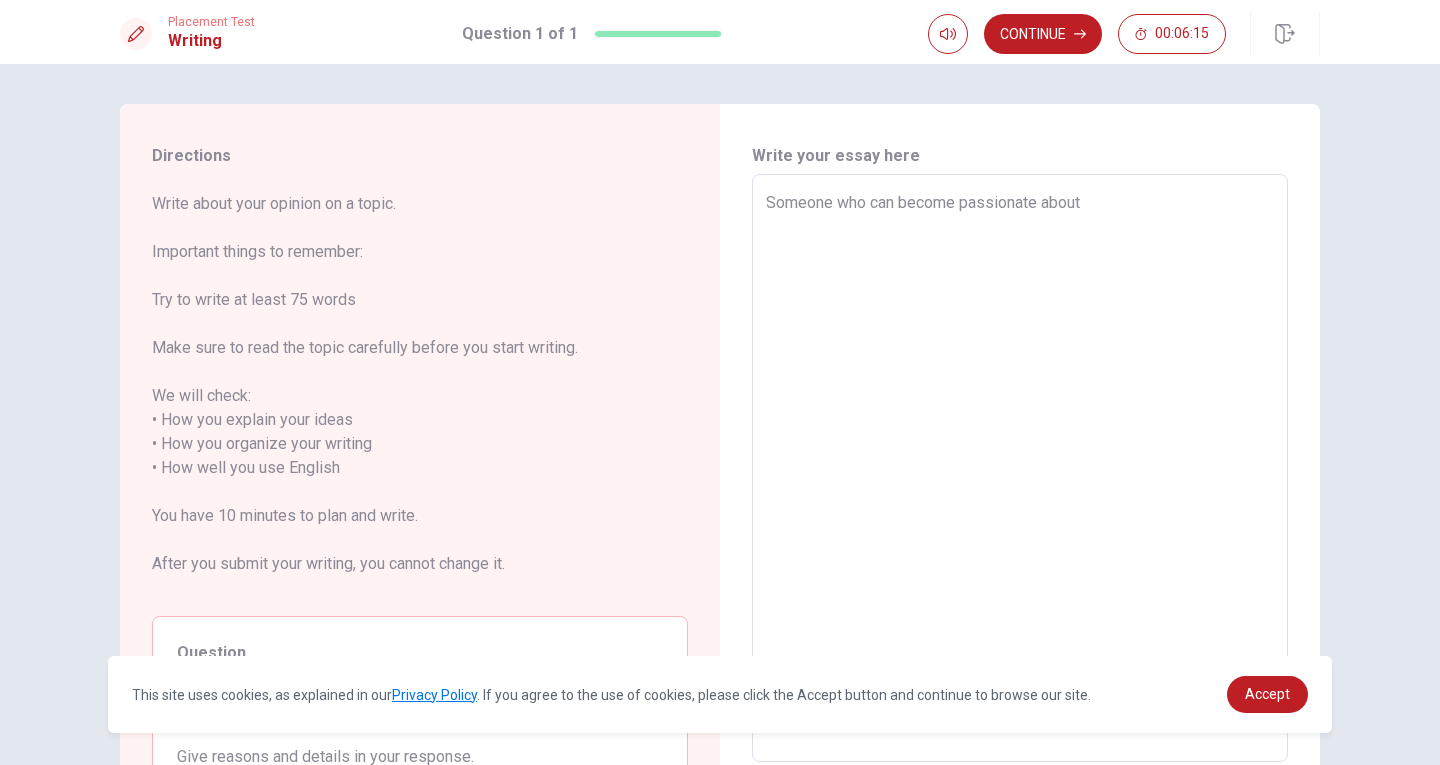 type on "x" 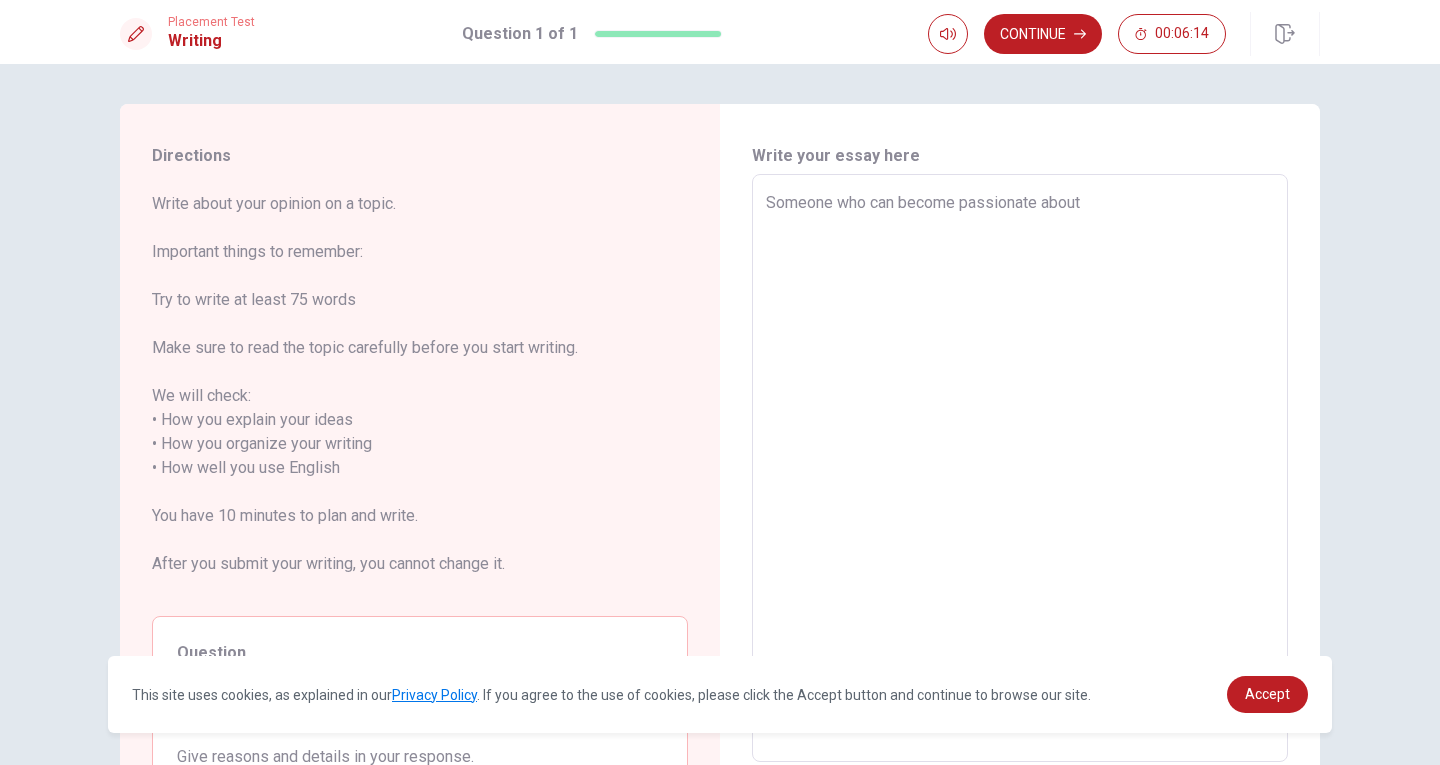 type on "Someone who can become passionate about a" 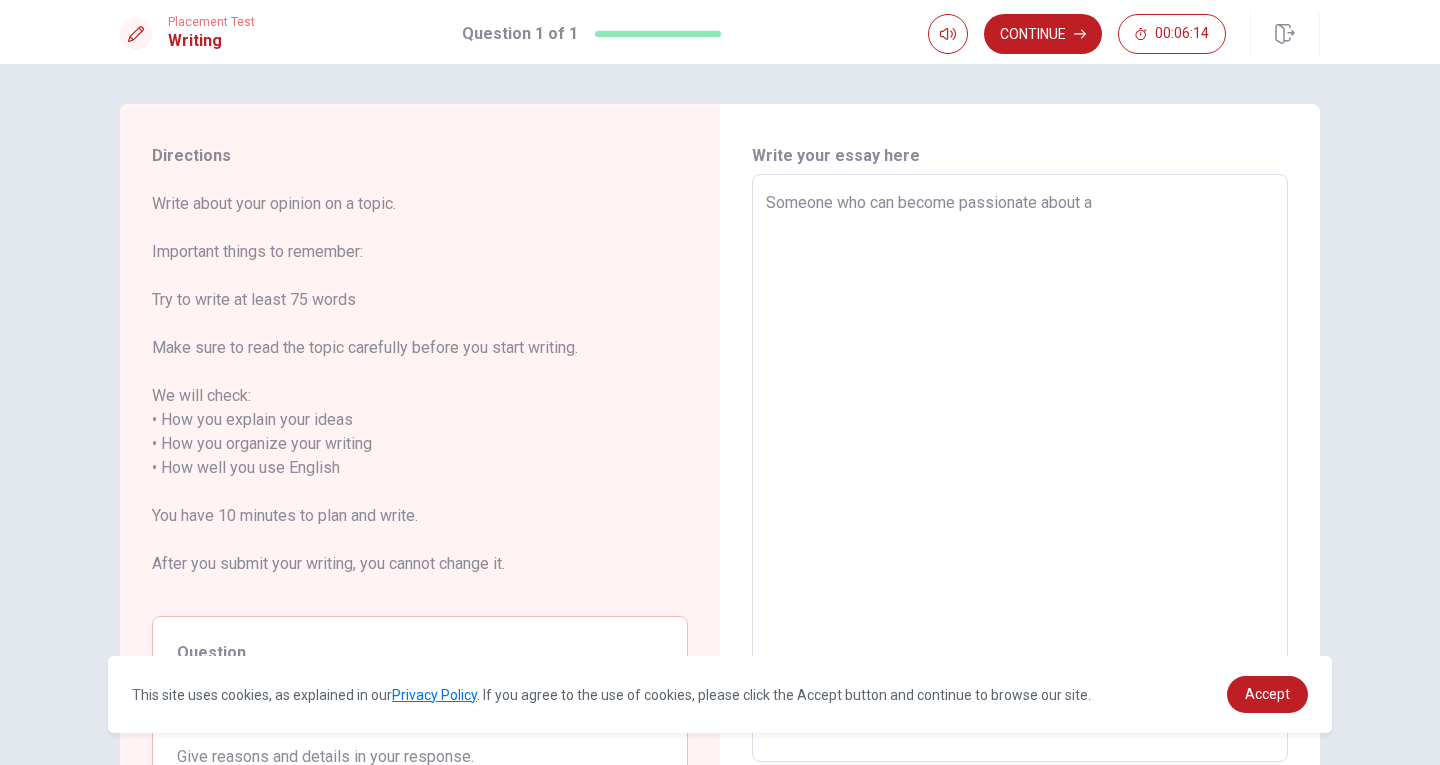 type on "x" 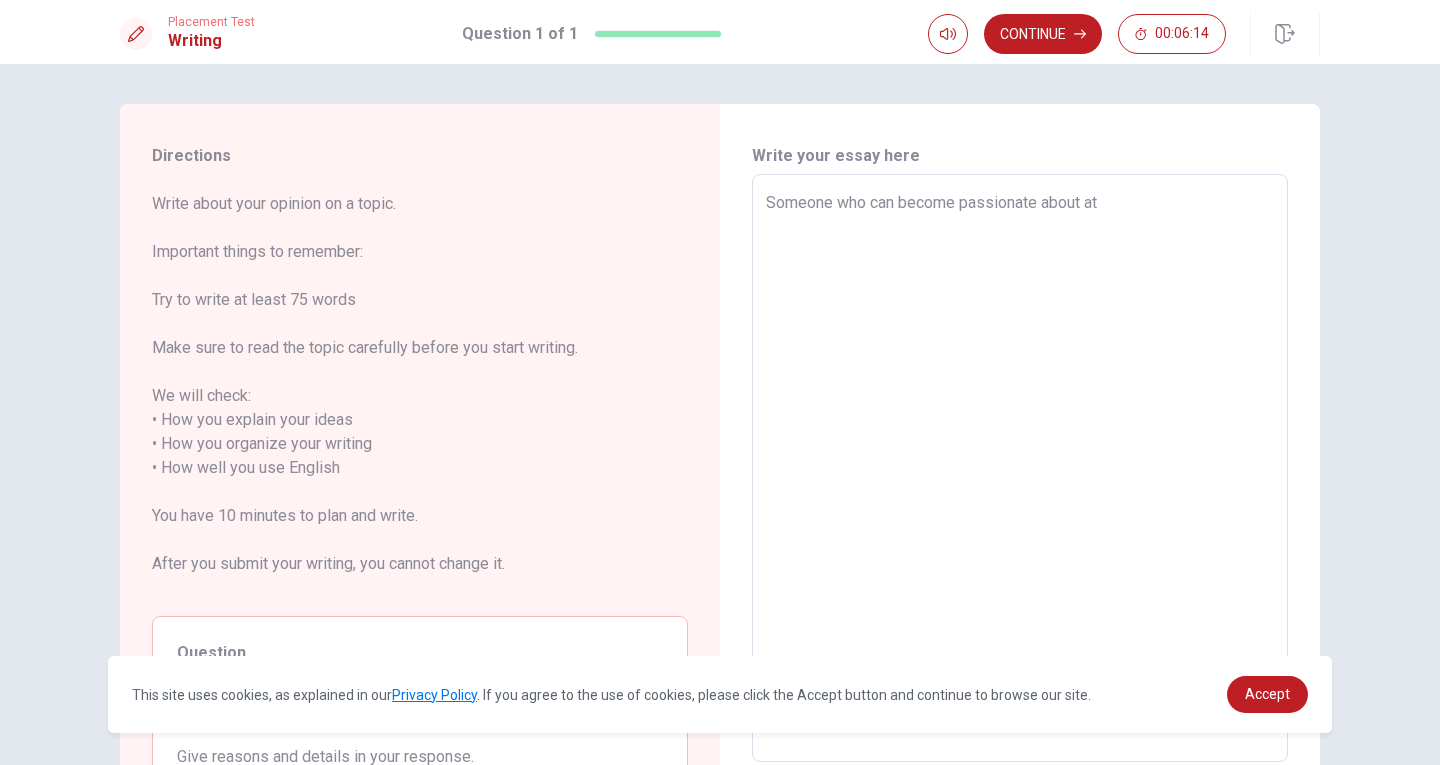 type on "x" 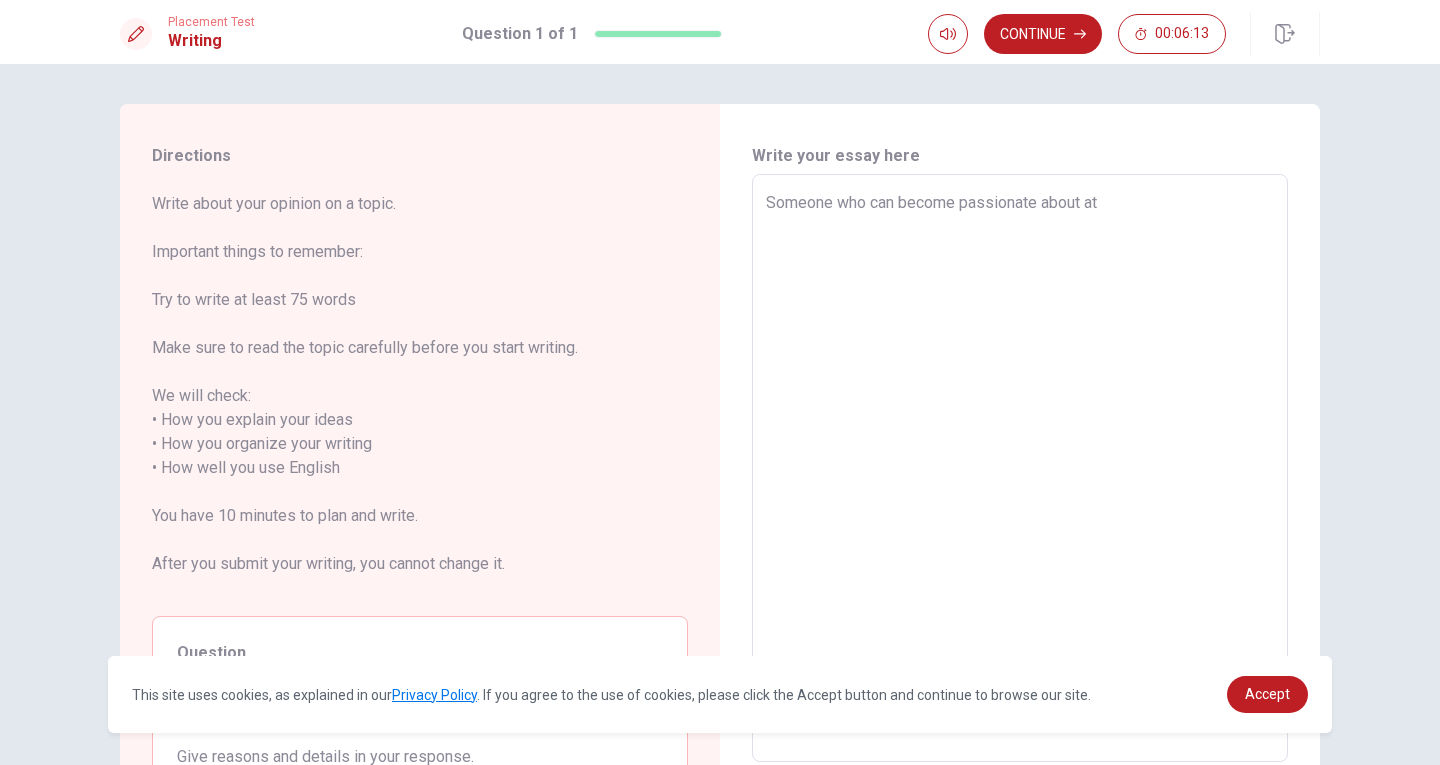 type on "Someone who can become passionate about at l" 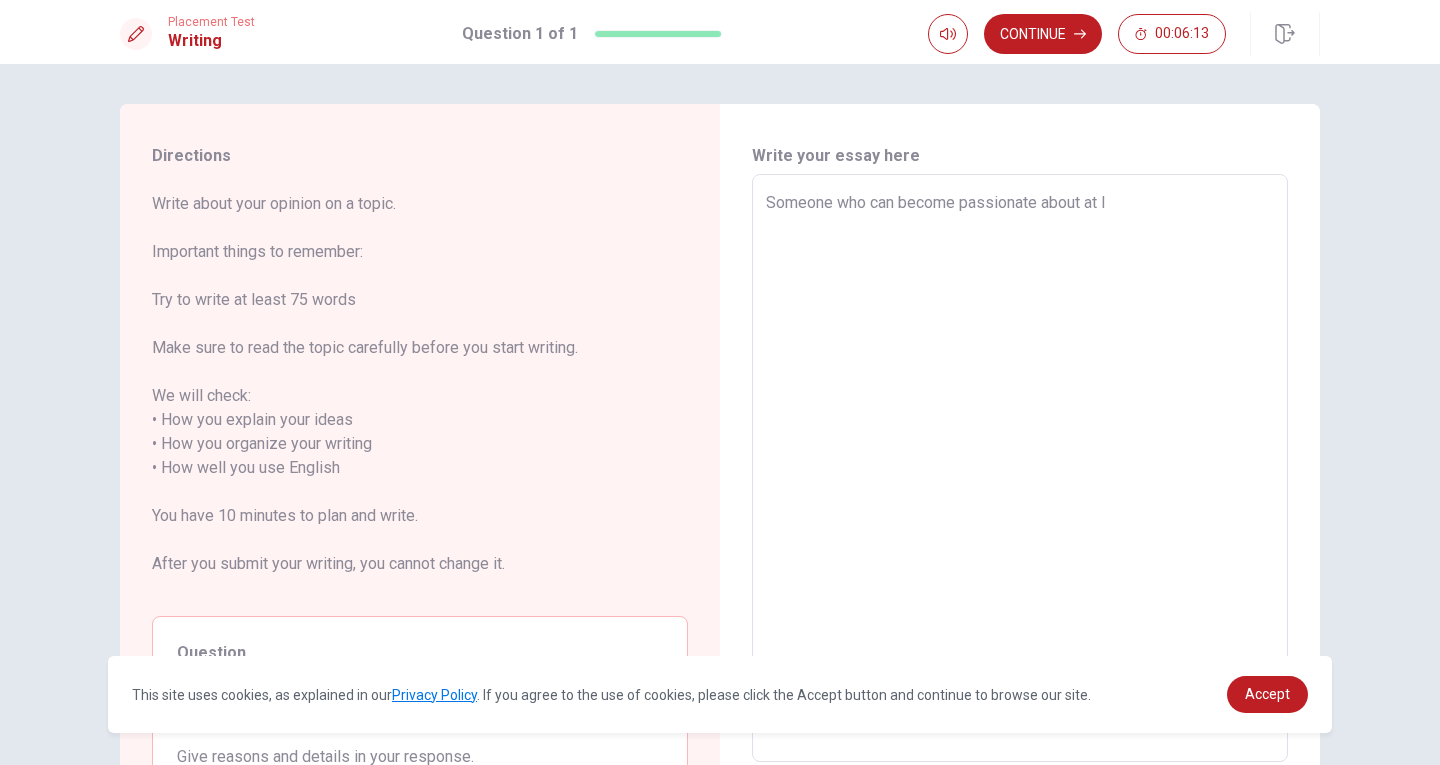 type on "x" 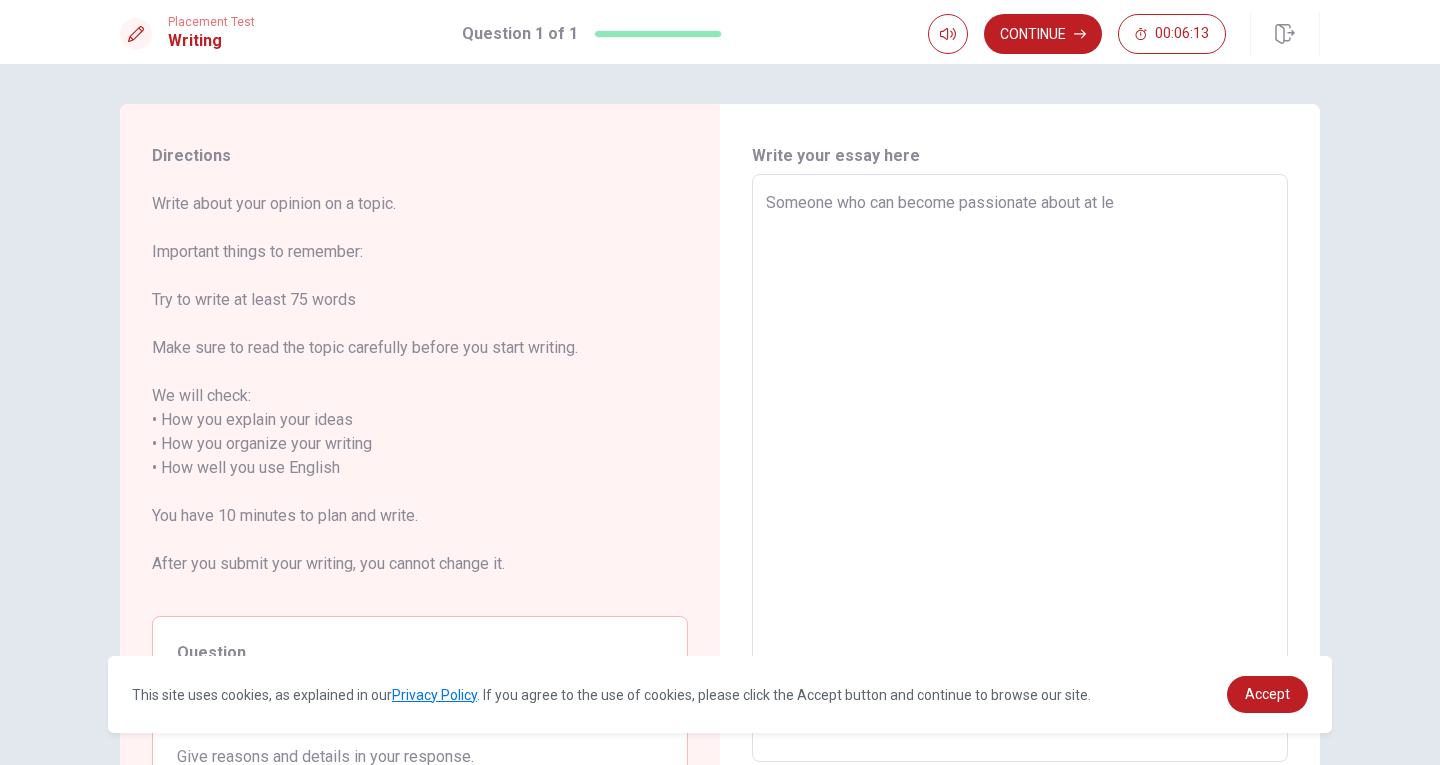 type on "x" 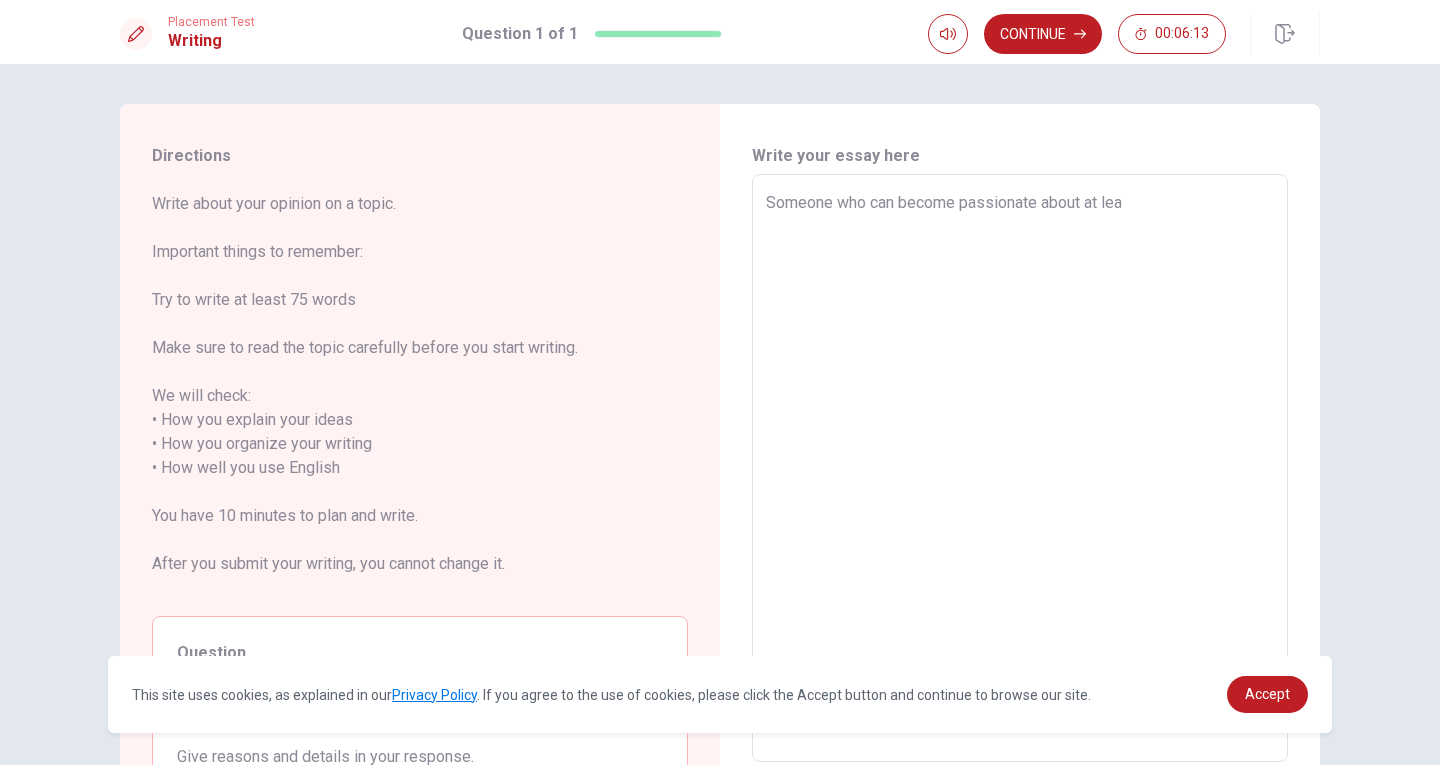 type on "x" 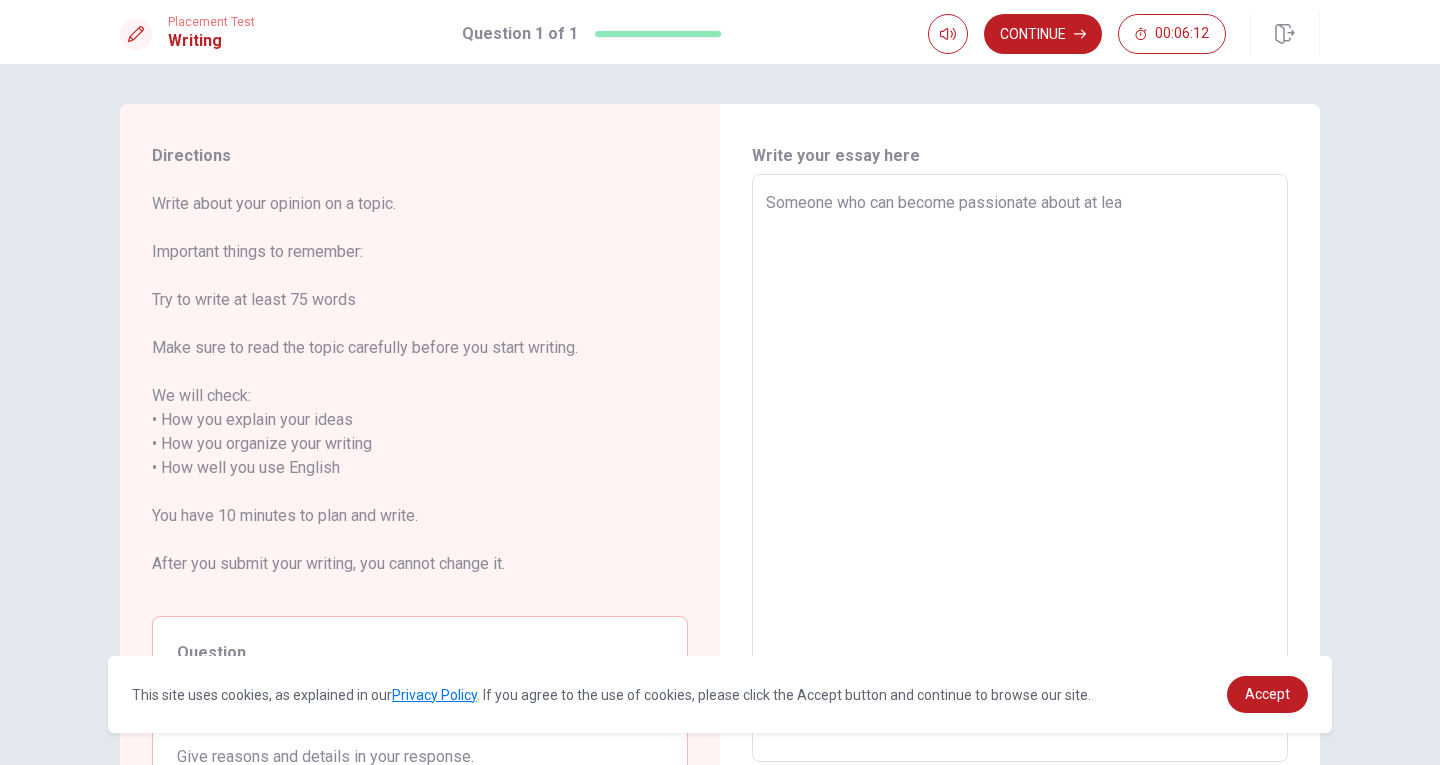 type on "Someone who can become passionate about at leas" 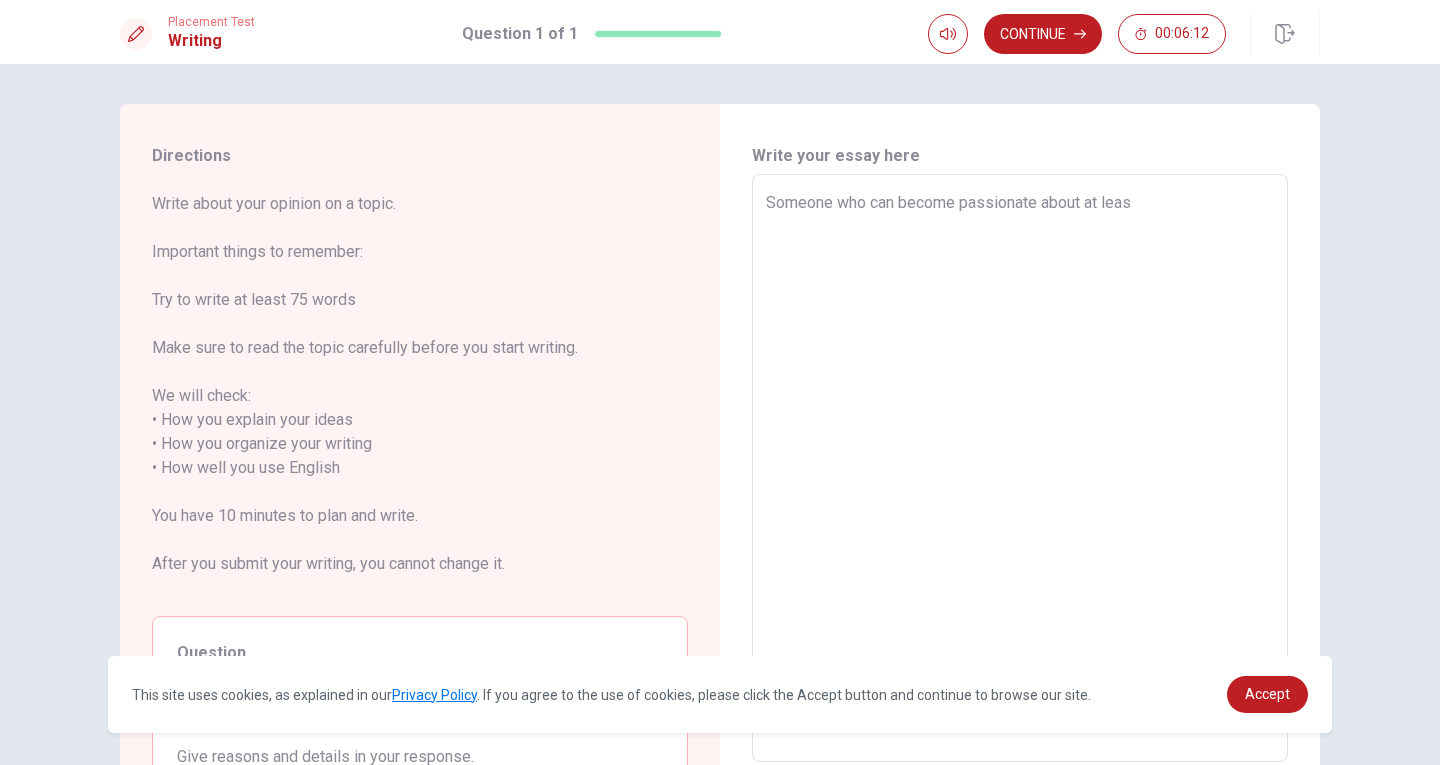 type on "x" 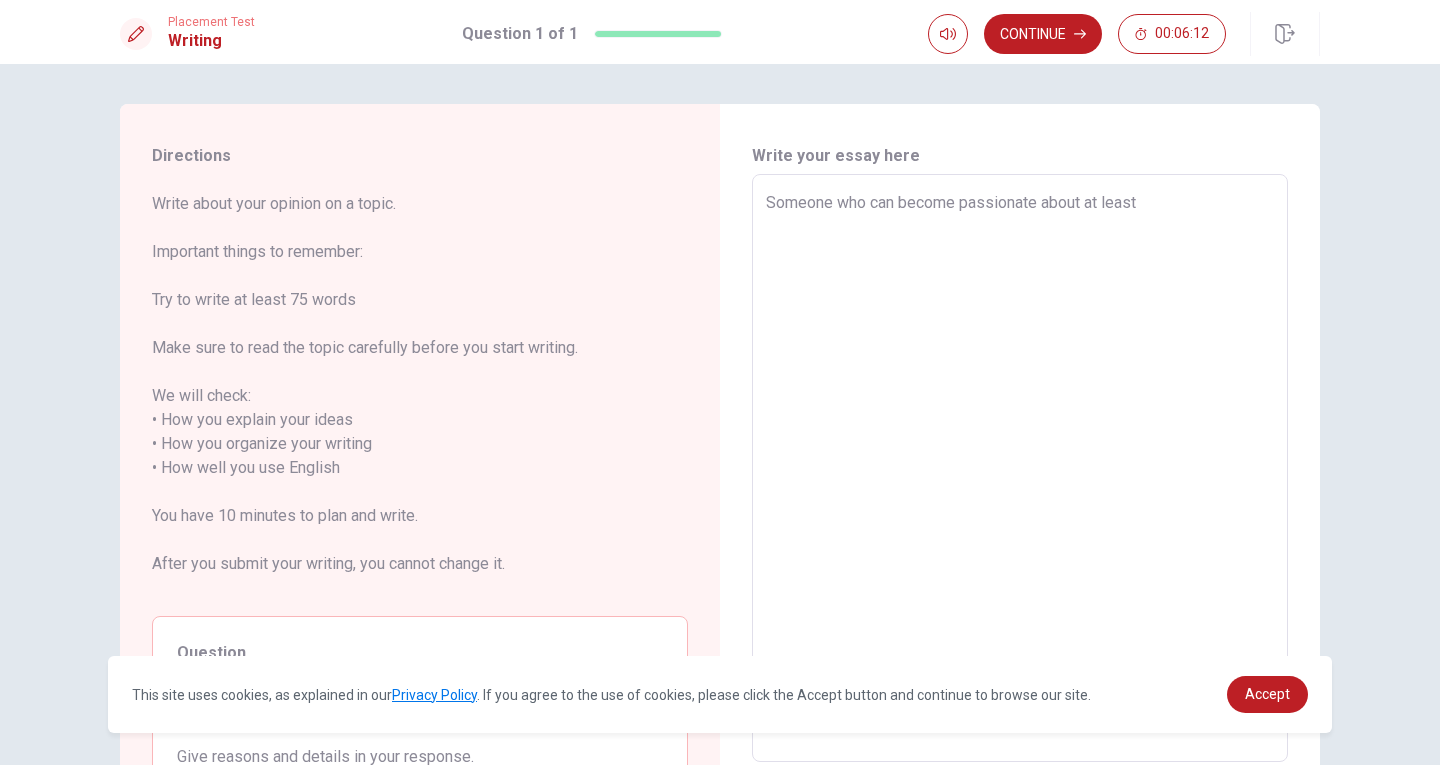 type on "x" 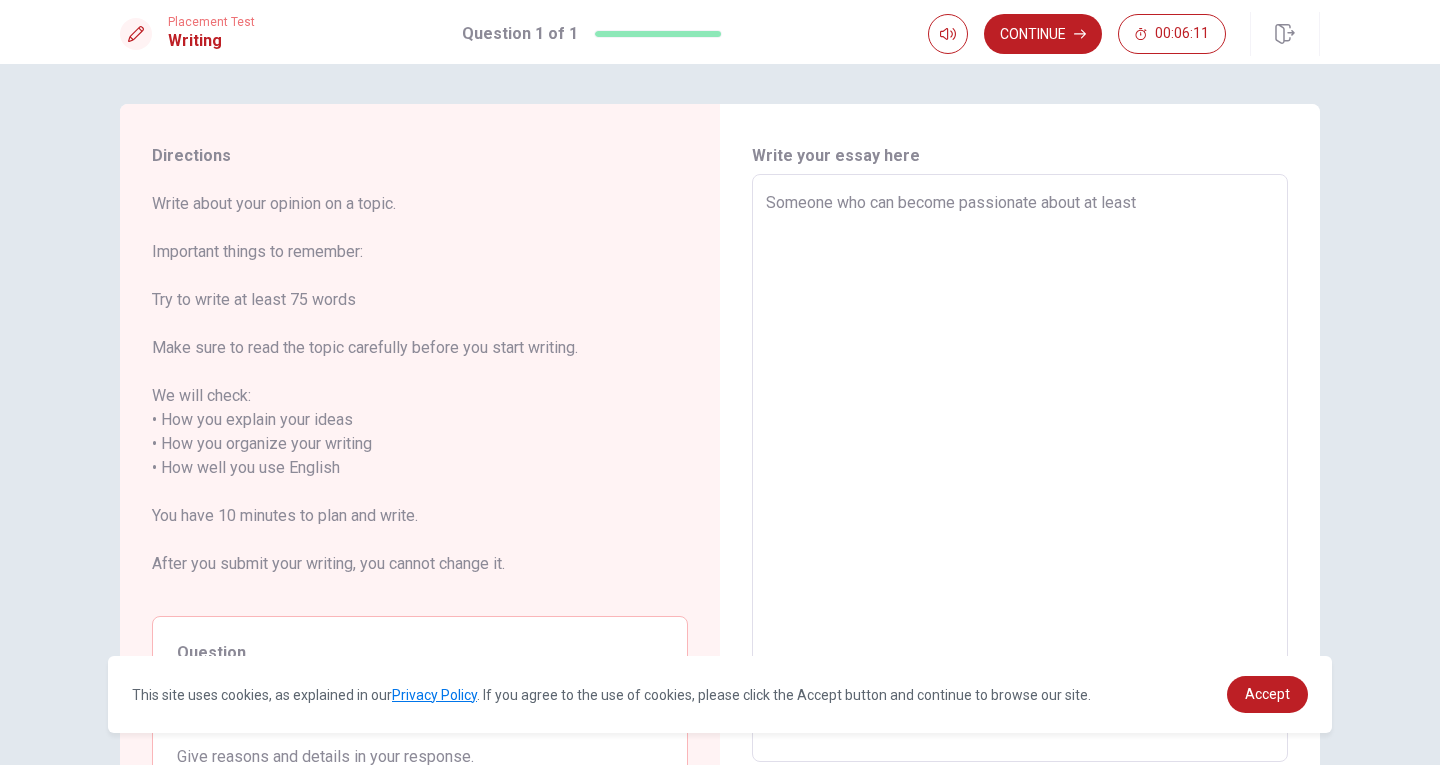 type on "Someone who can become passionate about at least" 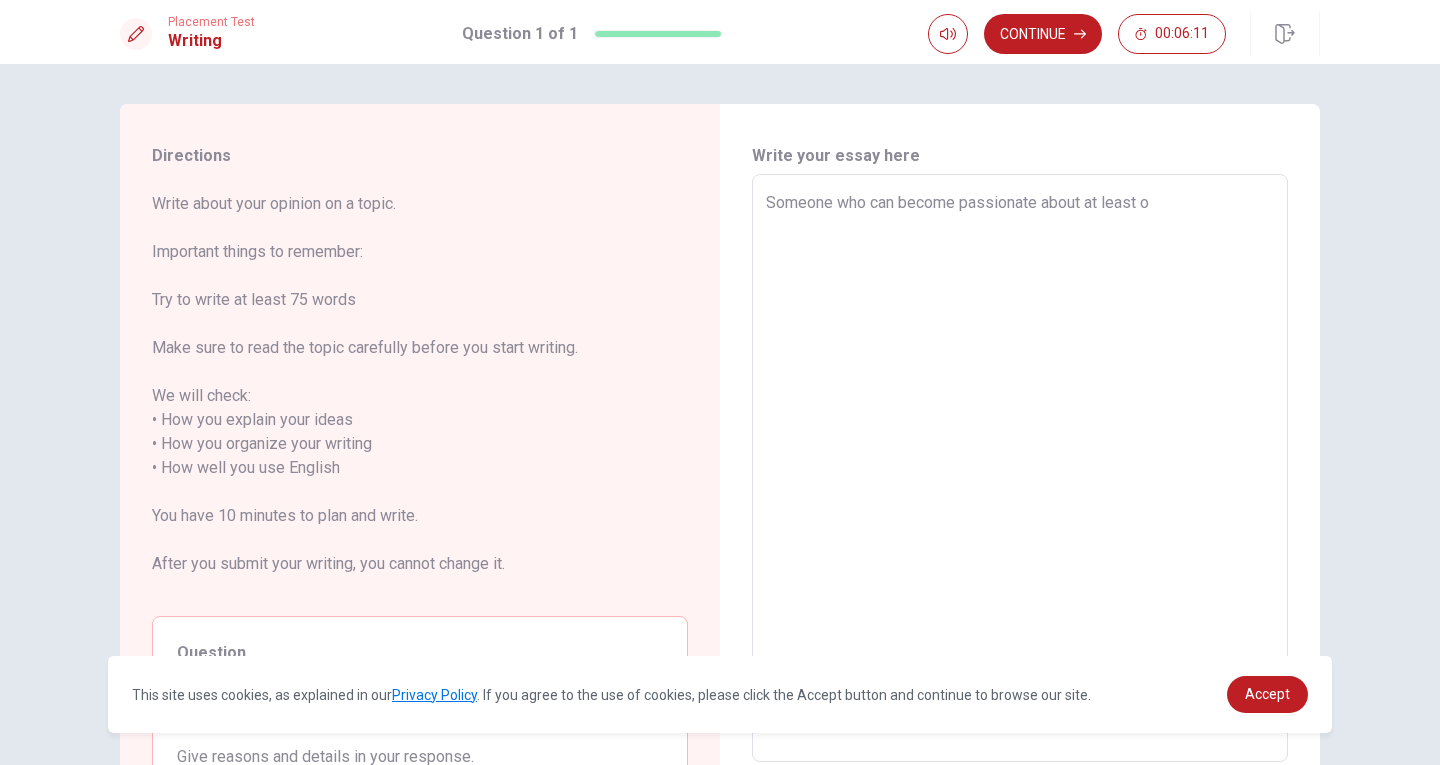 type on "x" 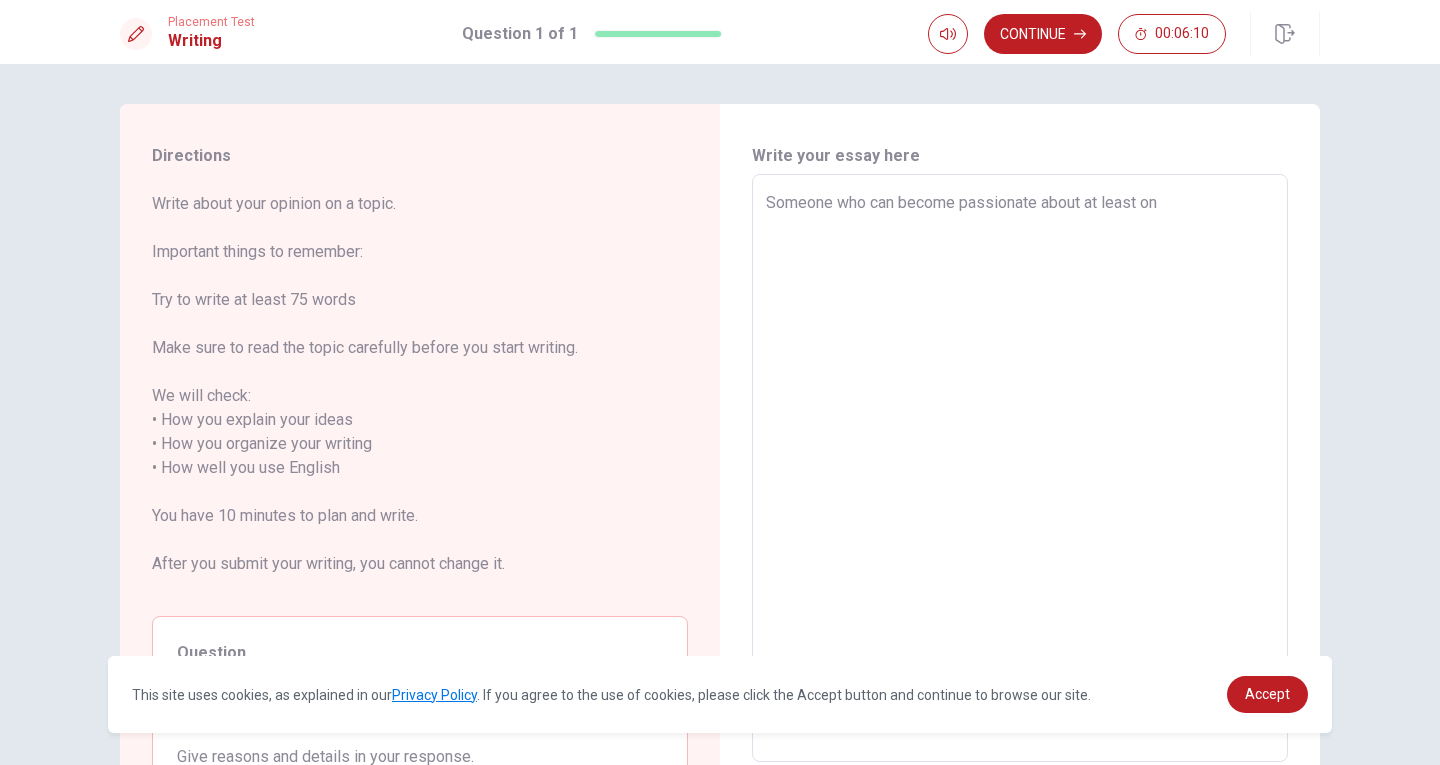 type on "x" 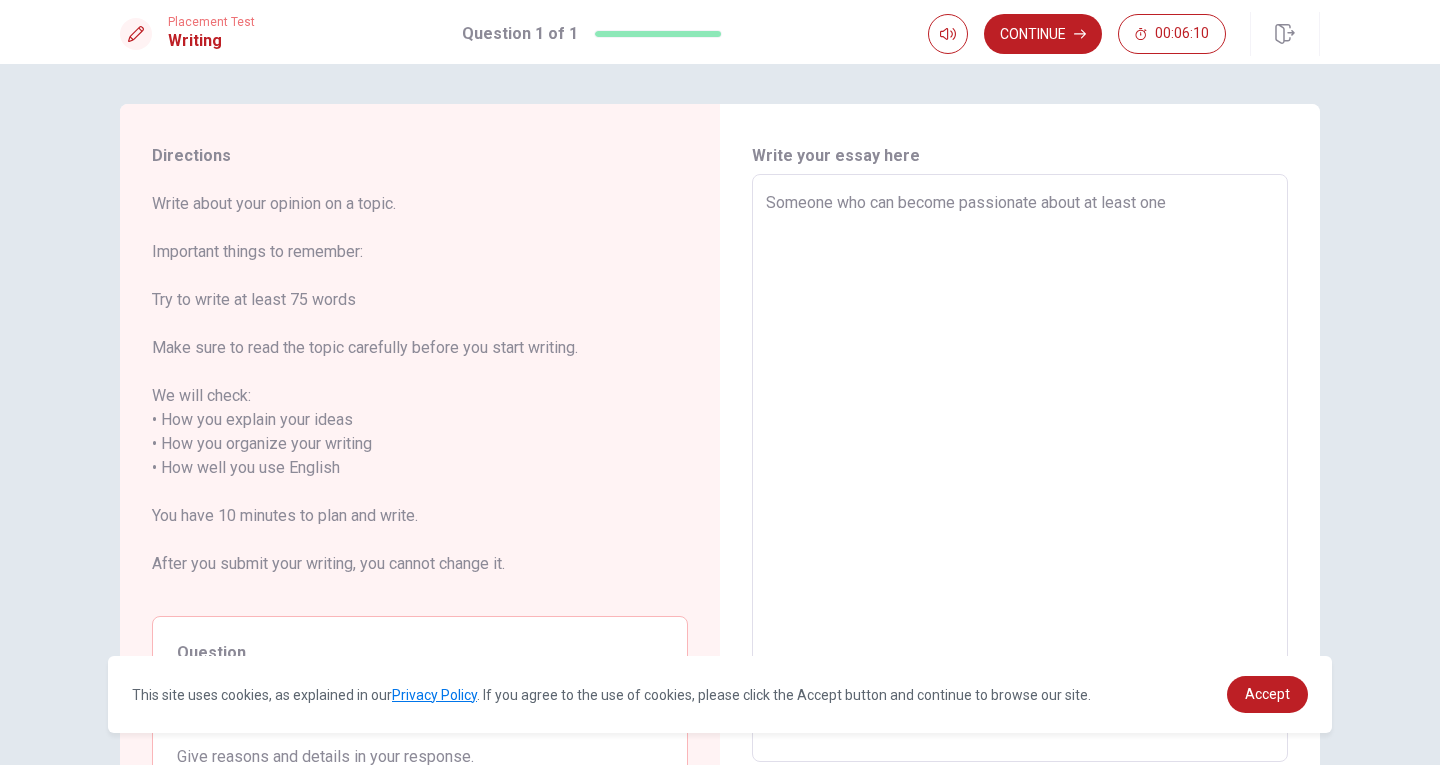 type on "Someone who can become passionate about at least one" 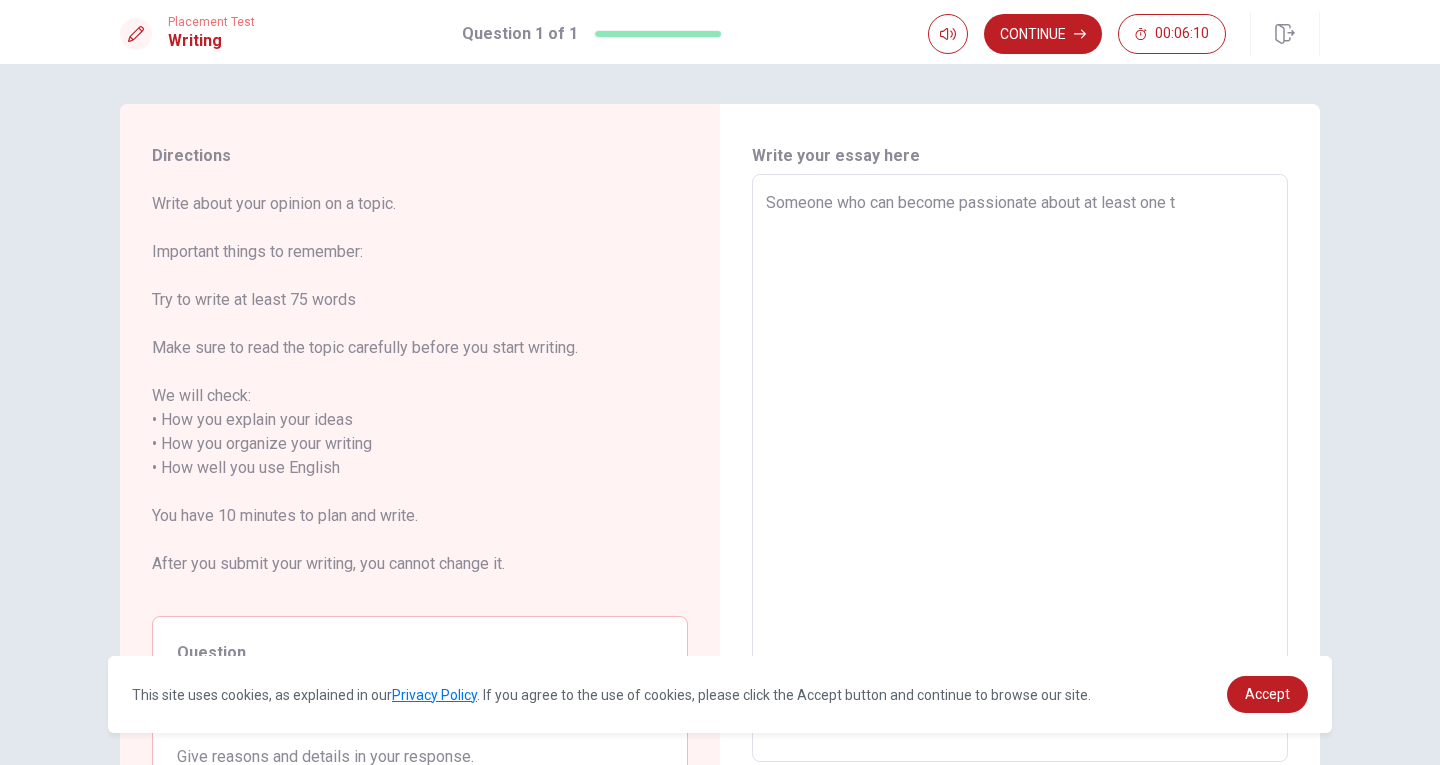 type on "x" 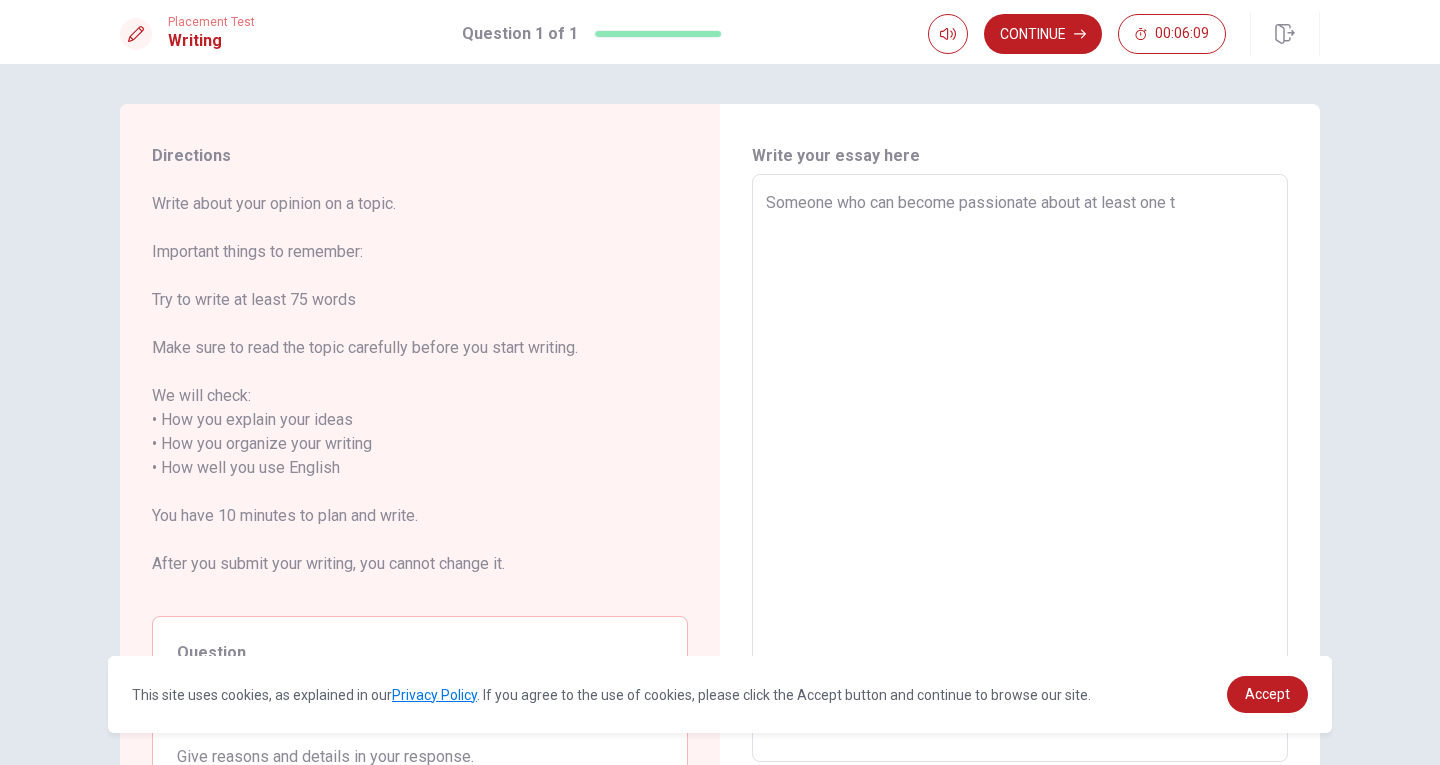 type on "Someone who can become passionate about at least one th" 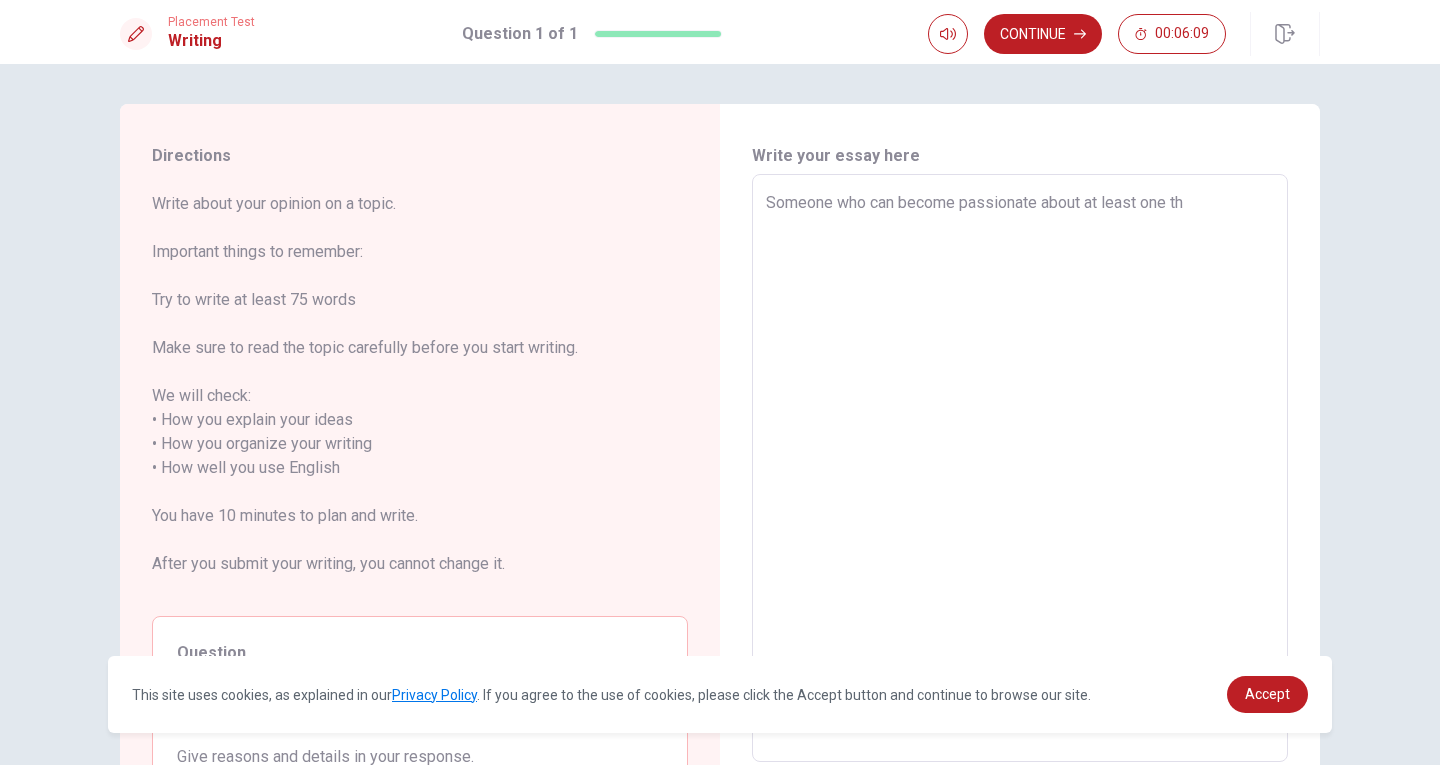 type on "x" 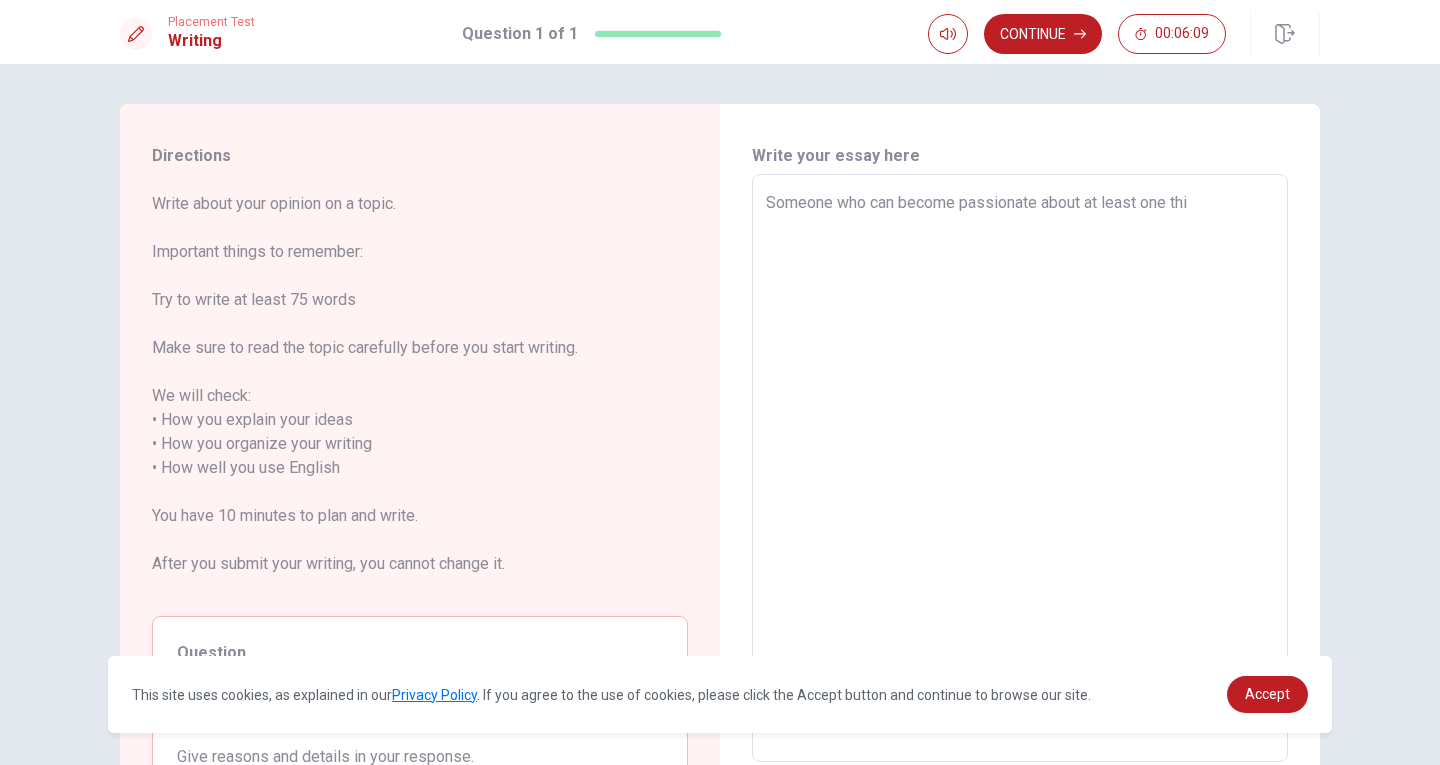 type on "x" 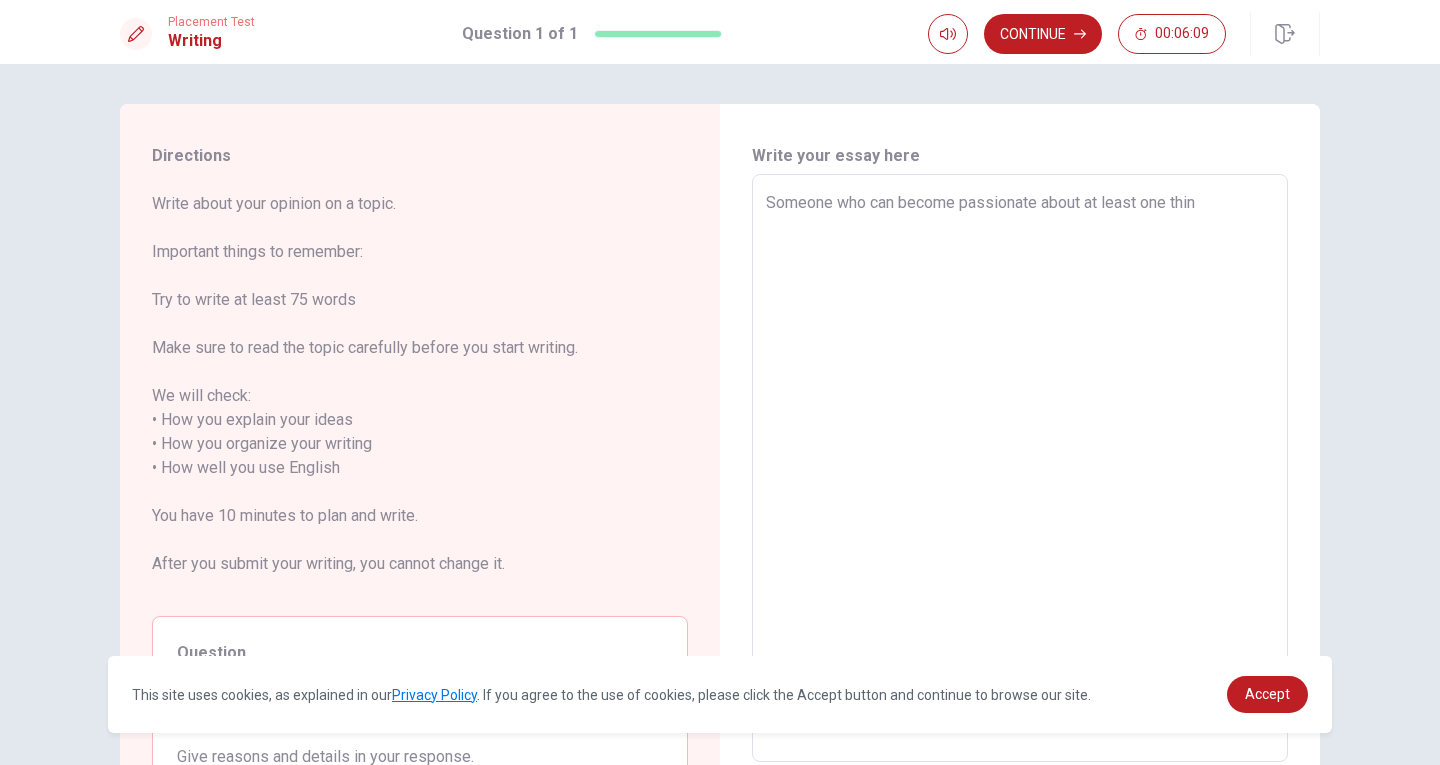type on "x" 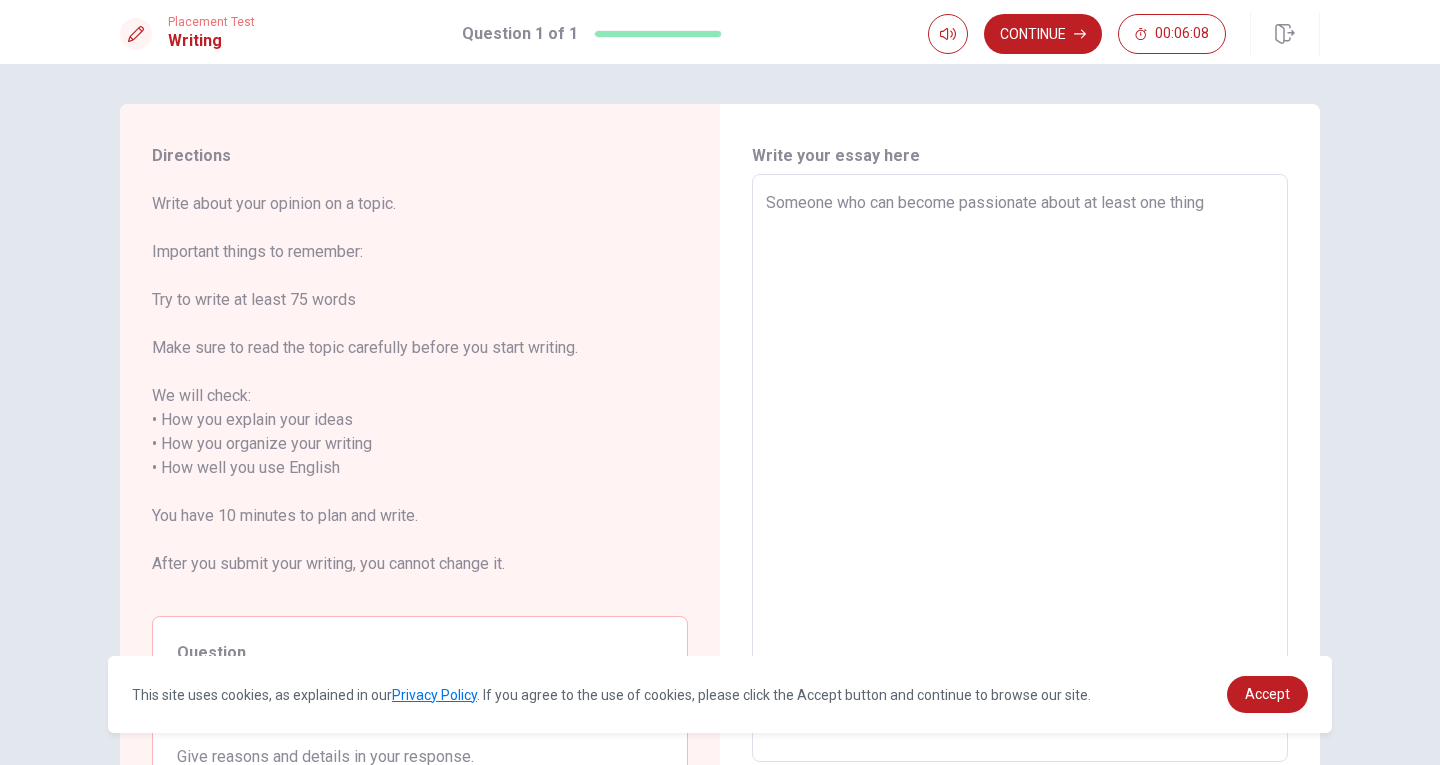 type on "x" 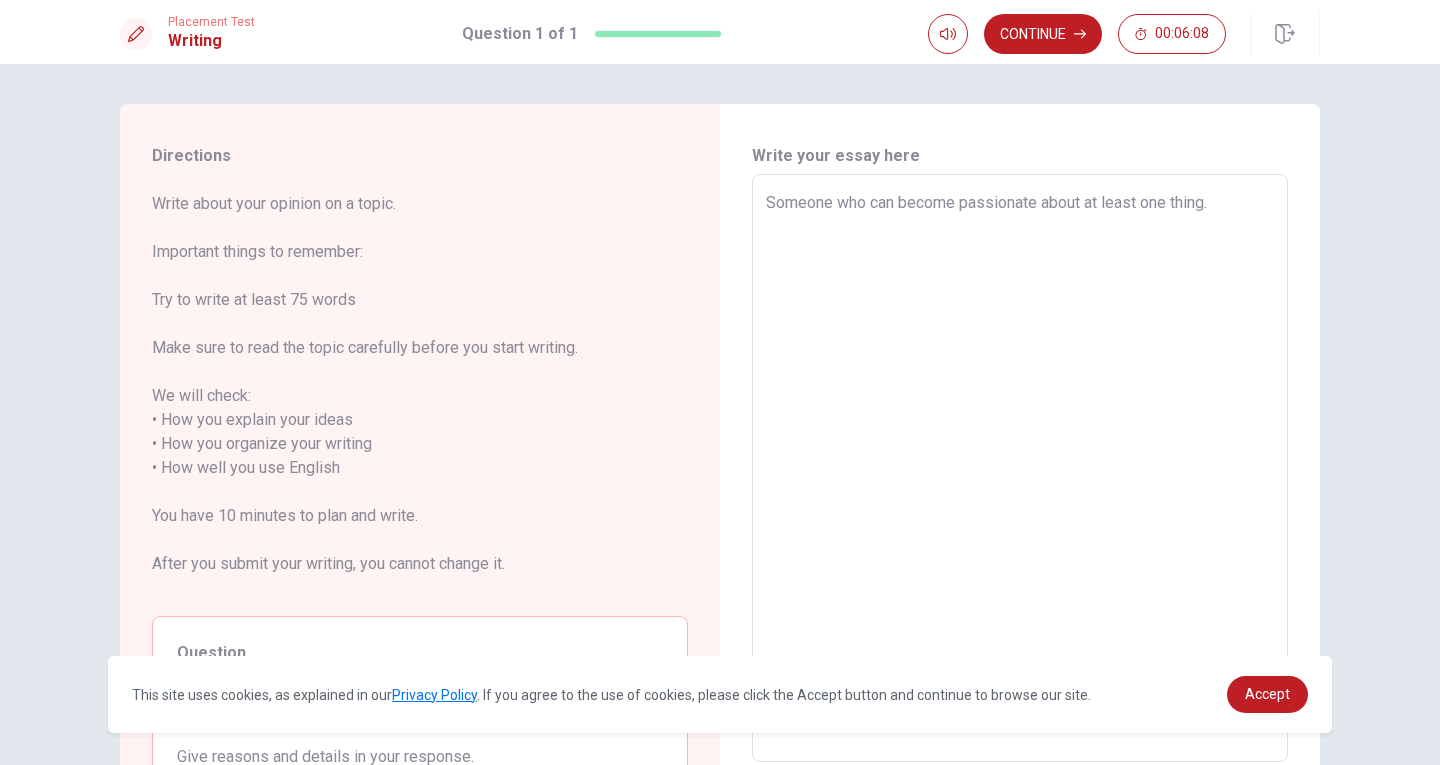 type on "x" 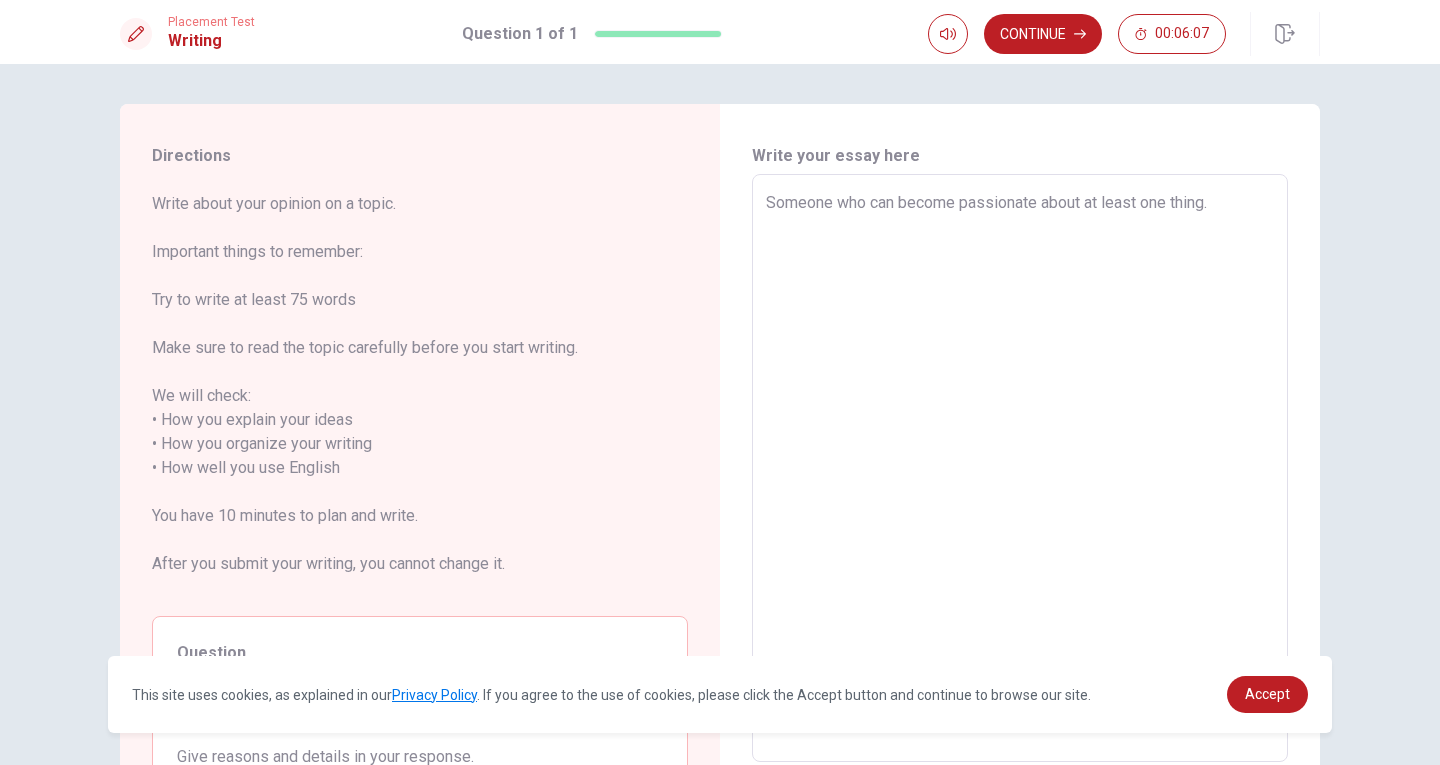 type on "Someone who can become passionate about at least one thing." 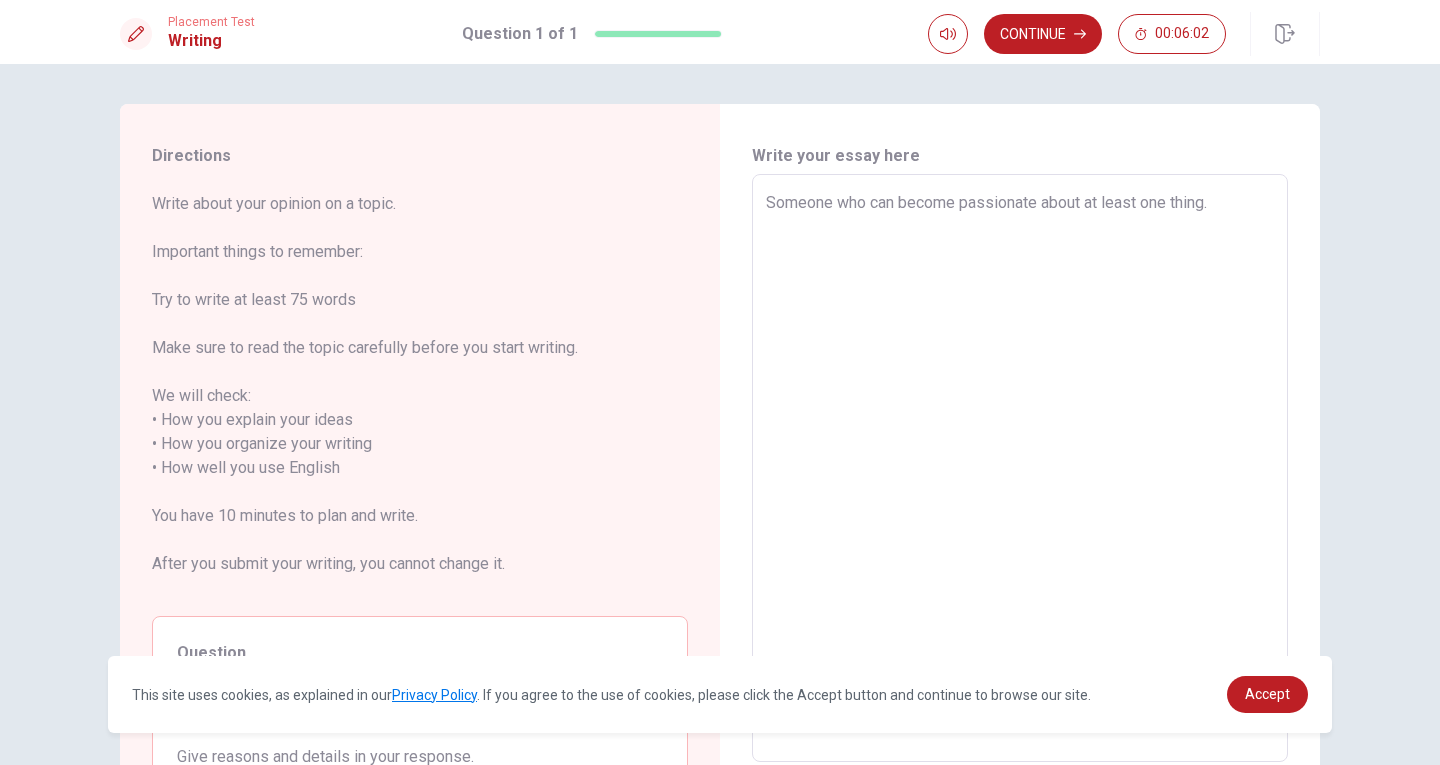 type on "x" 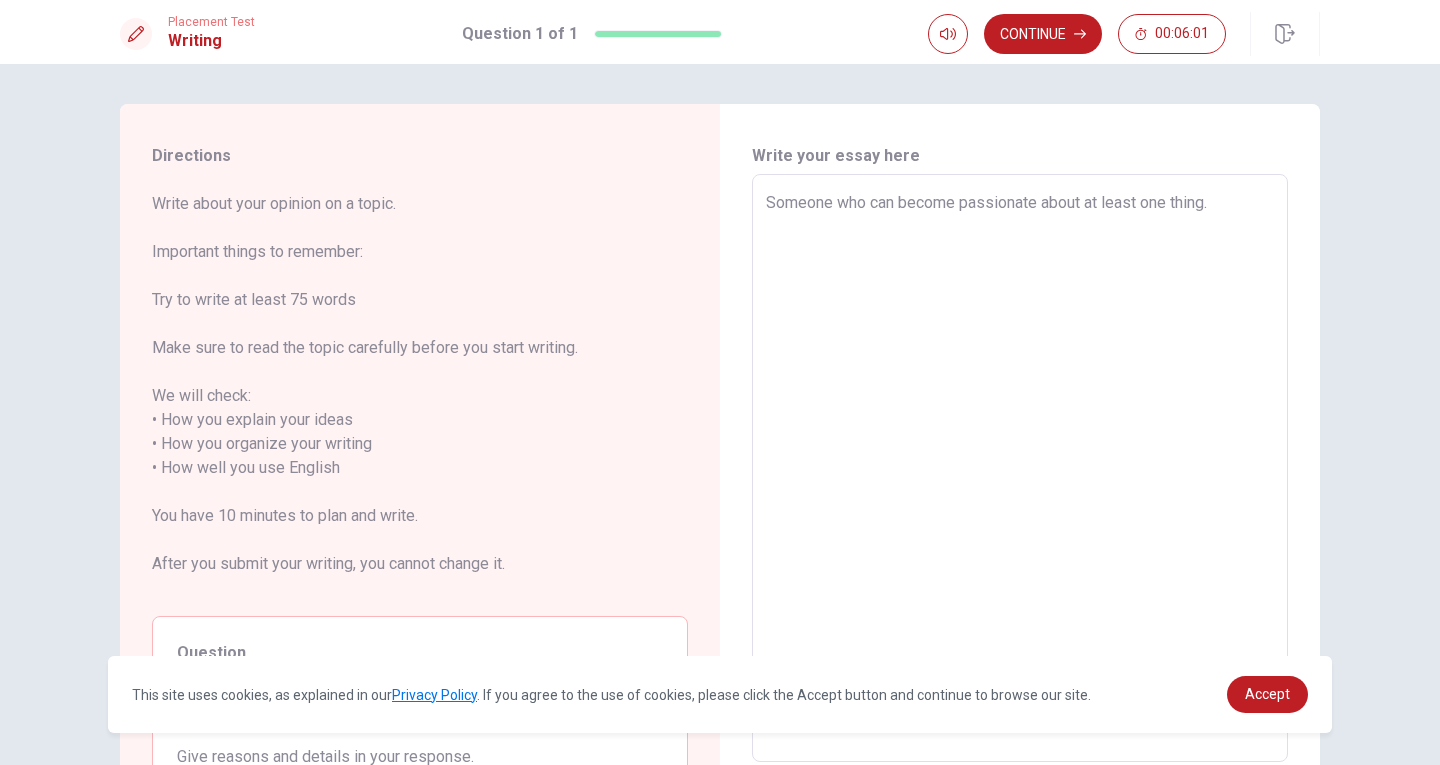 type on "Someone who can become passionate about at least one thing.
B" 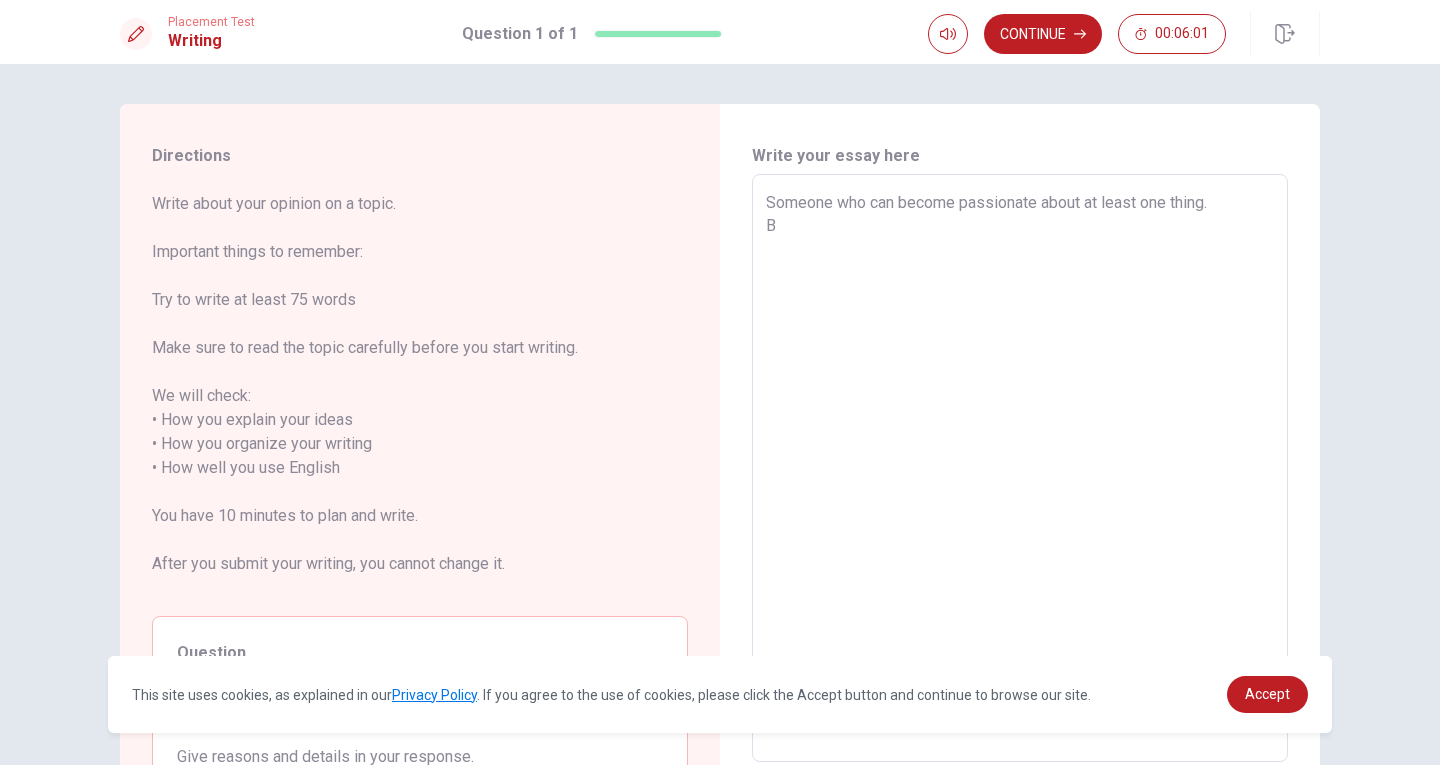 type on "x" 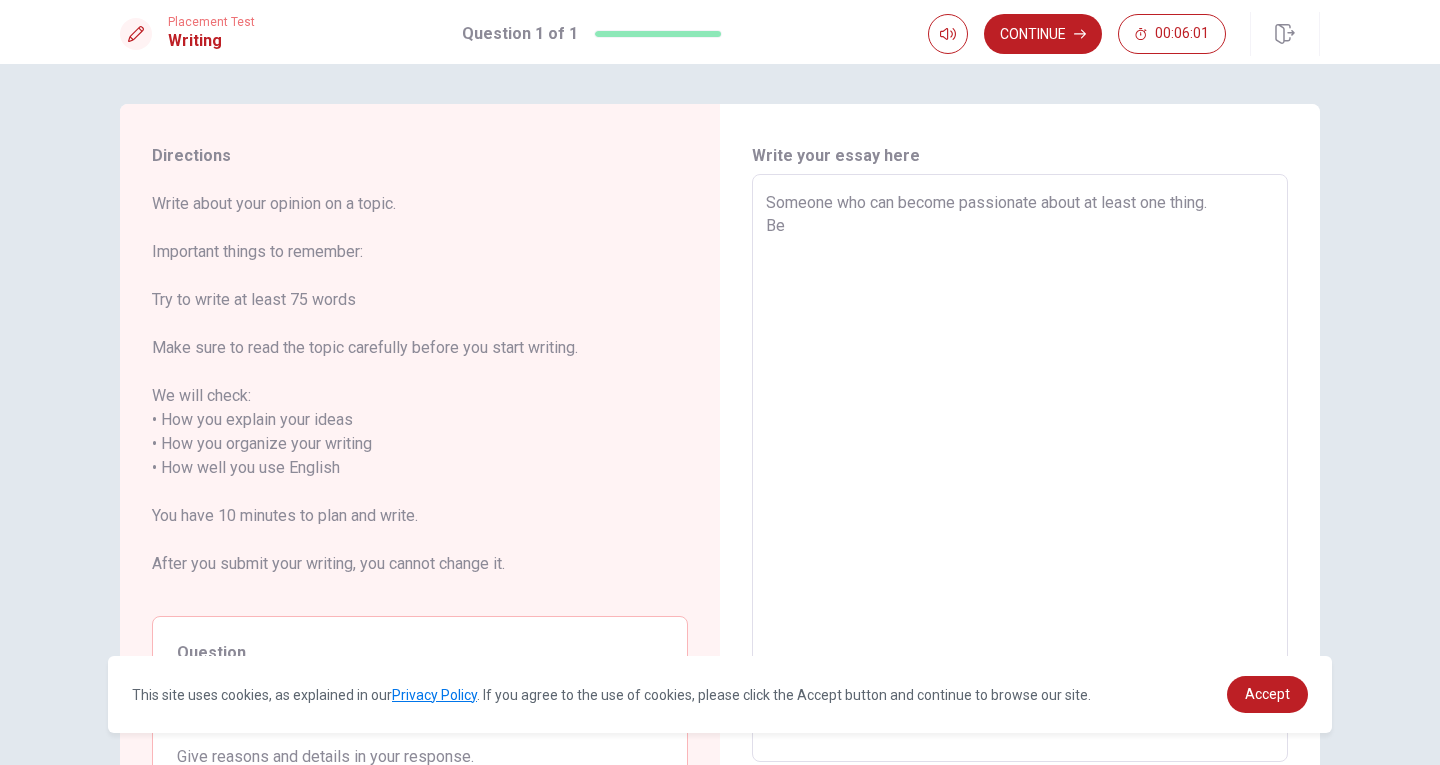 type on "x" 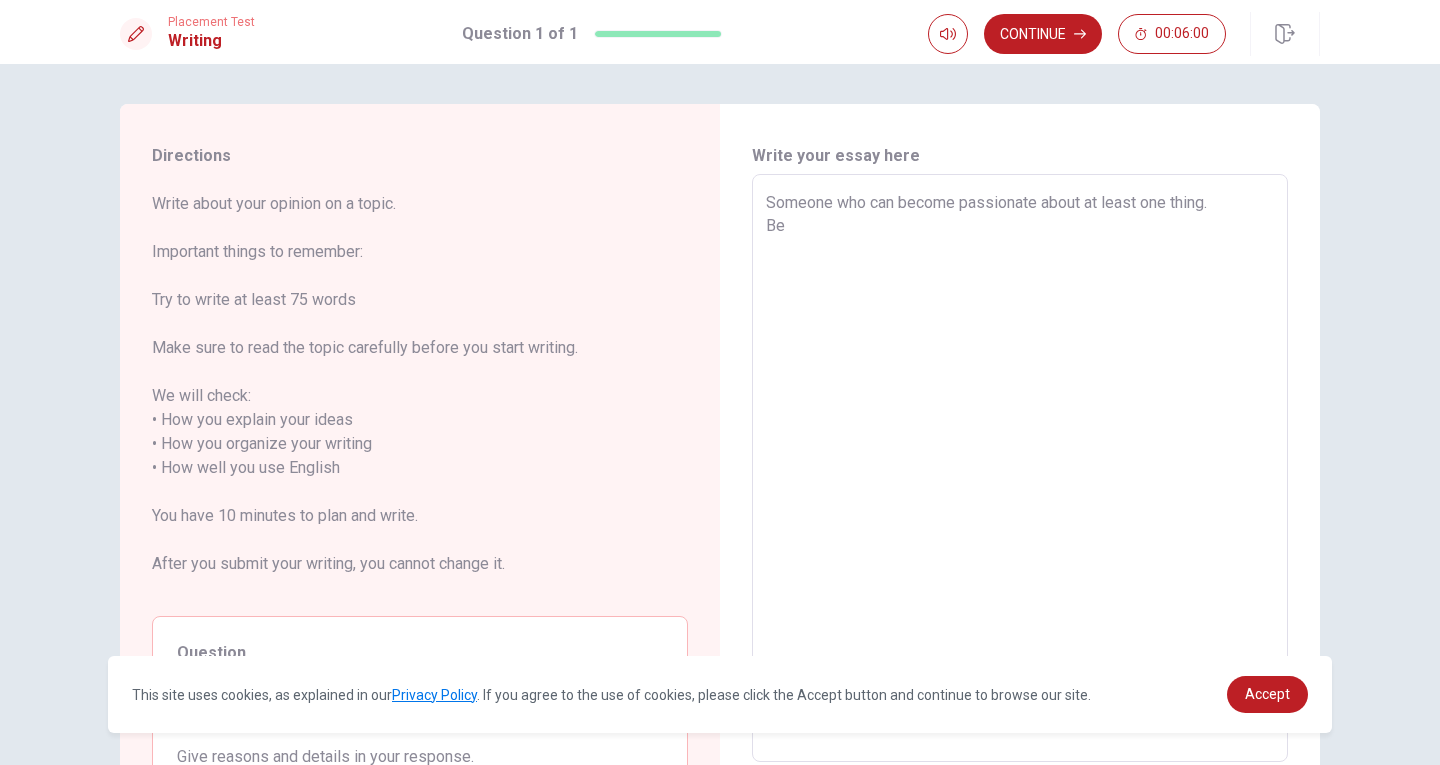 type on "Someone who can become passionate about at least one thing.
Bec" 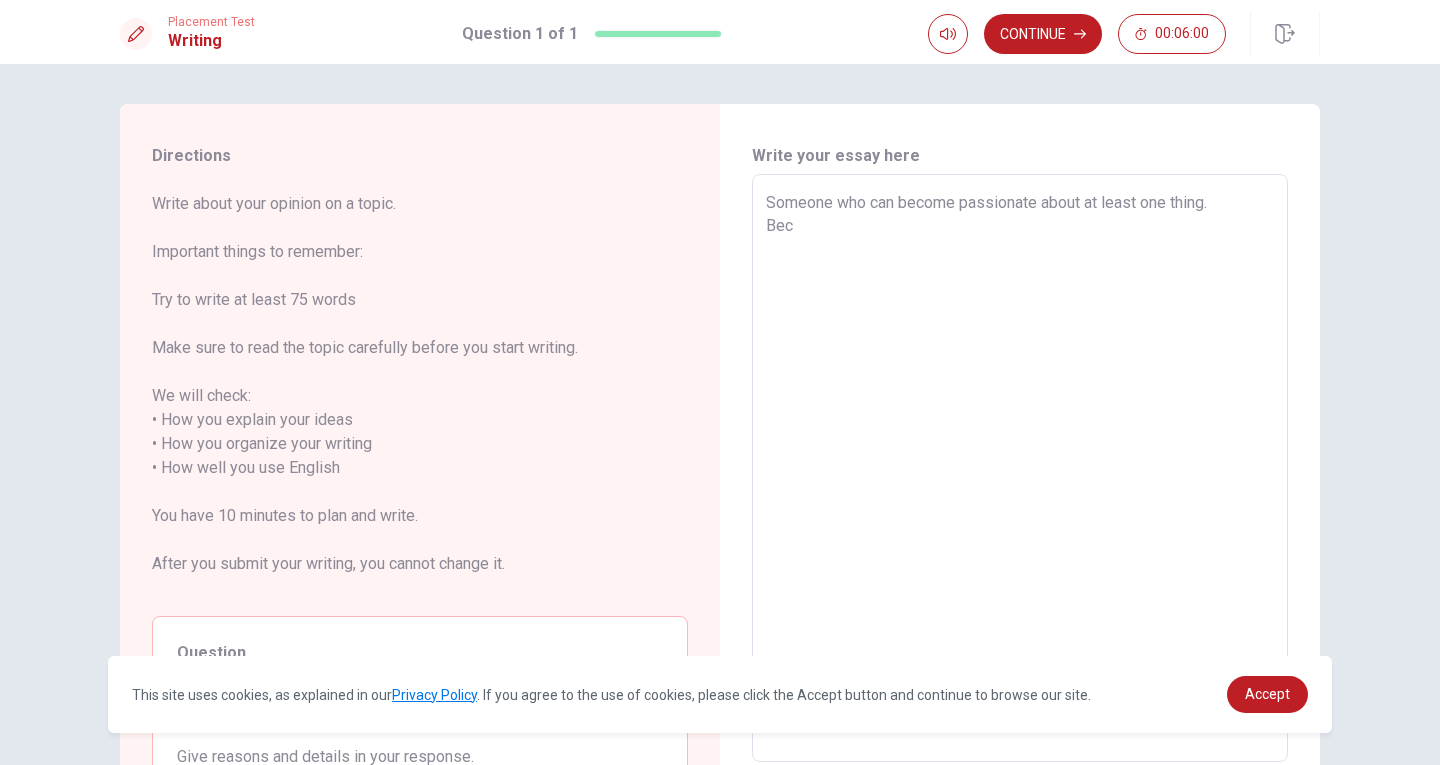 type on "x" 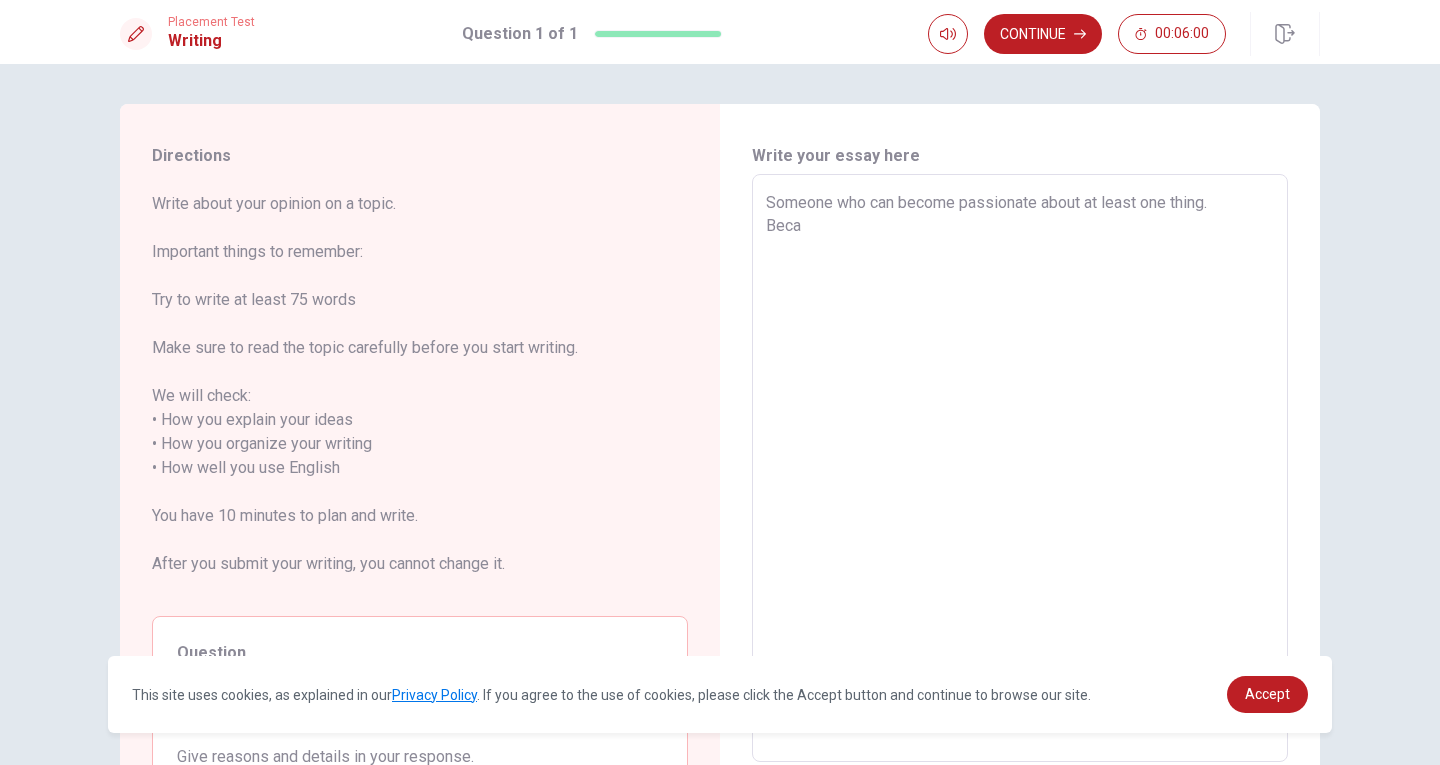 type on "x" 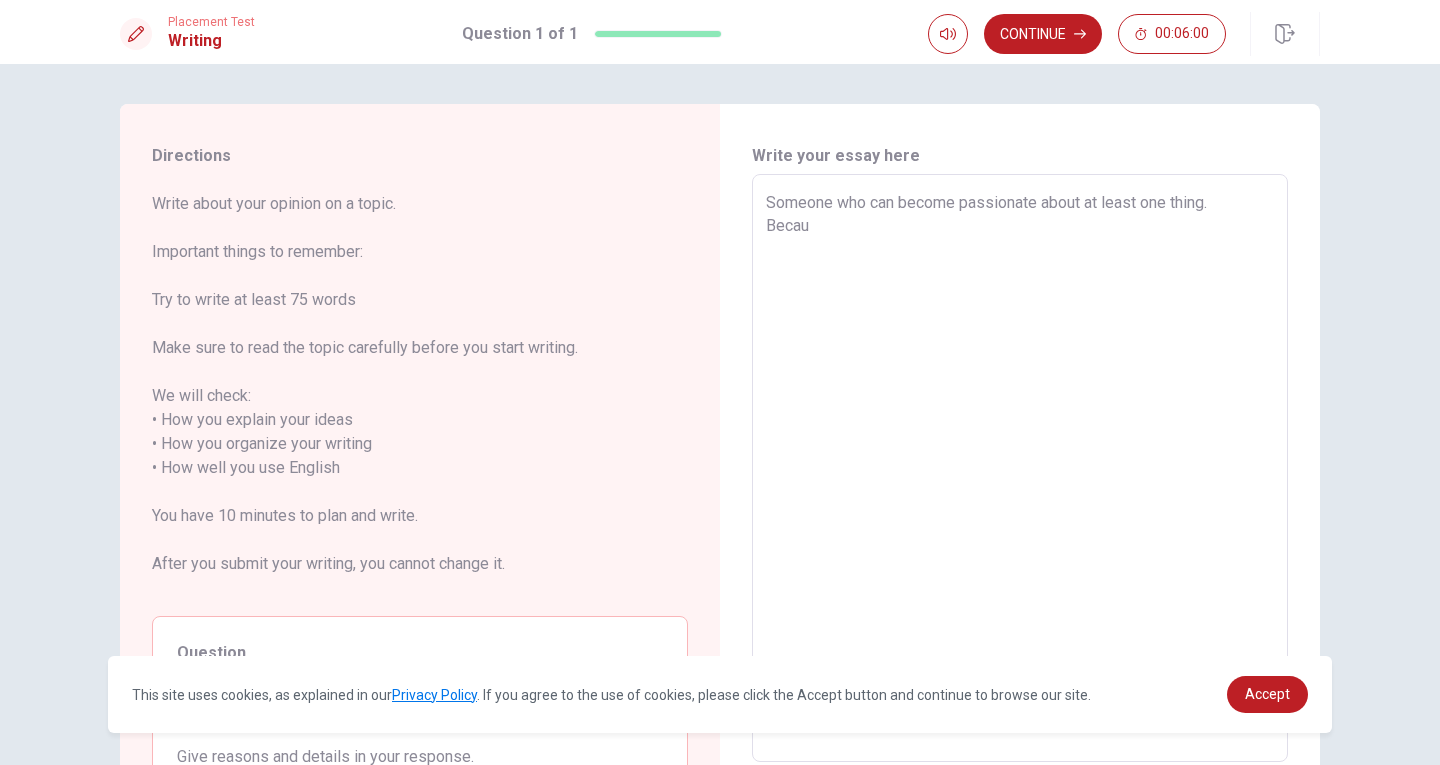 type on "x" 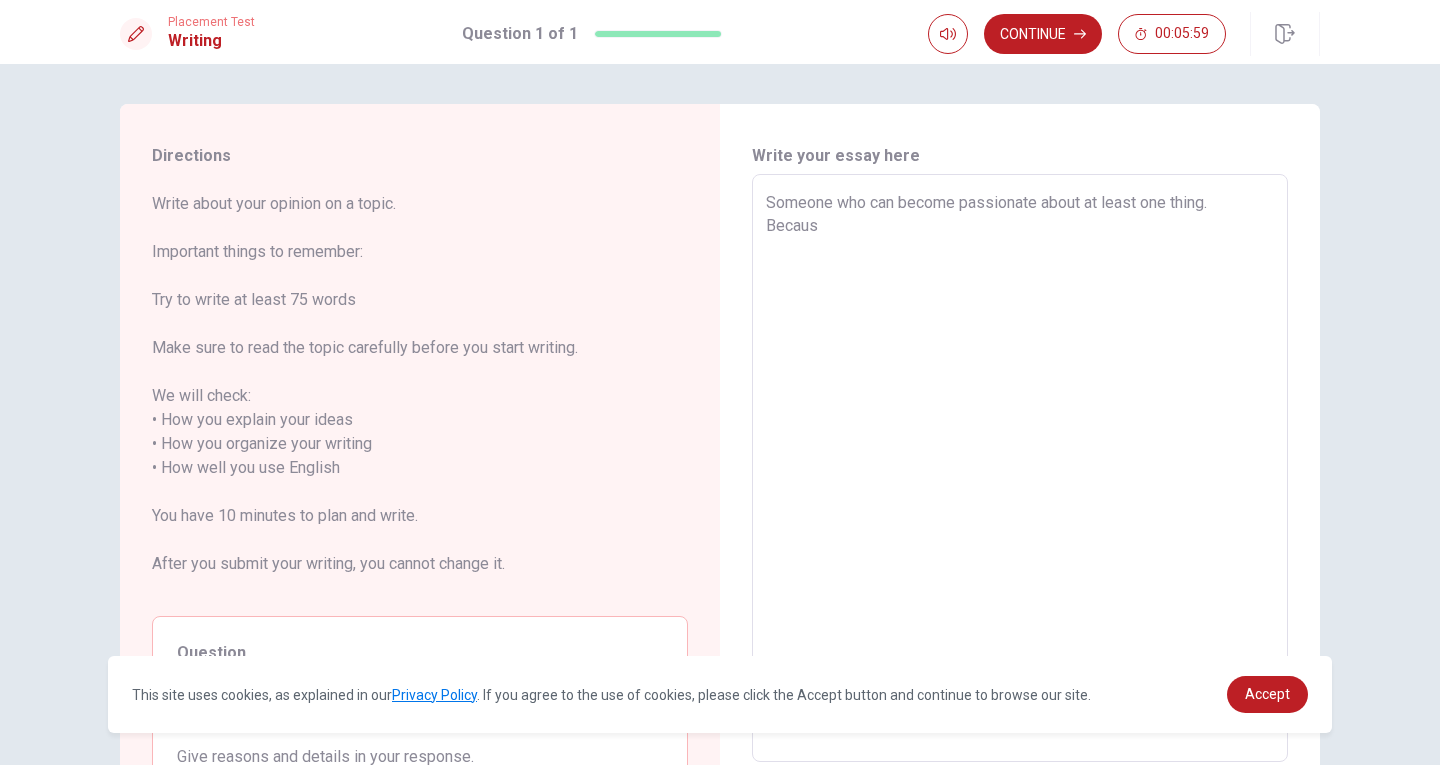 type on "Someone who can become passionate about at least one thing.
Because" 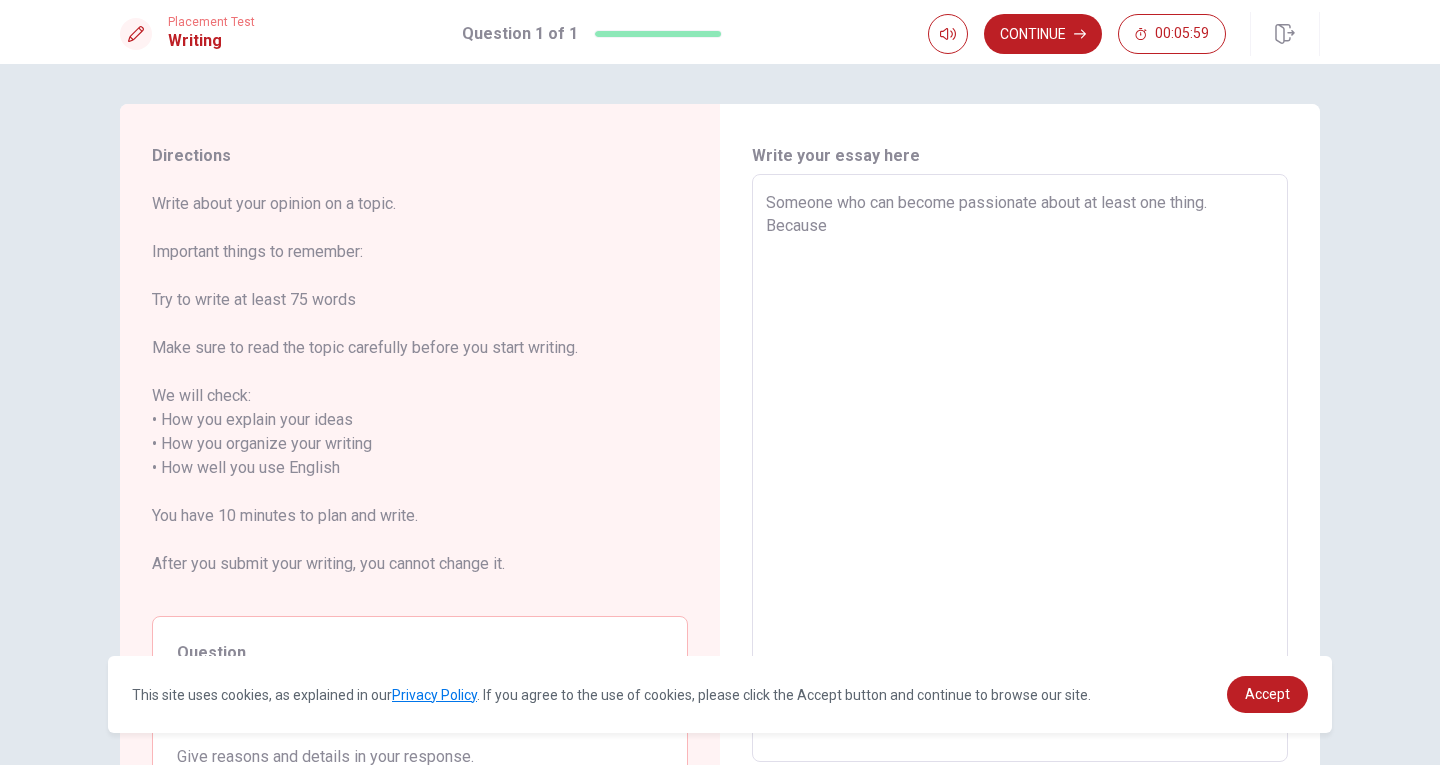 type on "x" 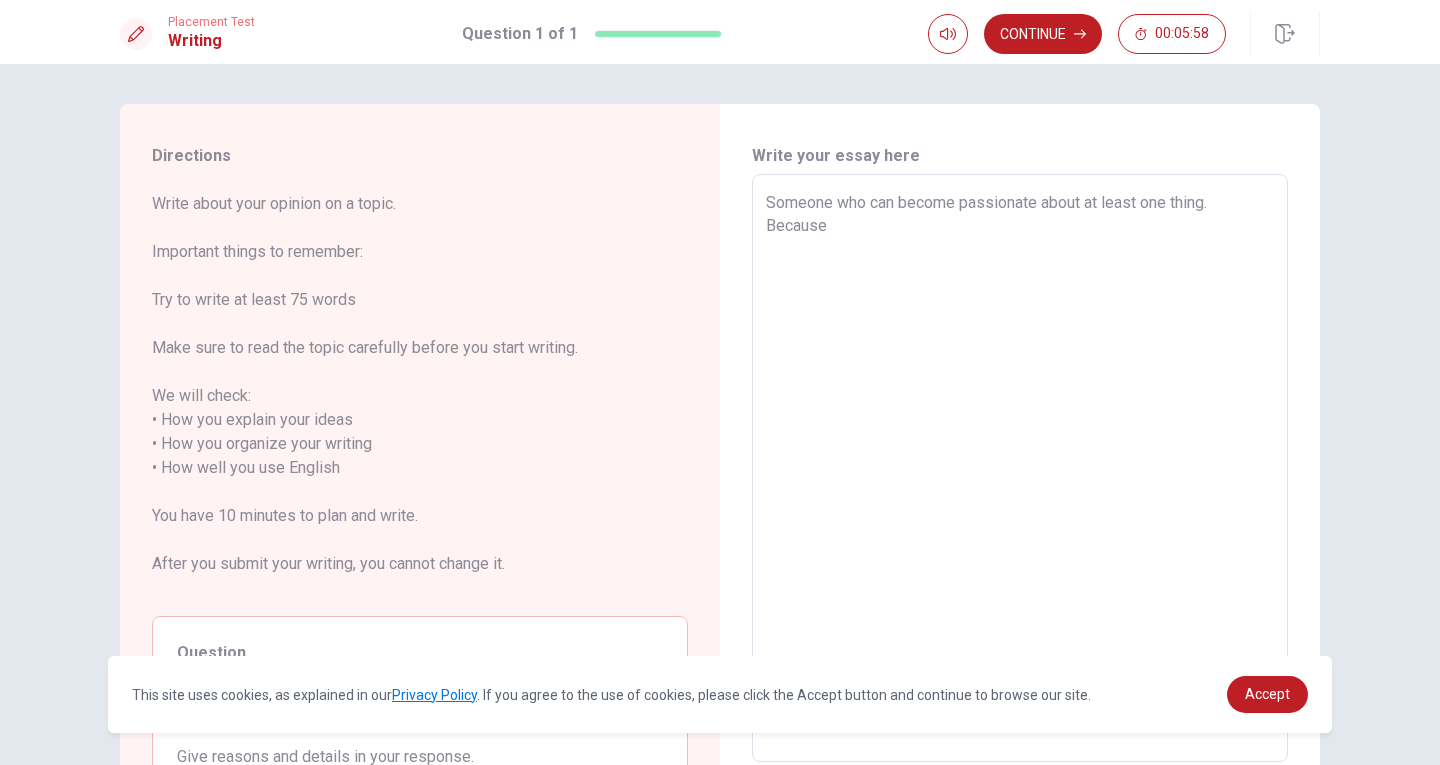 type on "Someone who can become passionate about at least one thing.
Because I" 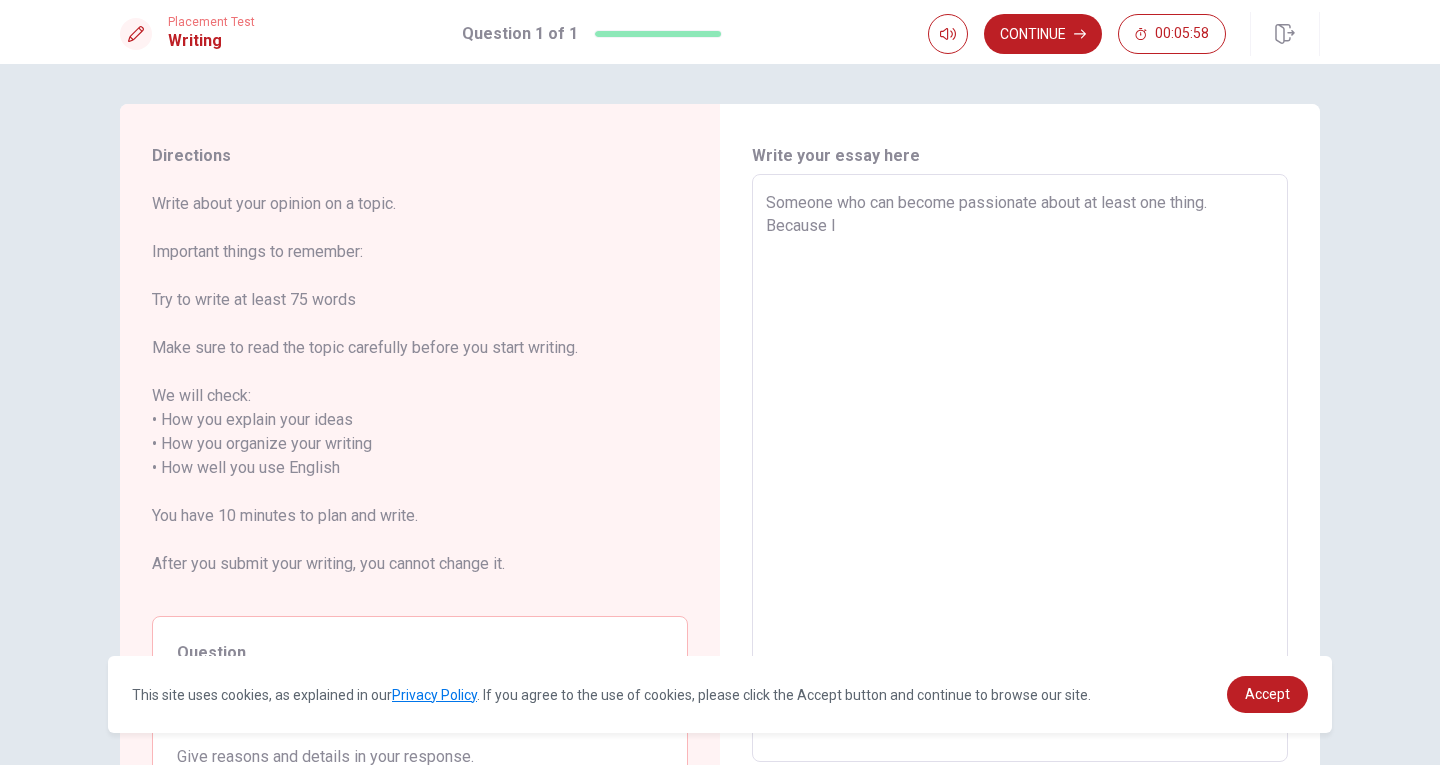 type on "x" 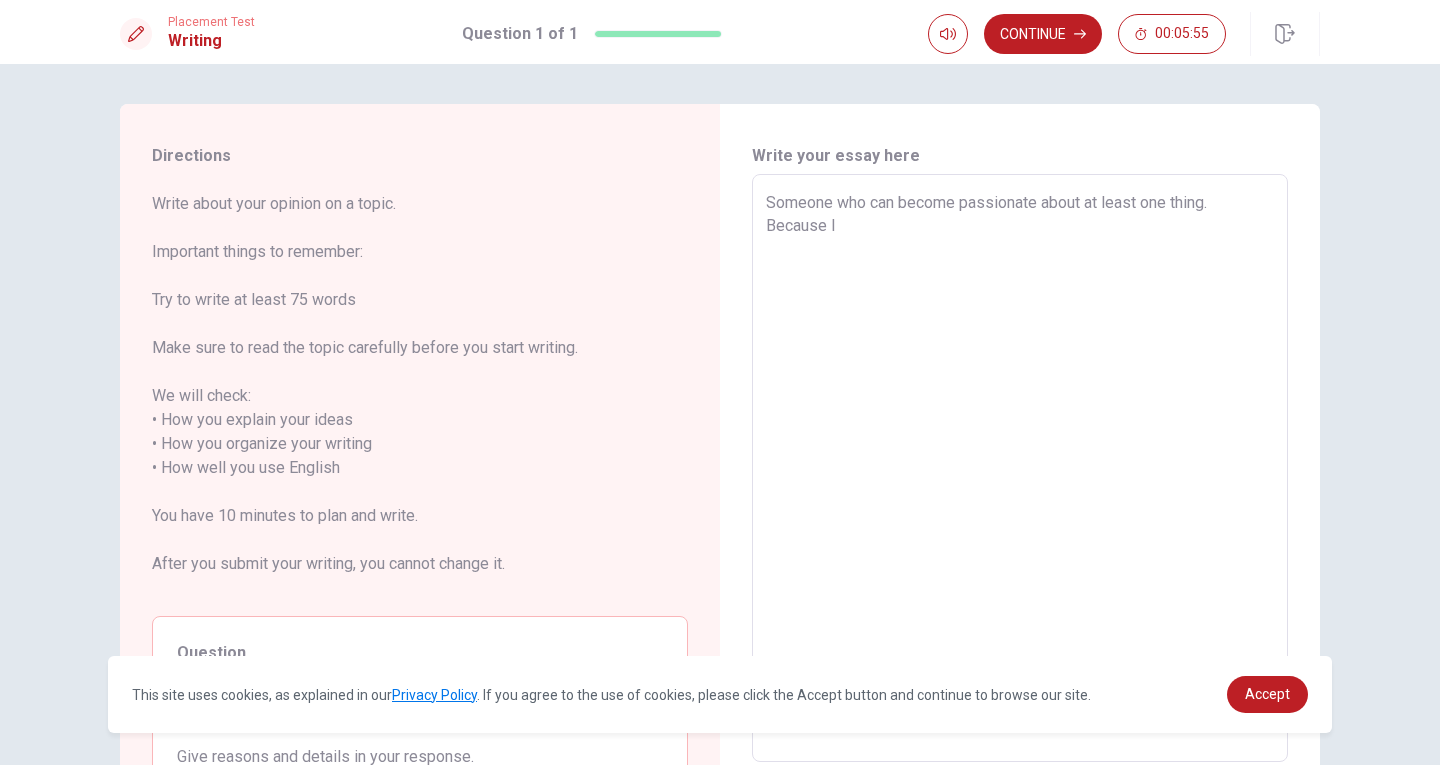 type on "x" 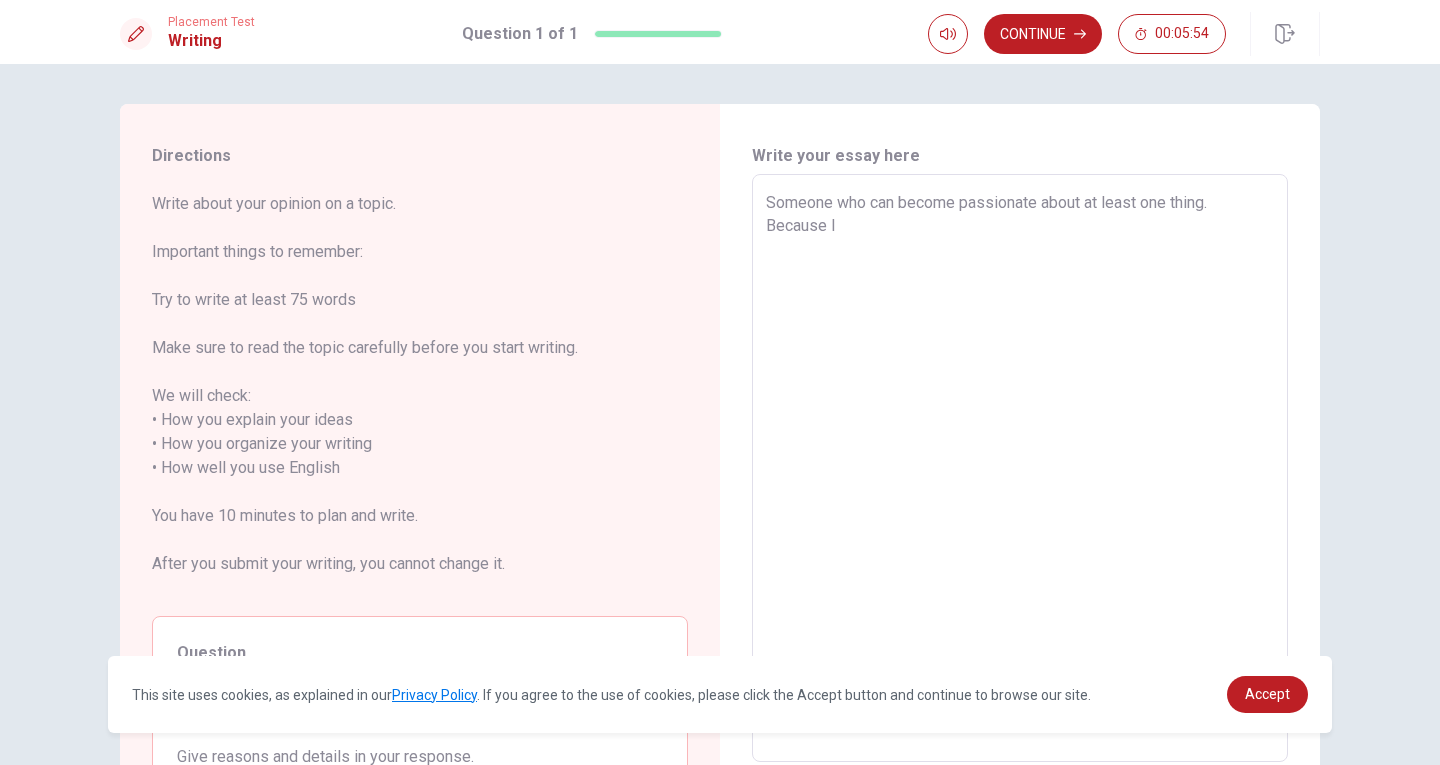type on "Someone who can become passionate about at least one thing.
Because I h" 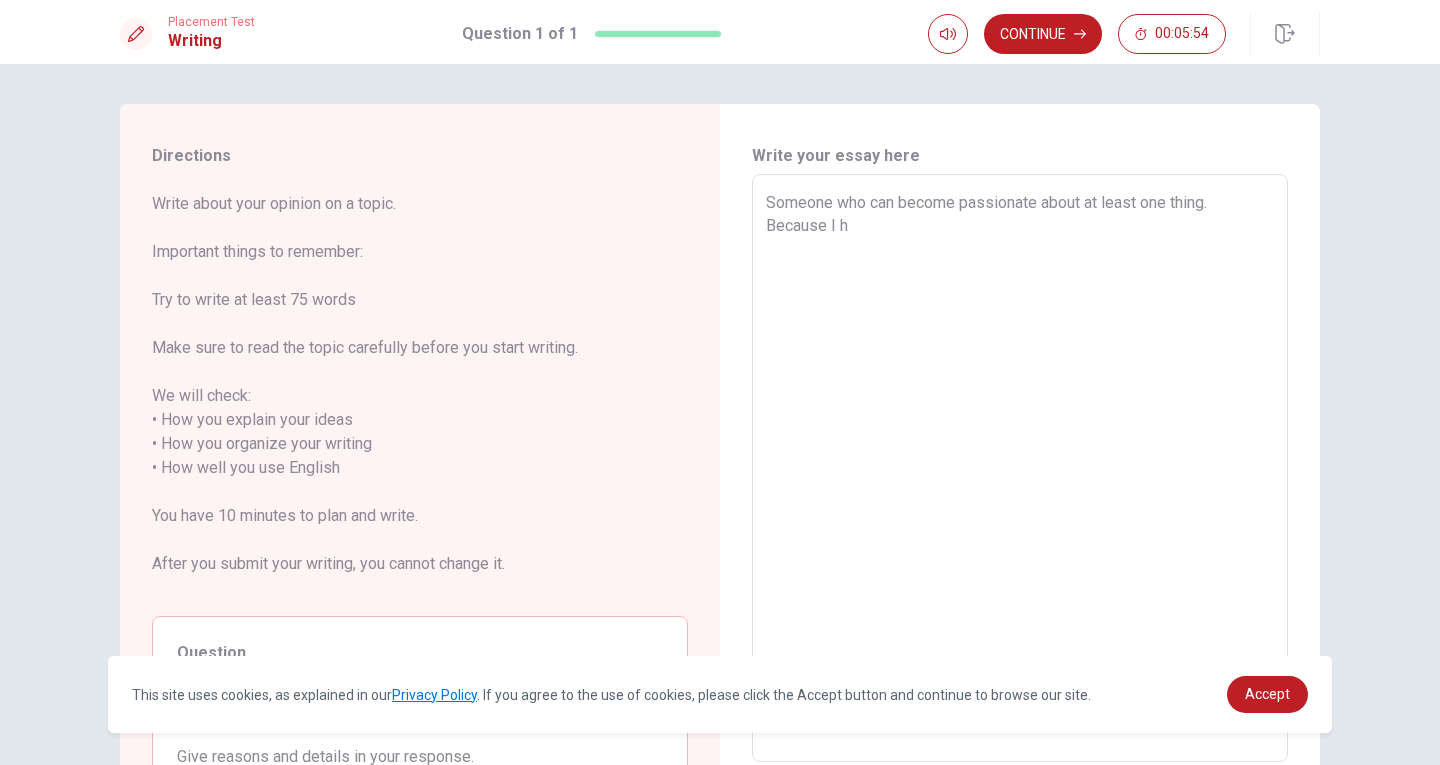 type on "x" 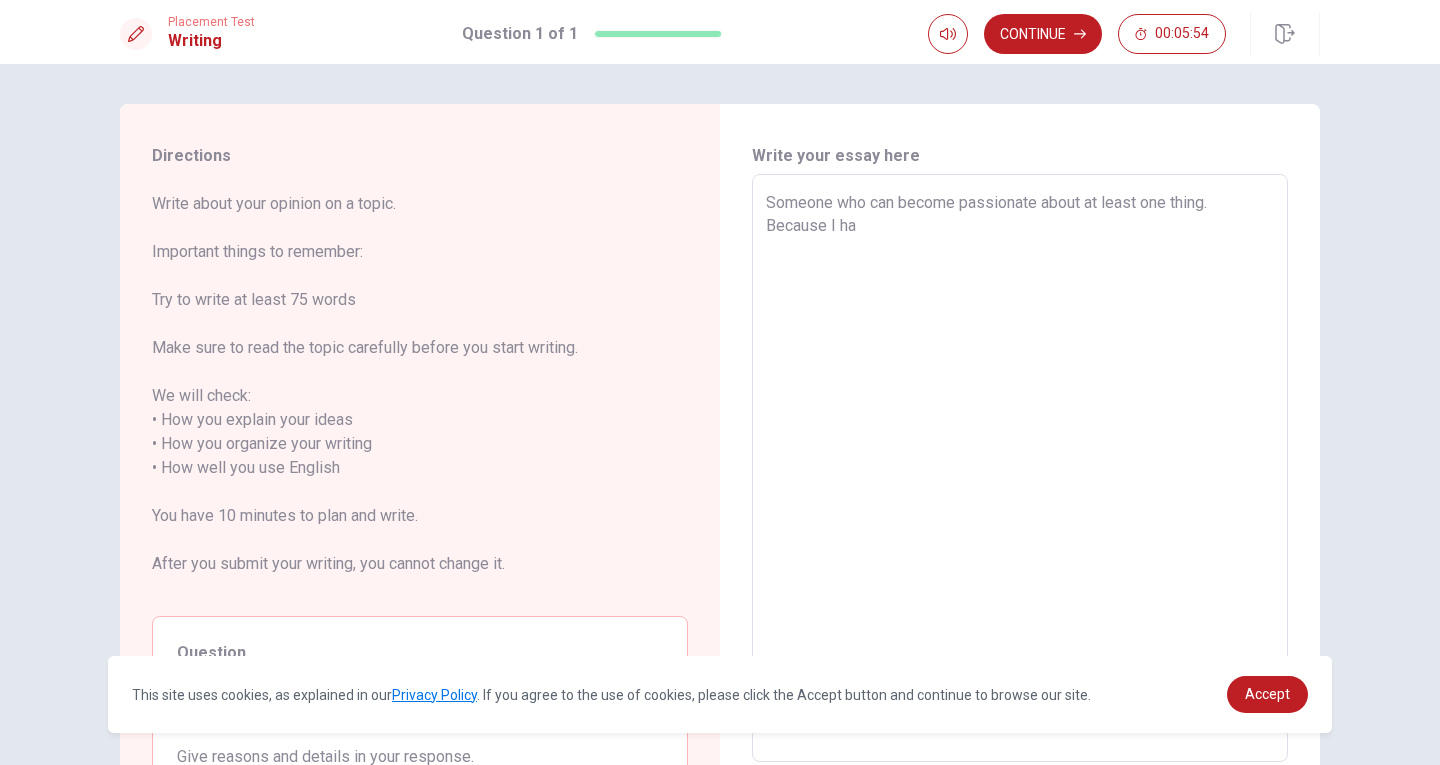 type on "x" 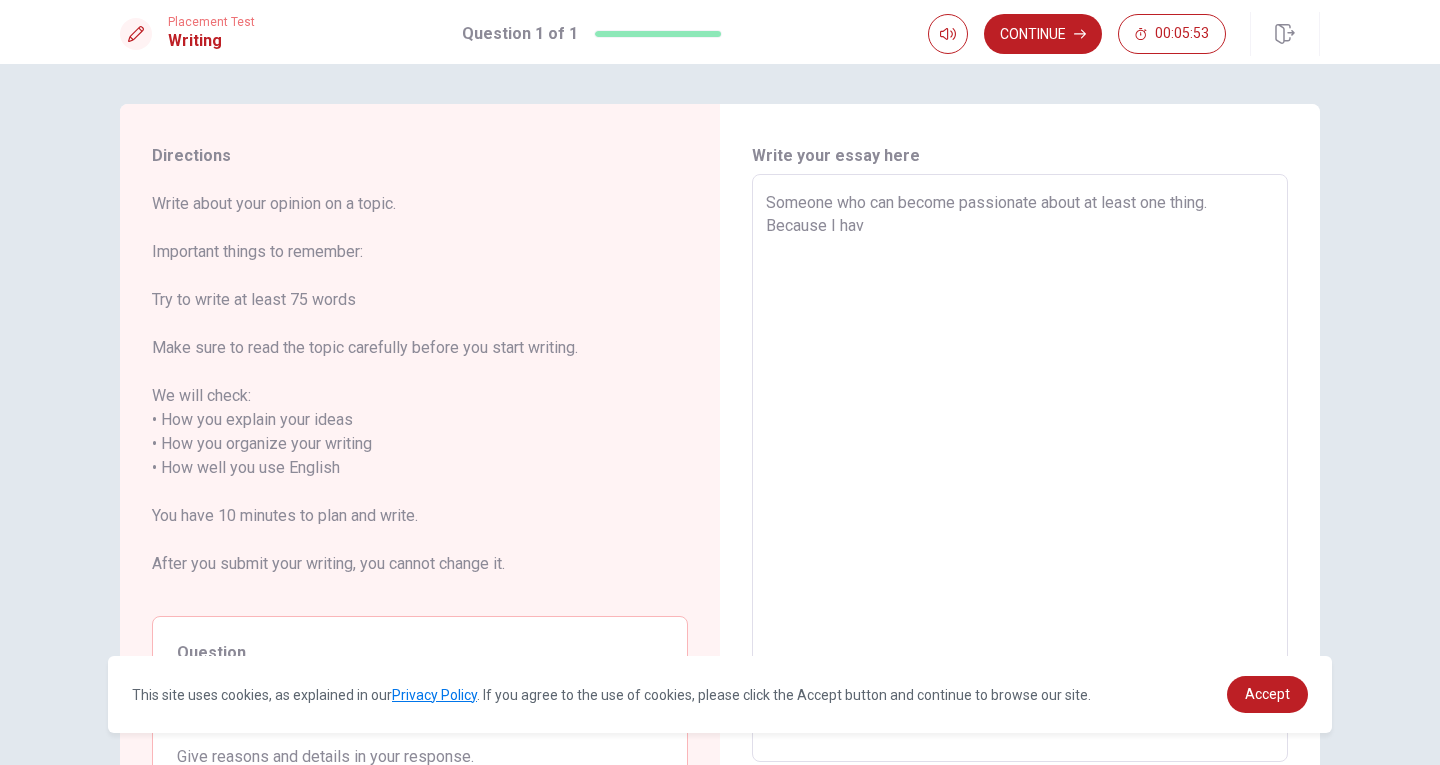 type on "x" 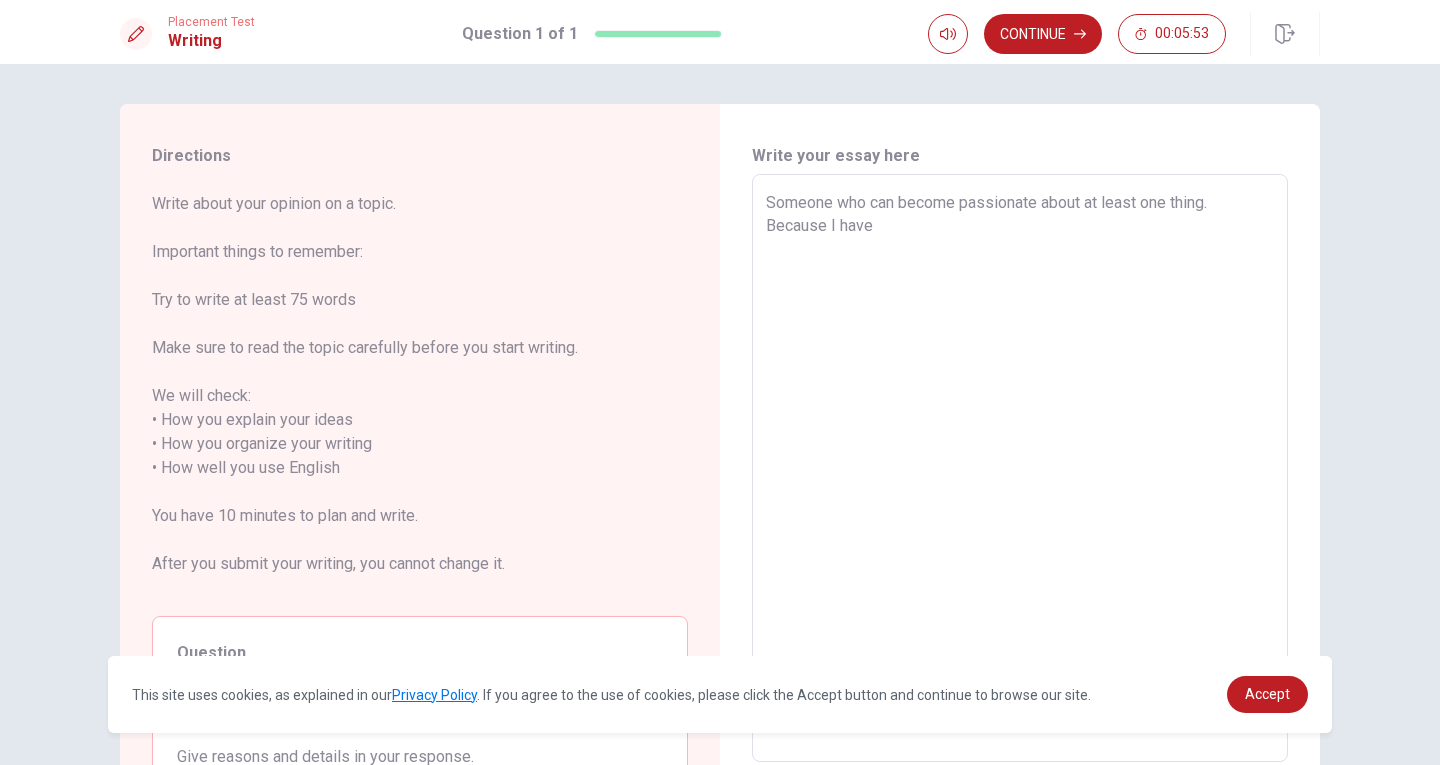 type on "x" 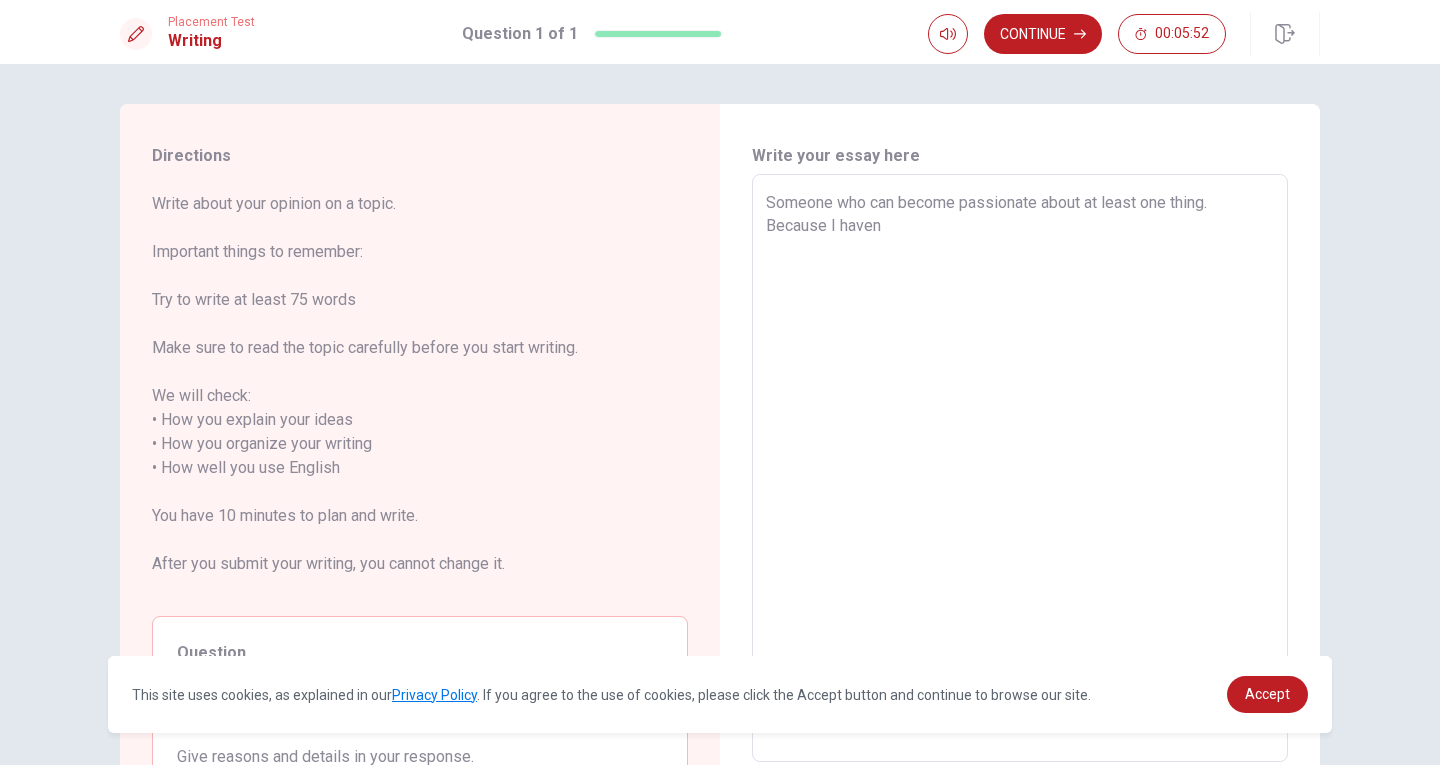 type on "x" 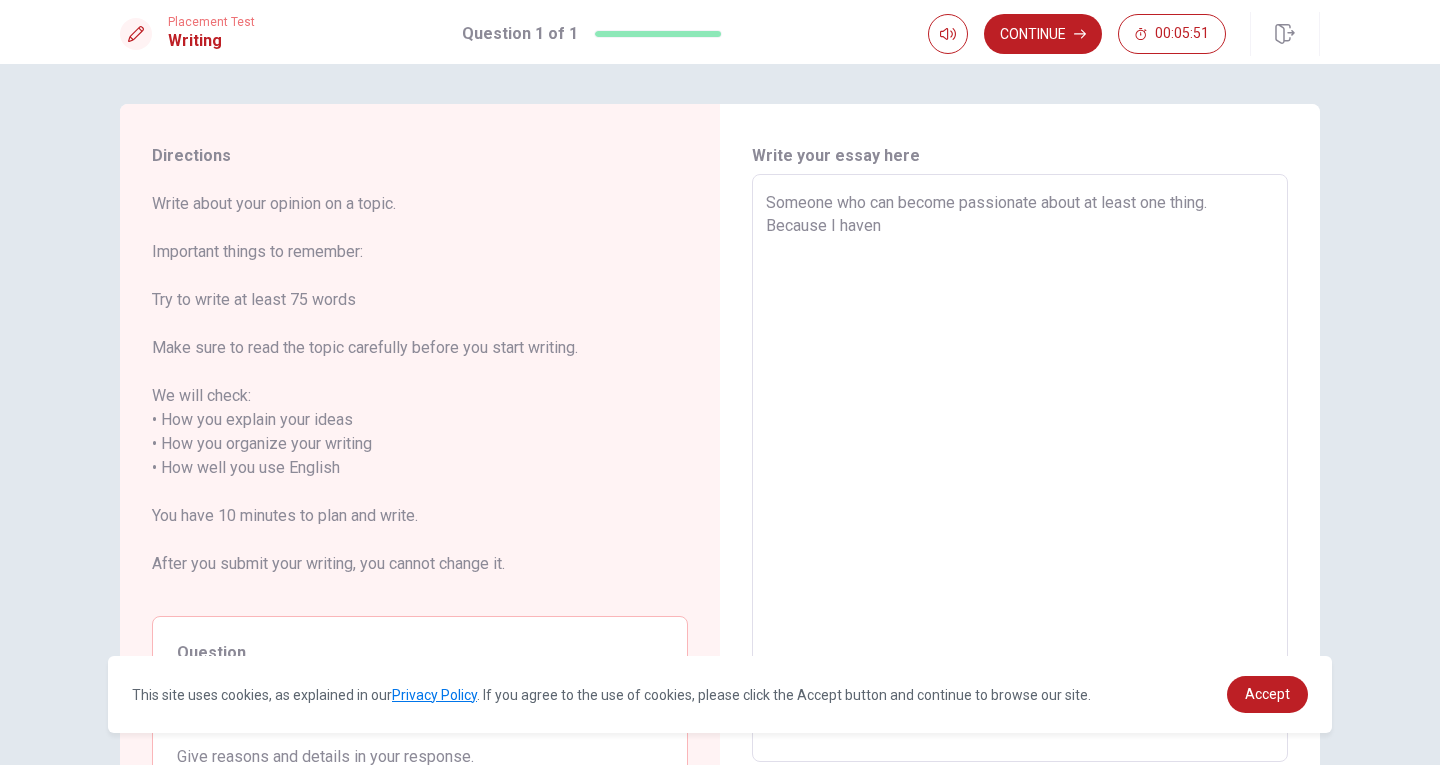 type on "Someone who can become passionate about at least one thing.
Because I have" 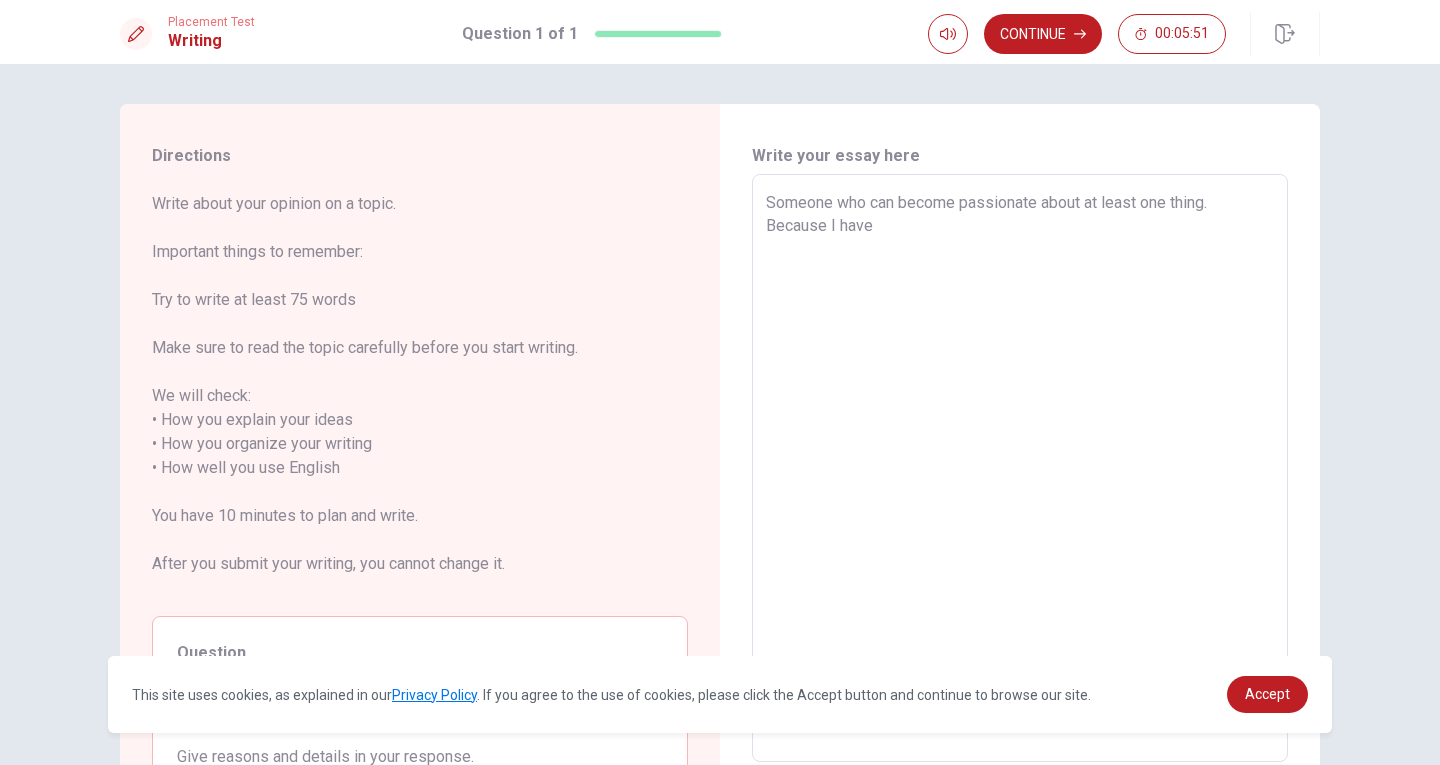type on "x" 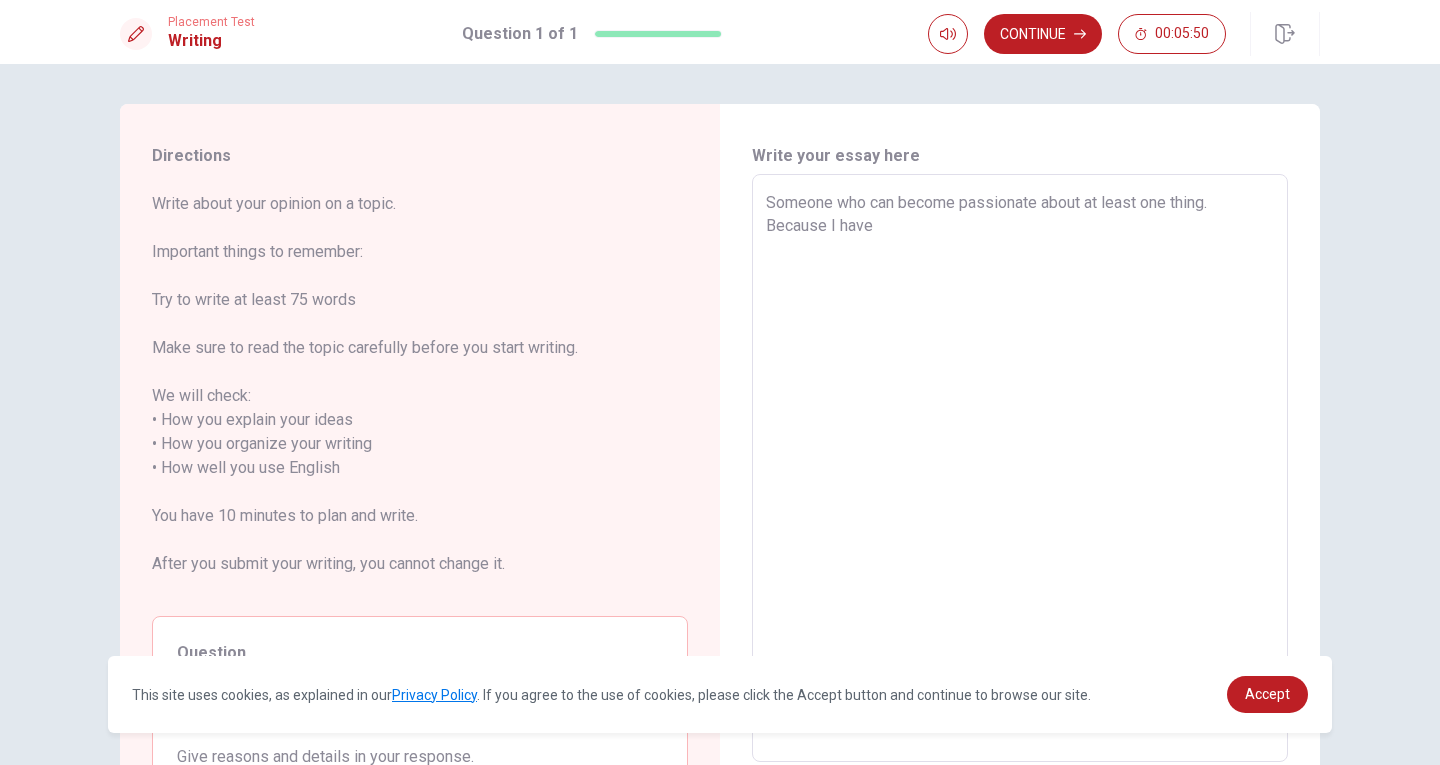 type on "Someone who can become passionate about at least one thing.
Because I have n" 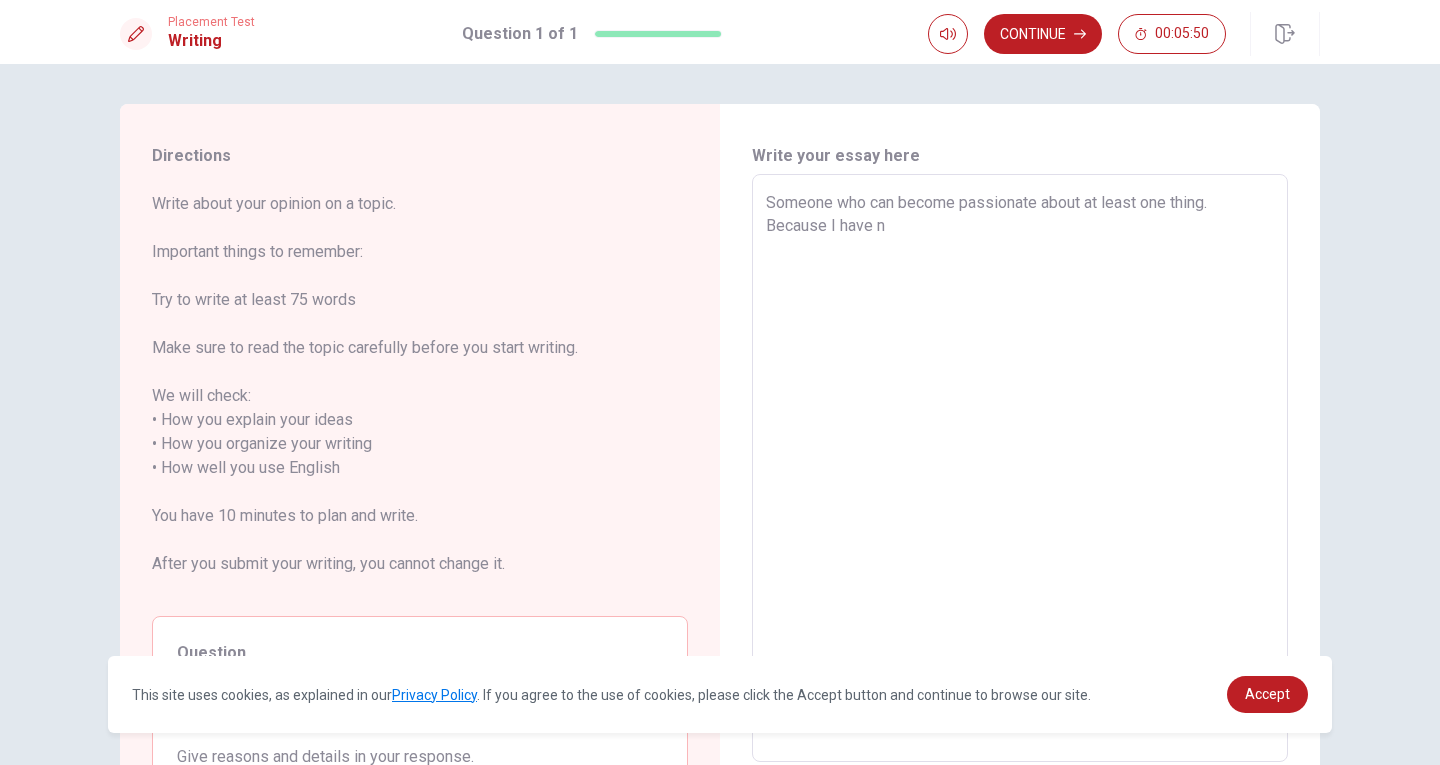 type on "Someone who can become passionate about at least one thing.
Because I have no" 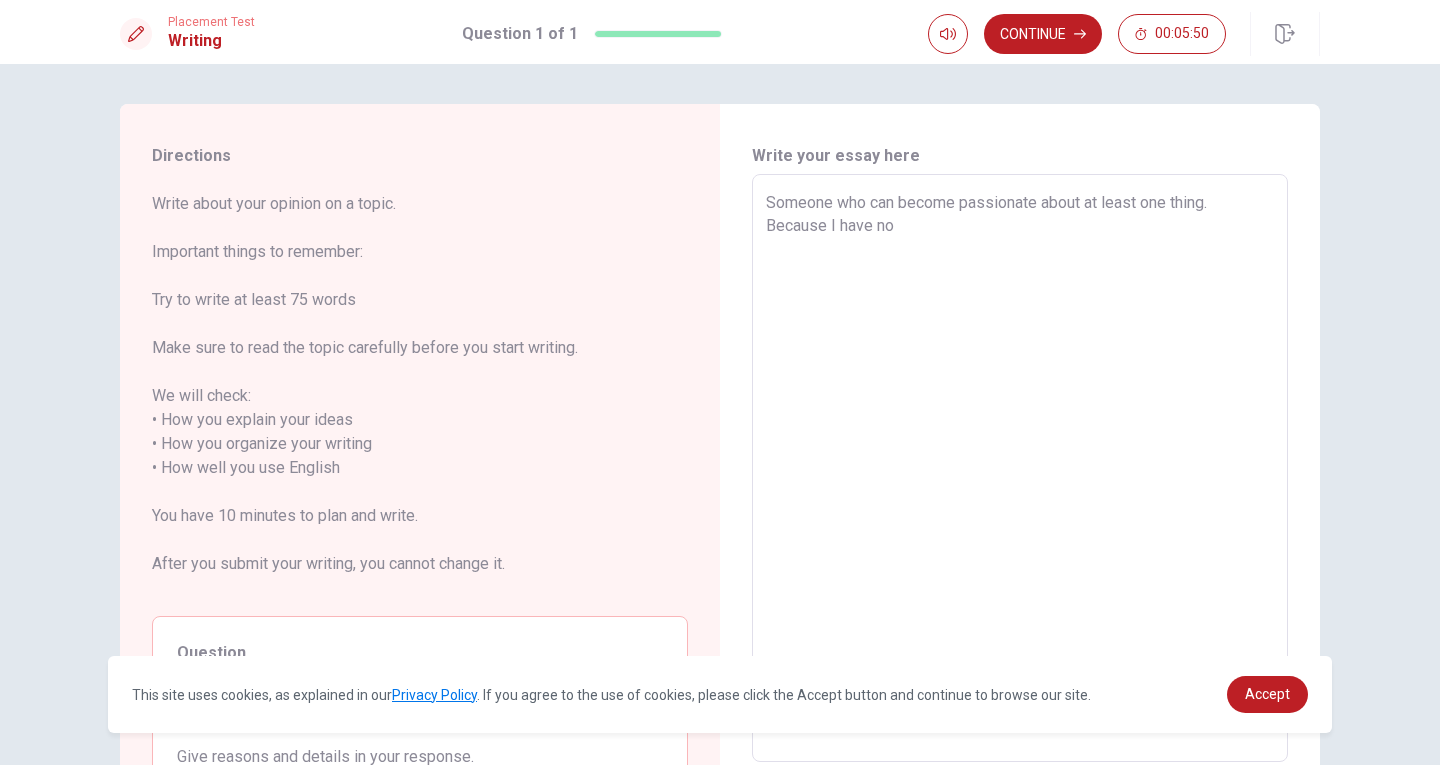 type on "x" 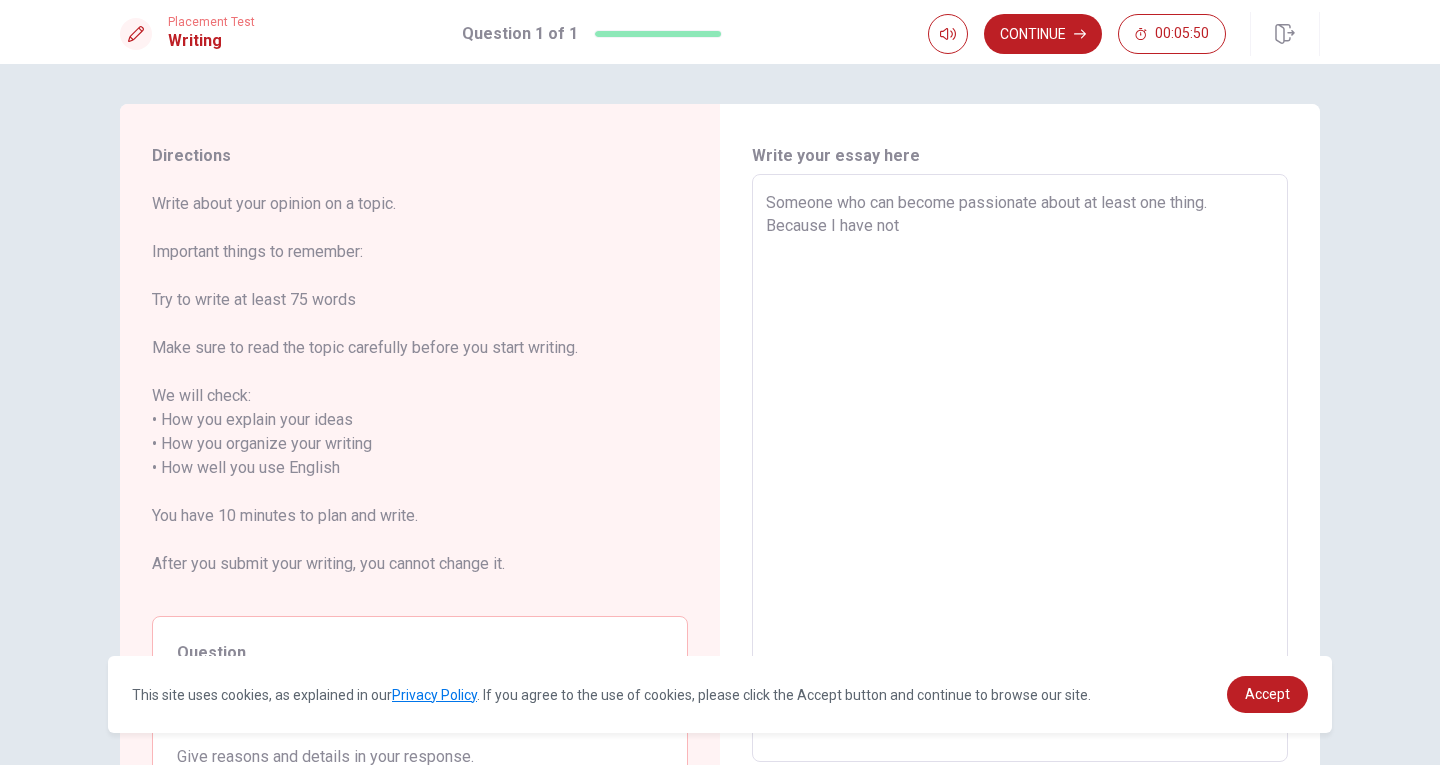 type on "x" 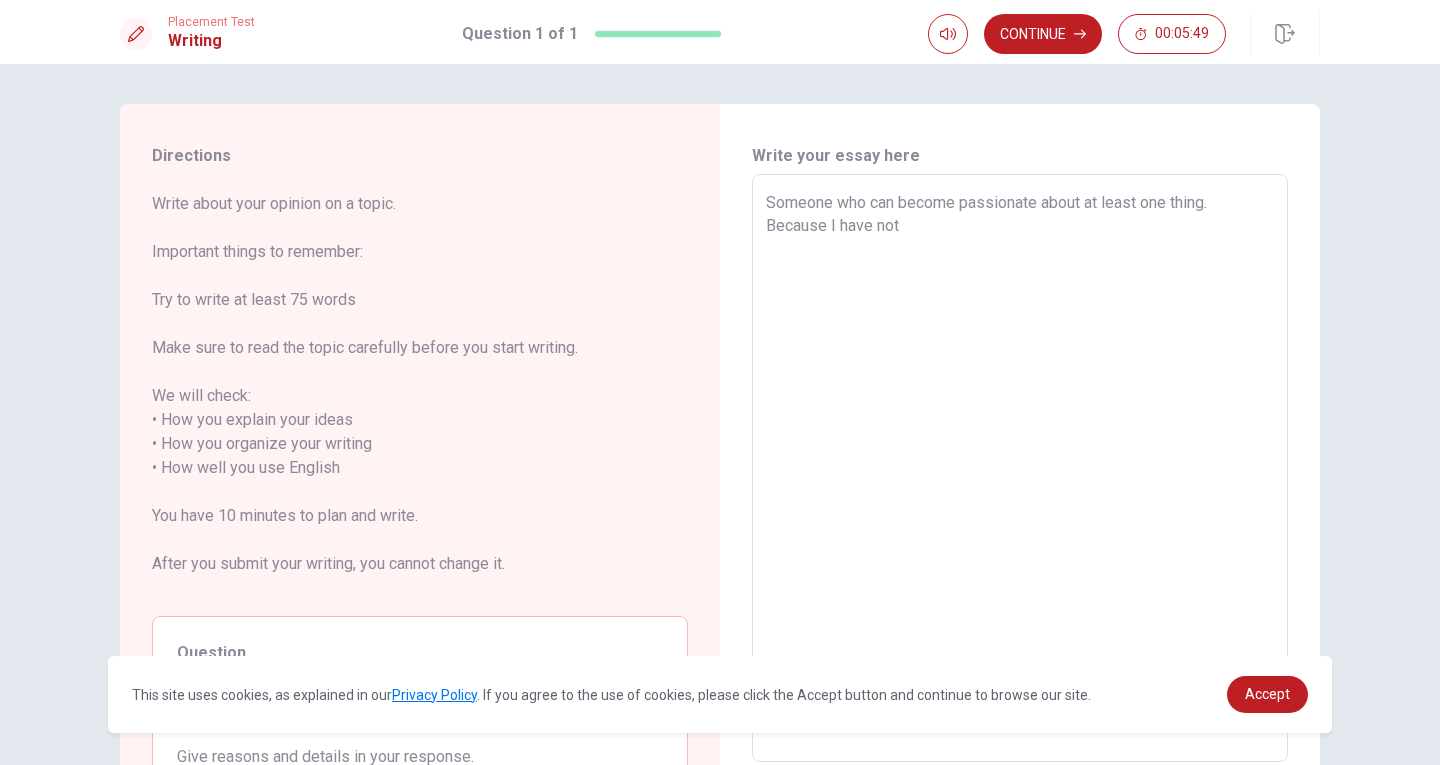 type on "Someone who can become passionate about at least one thing.
Because I have not" 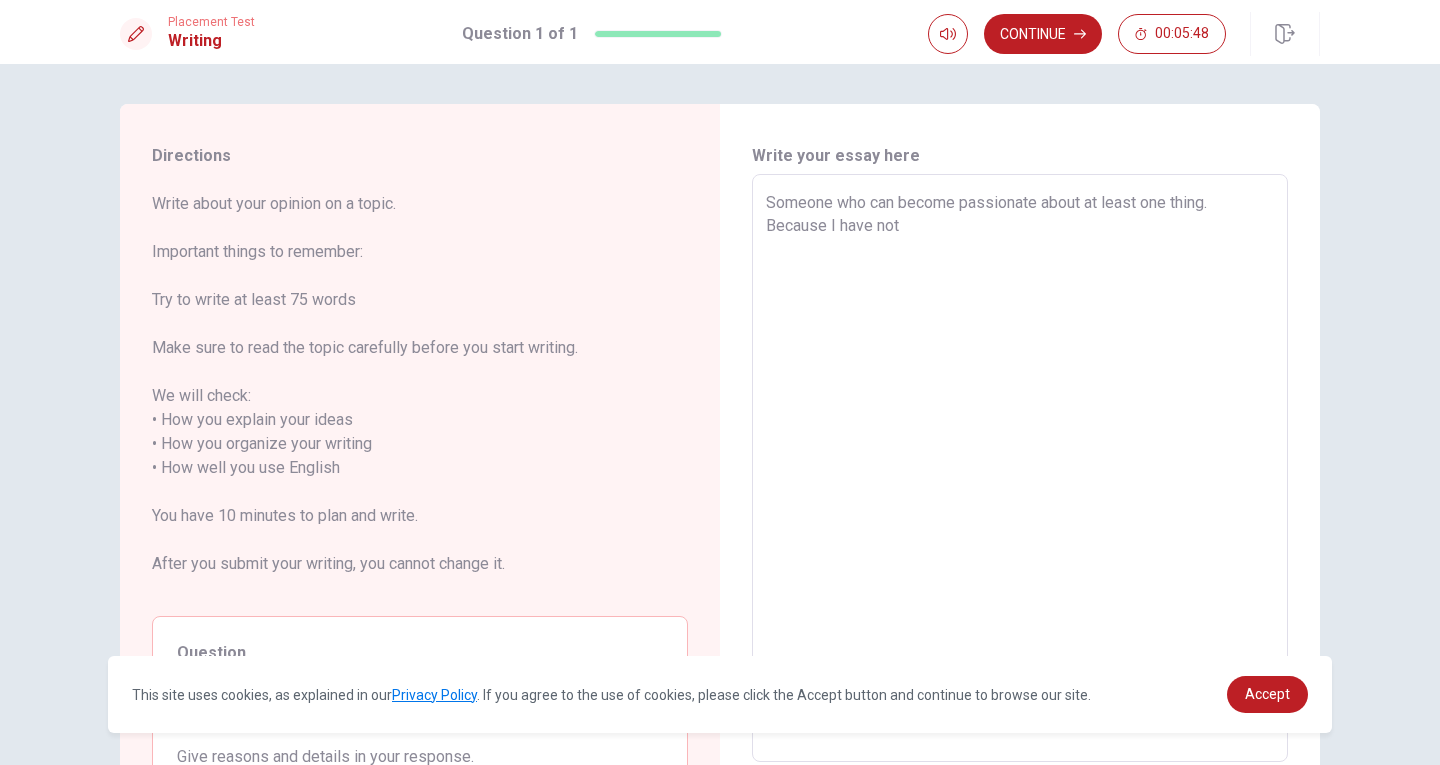 type on "x" 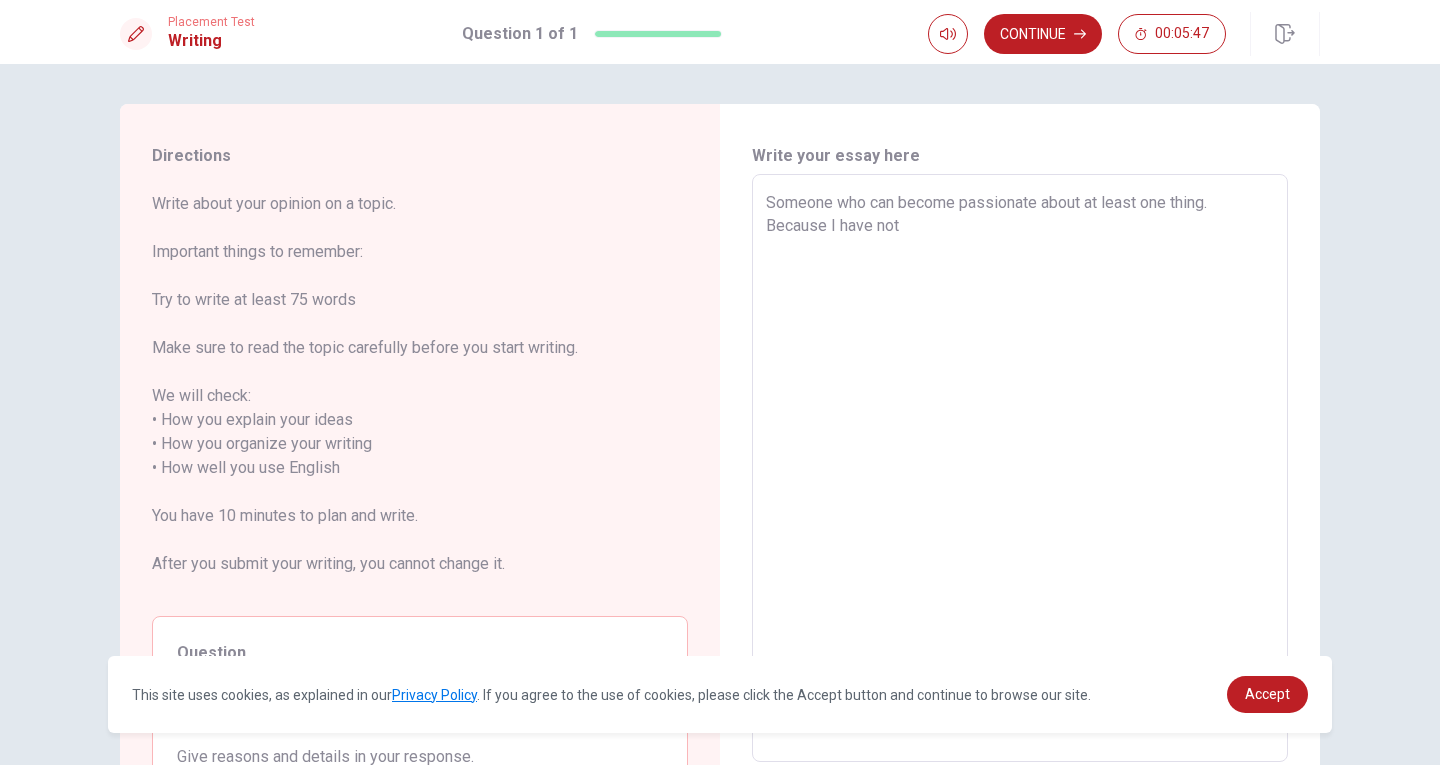 type on "Someone who can become passionate about at least one thing.
Because I have not i" 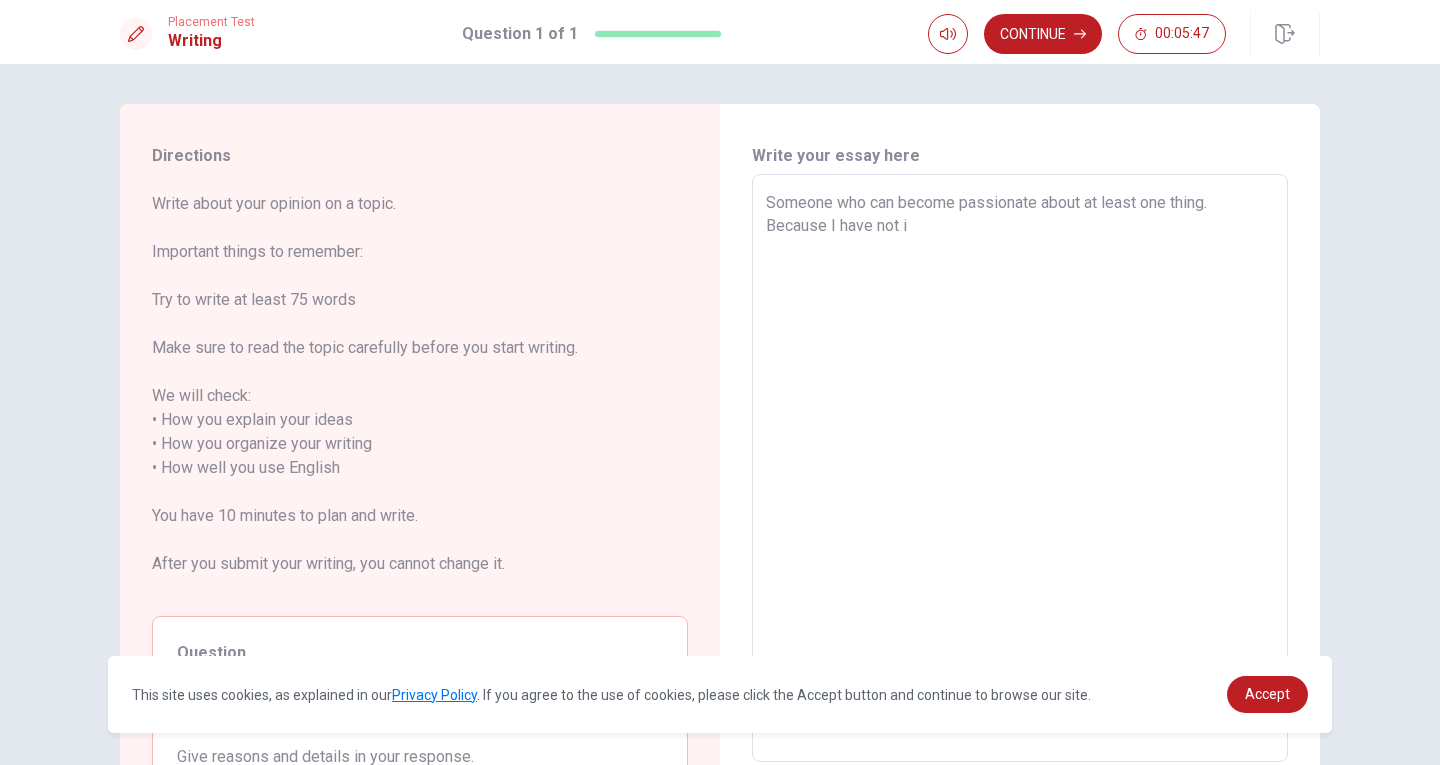 type on "x" 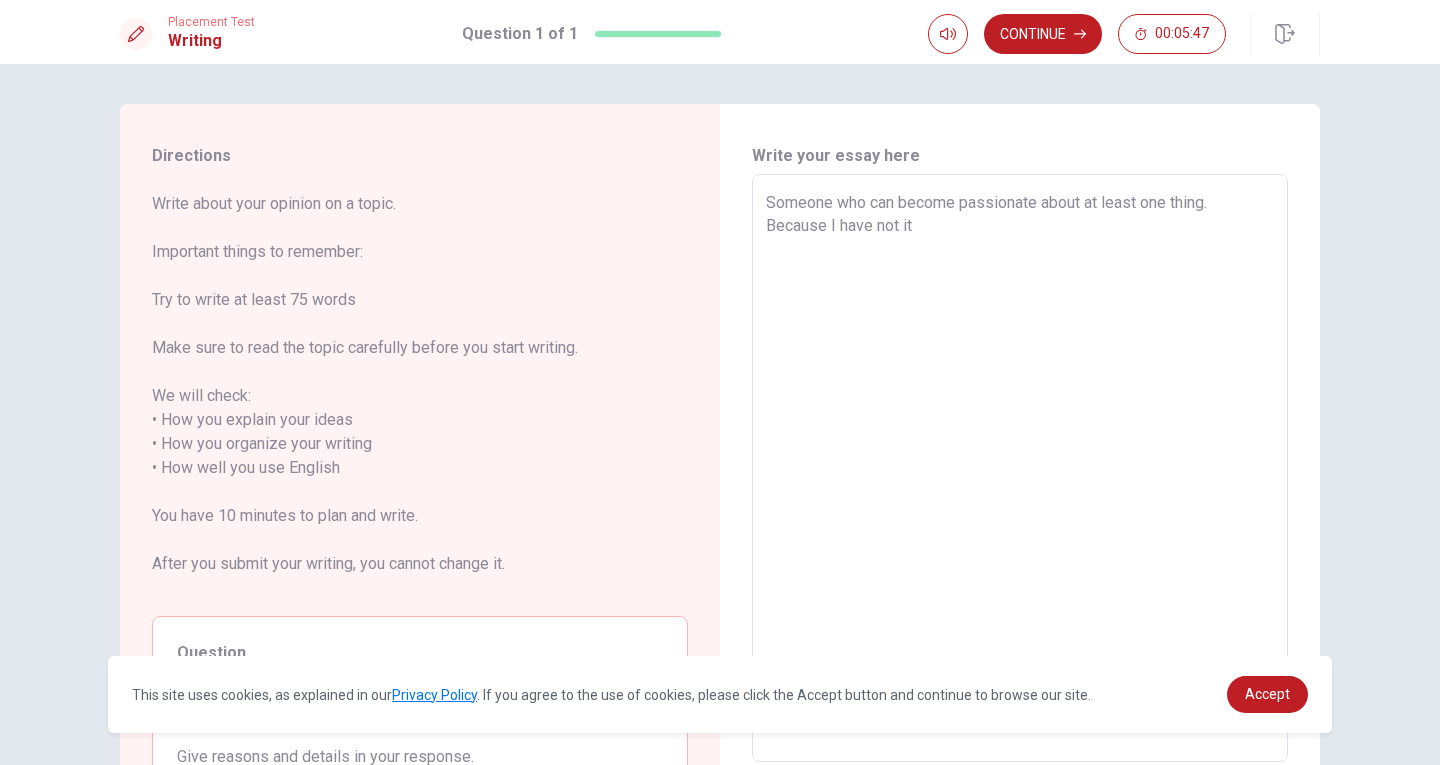 type on "x" 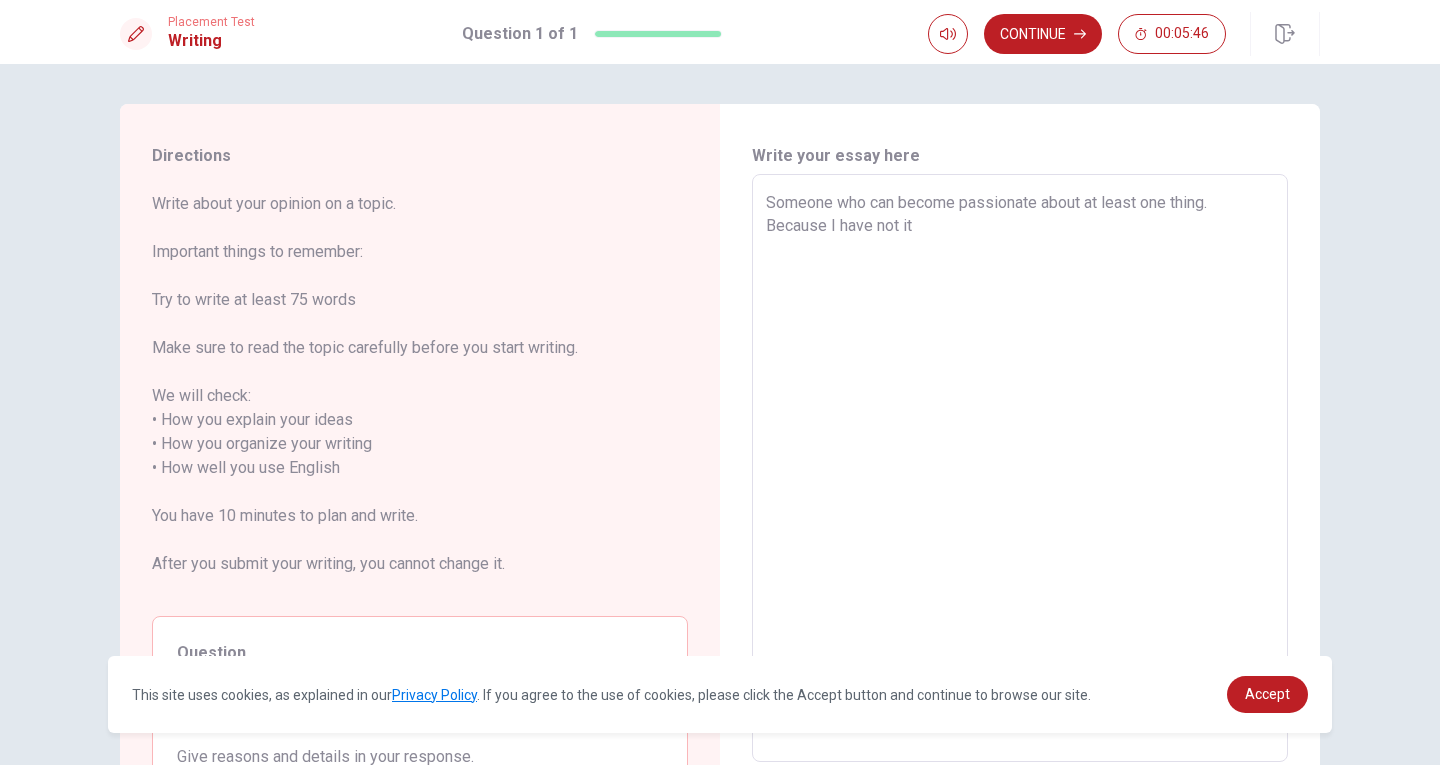 type on "Someone who can become passionate about at least one thing.
Because I have not it." 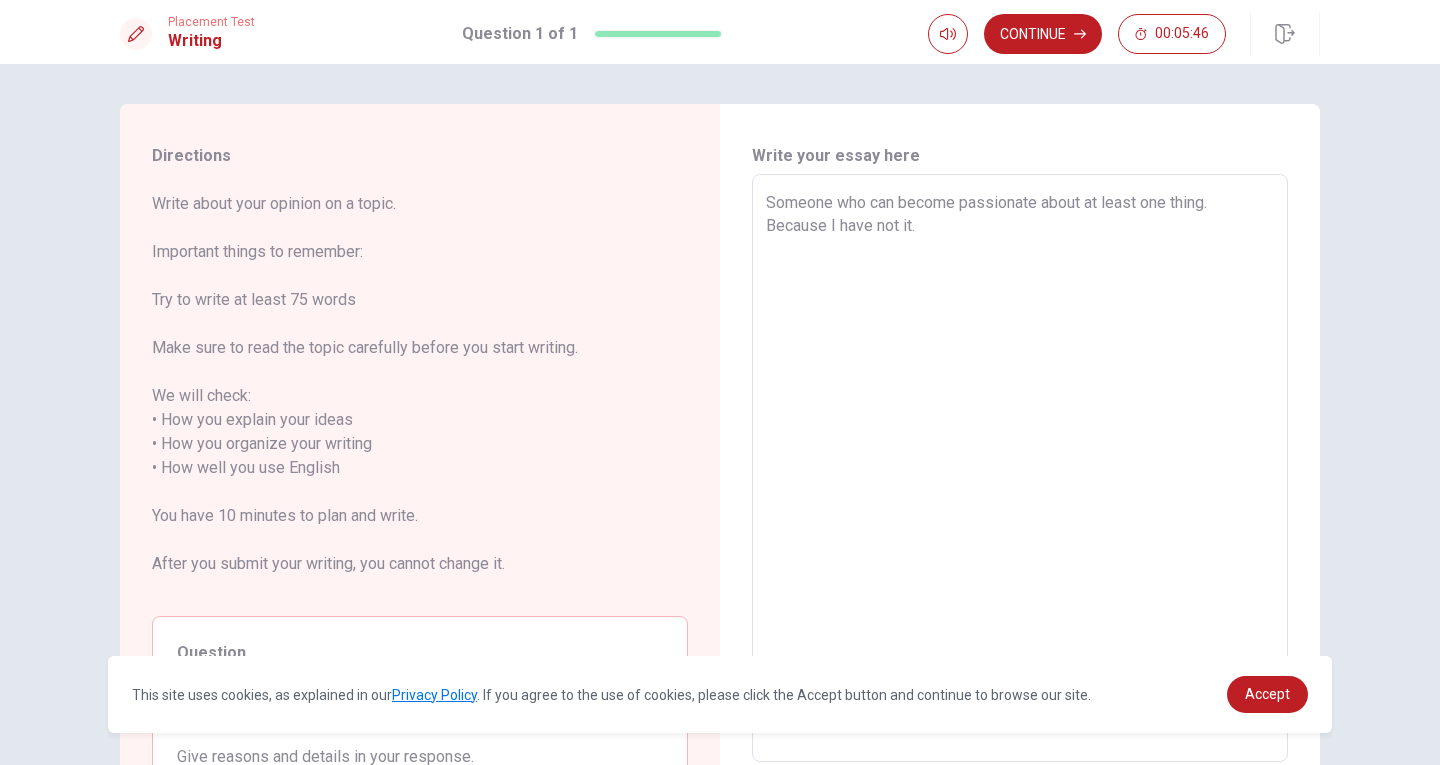 type on "x" 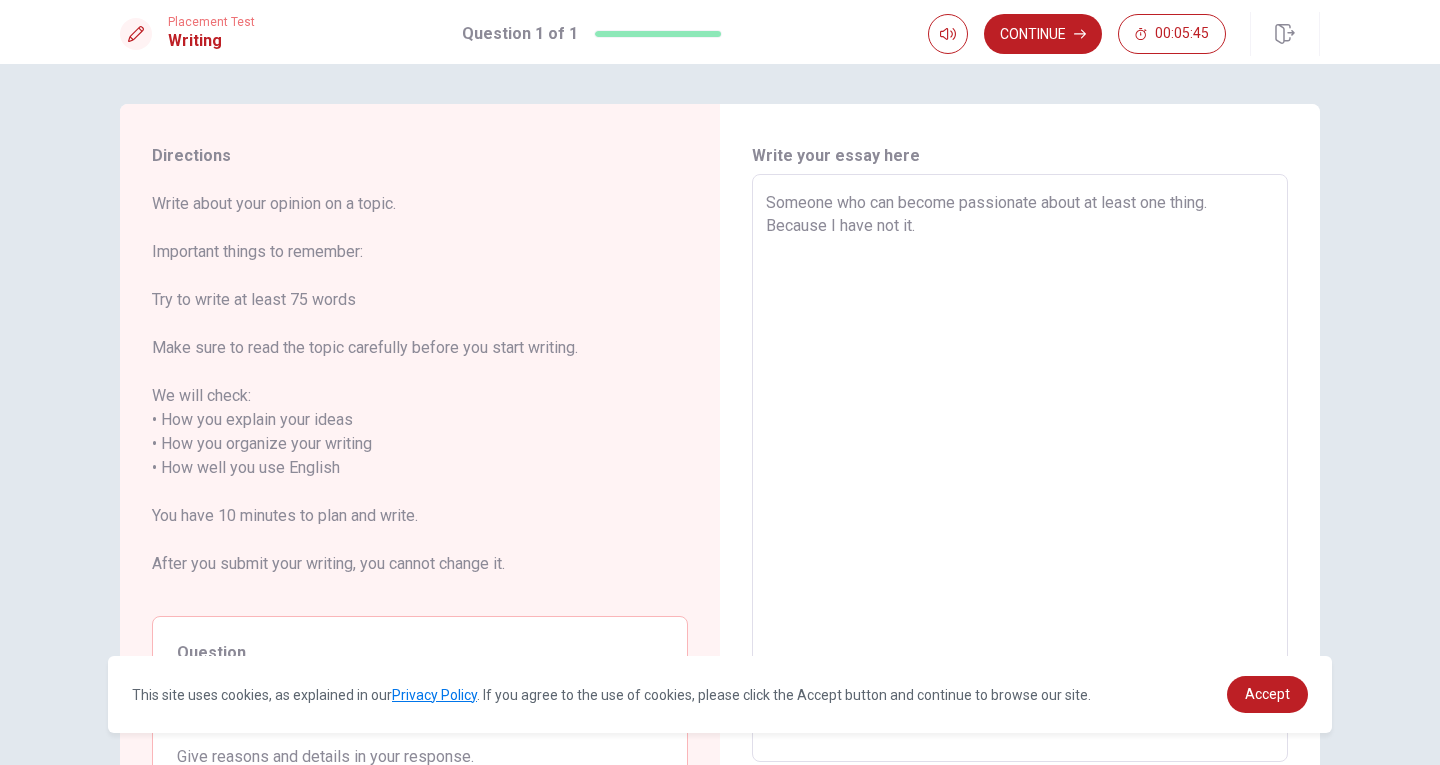 type on "Someone who can become passionate about at least one thing.
Because I have not it." 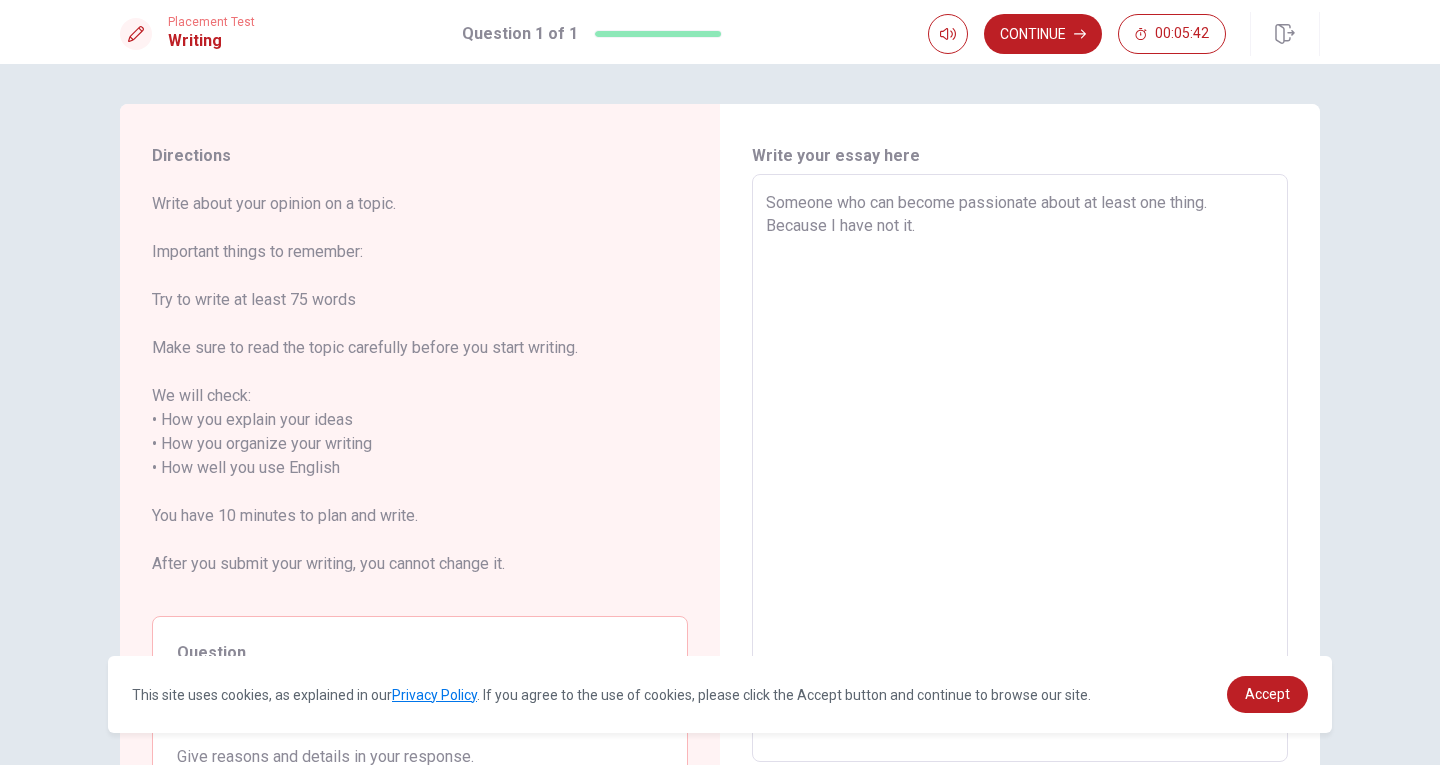 click on "Someone who can become passionate about at least one thing.
Because I have not it." at bounding box center (1020, 468) 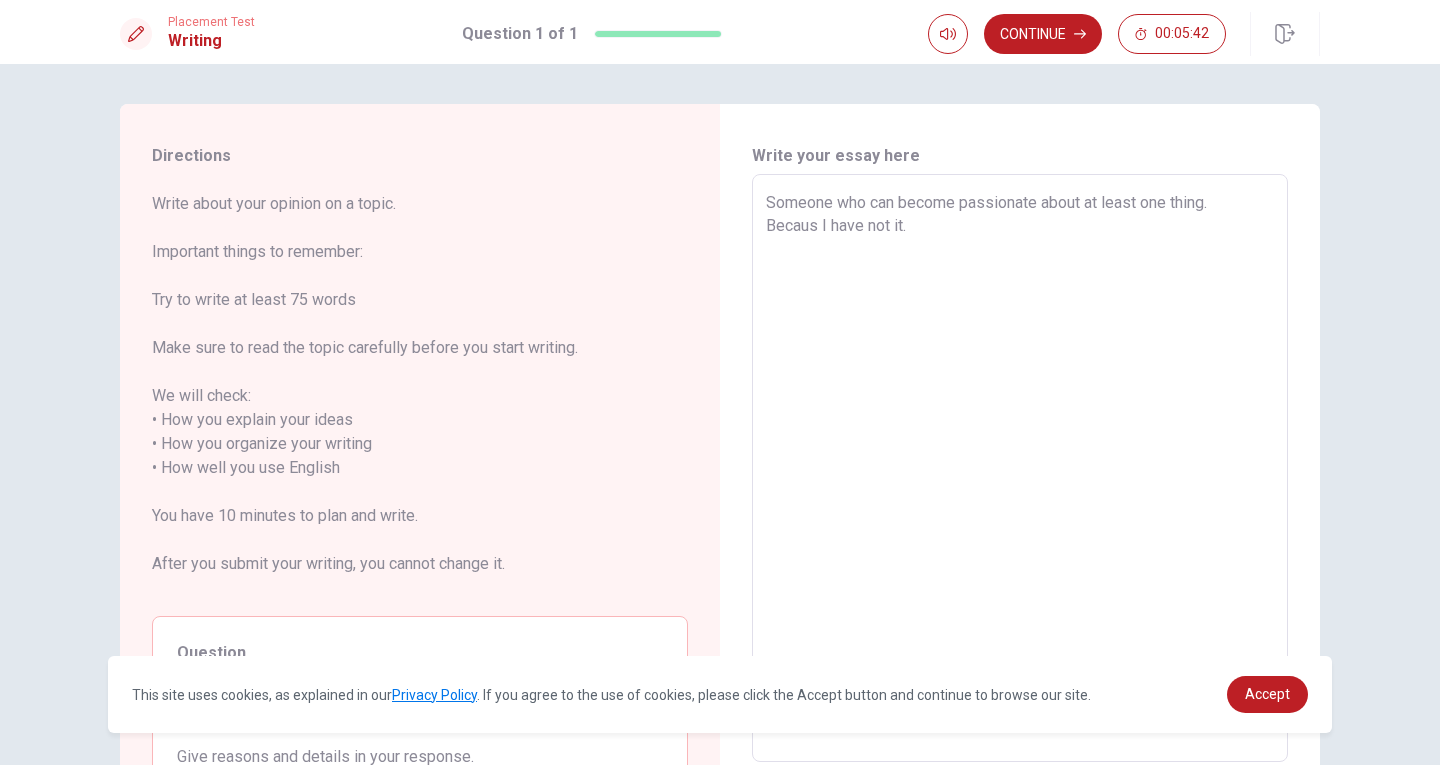 type on "x" 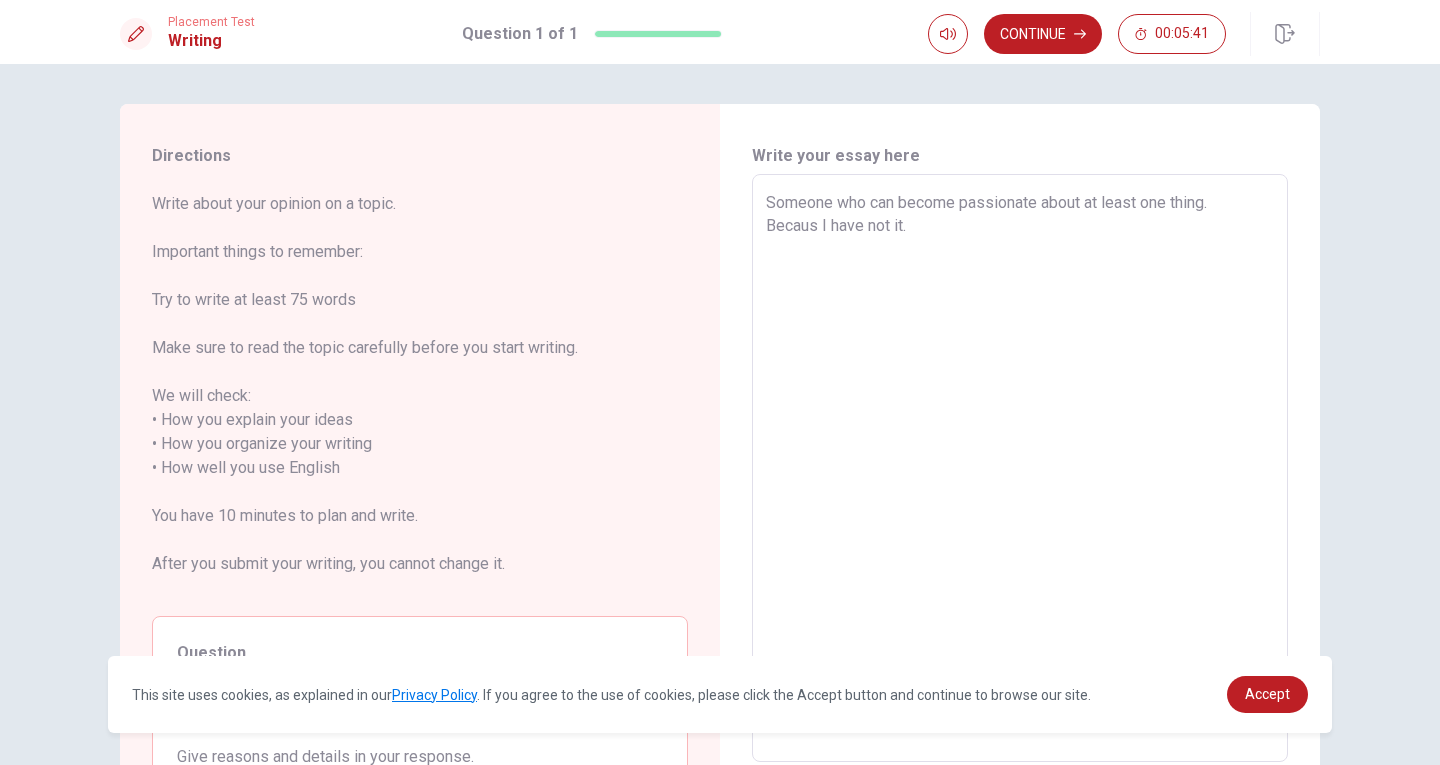 type on "Someone who can become passionate about at least one thing.
Becau I have not it." 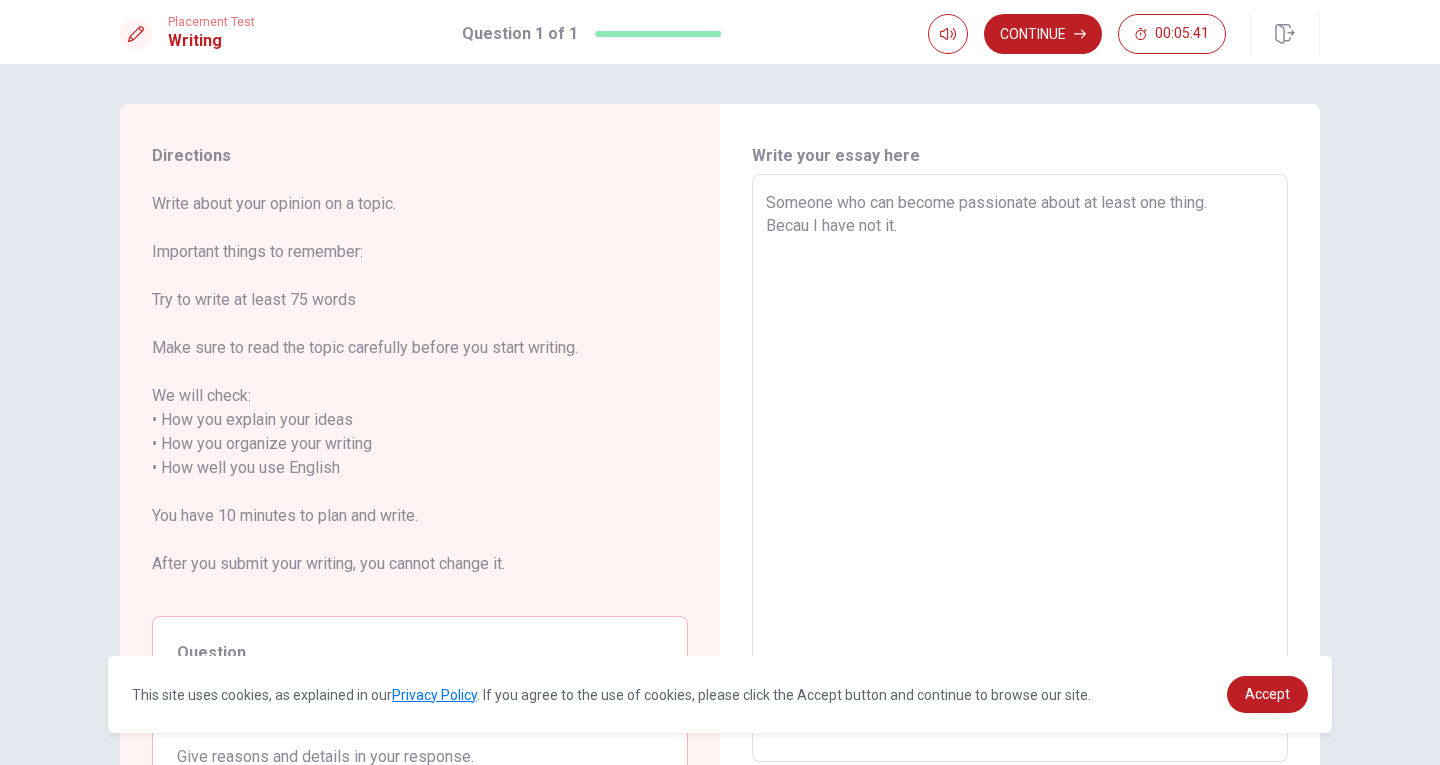 type on "x" 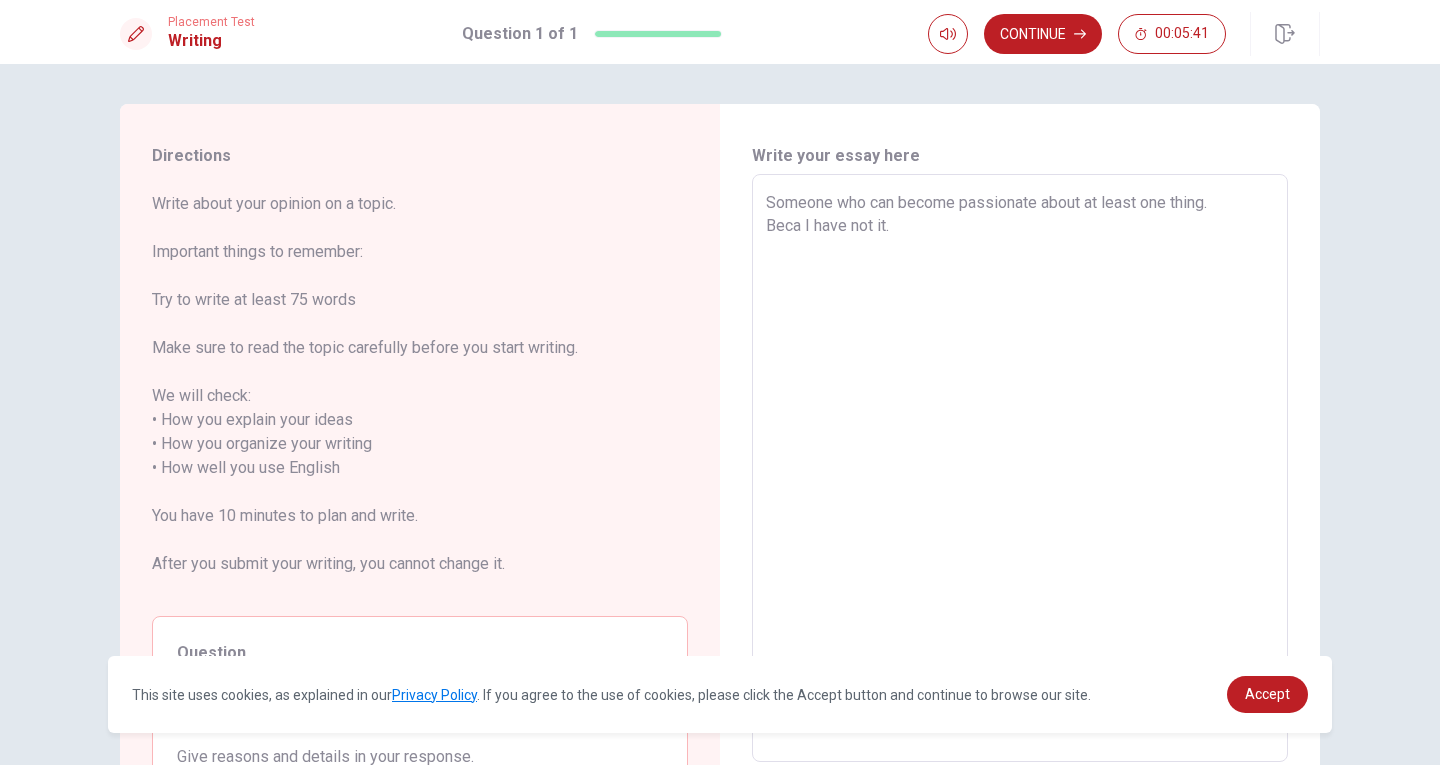 type on "Someone who can become passionate about at least one thing.
Bec I have not it." 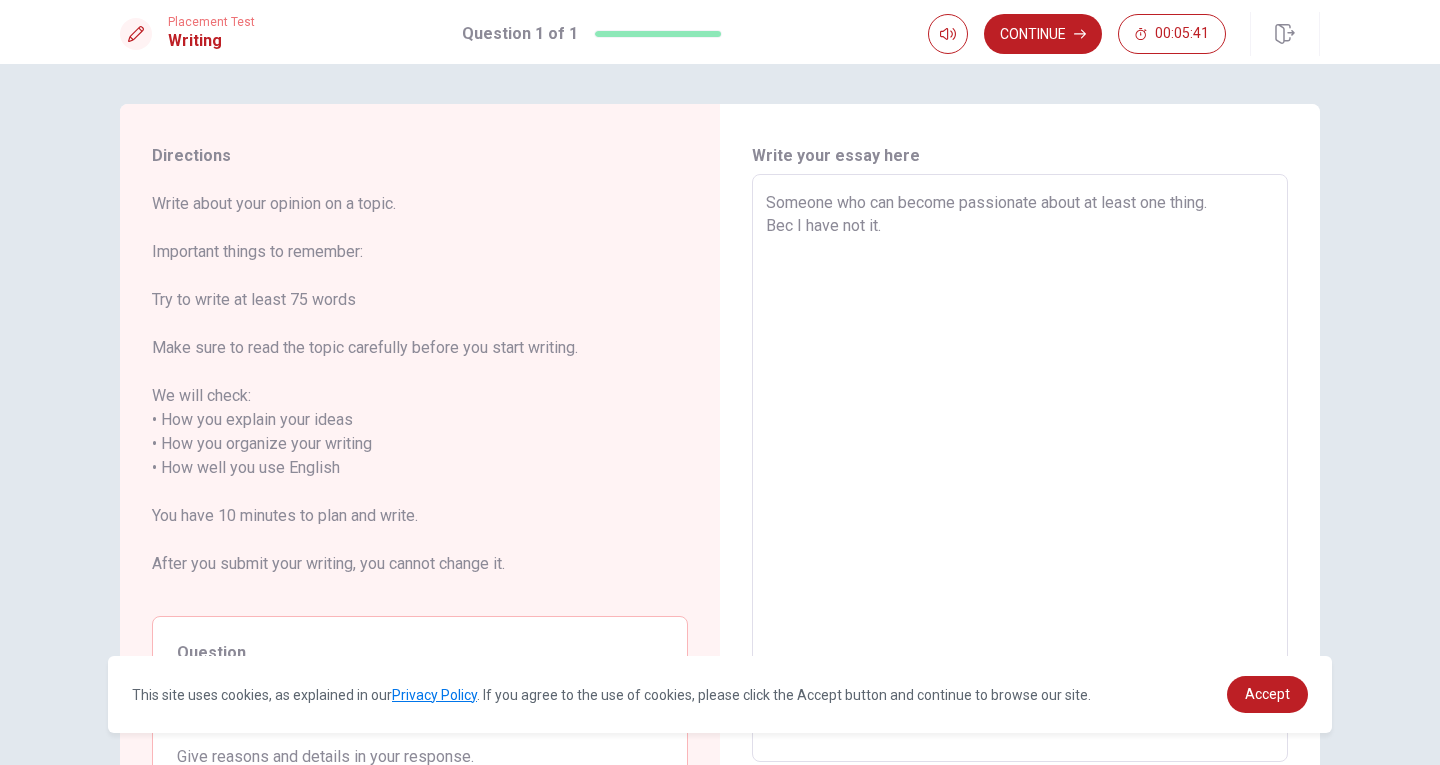 type on "x" 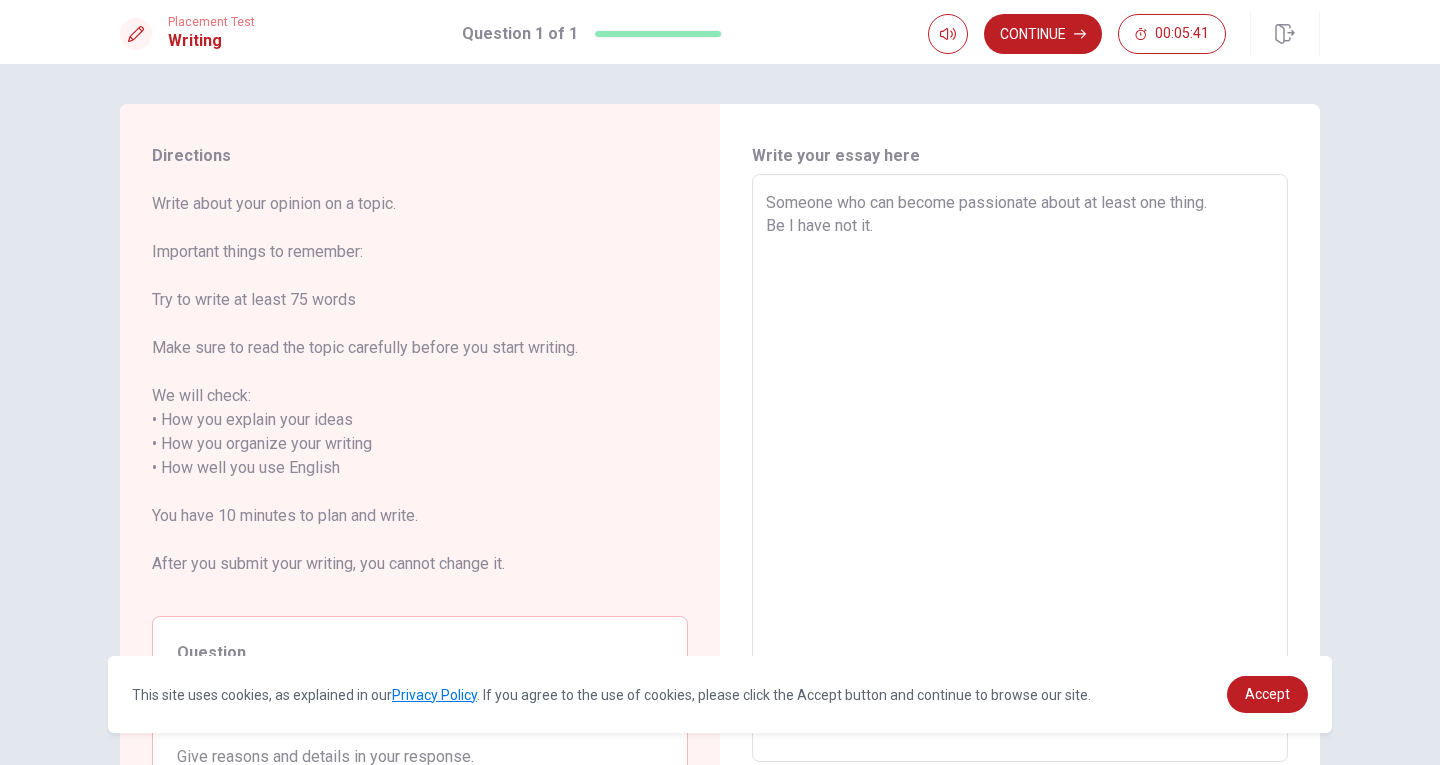 type on "x" 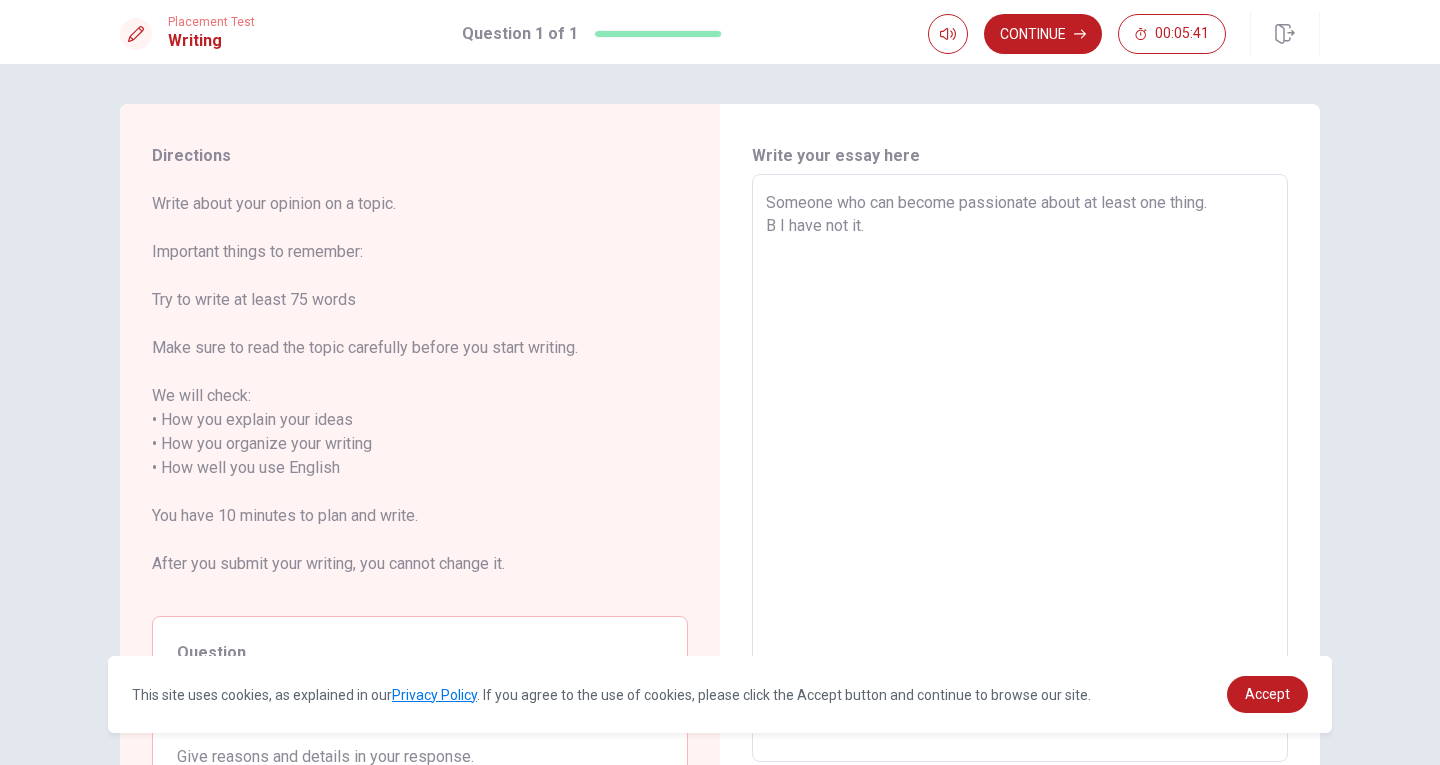 type on "x" 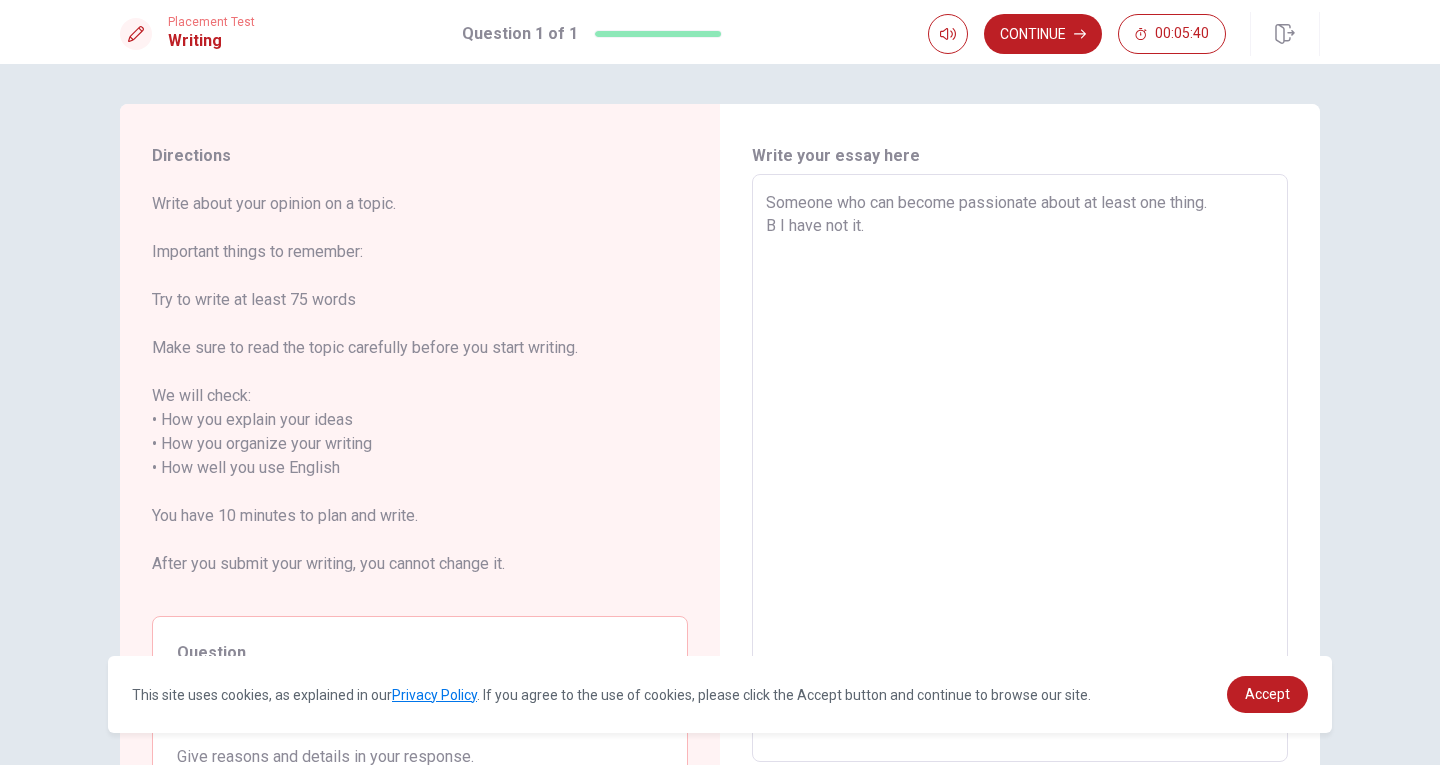 type on "Someone who can become passionate about at least one thing.
I have not it." 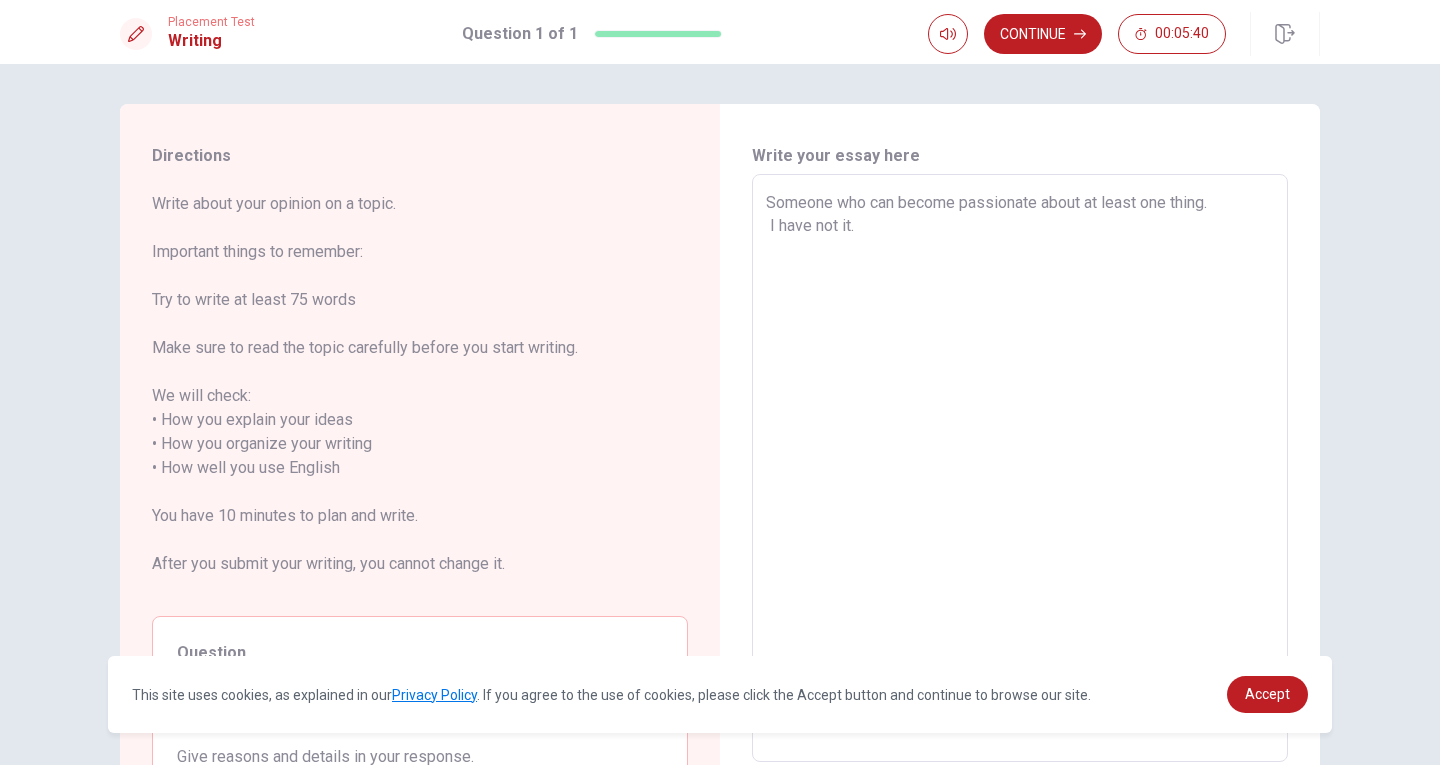 type on "x" 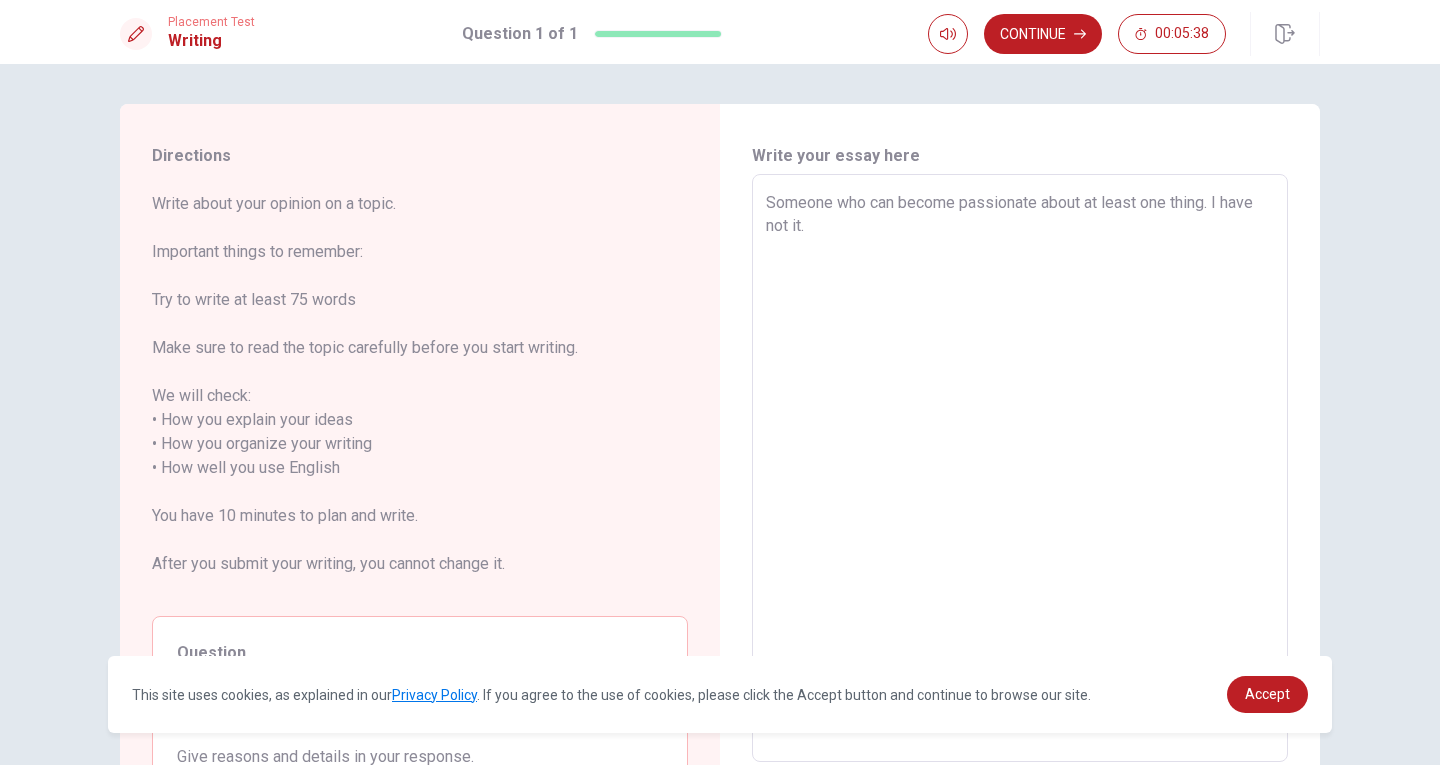 type on "x" 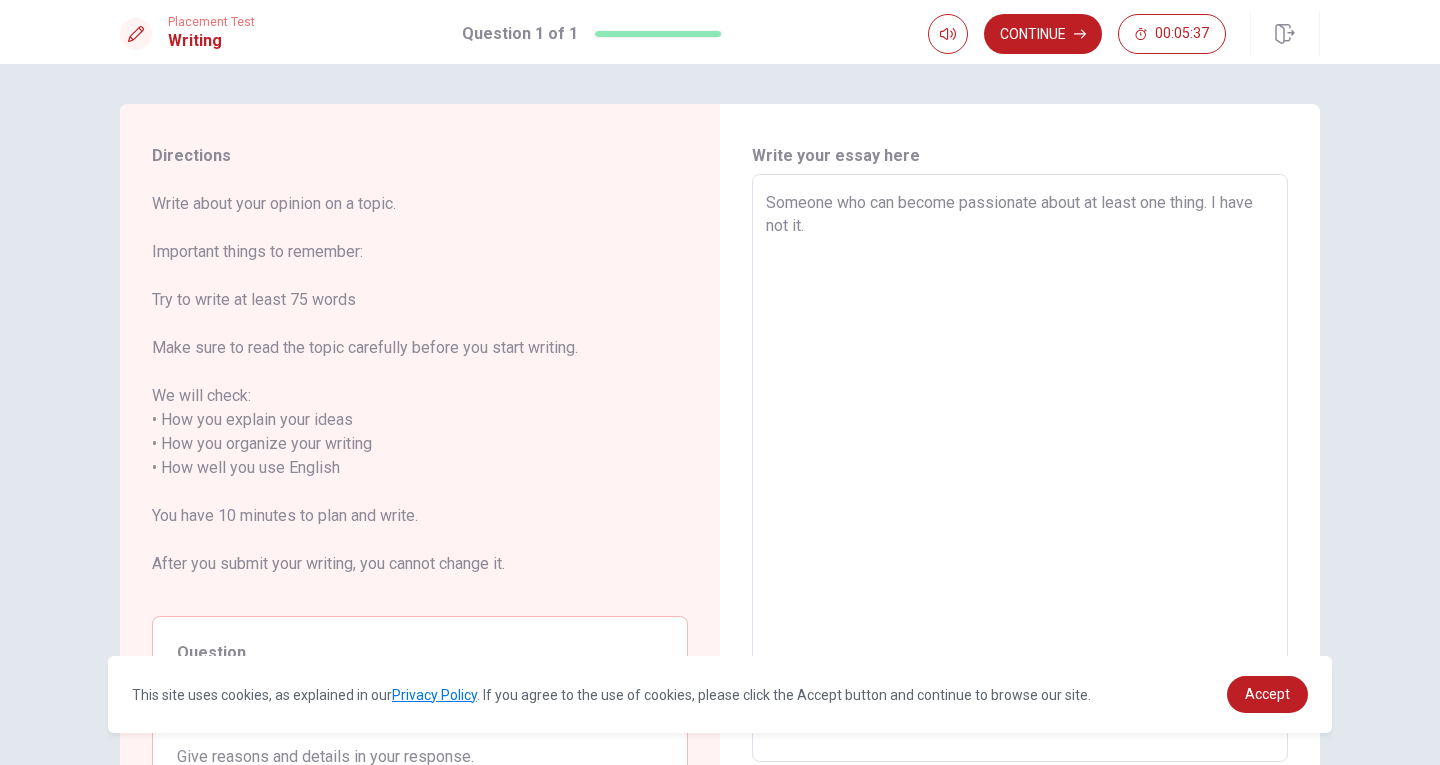 type on "Someone who can become passionate about at least one thing.
I have not it." 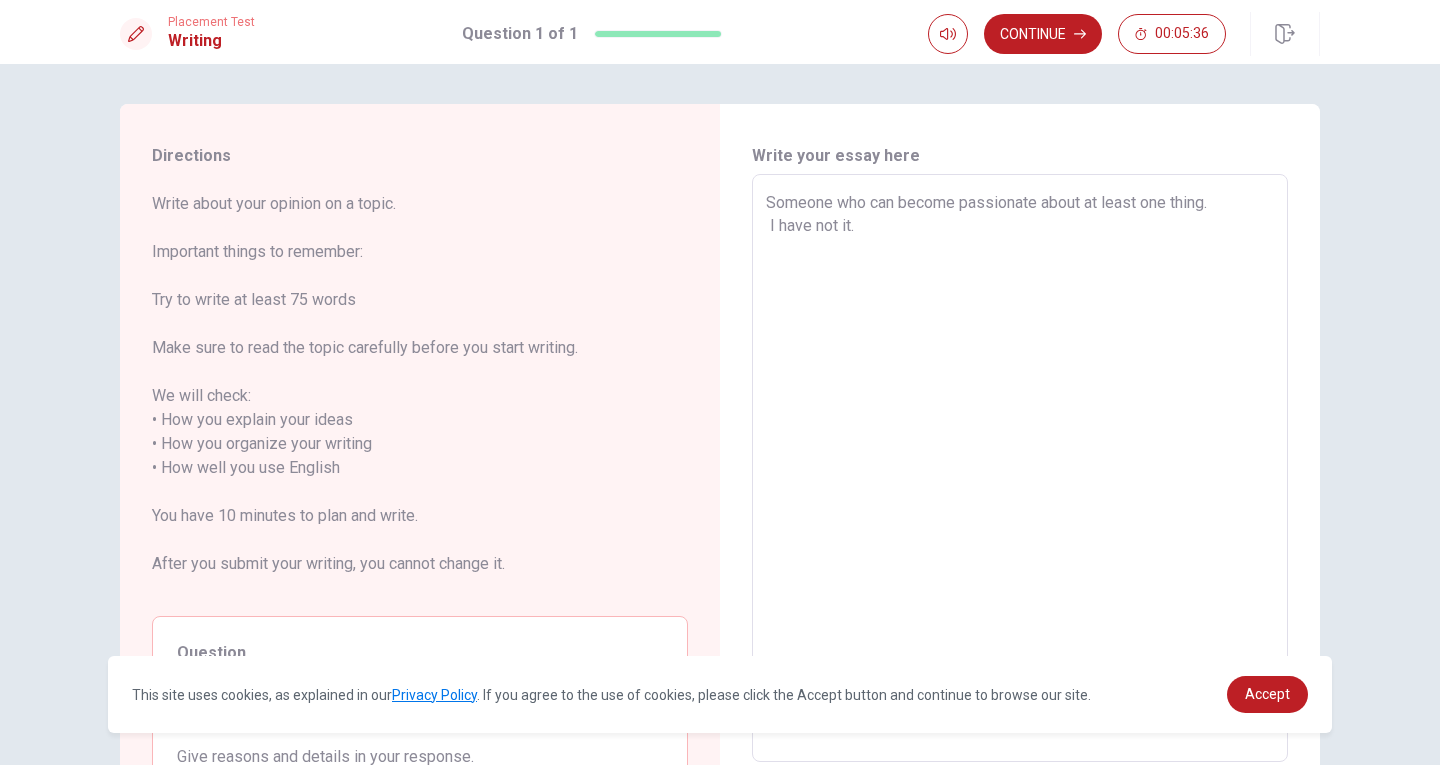 type on "x" 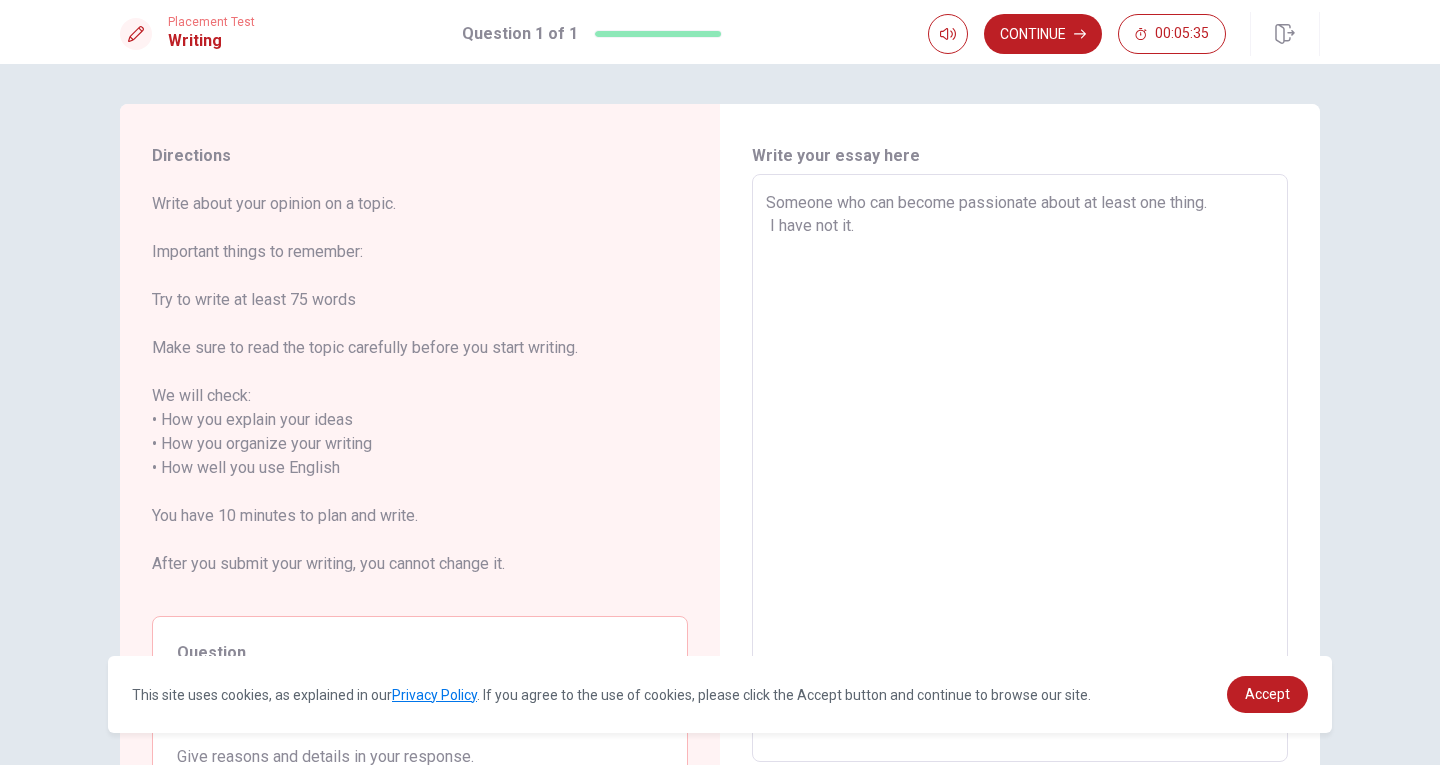 type on "Someone who can become passionate about at least one thing. I have not it." 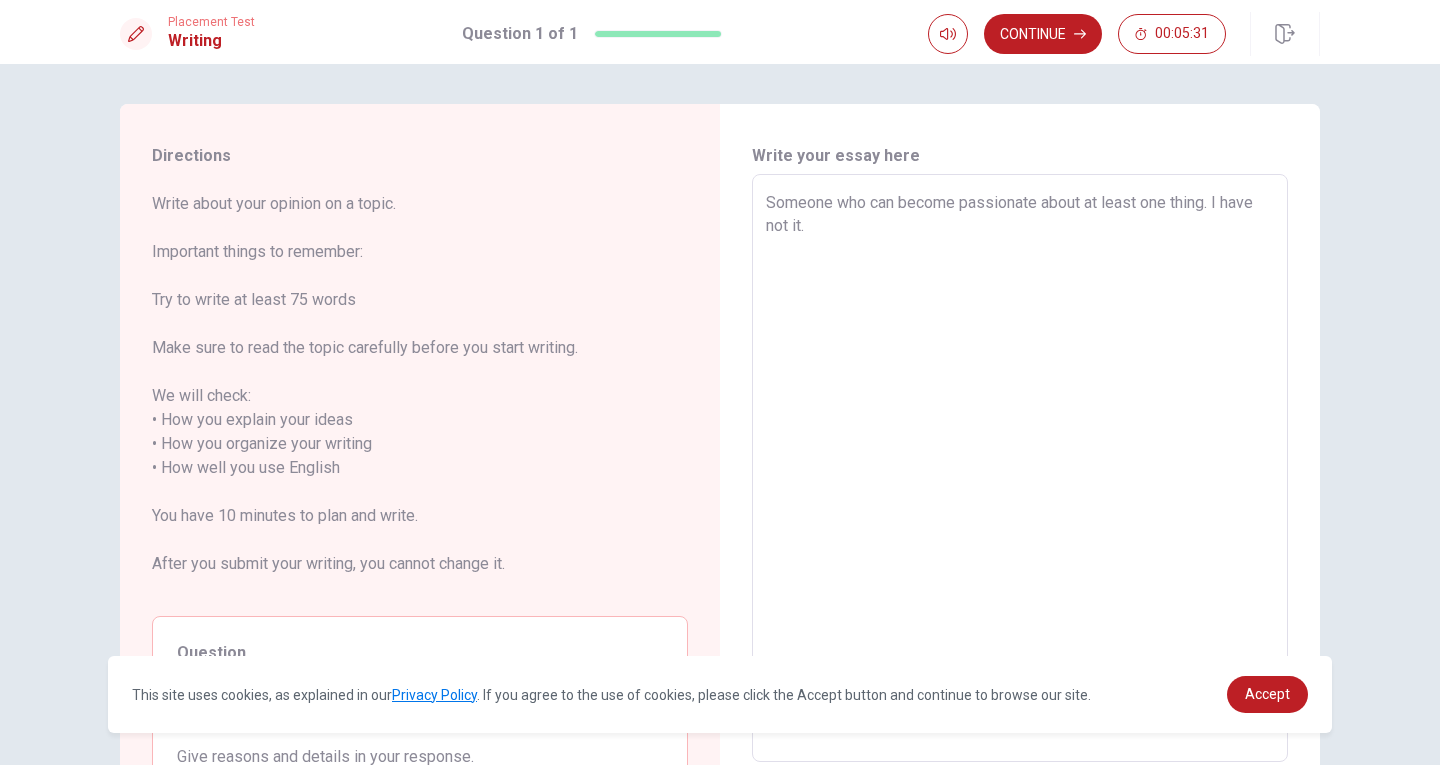 click on "Someone who can become passionate about at least one thing. I have not it." at bounding box center [1020, 468] 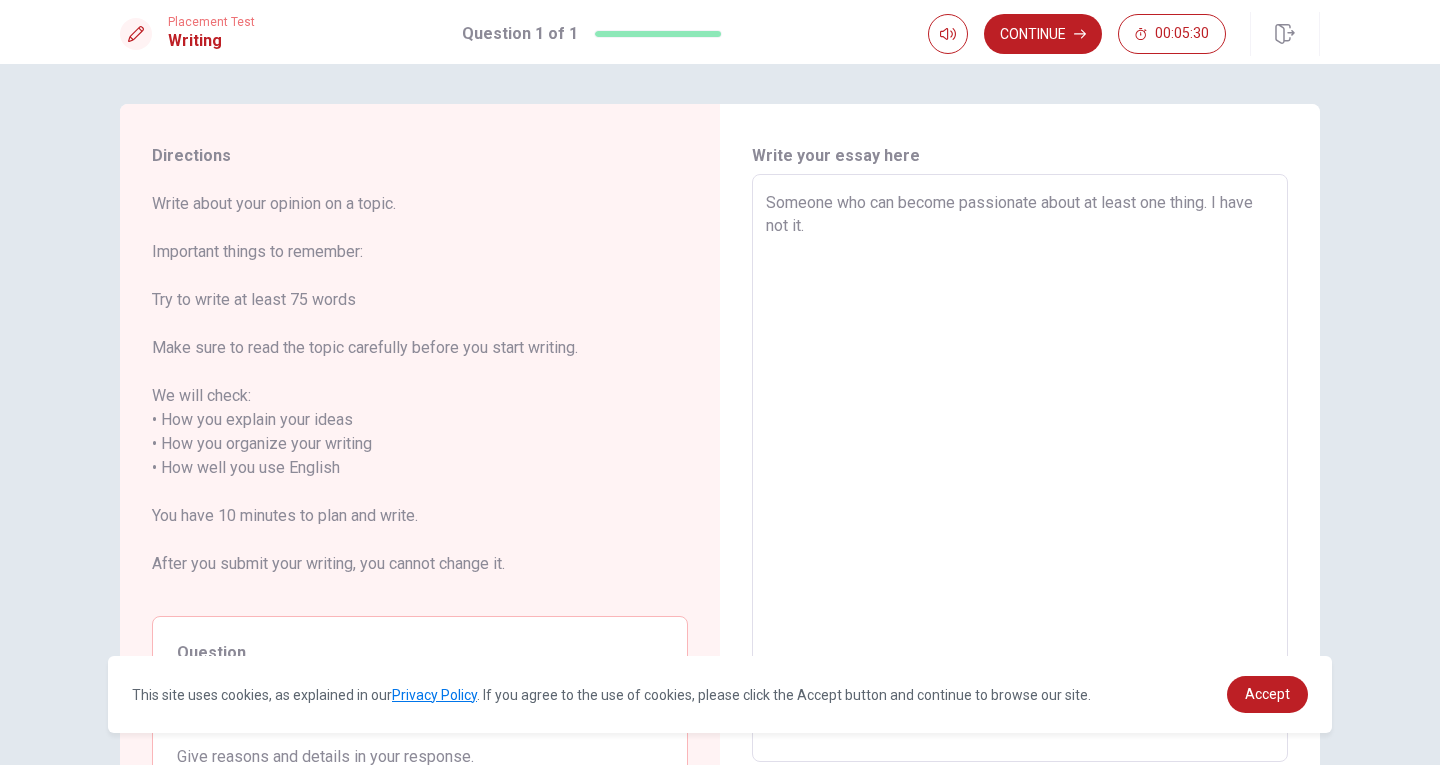 type on "Someone who can become passionate about at least one thing.I have not it." 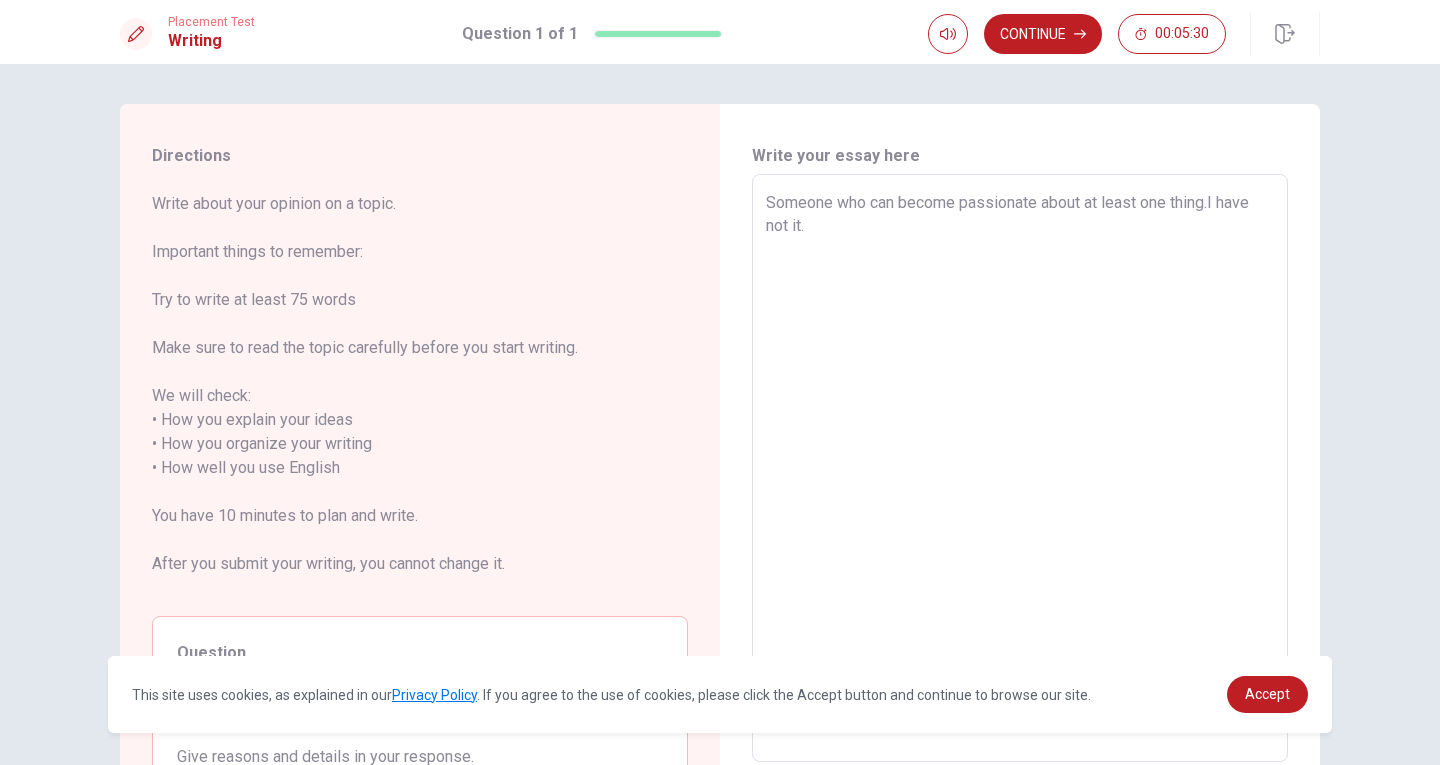 type on "x" 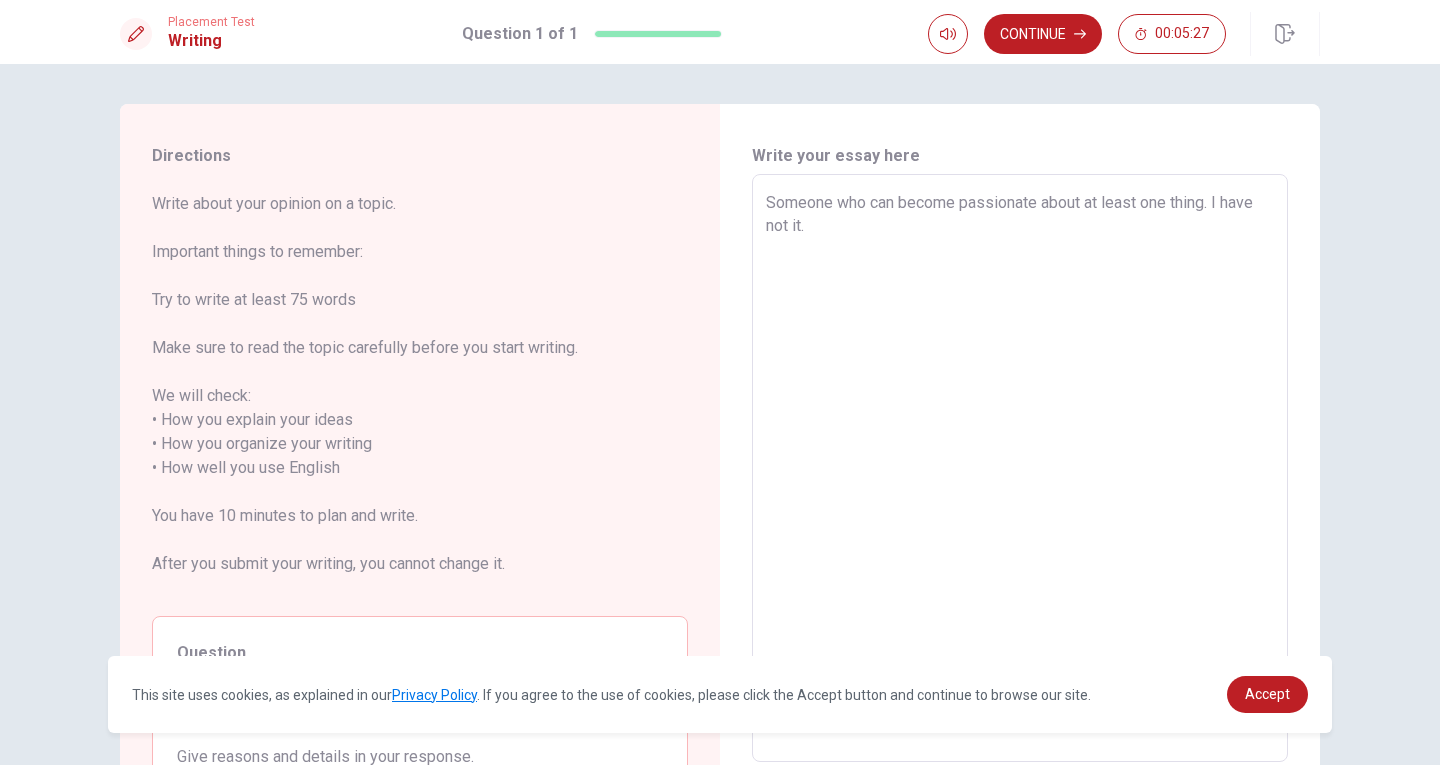 click on "Someone who can become passionate about at least one thing. I have not it." at bounding box center [1020, 468] 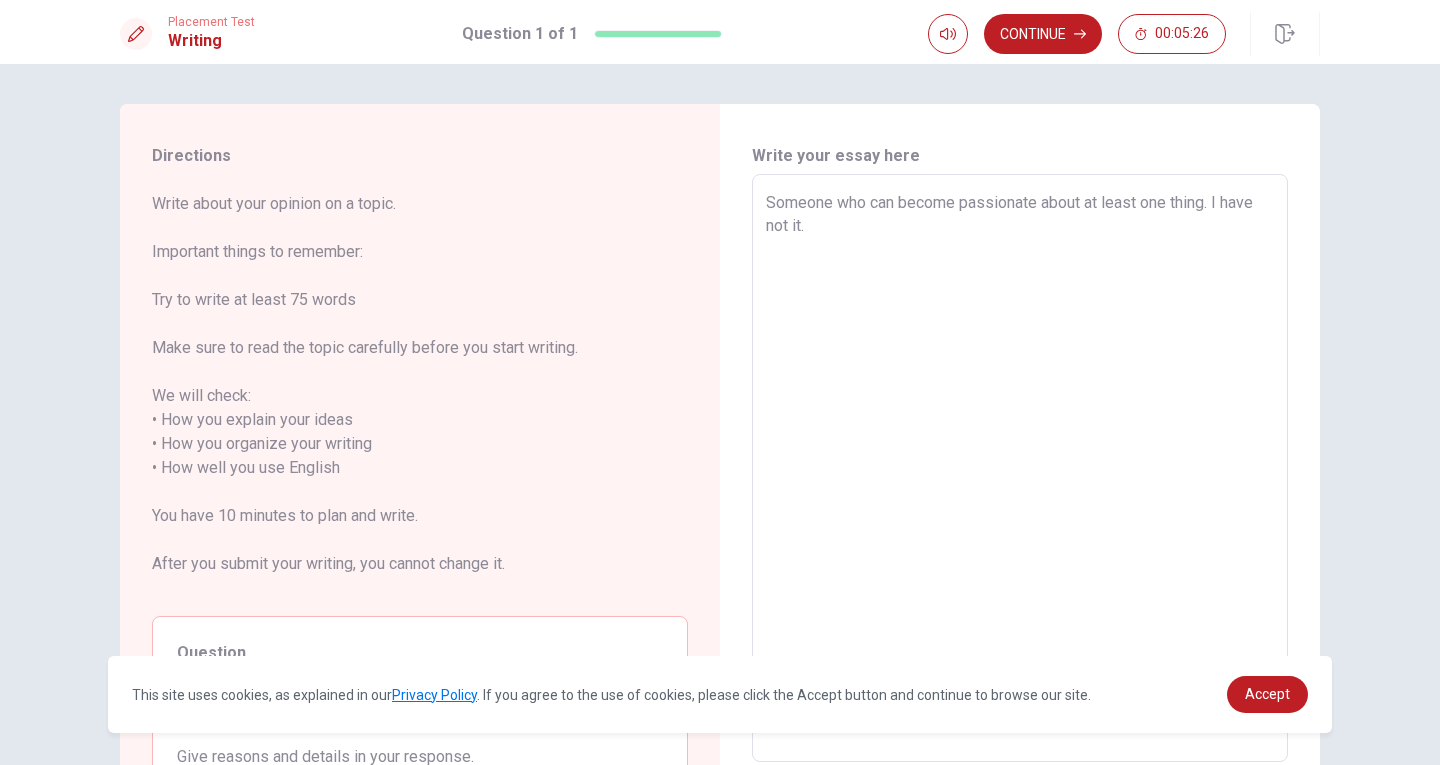 type on "x" 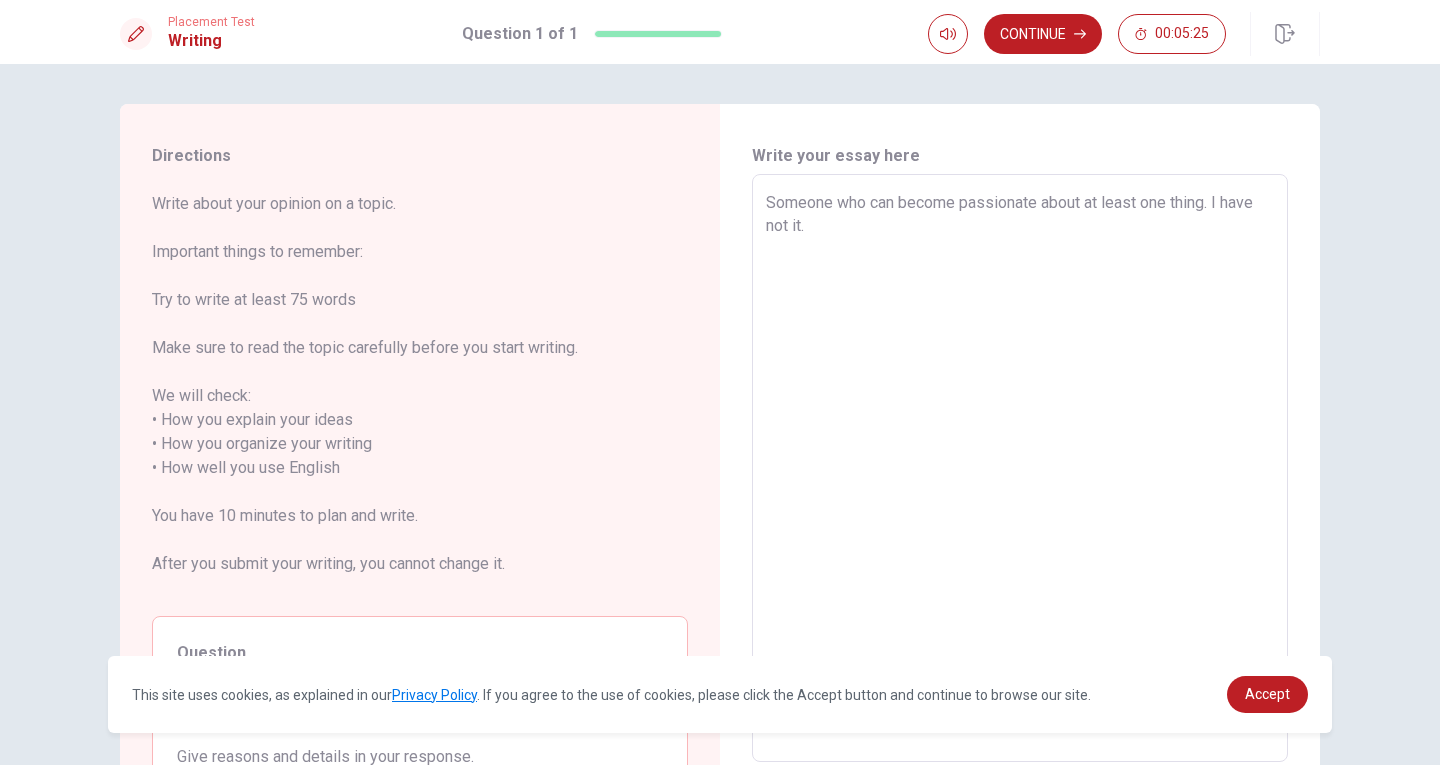 type on "Someone who can become passionate about at least one thing. I have not it. s" 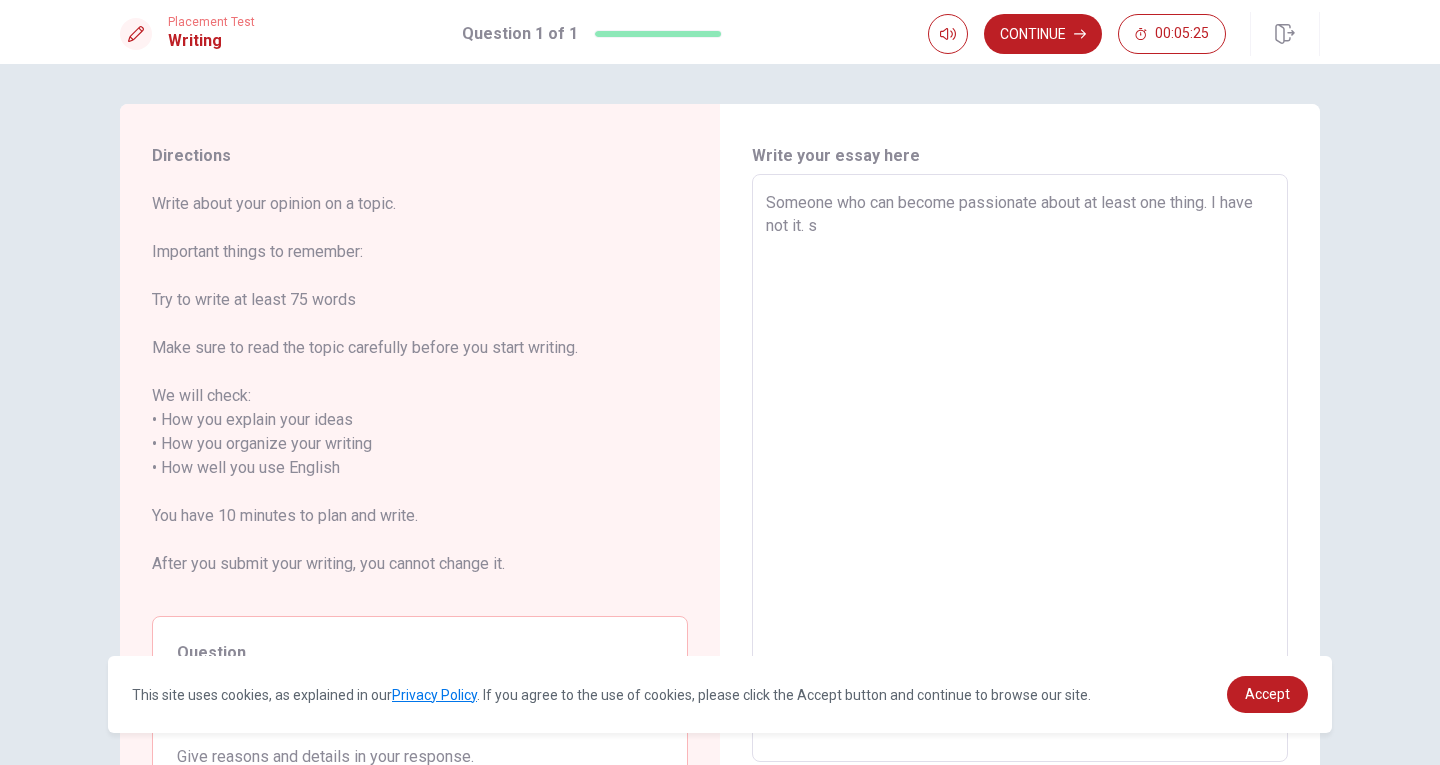 type on "x" 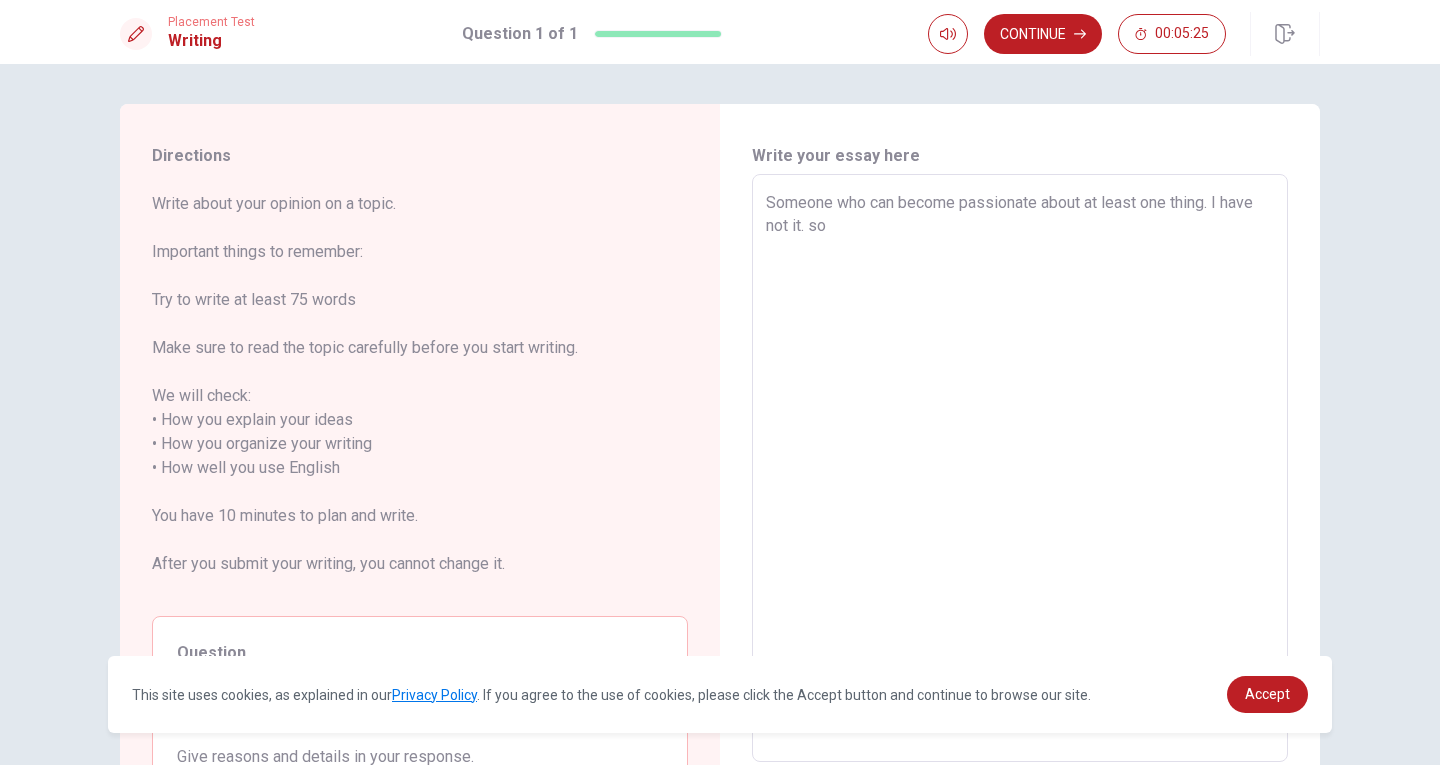 type 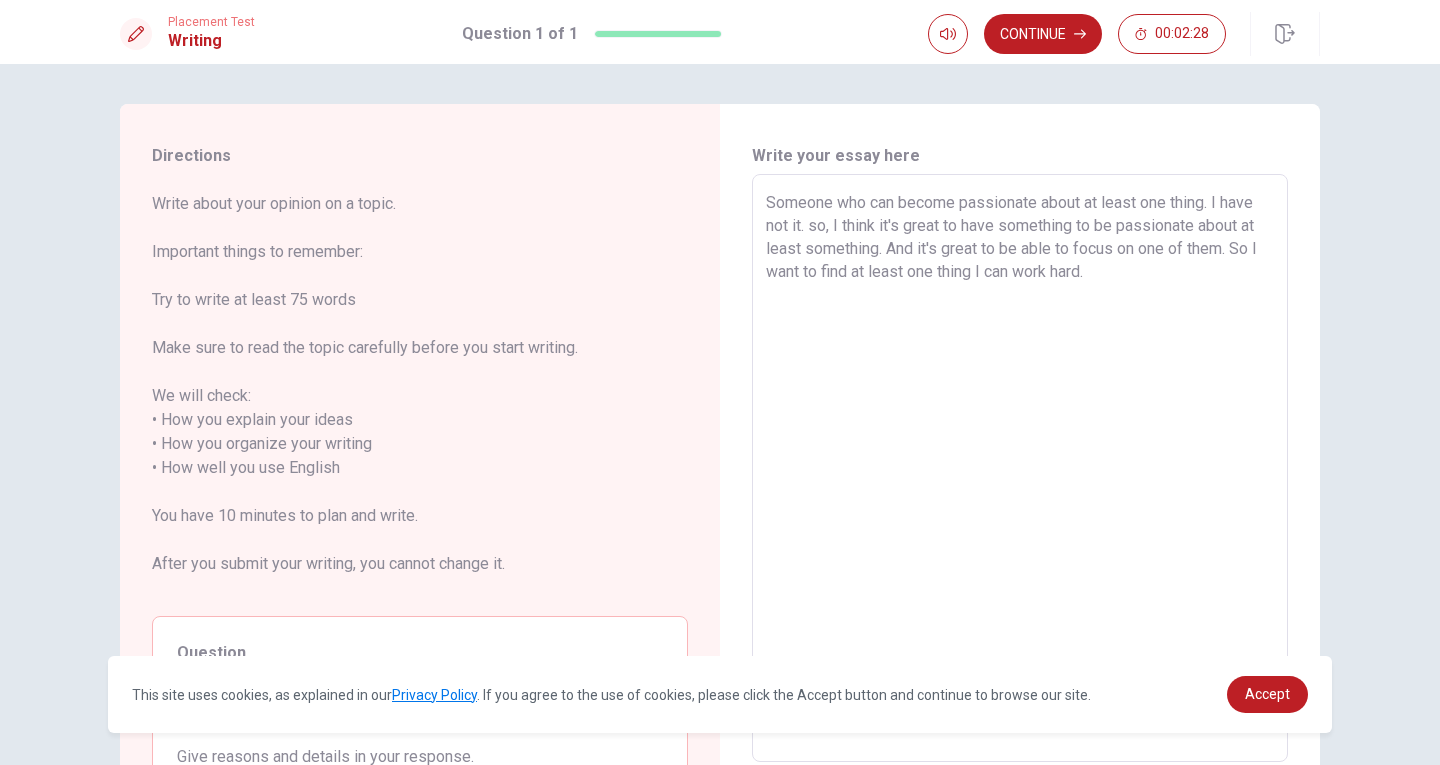 click on "Someone who can become passionate about at least one thing. I have not it. so, I think it's great to have something to be passionate about at least something. And it's great to be able to focus on one of them. So I want to find at least one thing I can work hard." at bounding box center [1020, 468] 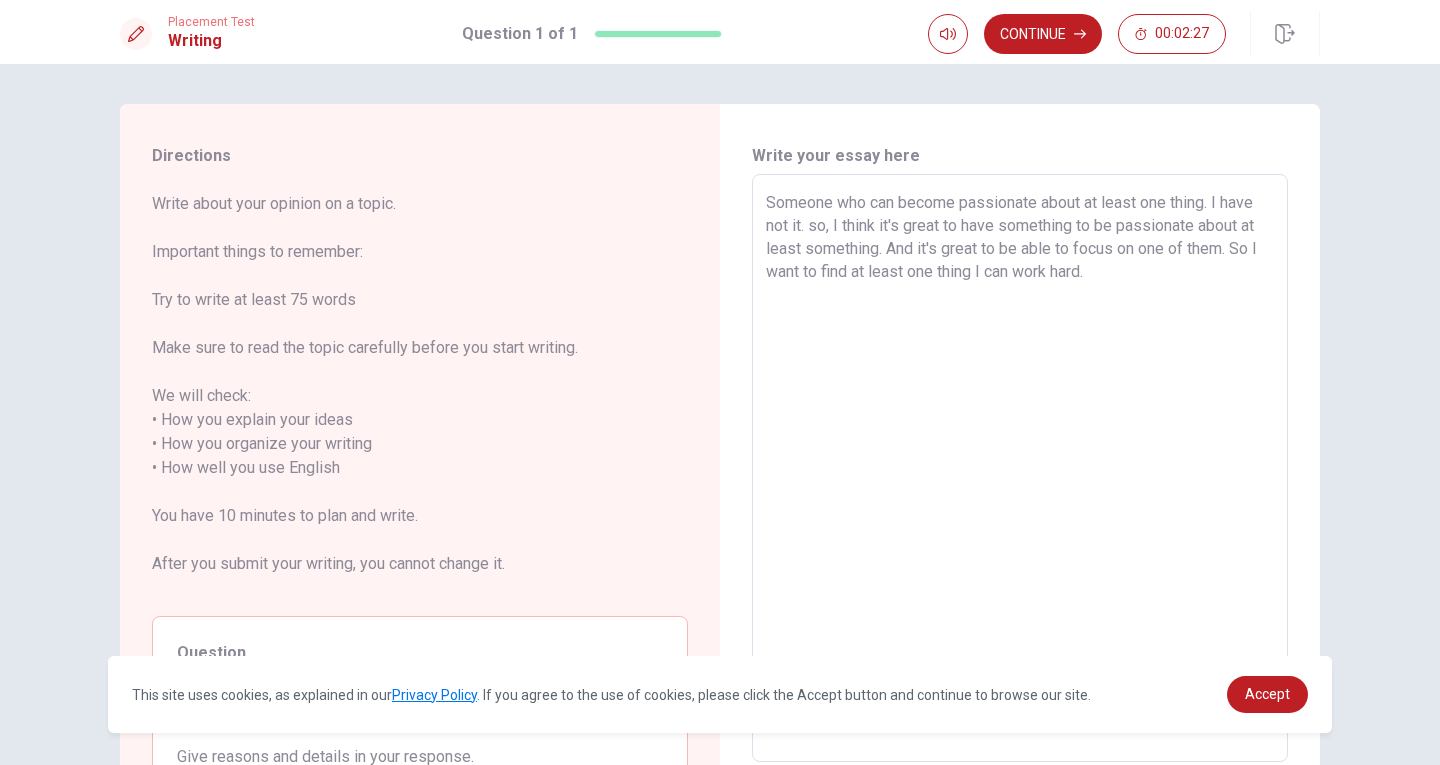 click on "Someone who can become passionate about at least one thing. I have not it. so, I think it's great to have something to be passionate about at least something. And it's great to be able to focus on one of them. So I want to find at least one thing I can work hard." at bounding box center (1020, 468) 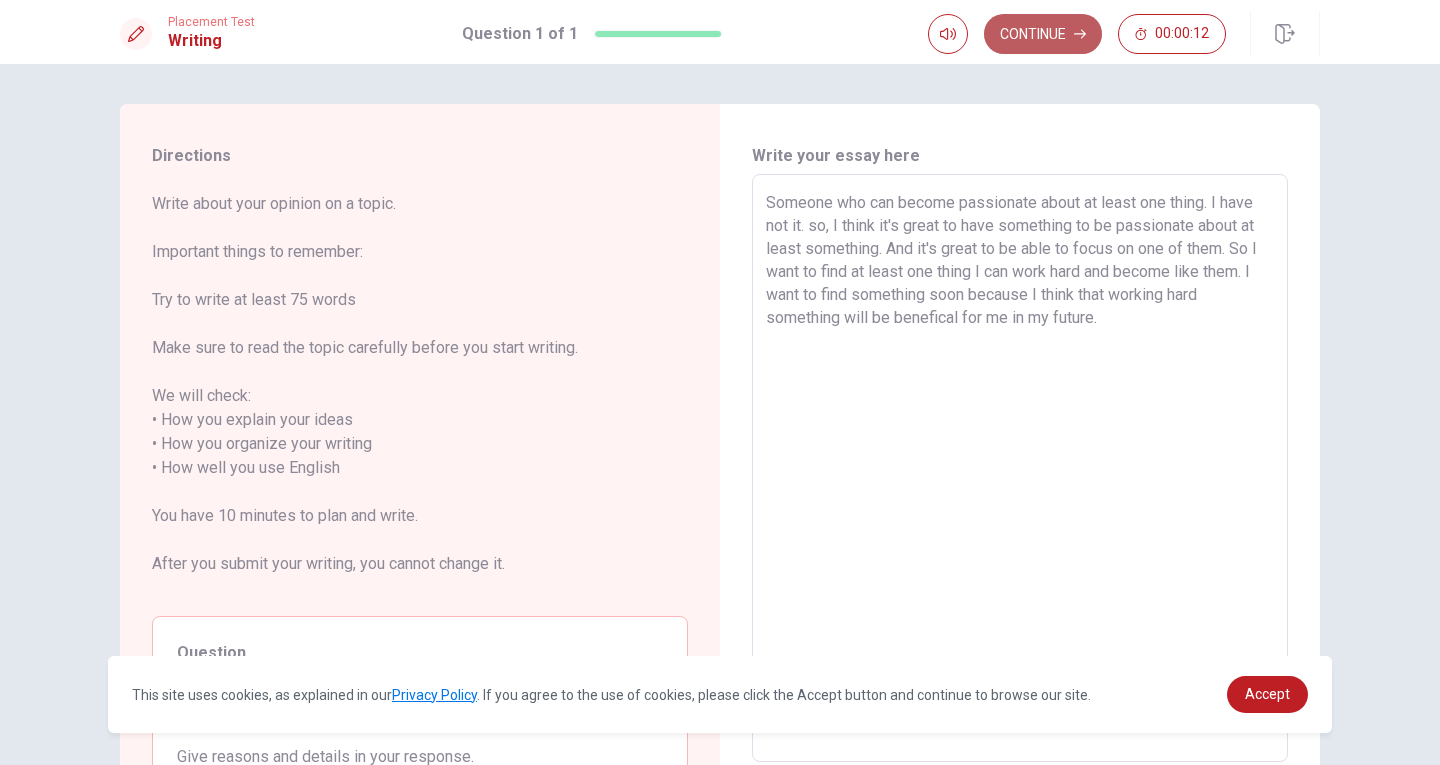 click on "Continue" at bounding box center [1043, 34] 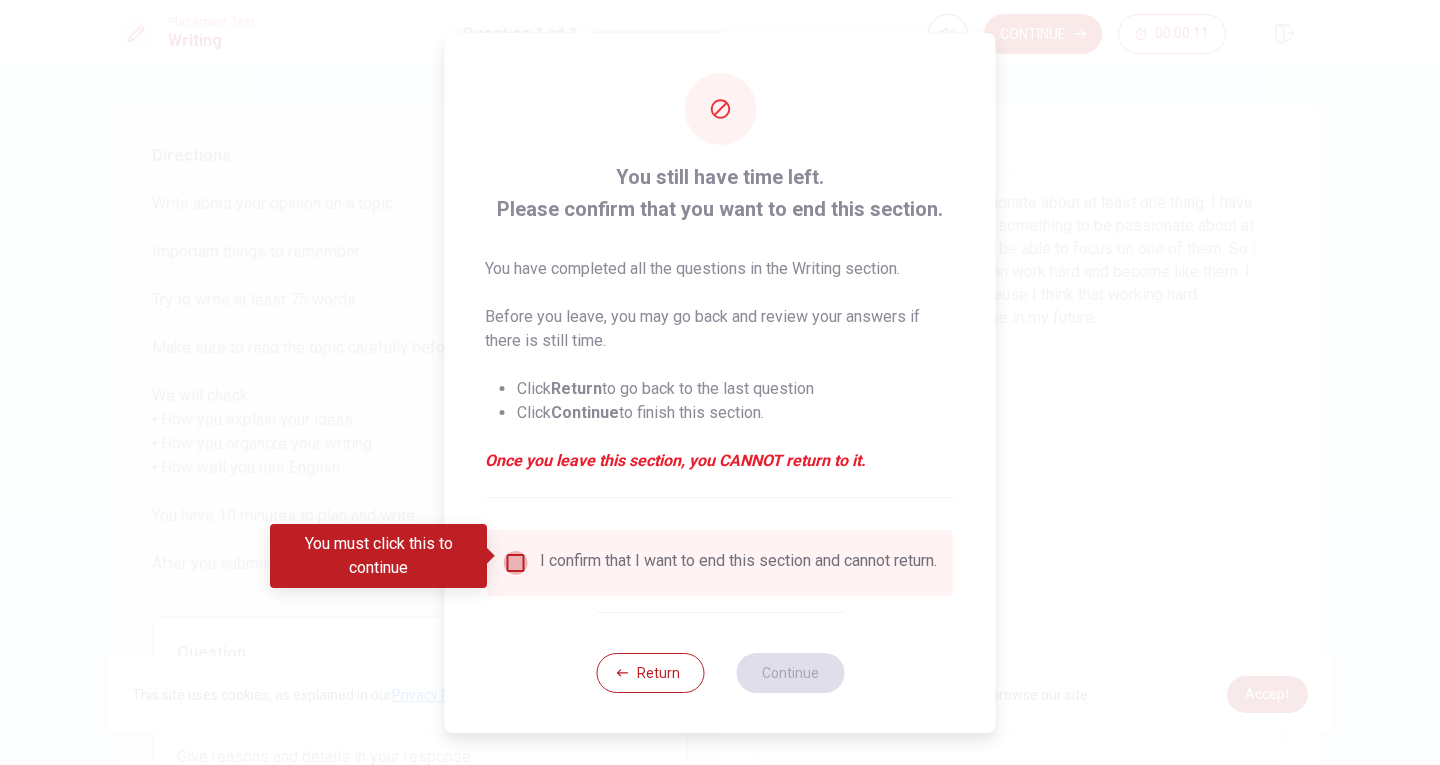 click at bounding box center (516, 563) 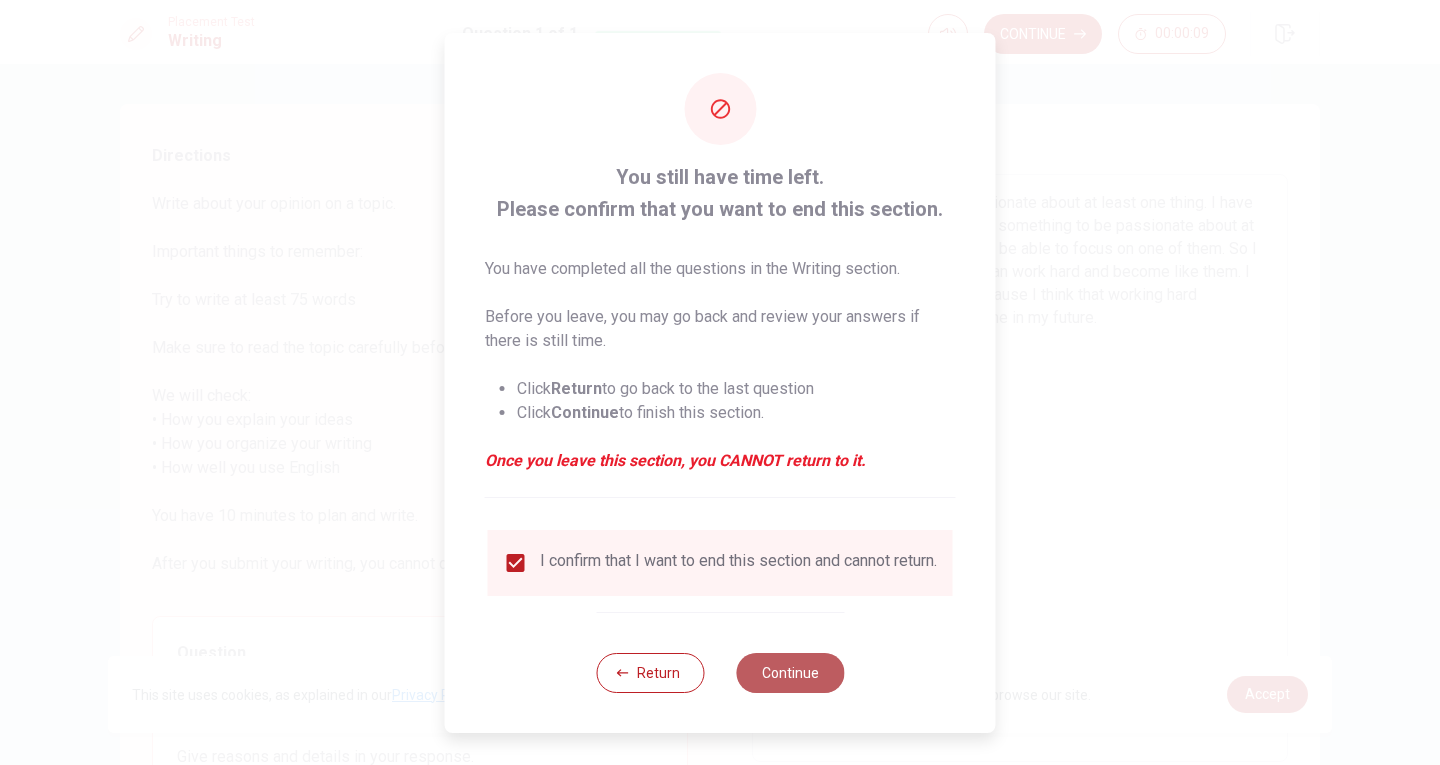 click on "Continue" at bounding box center (790, 673) 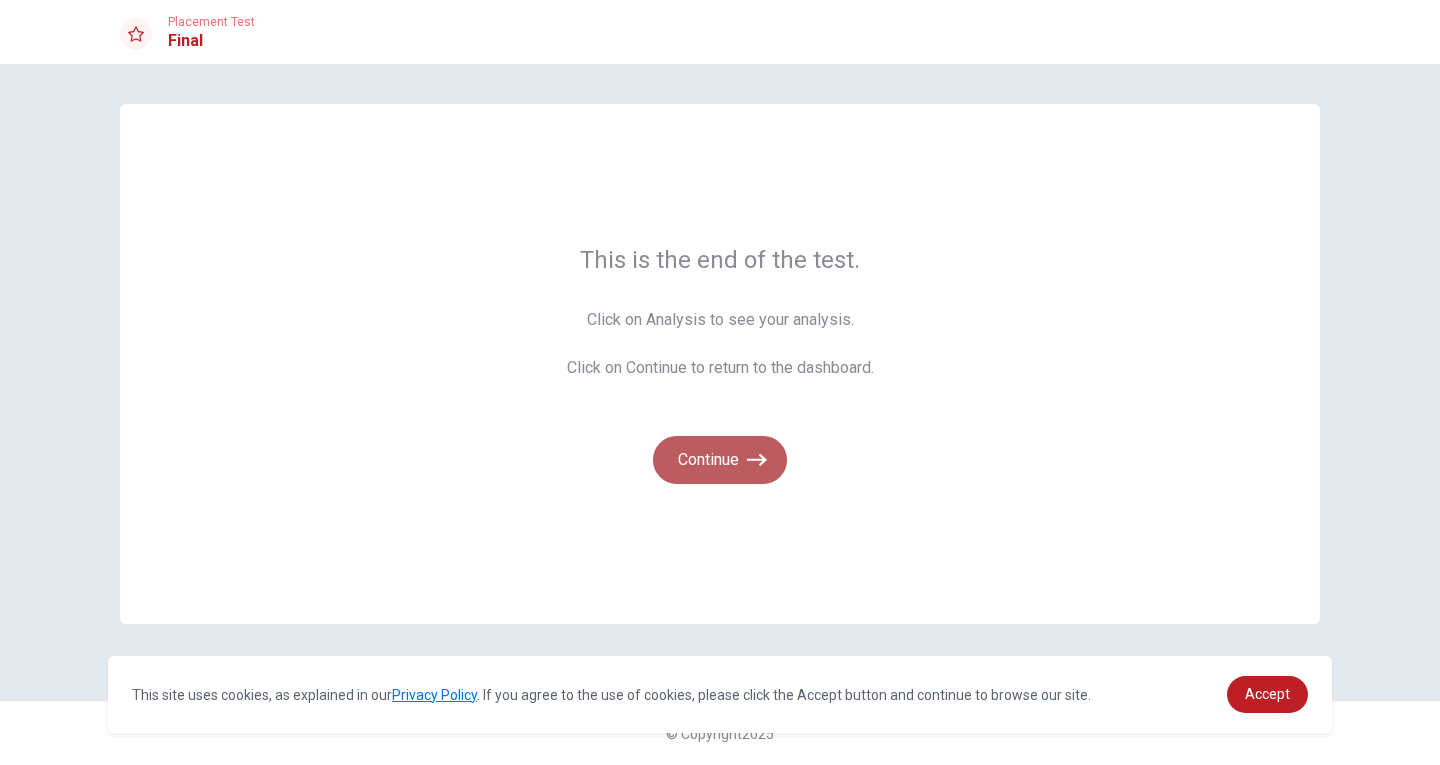 click on "Continue" at bounding box center [720, 460] 